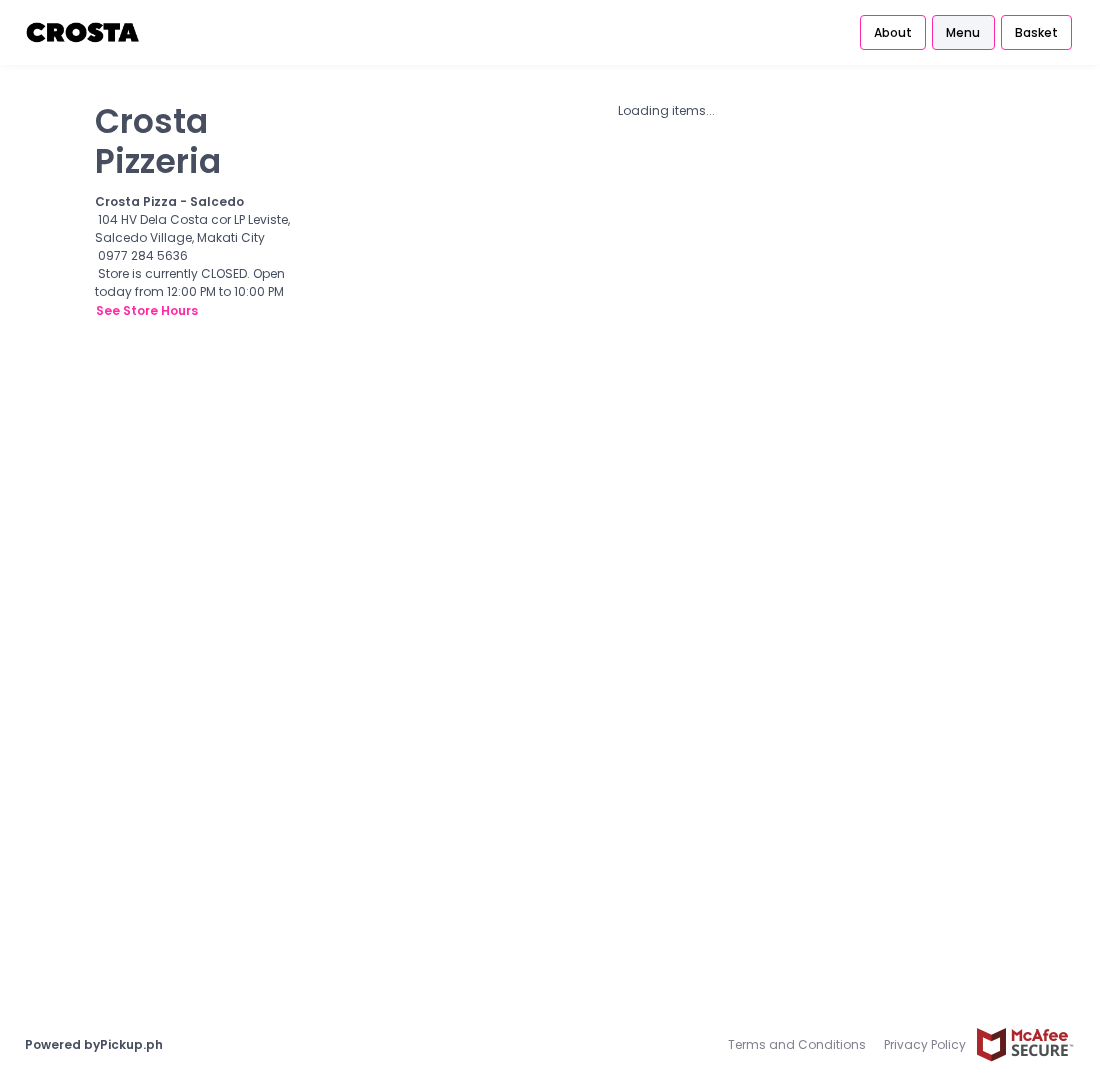 scroll, scrollTop: 0, scrollLeft: 0, axis: both 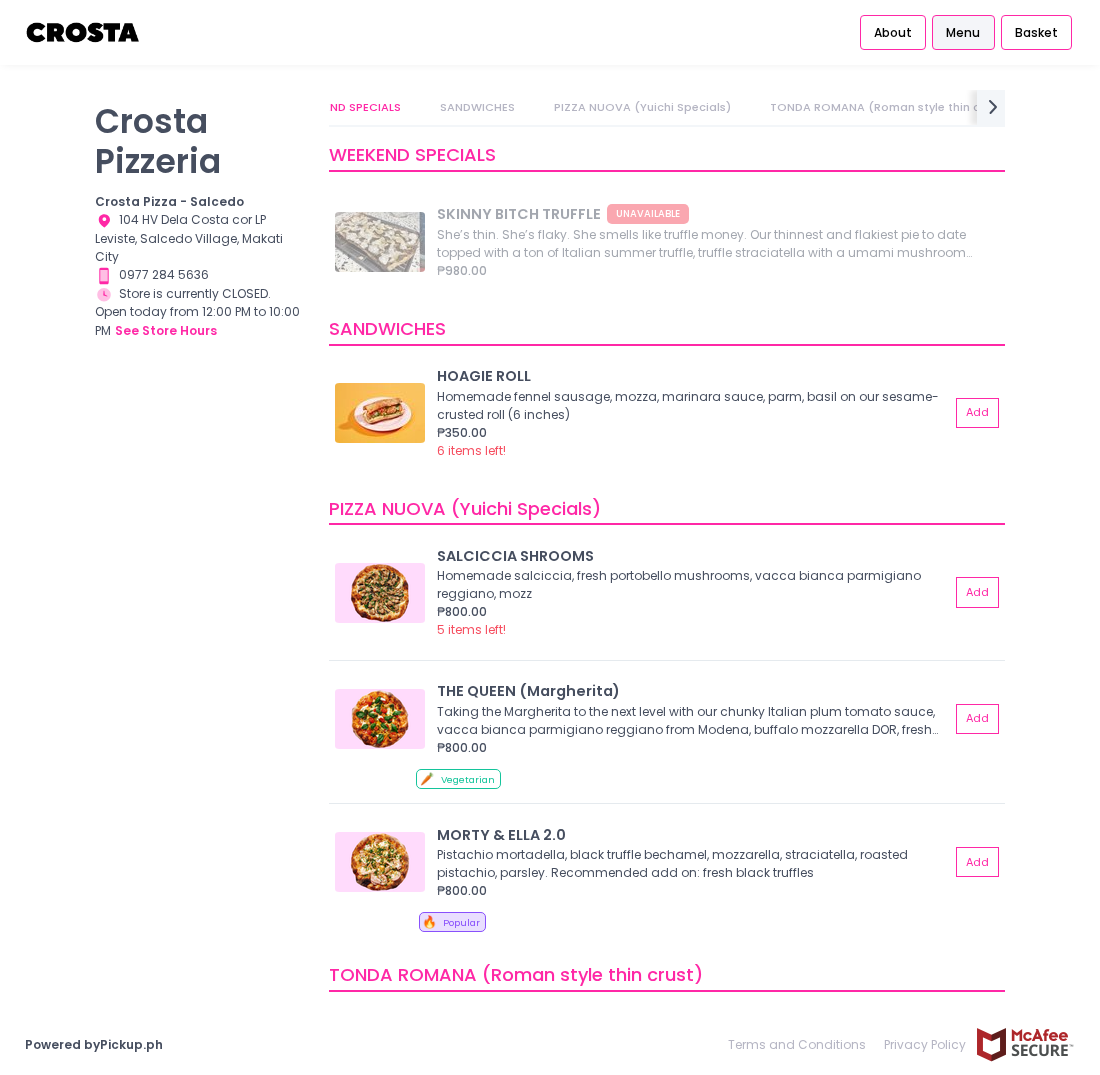 click on "PIZZA NUOVA (Yuichi Specials)" at bounding box center [642, 107] 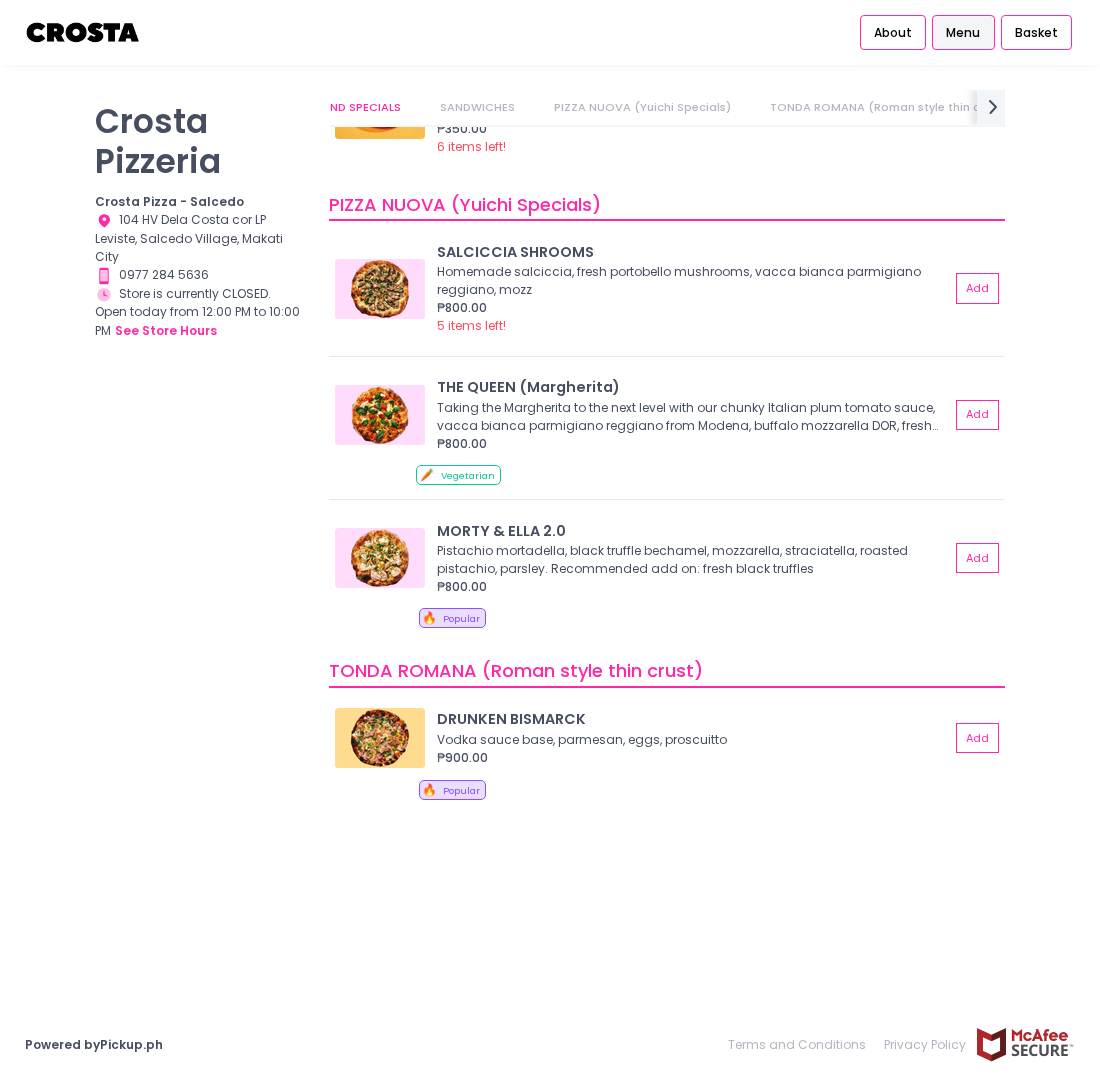 scroll, scrollTop: 0, scrollLeft: 280, axis: horizontal 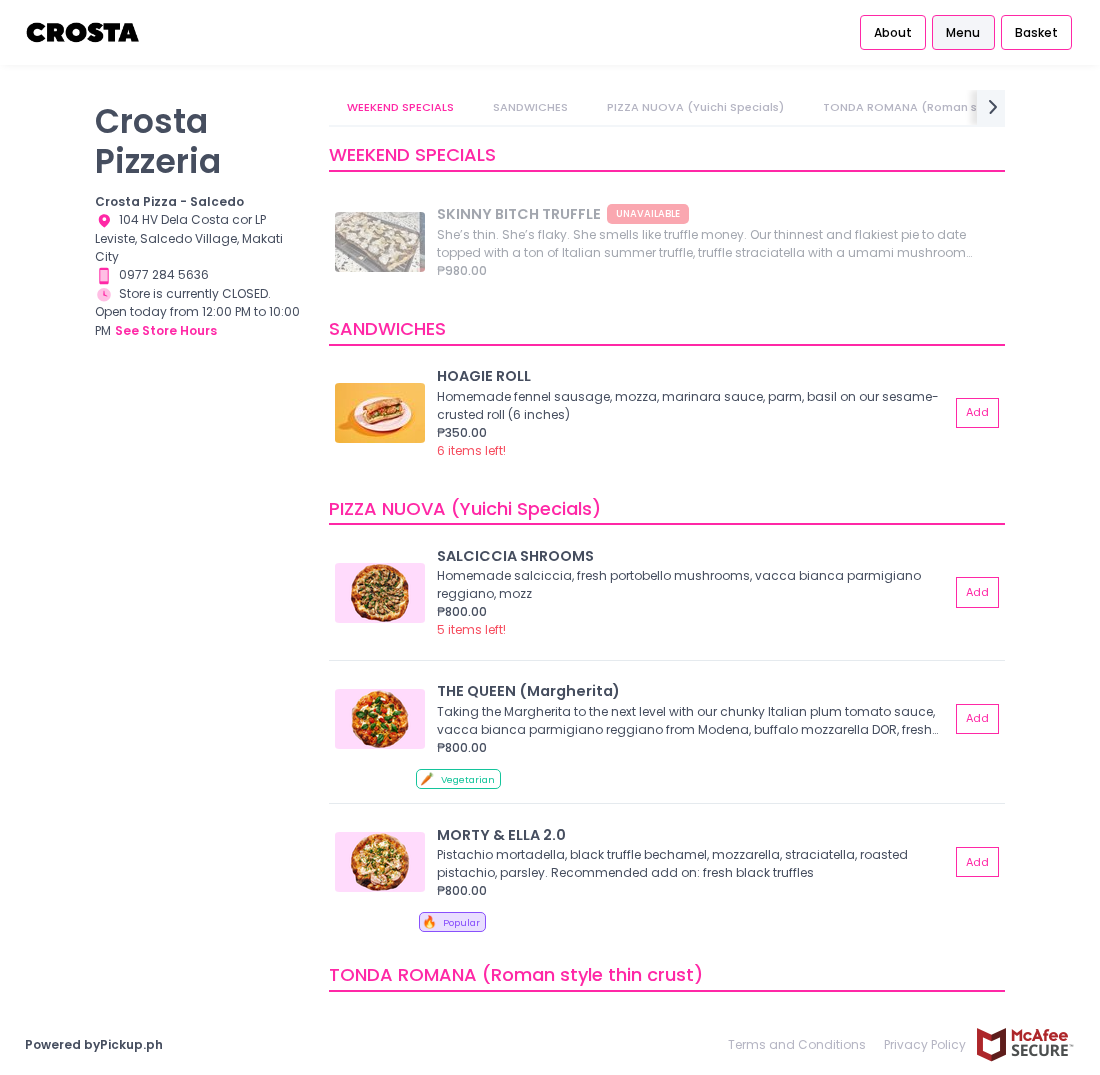 click on "SANDWICHES" at bounding box center [530, 107] 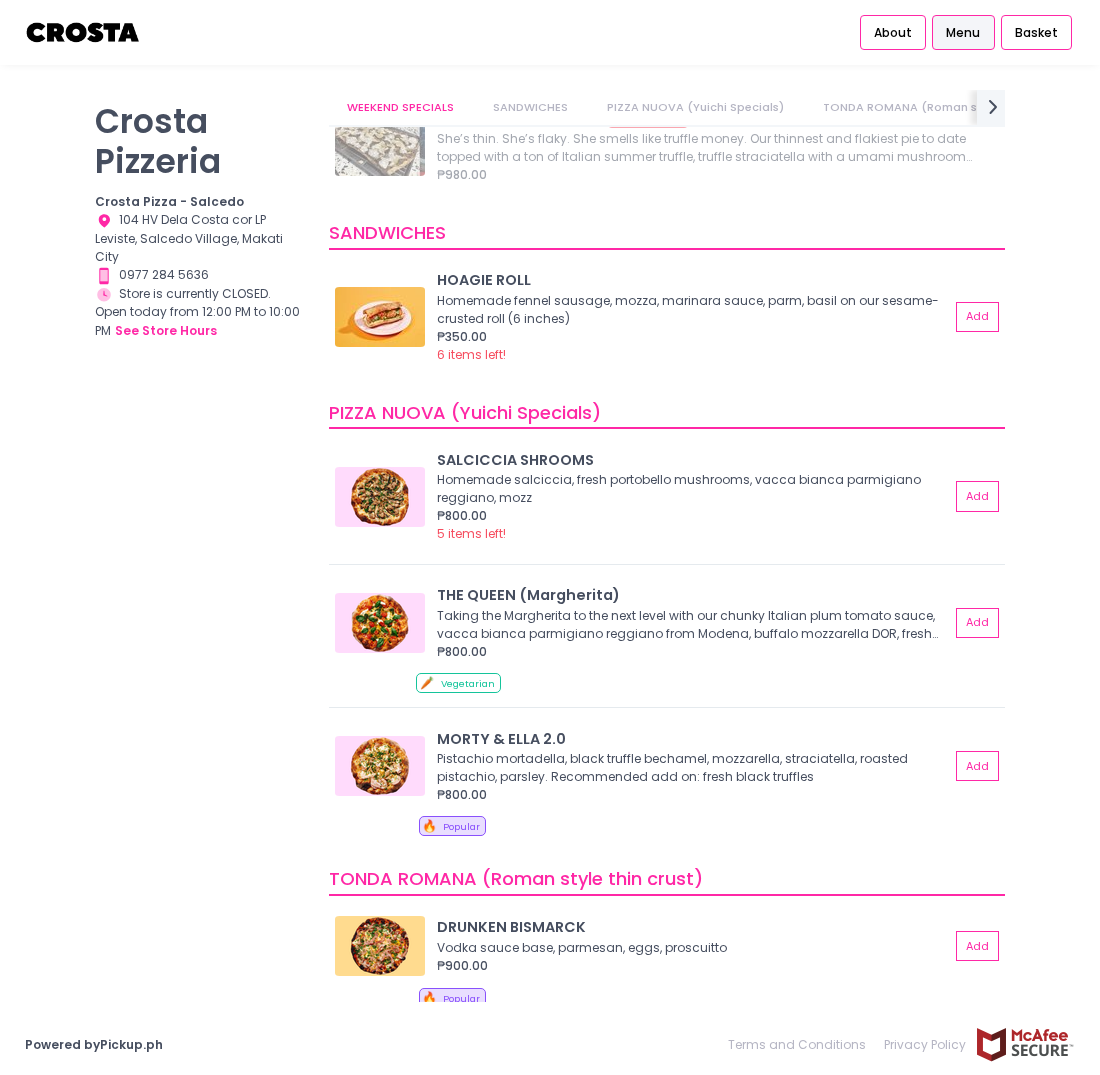 scroll, scrollTop: 174, scrollLeft: 0, axis: vertical 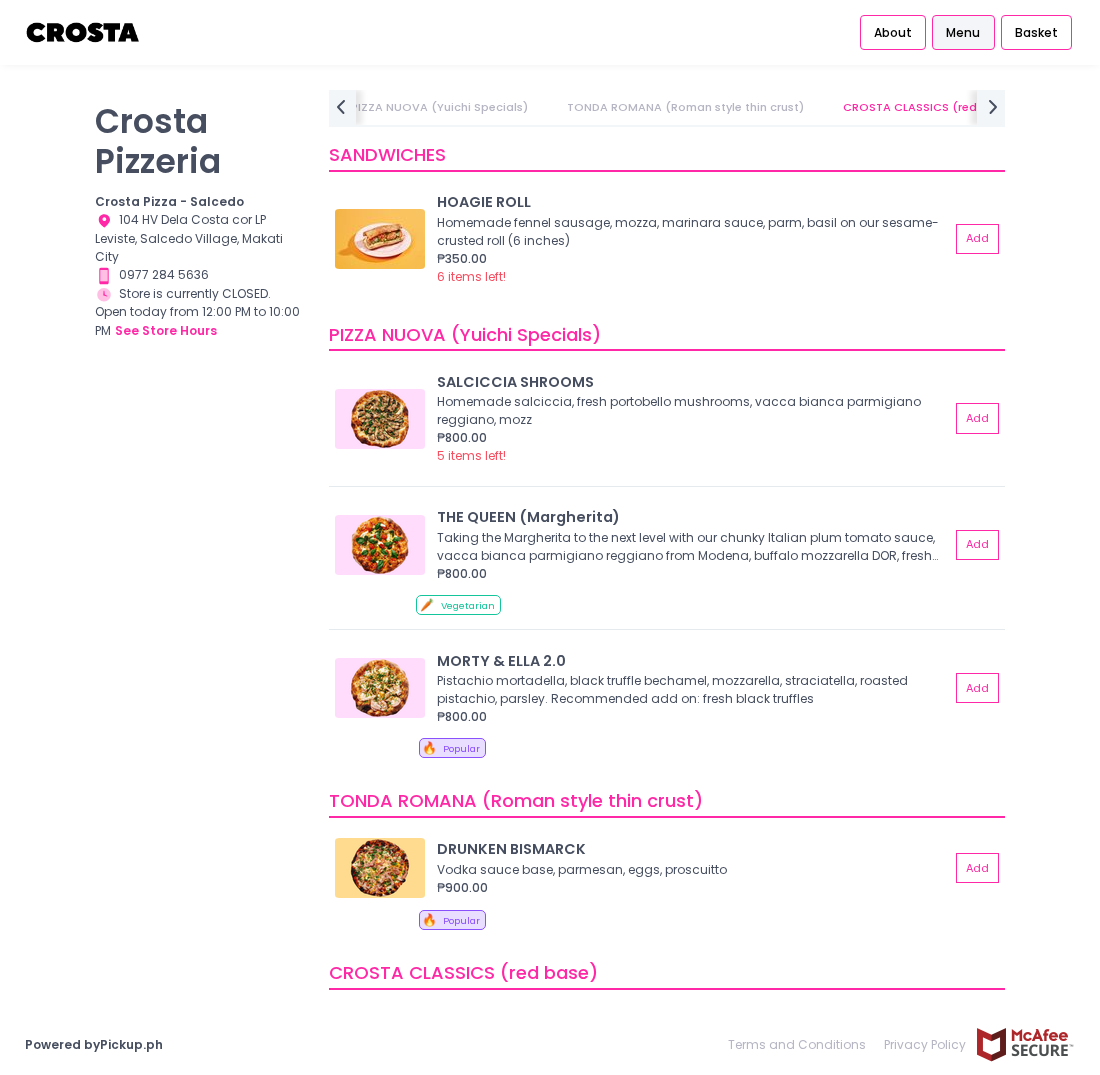 click on "CROSTA CLASSICS (red base)" at bounding box center (928, 107) 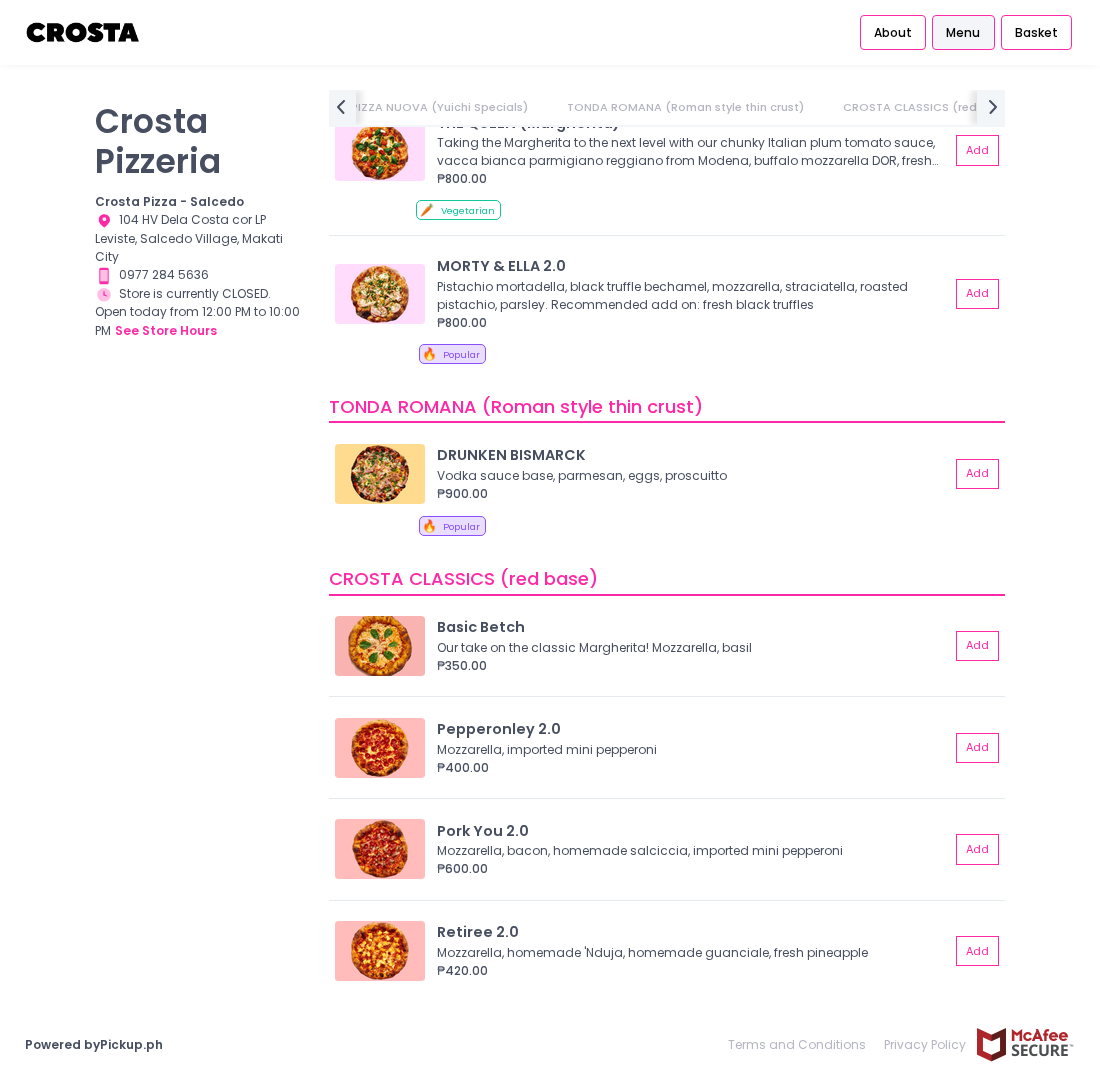 scroll, scrollTop: 991, scrollLeft: 0, axis: vertical 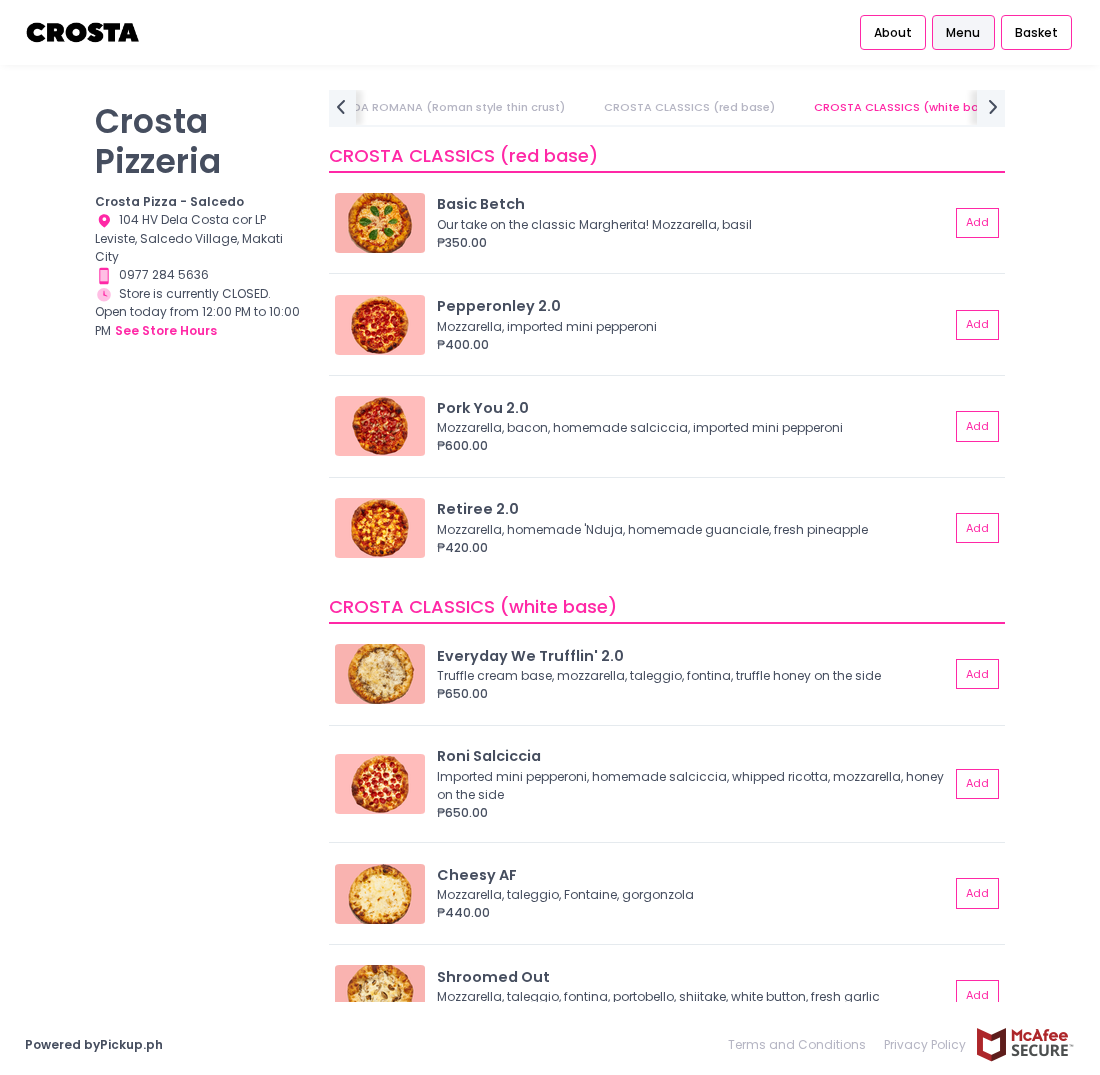 click on "CROSTA CLASSICS (red base)" at bounding box center [689, 107] 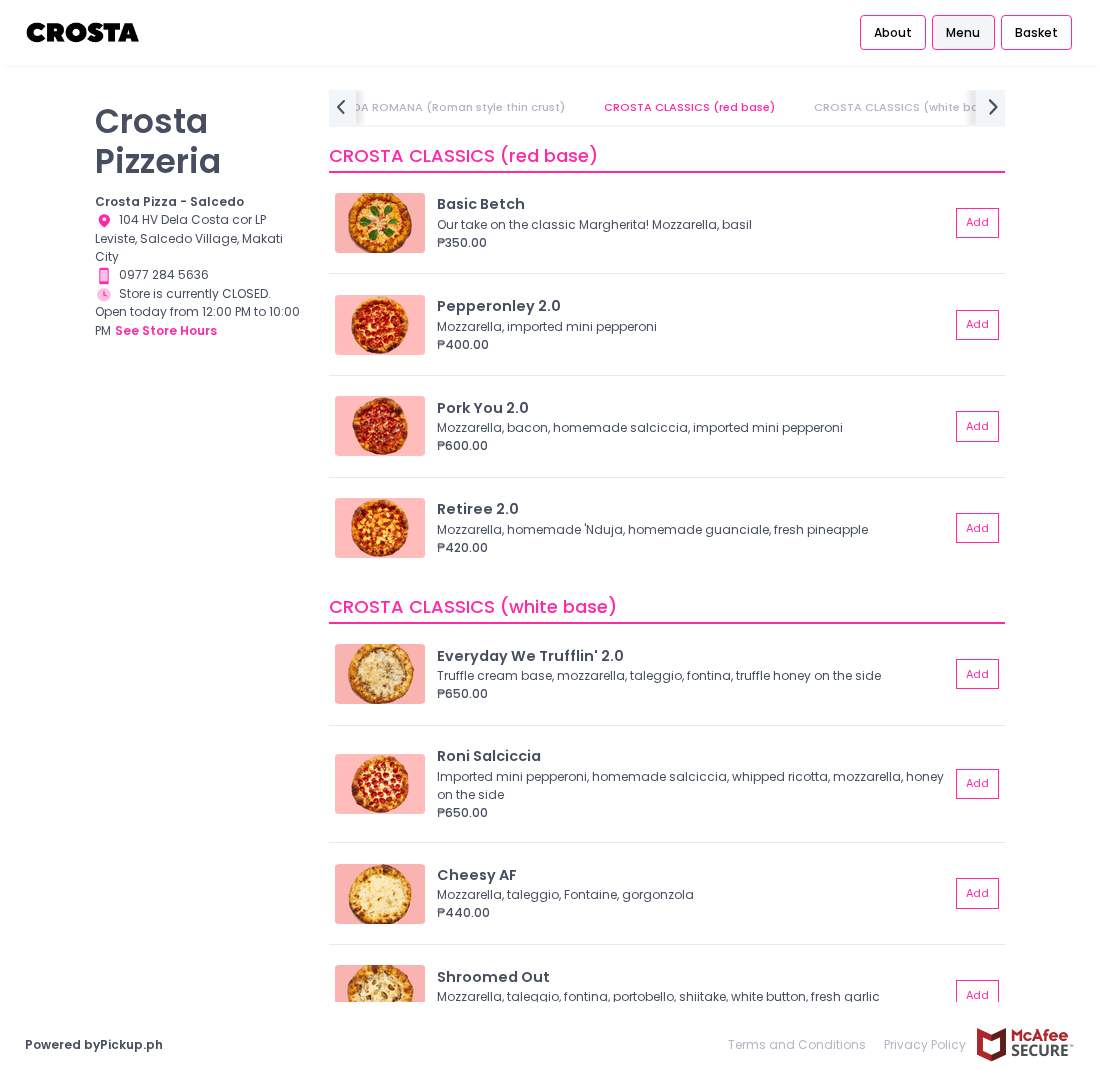 click on "next Created with Sketch." 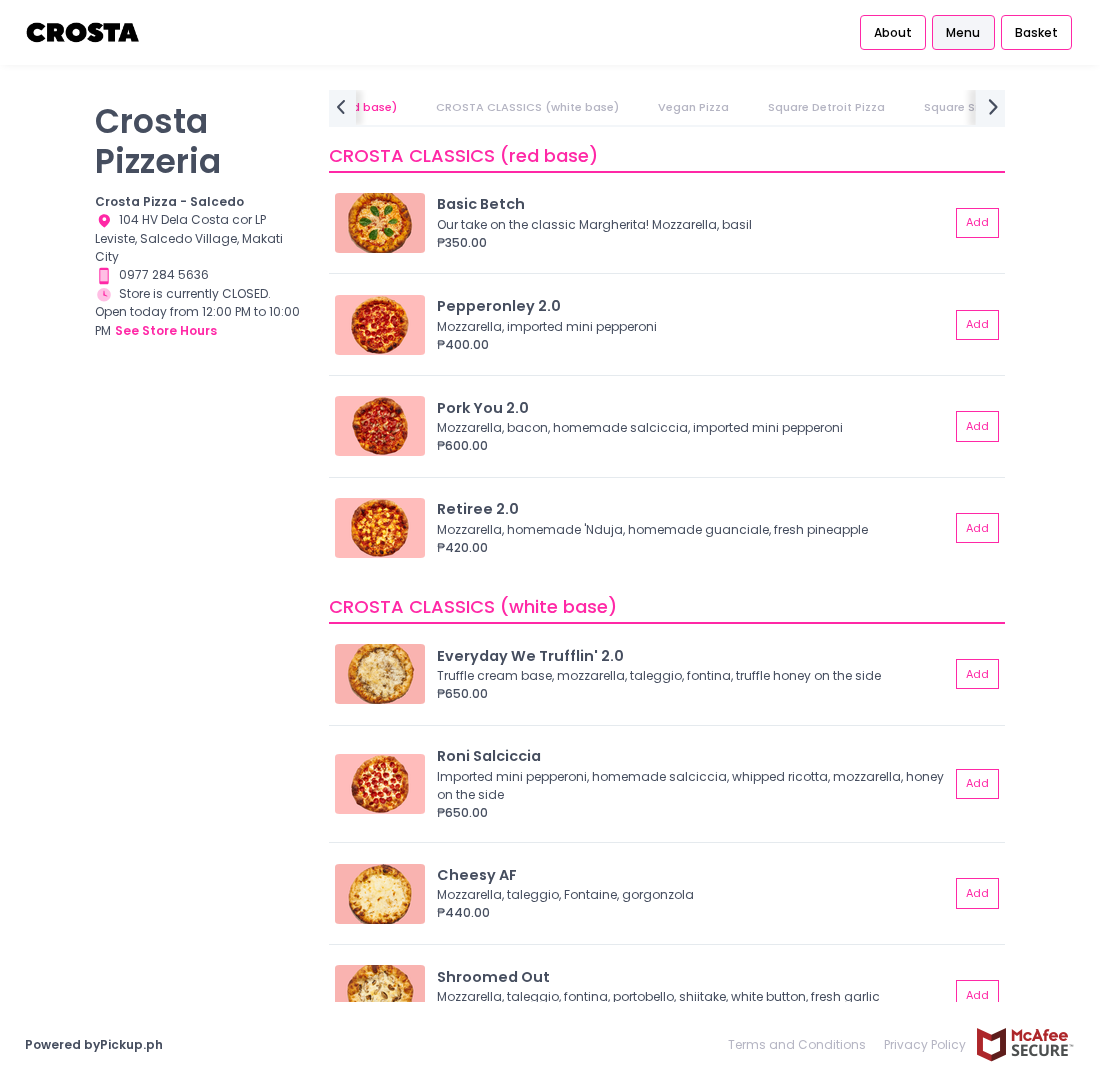 scroll, scrollTop: 0, scrollLeft: 1150, axis: horizontal 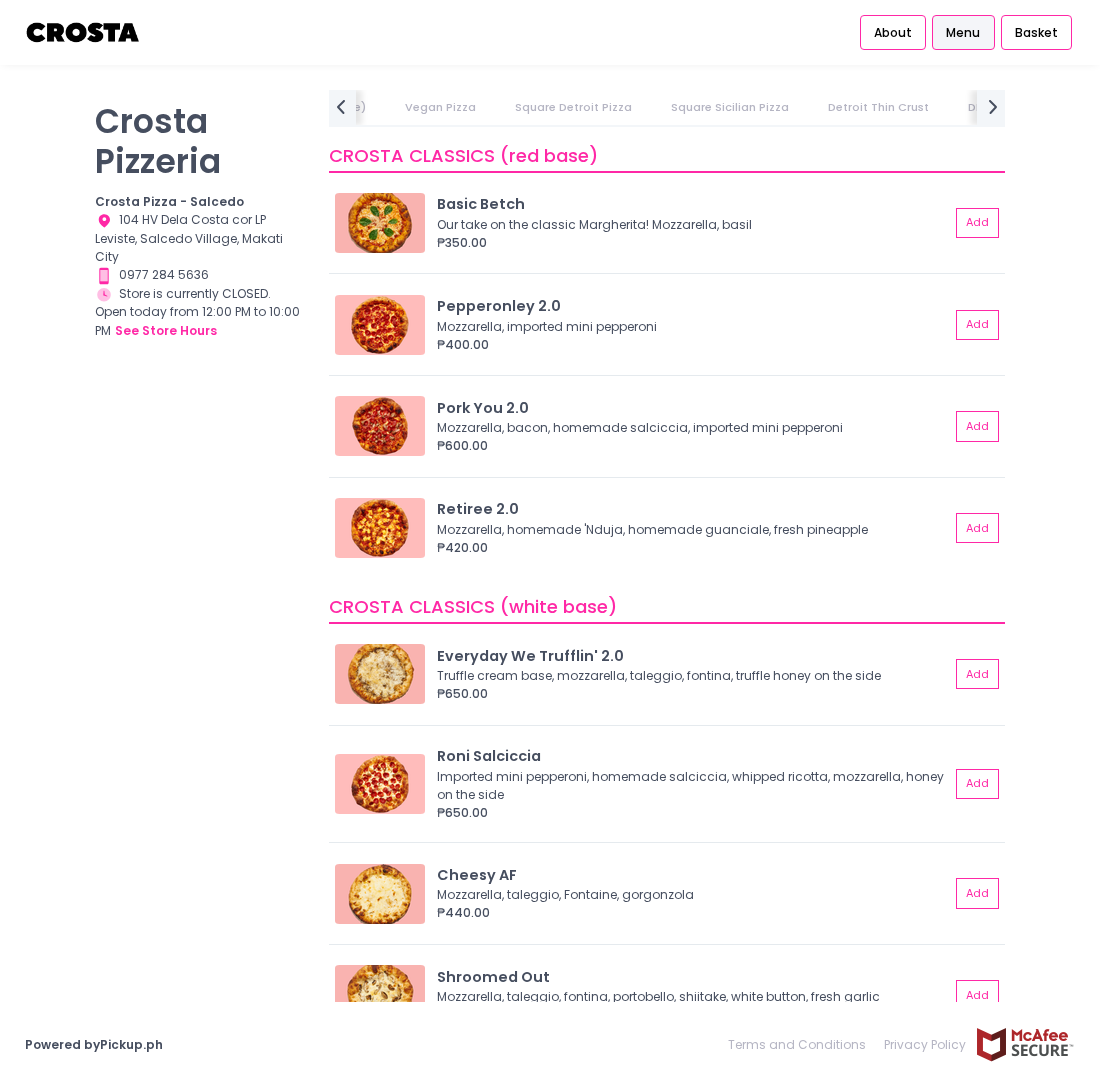 click on "Detroit Thin Crust" at bounding box center (878, 107) 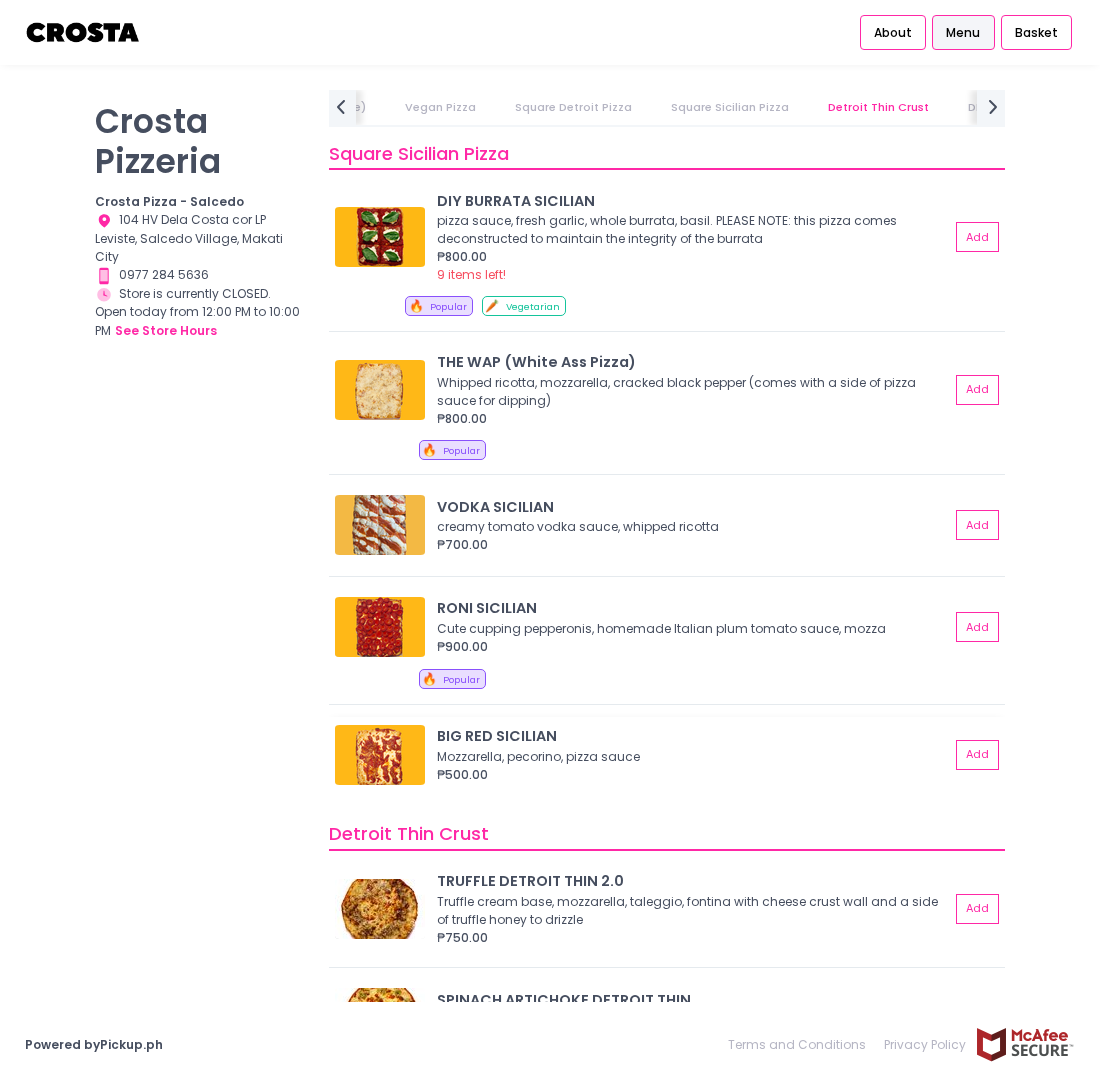 scroll, scrollTop: 3301, scrollLeft: 0, axis: vertical 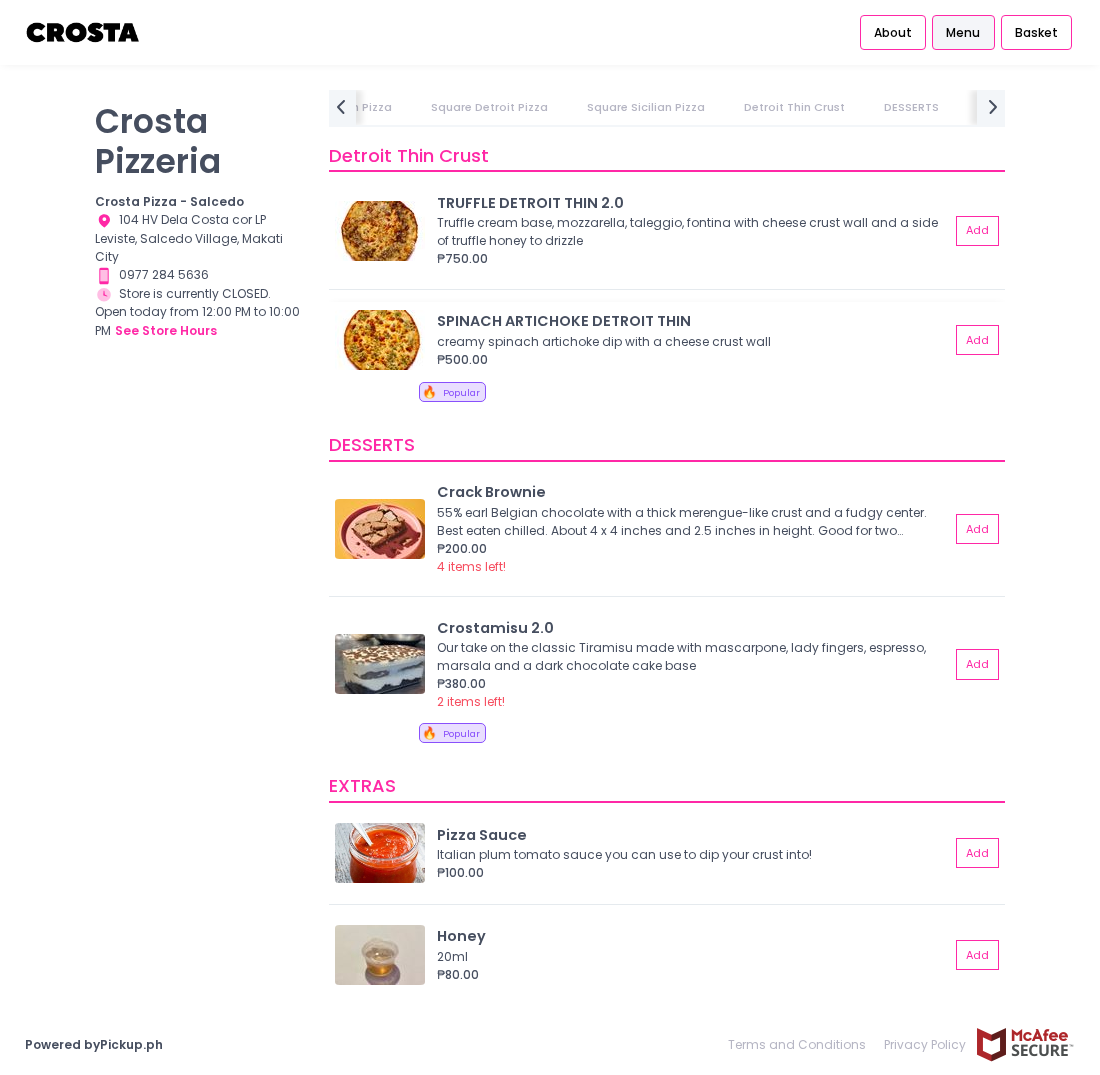 click at bounding box center (380, 340) 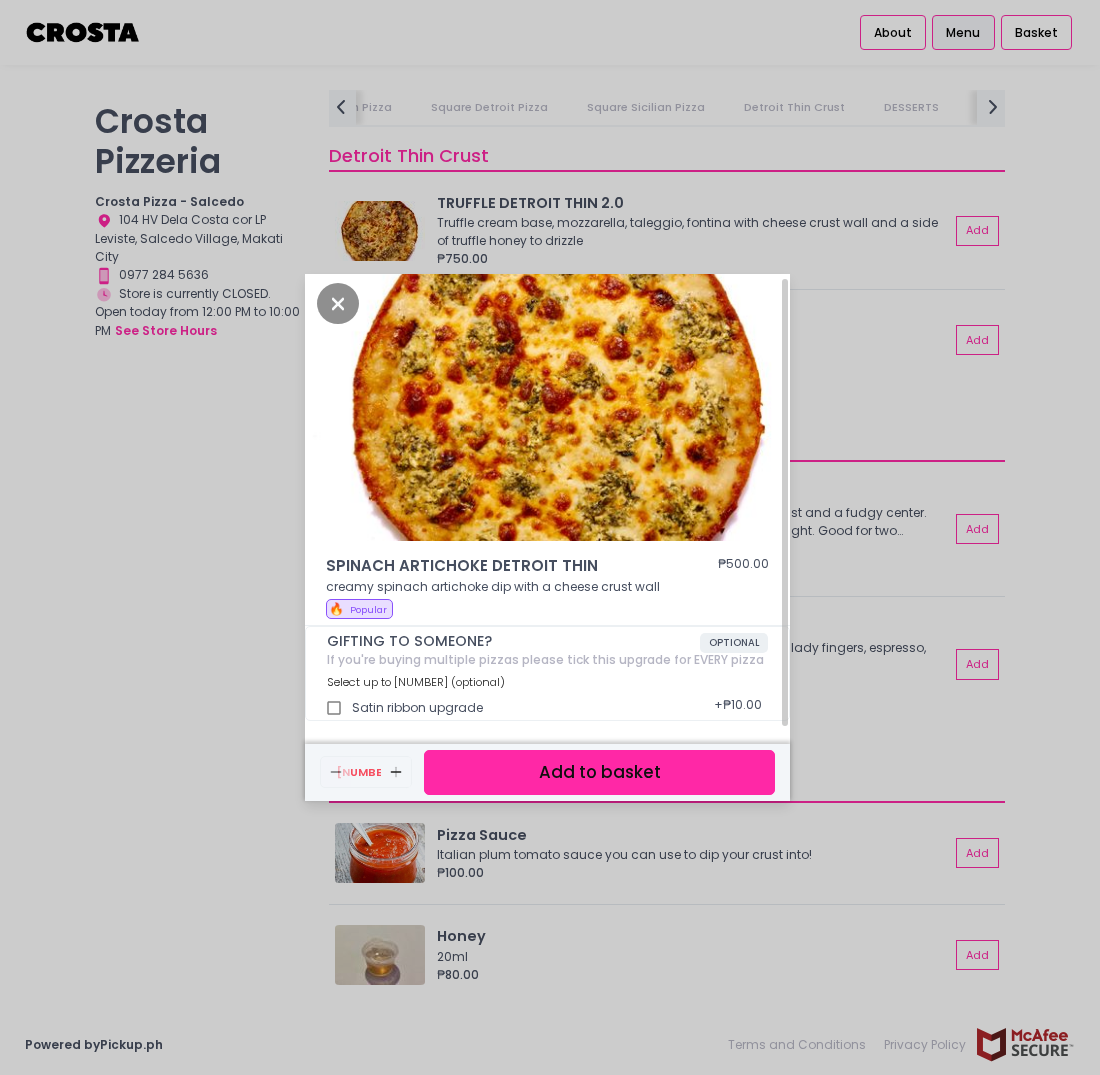 scroll, scrollTop: 0, scrollLeft: 0, axis: both 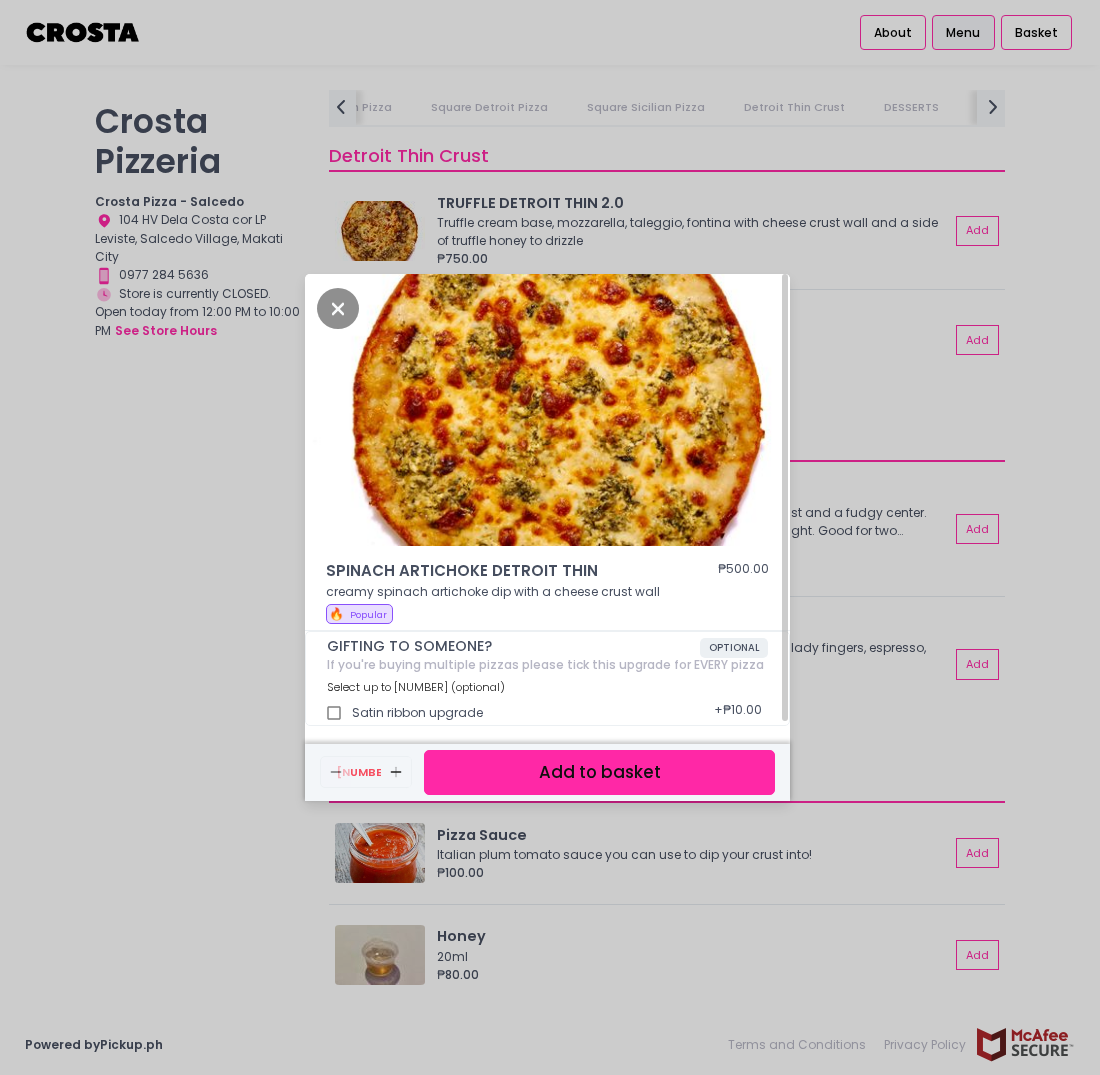 click on "Add to basket" at bounding box center (599, 772) 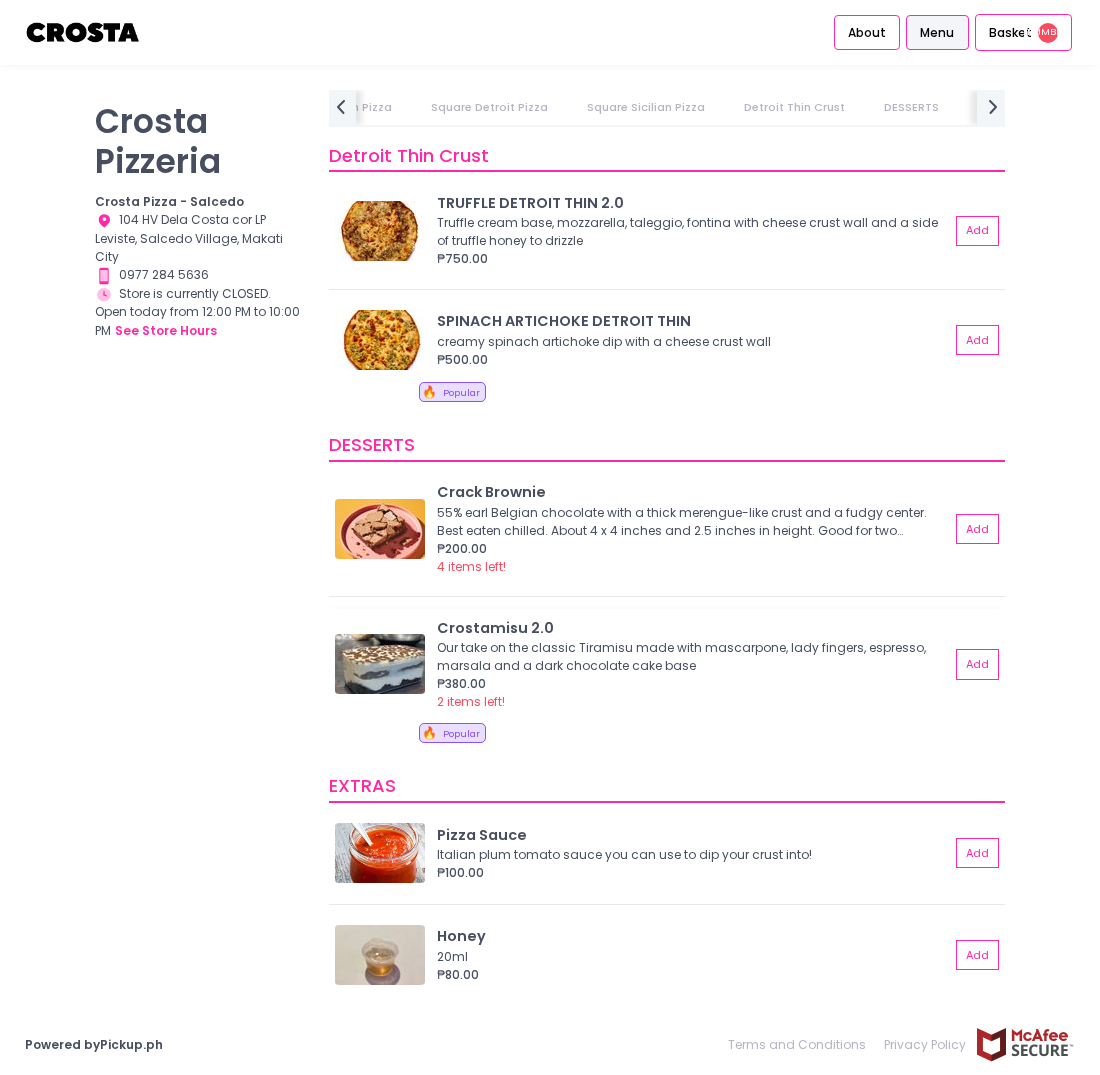 click on "Our take on the classic Tiramisu made with mascarpone, lady fingers, espresso, marsala and a dark chocolate cake base" at bounding box center (690, 657) 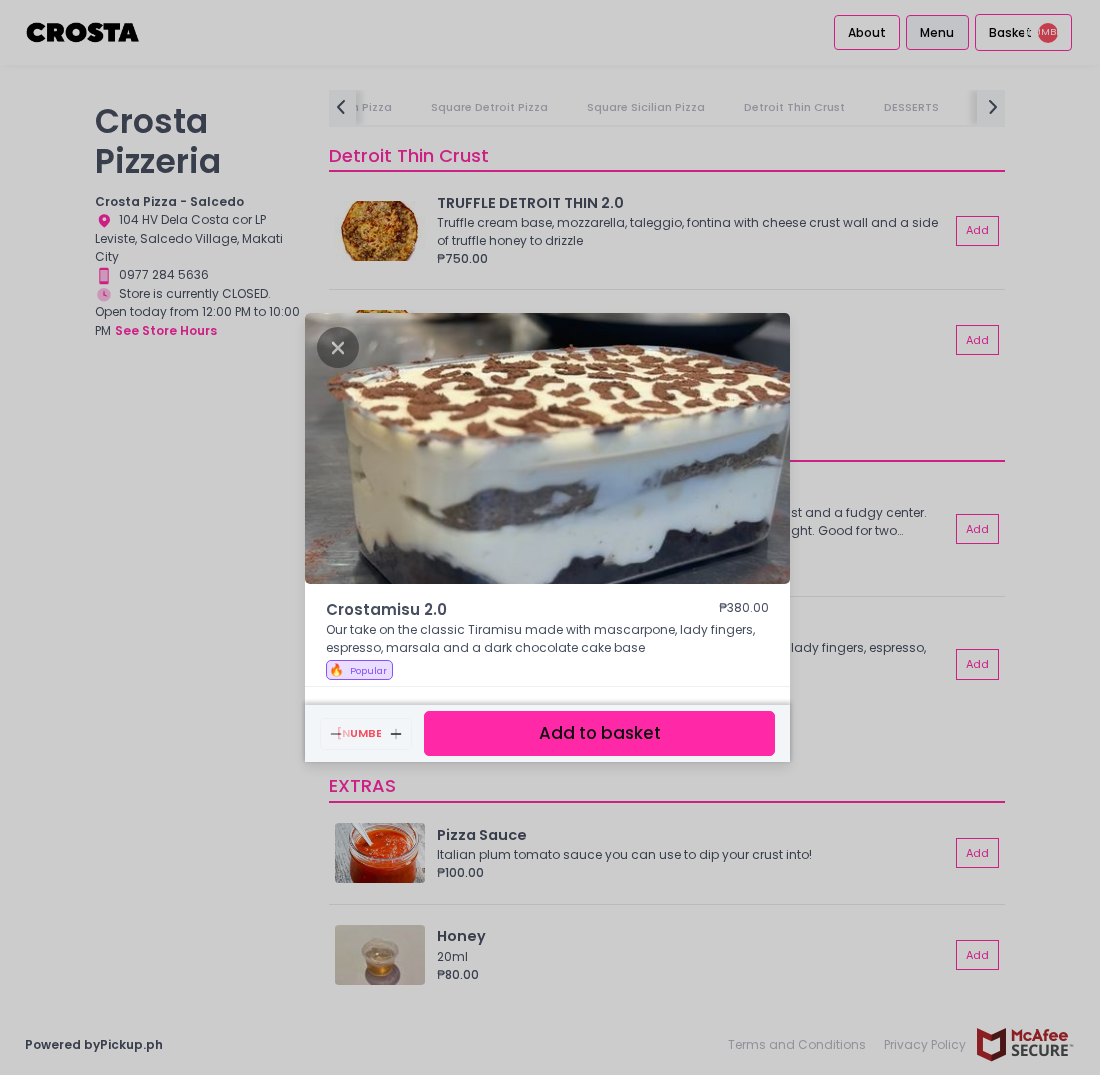 click on "Crostamisu 2.0   ₱380.00 Our take on the classic Tiramisu made with mascarpone, lady fingers, espresso, marsala and a dark chocolate cake base  🔥 Popular Remove Created with Sketch. 1 Add Created with Sketch. Add to basket" at bounding box center (550, 537) 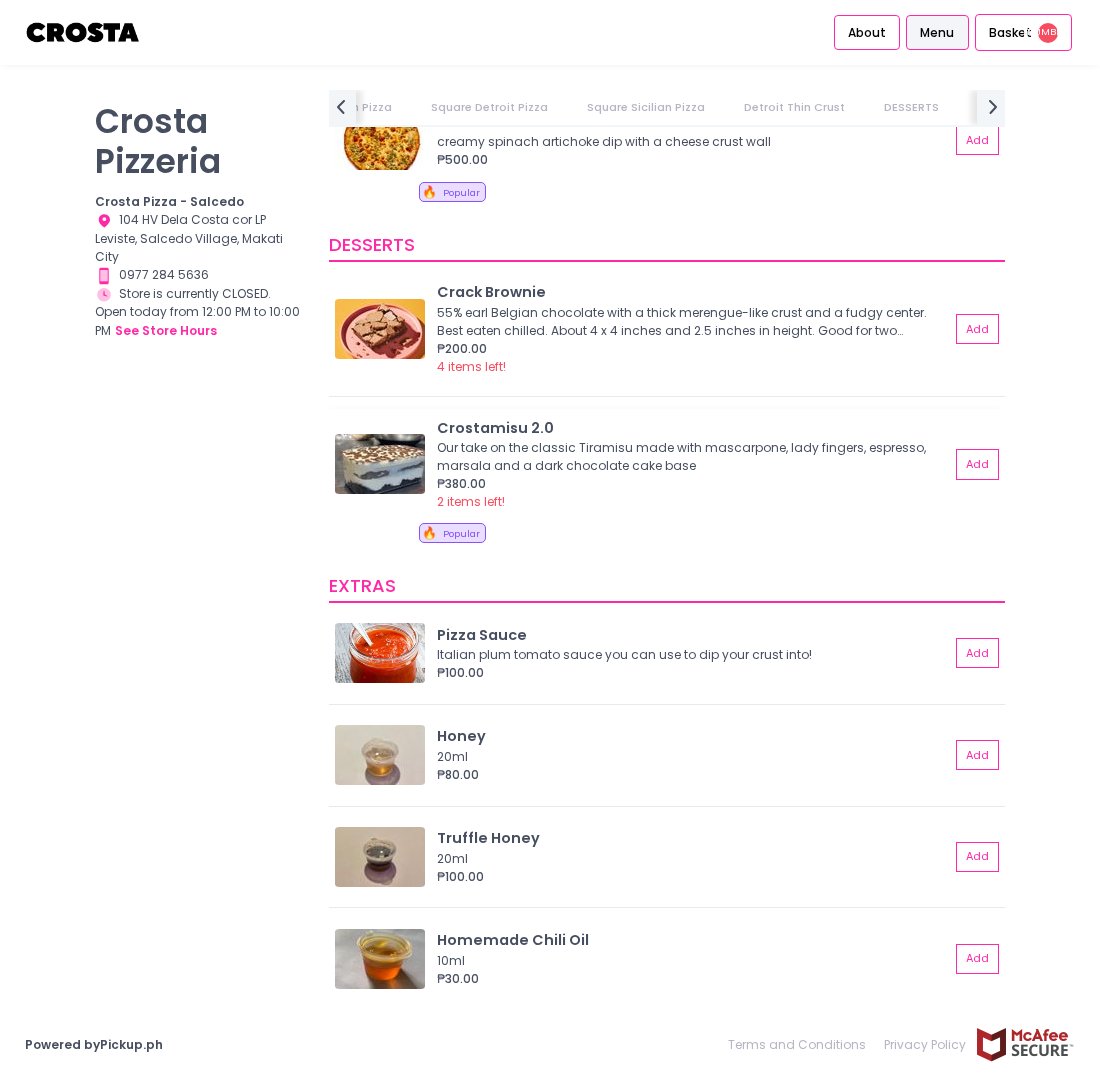 scroll, scrollTop: 3938, scrollLeft: 0, axis: vertical 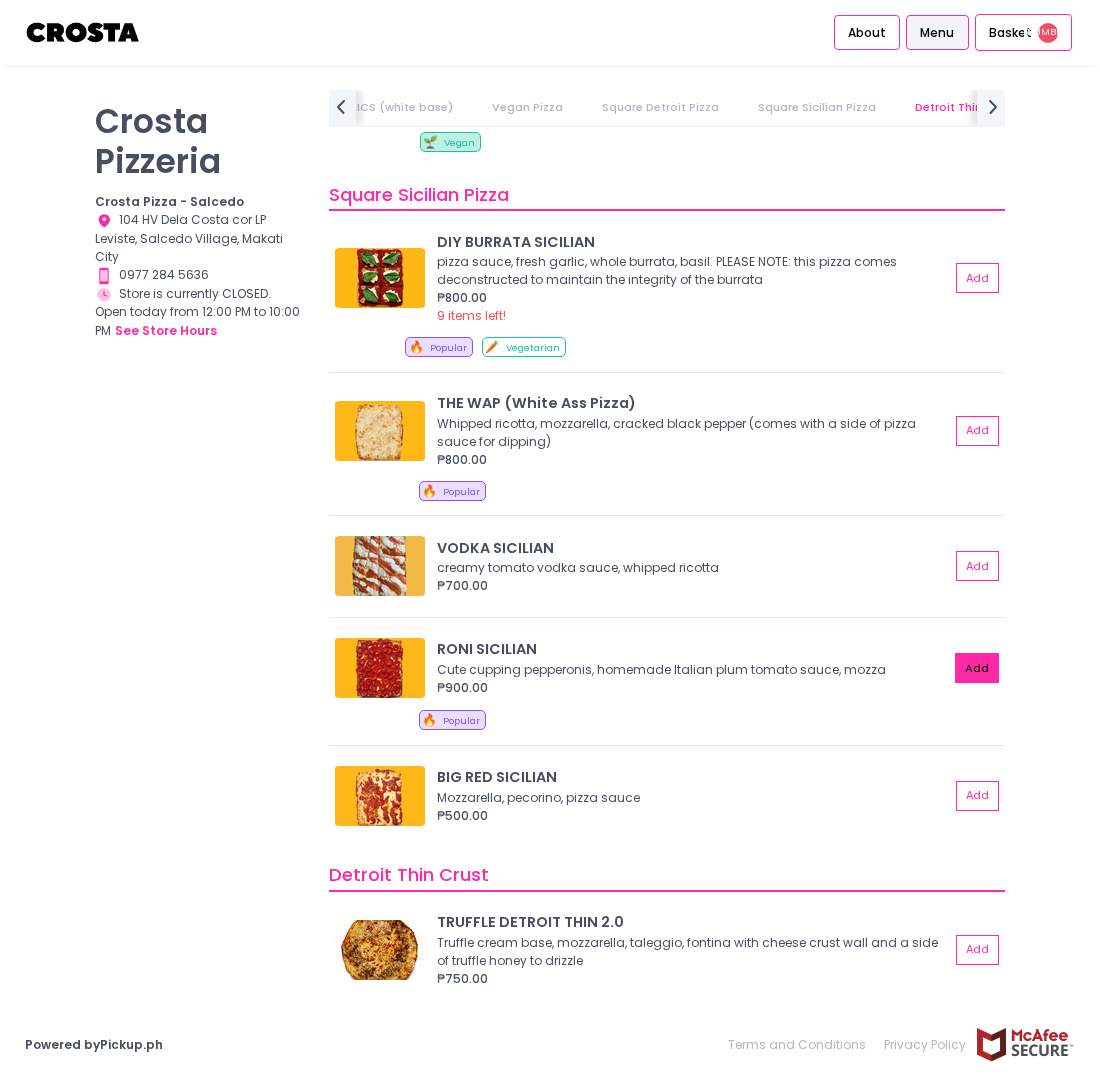 click on "Add" at bounding box center (977, 668) 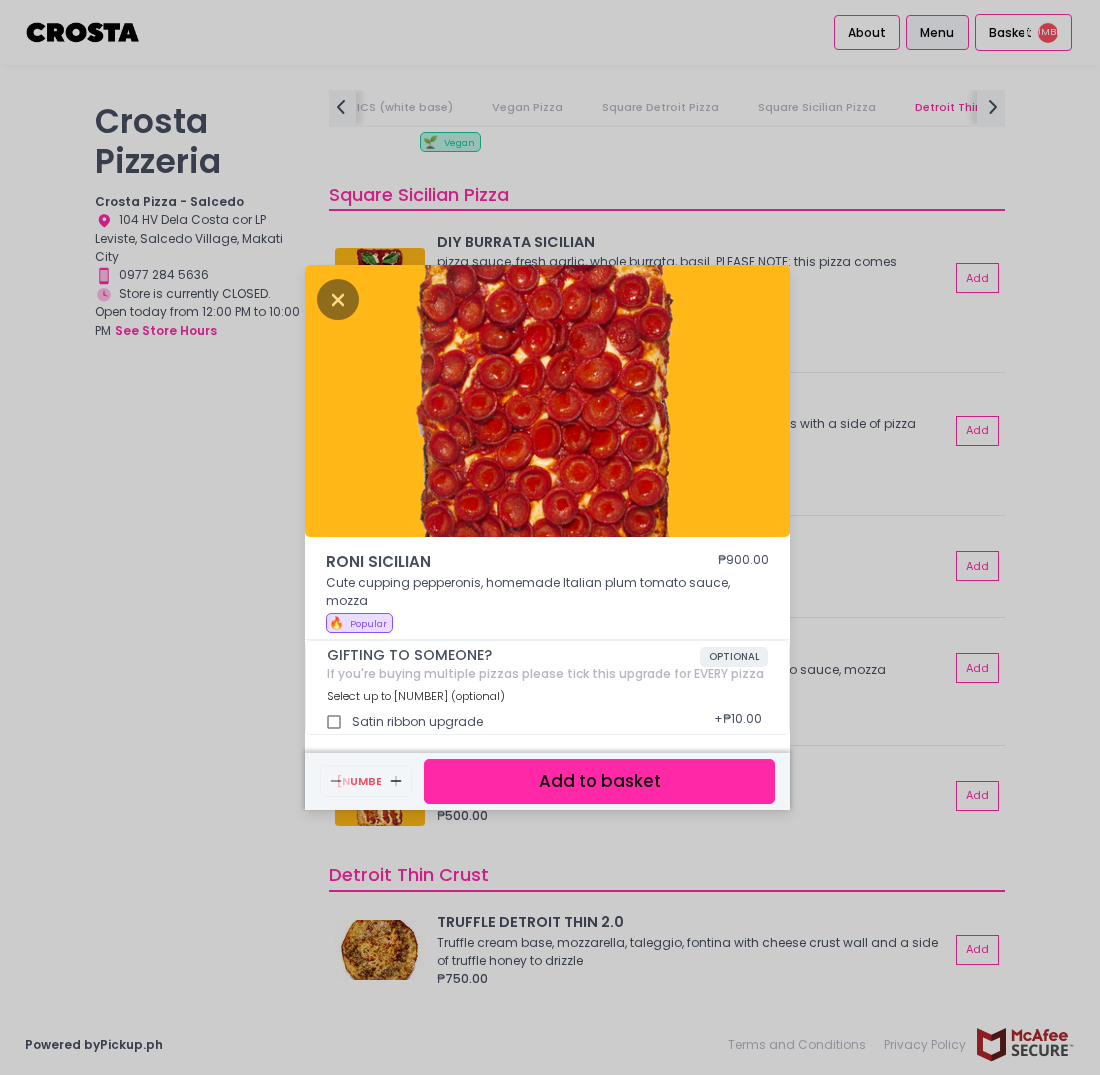 click on "Add to basket" at bounding box center (599, 781) 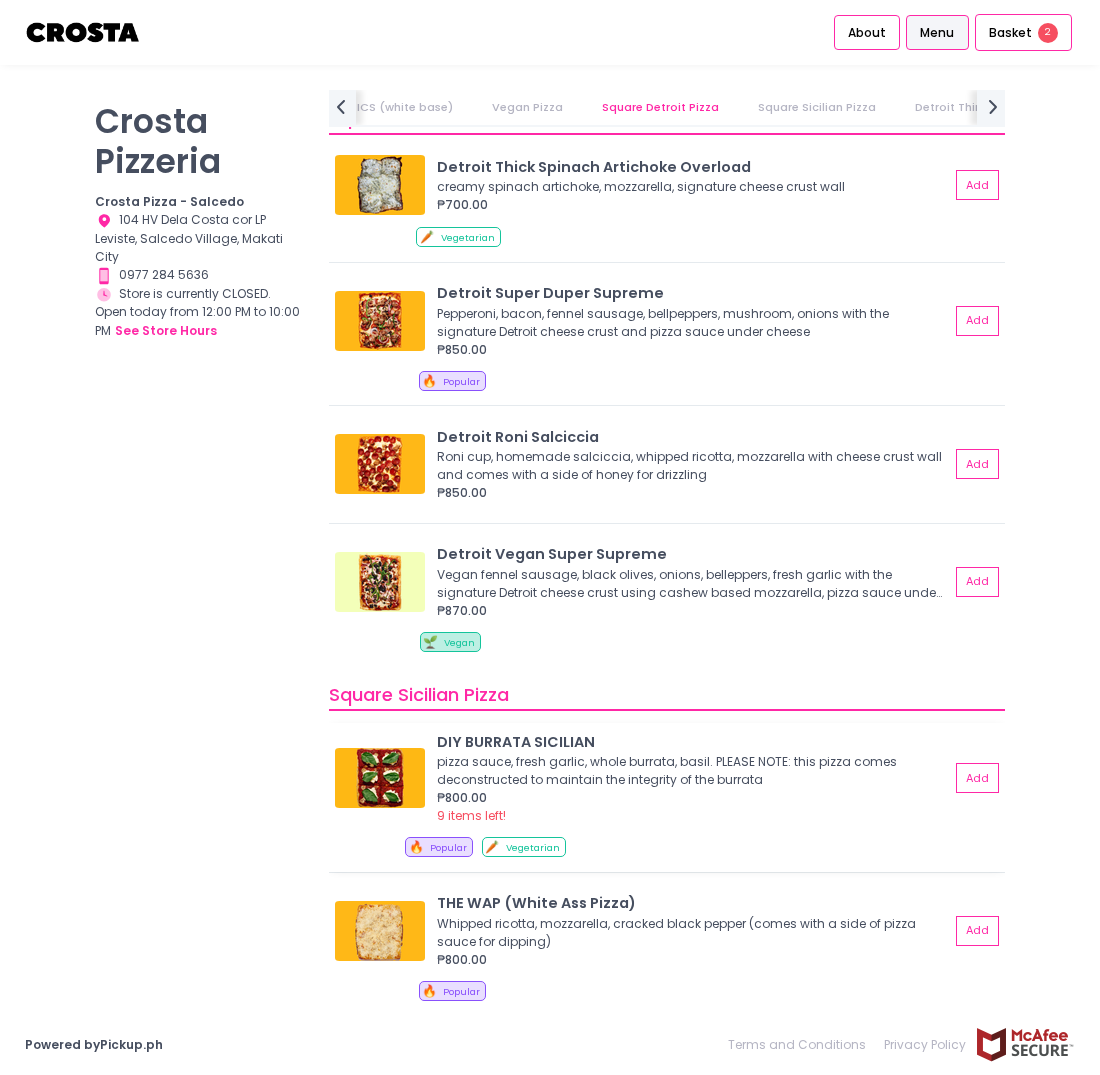 scroll, scrollTop: 2314, scrollLeft: 0, axis: vertical 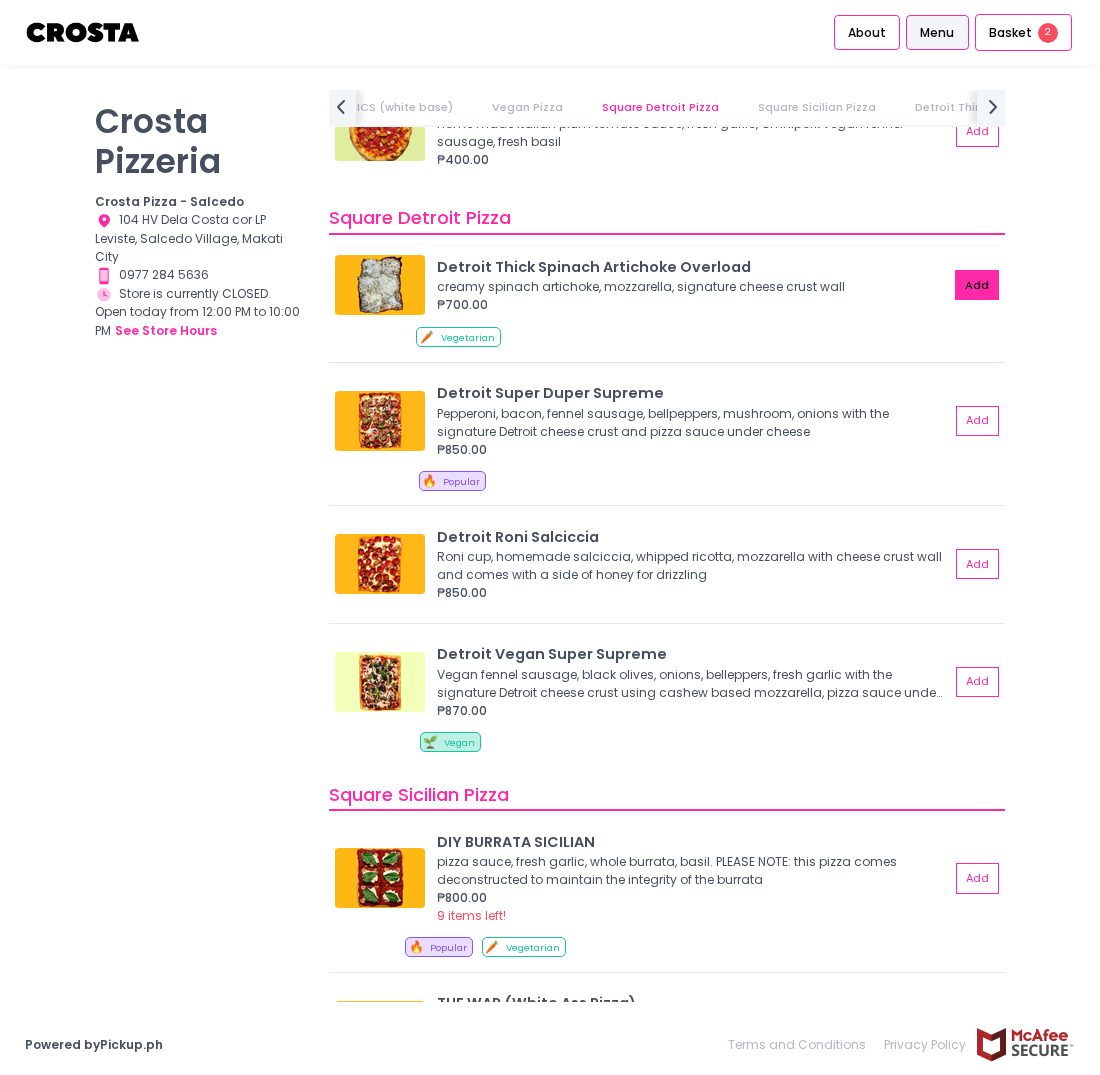 click on "Add" at bounding box center (977, 285) 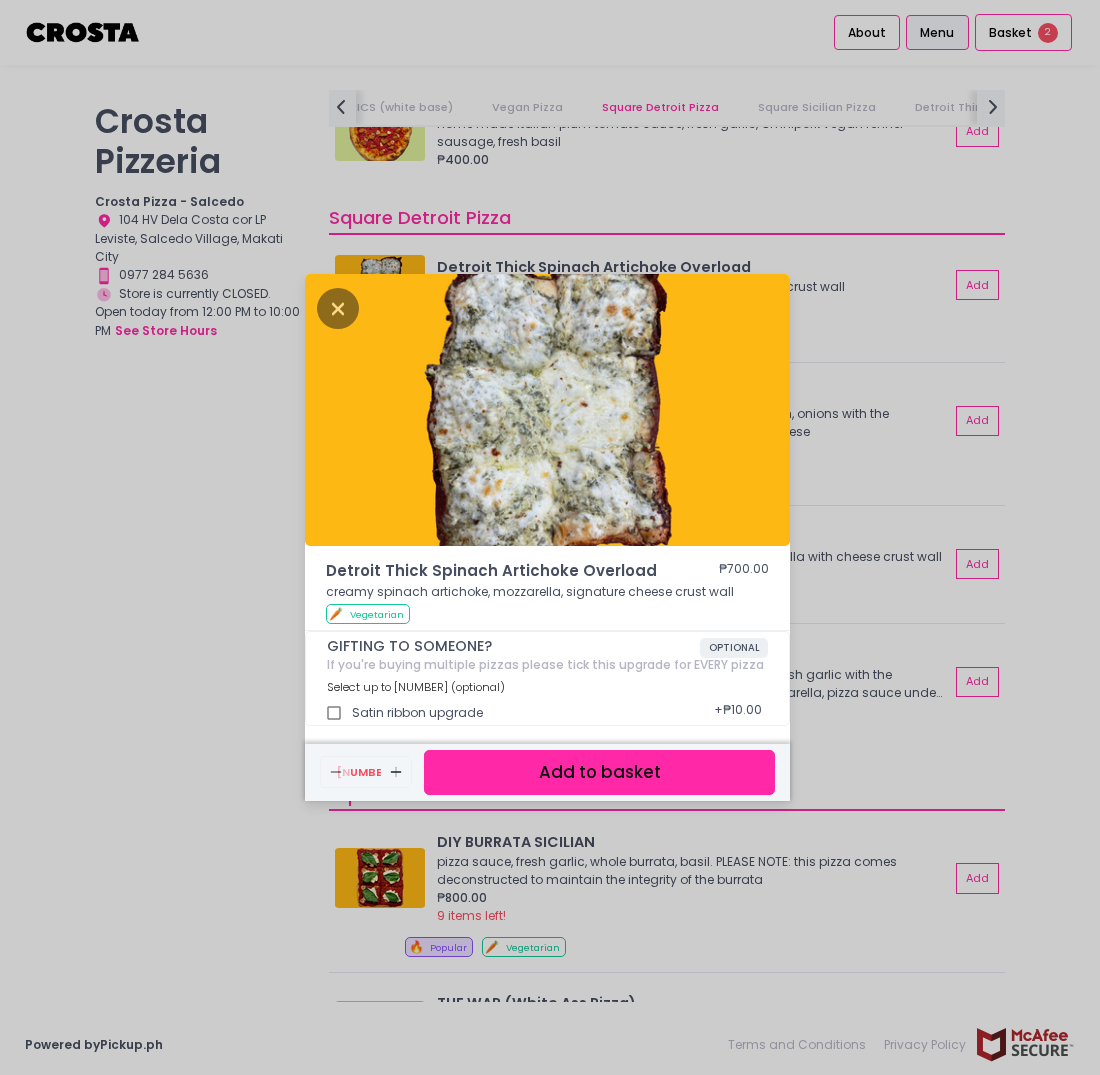 click on "Add to basket" at bounding box center (599, 772) 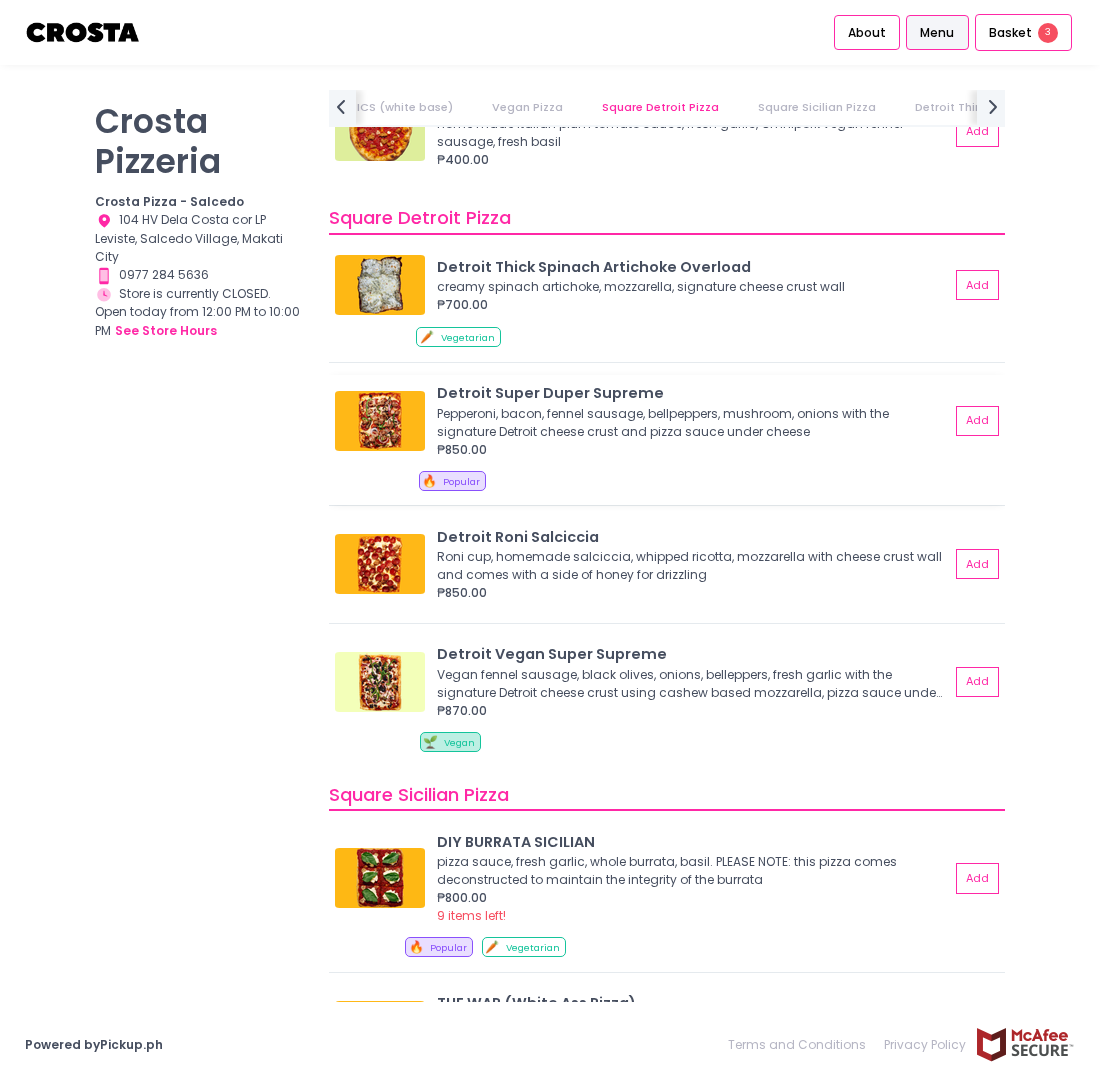 click at bounding box center [380, 421] 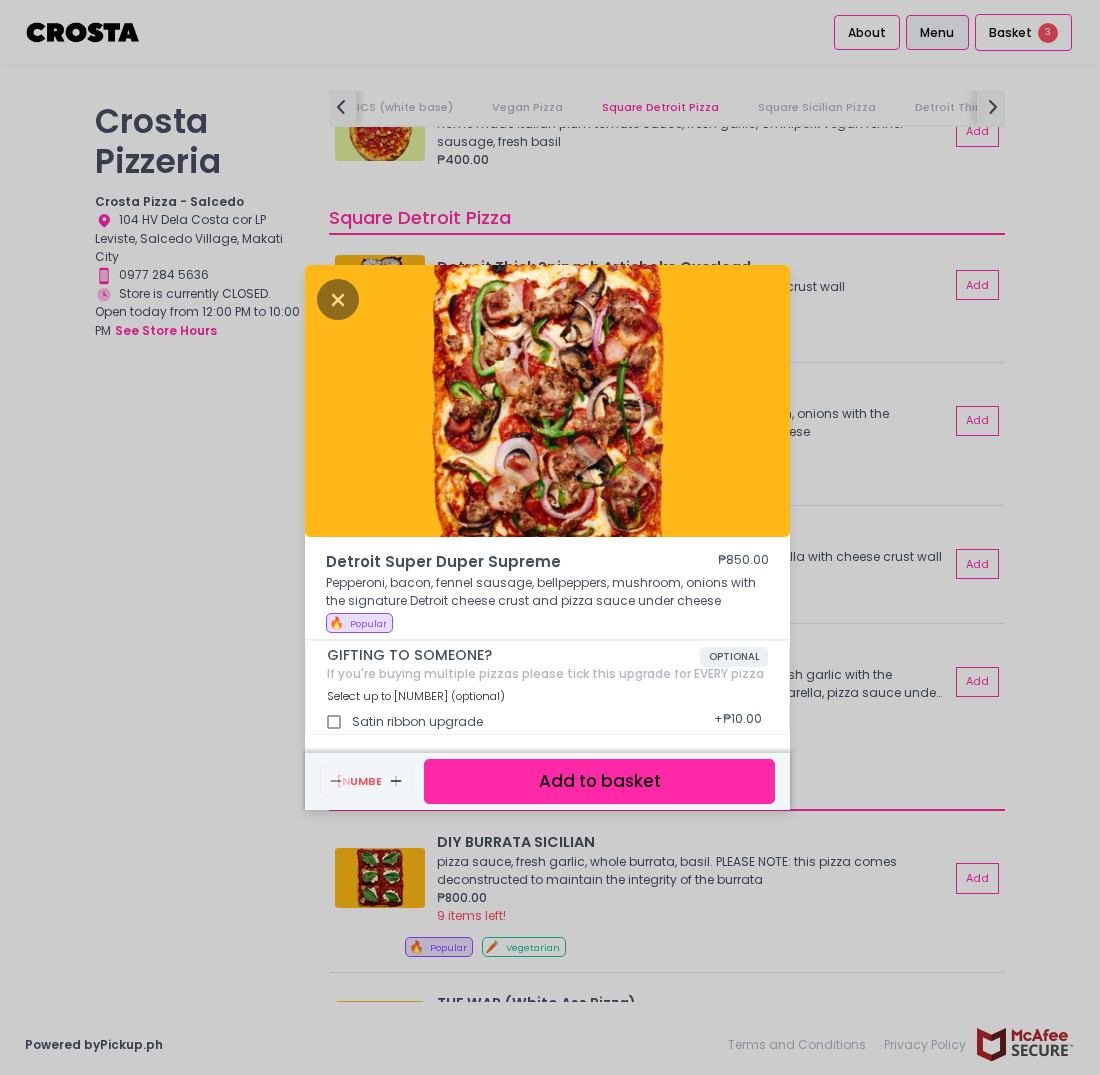 click on "Detroit Super Duper Supreme   ₱850.00 Pepperoni, bacon, fennel sausage, bellpeppers, mushroom, onions with the signature Detroit cheese crust and pizza sauce under cheese 🔥 Popular GIFTING TO SOMEONE? OPTIONAL If you're buying multiple pizzas please tick this upgrade for EVERY pizza  Select up to    1 (optional) Satin ribbon upgrade    +  ₱10.00 Remove Created with Sketch. 1 Add Created with Sketch. Add to basket" at bounding box center [550, 537] 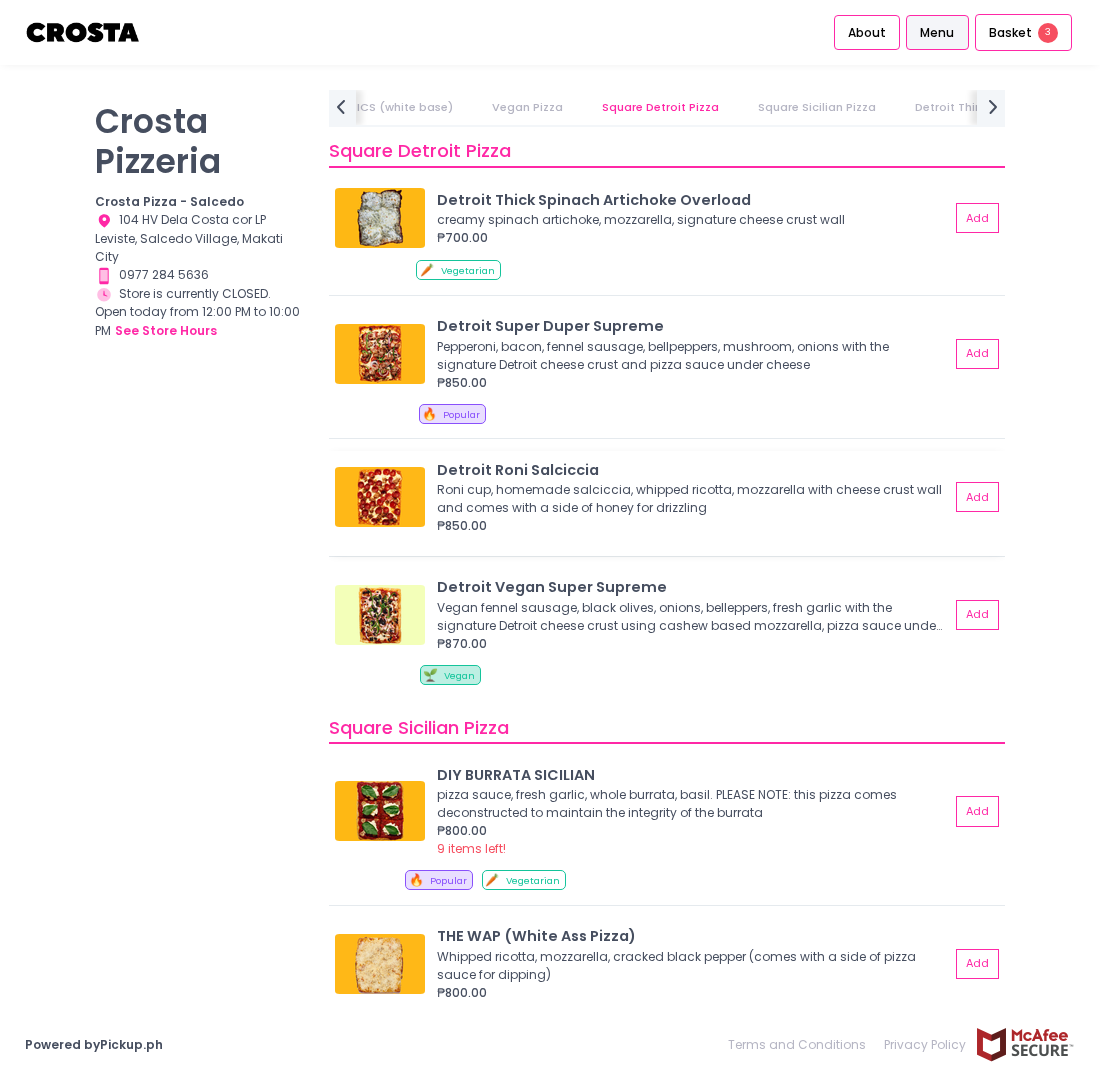 scroll, scrollTop: 2414, scrollLeft: 0, axis: vertical 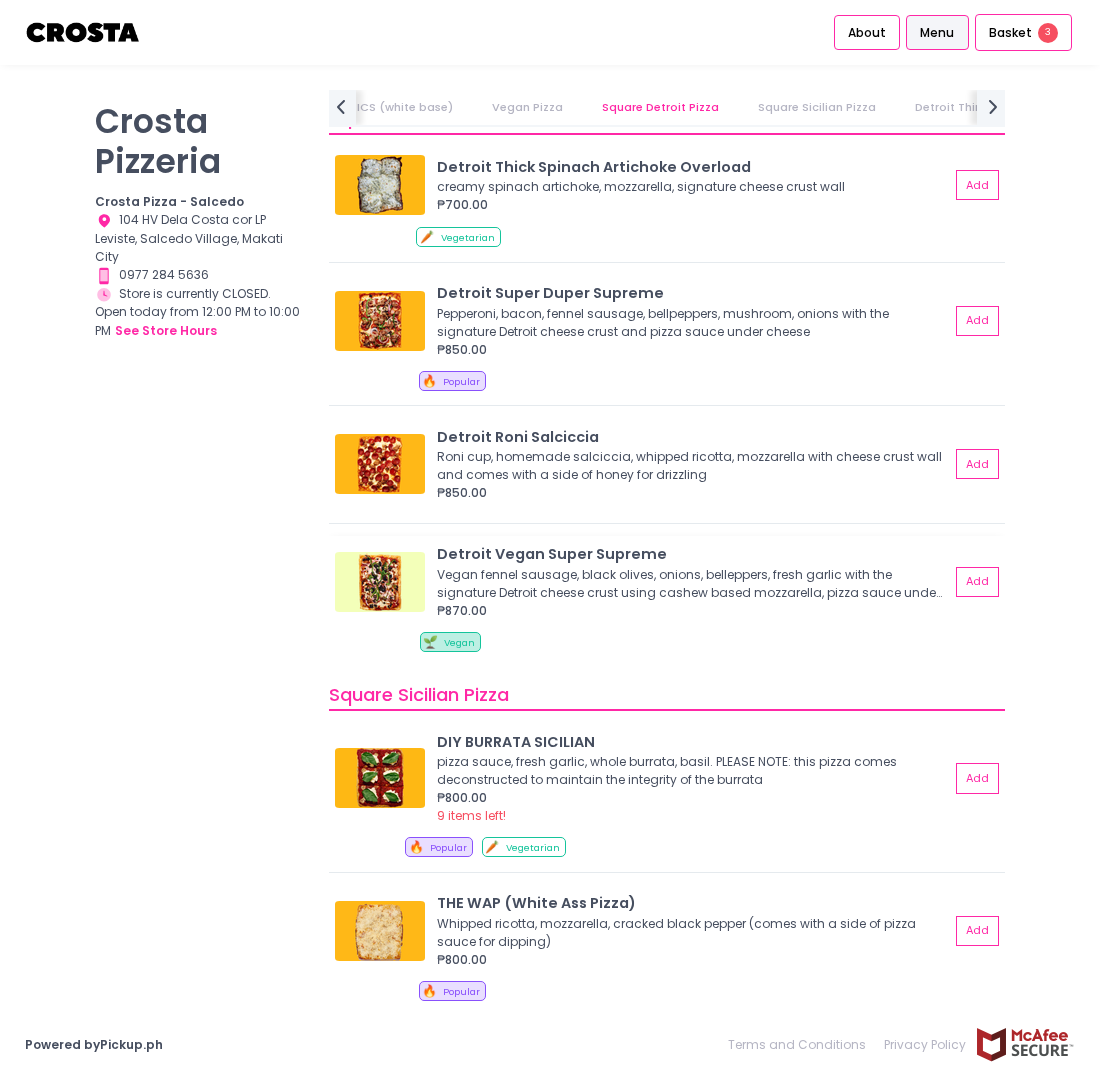 click at bounding box center [380, 582] 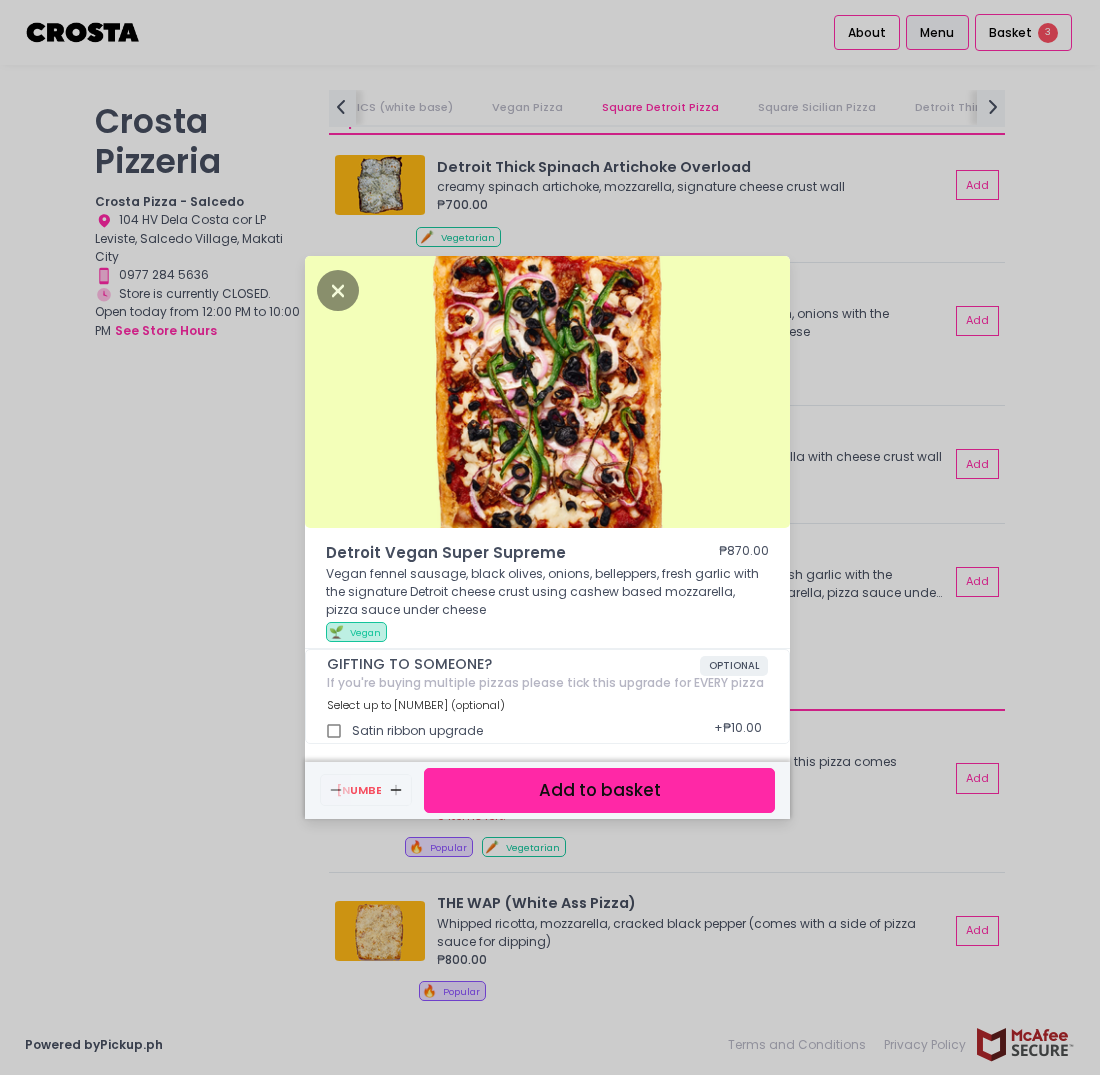 click on "Detroit Vegan Super Supreme   ₱870.00 Vegan fennel sausage, black olives, onions, belleppers, fresh garlic with the signature Detroit cheese crust using cashew based mozzarella, pizza sauce under cheese 🌱 Vegan GIFTING TO SOMEONE? OPTIONAL If you're buying multiple pizzas please tick this upgrade for EVERY pizza  Select up to    1 (optional) Satin ribbon upgrade    +  ₱10.00 Remove Created with Sketch. 1 Add Created with Sketch. Add to basket" at bounding box center [550, 537] 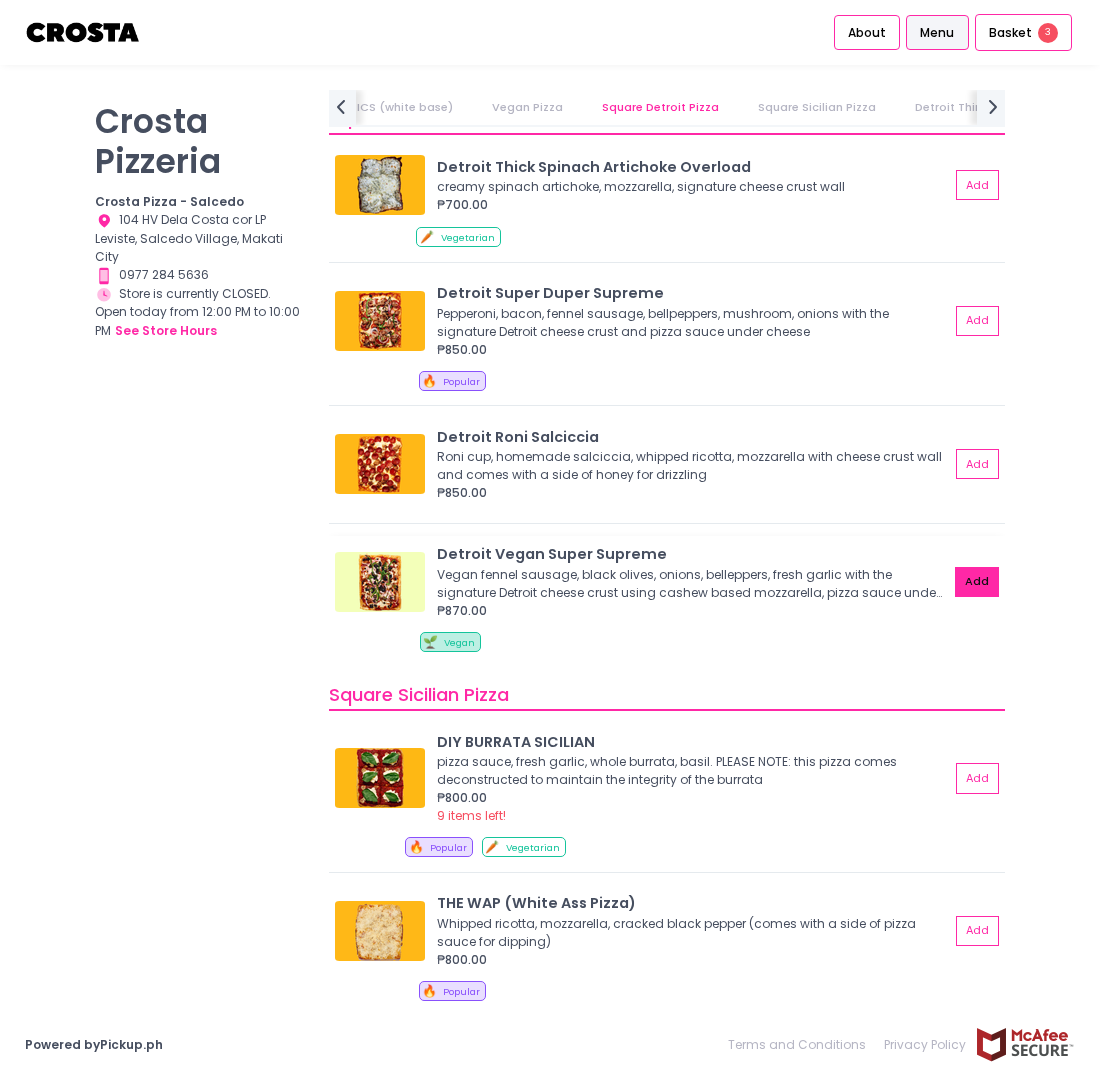 click on "Add" at bounding box center (977, 582) 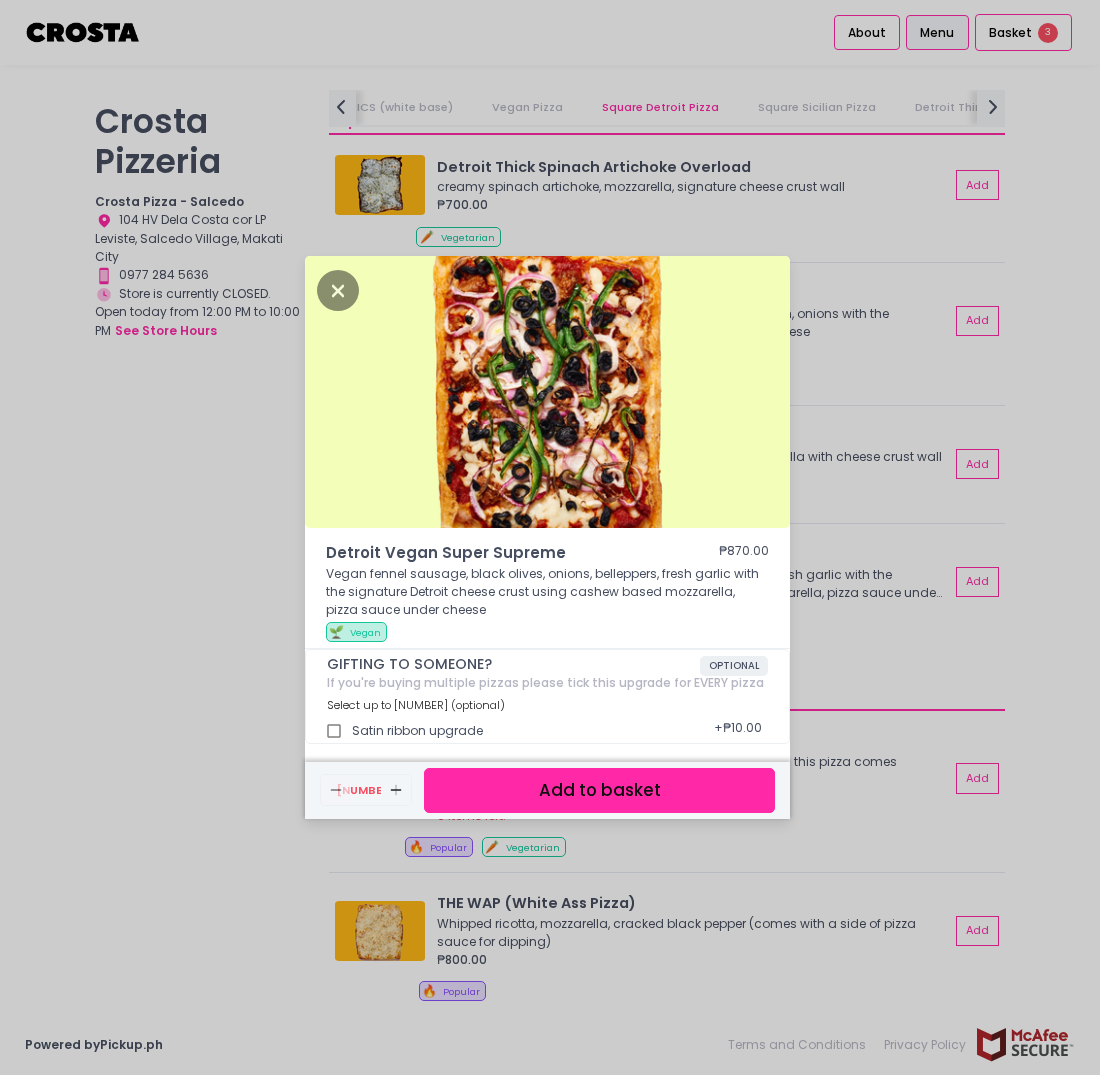 click on "Add to basket" at bounding box center (599, 790) 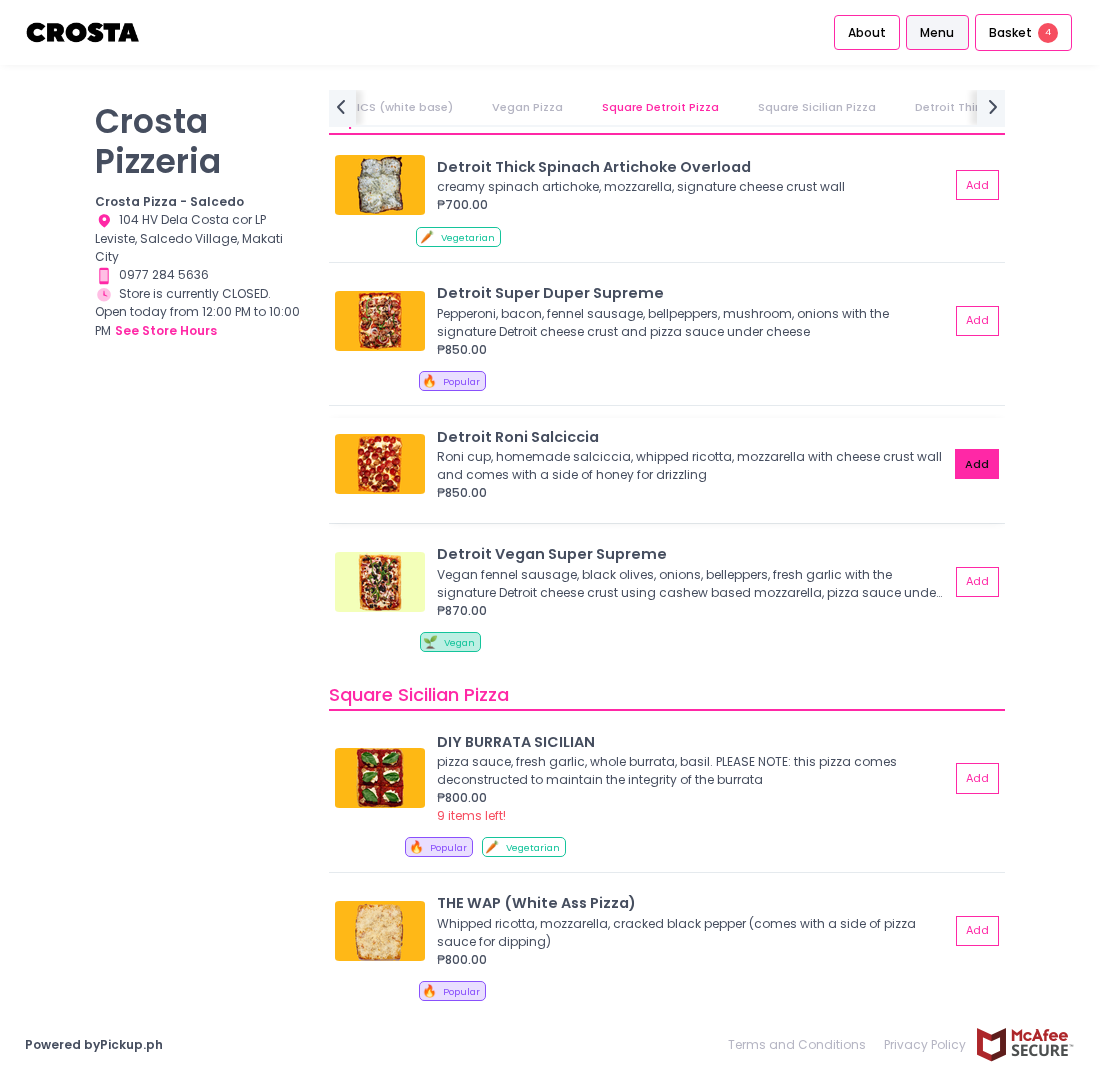 click on "Add" at bounding box center (977, 464) 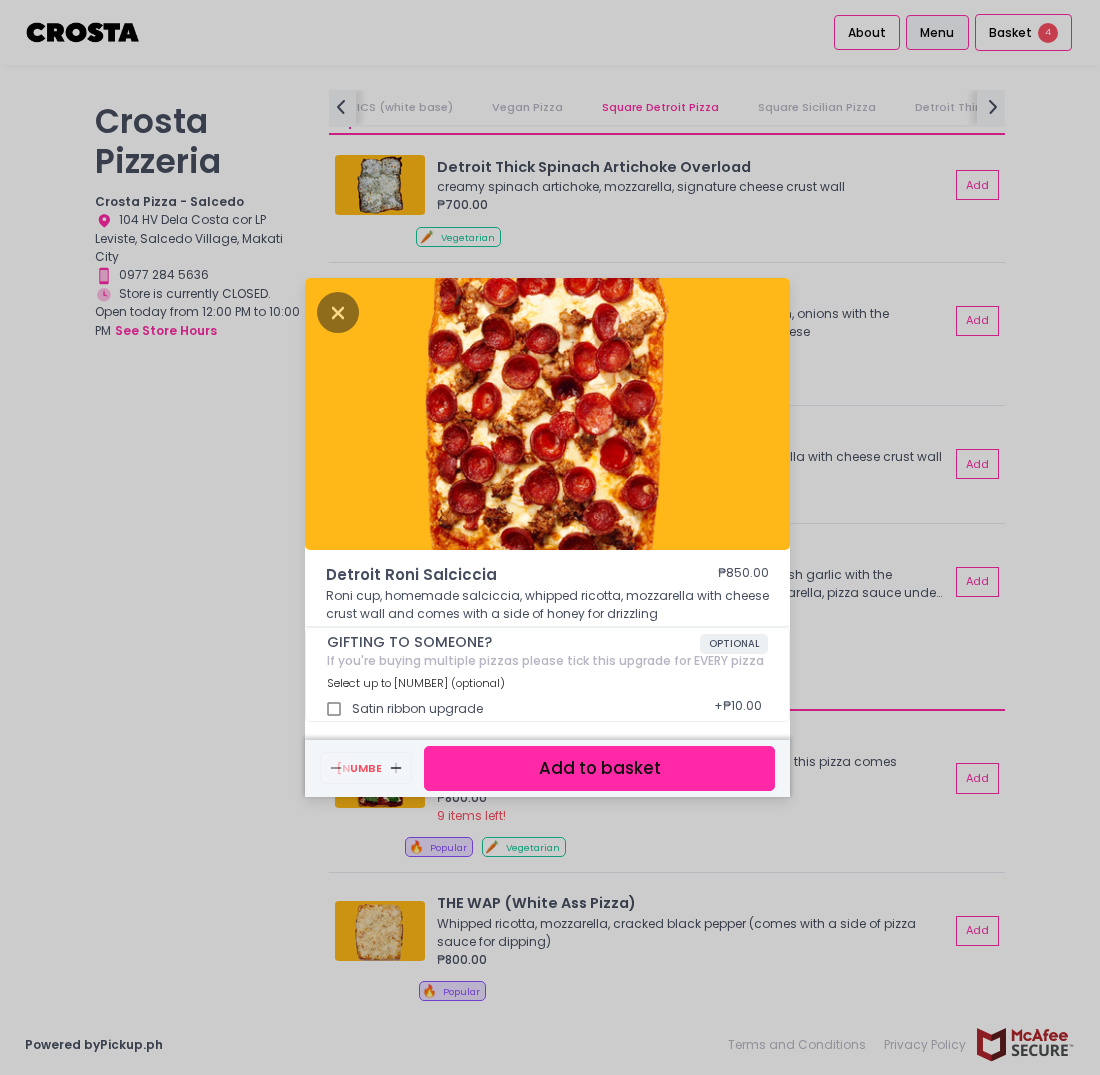 click on "Add to basket" at bounding box center (599, 768) 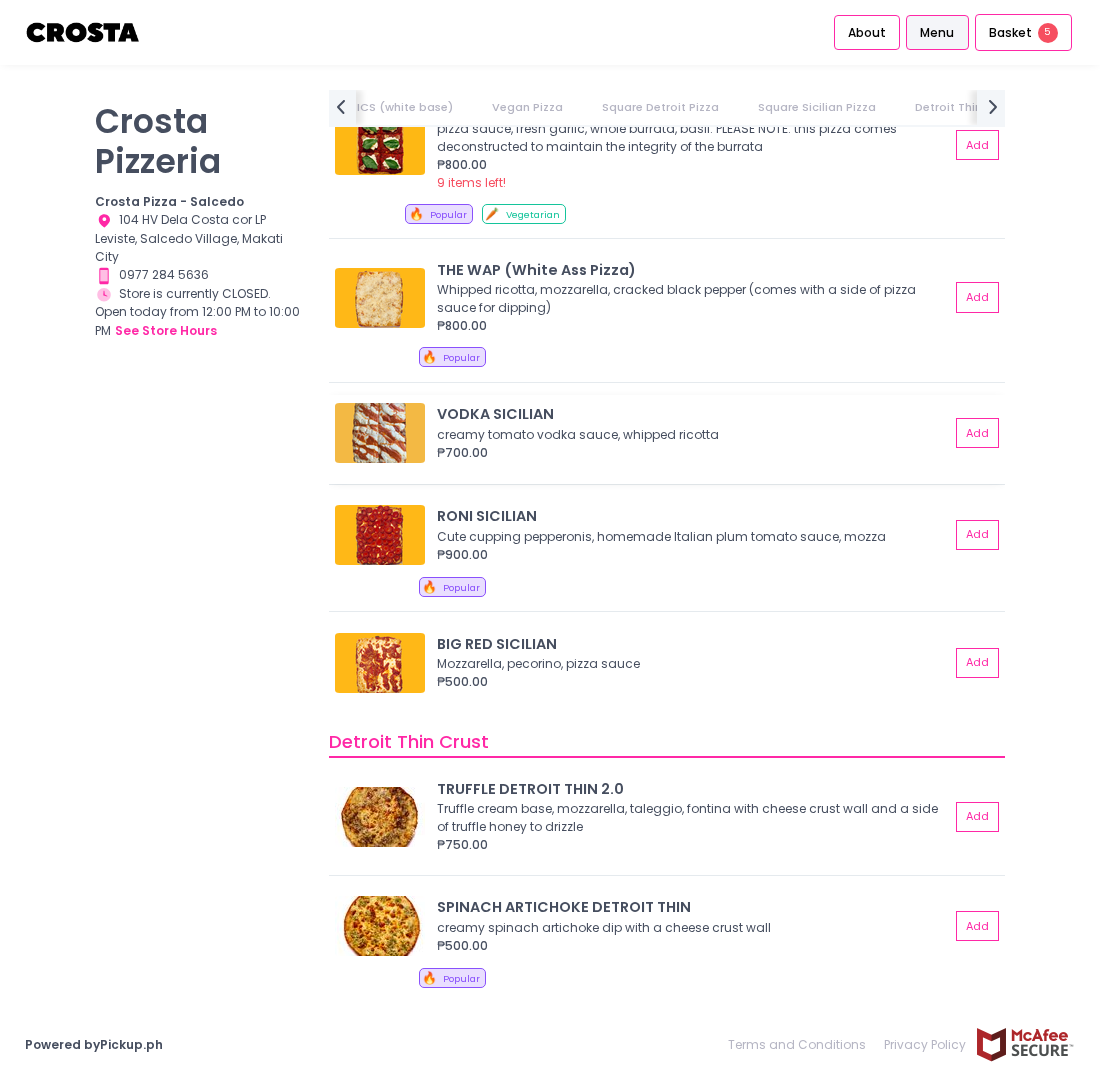 scroll, scrollTop: 3114, scrollLeft: 0, axis: vertical 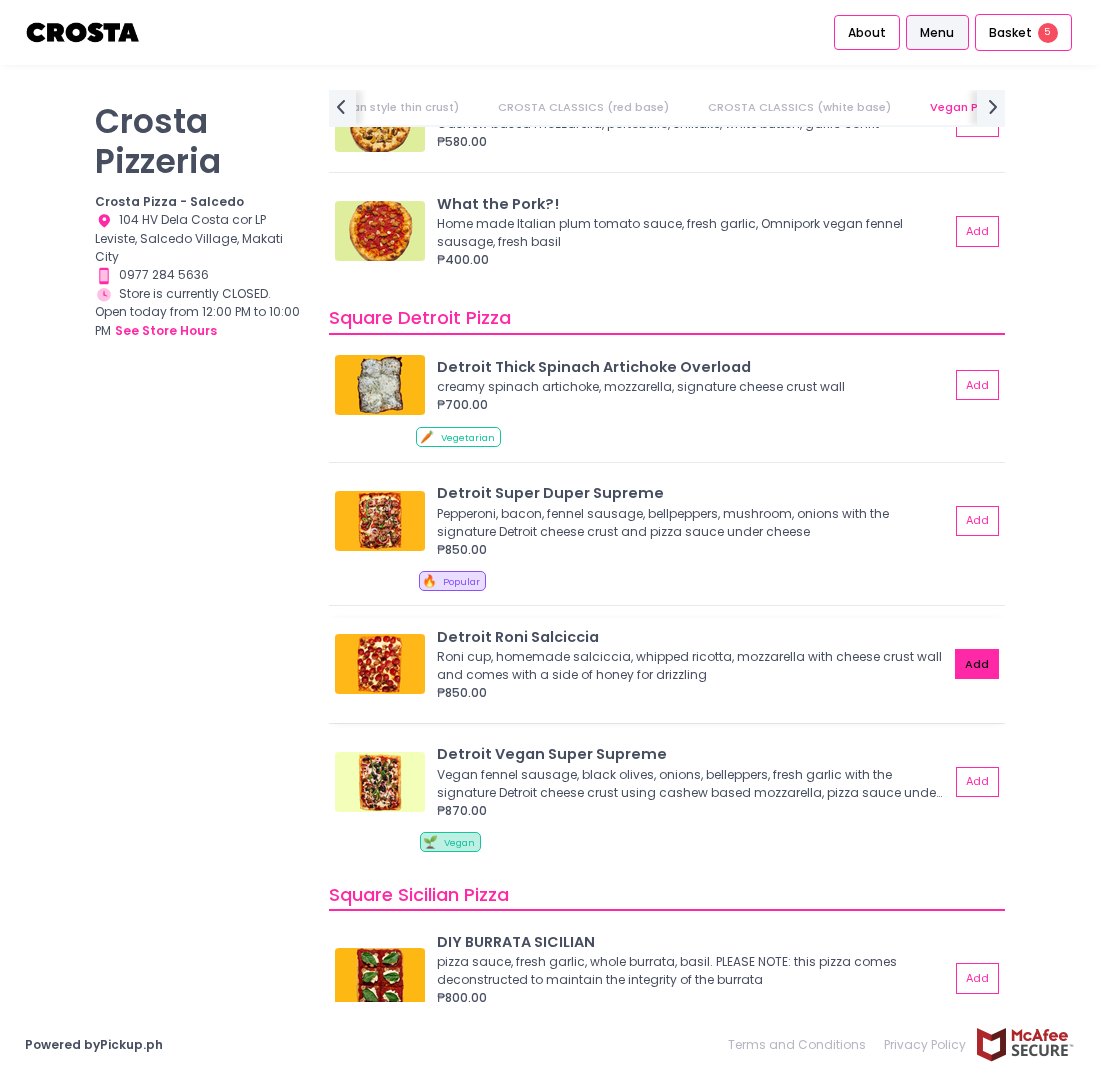 click on "Add" at bounding box center [977, 664] 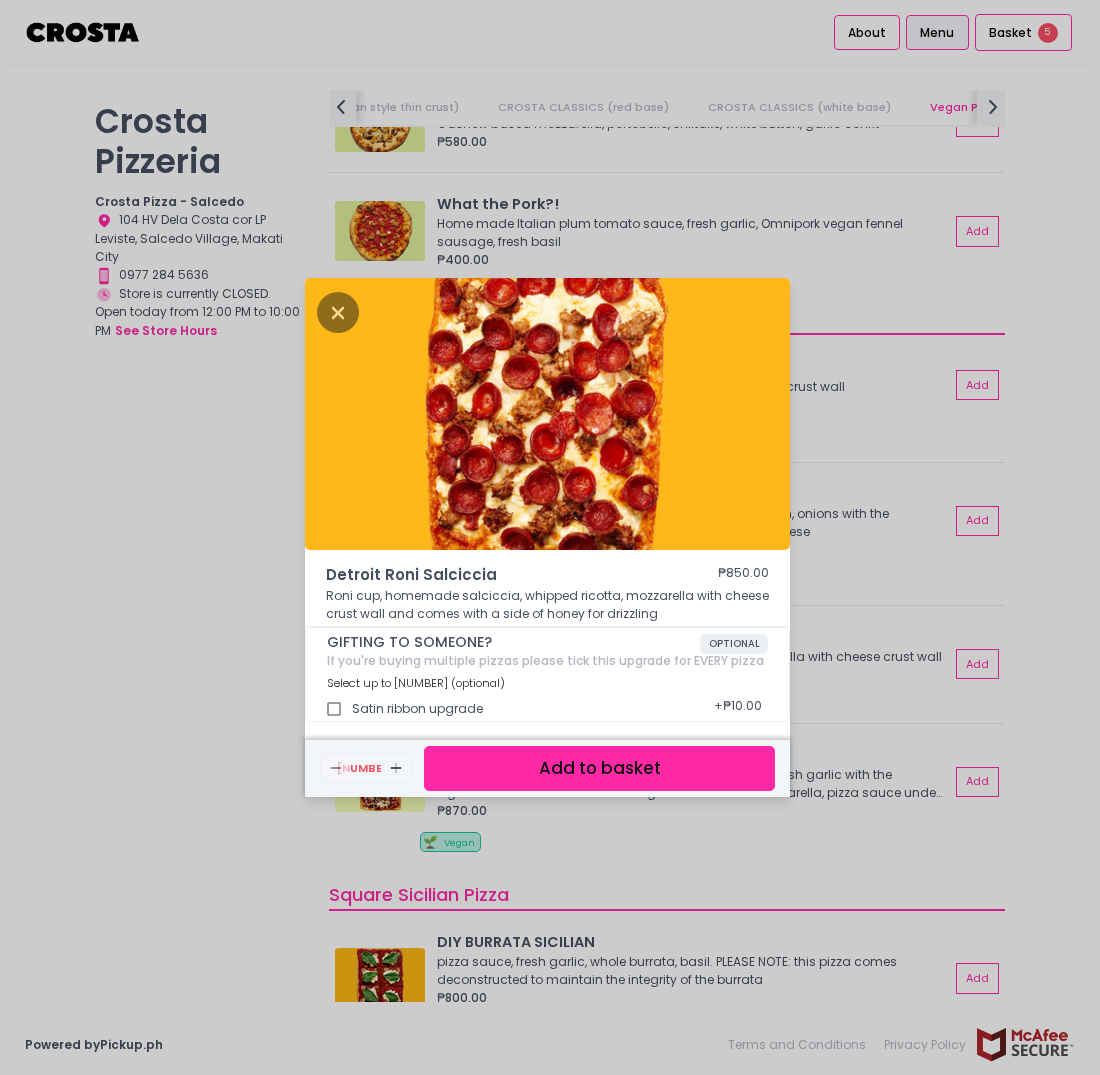 click on "Add to basket" at bounding box center [599, 768] 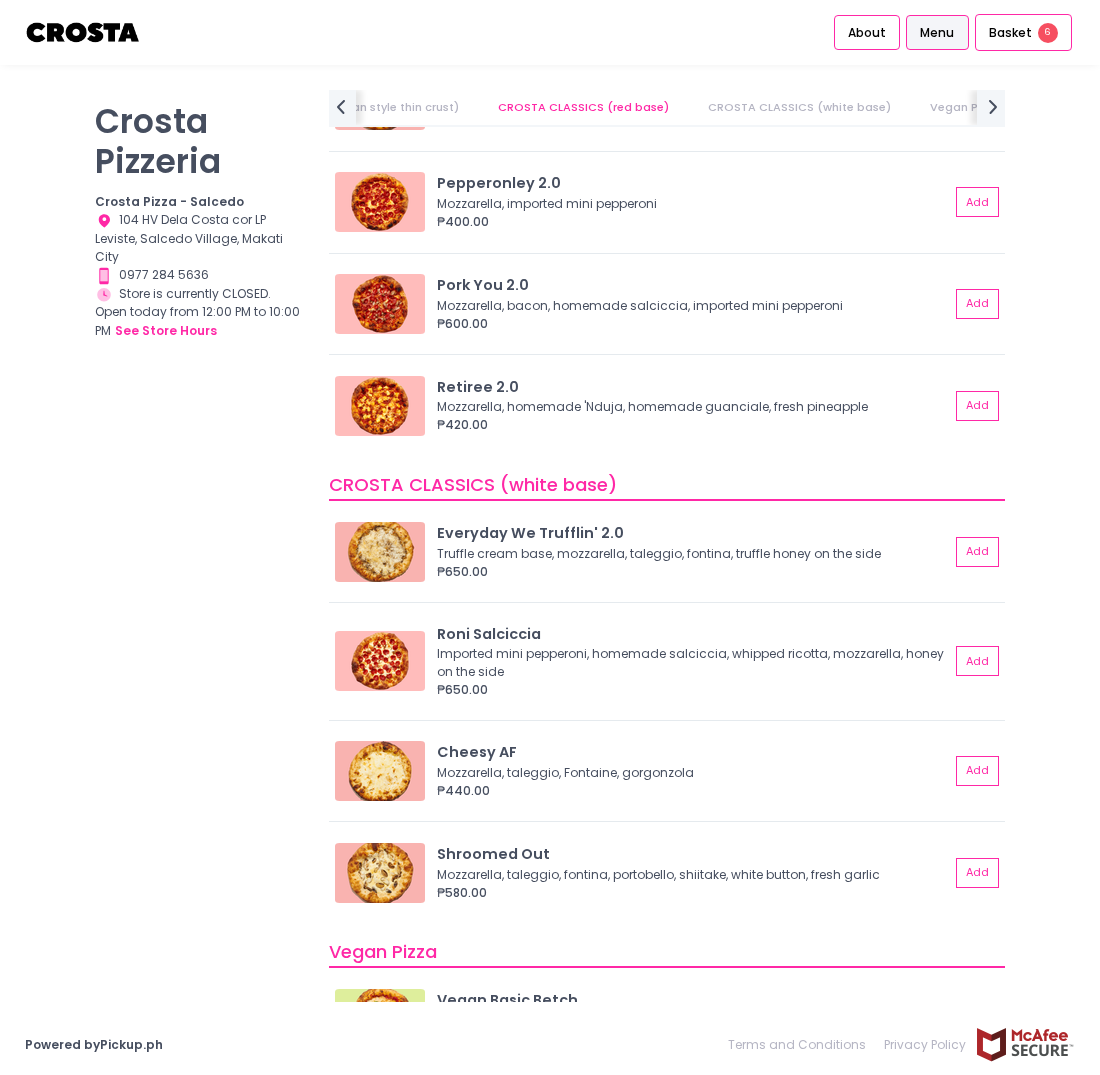 scroll, scrollTop: 758, scrollLeft: 0, axis: vertical 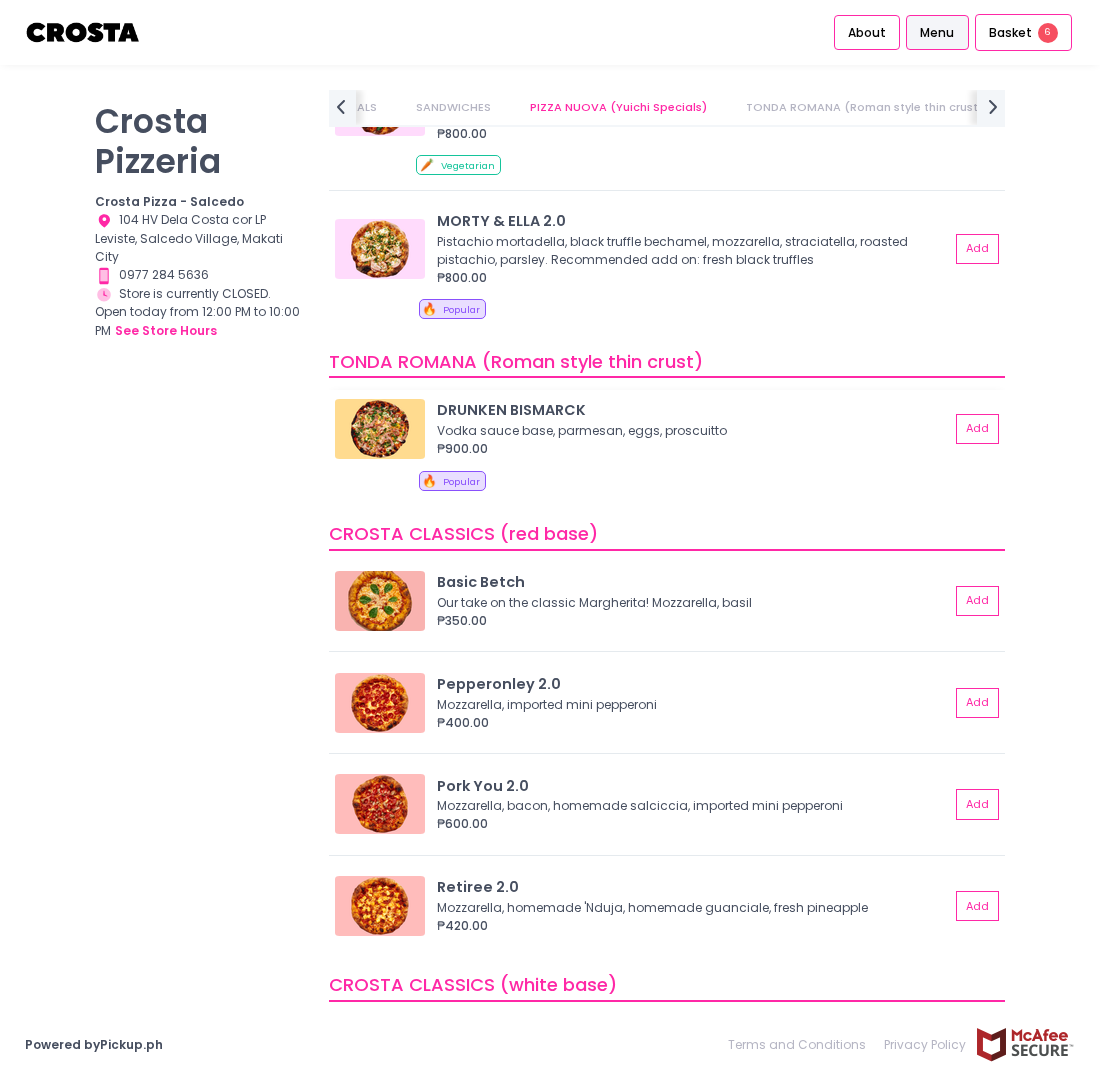 click at bounding box center [380, 429] 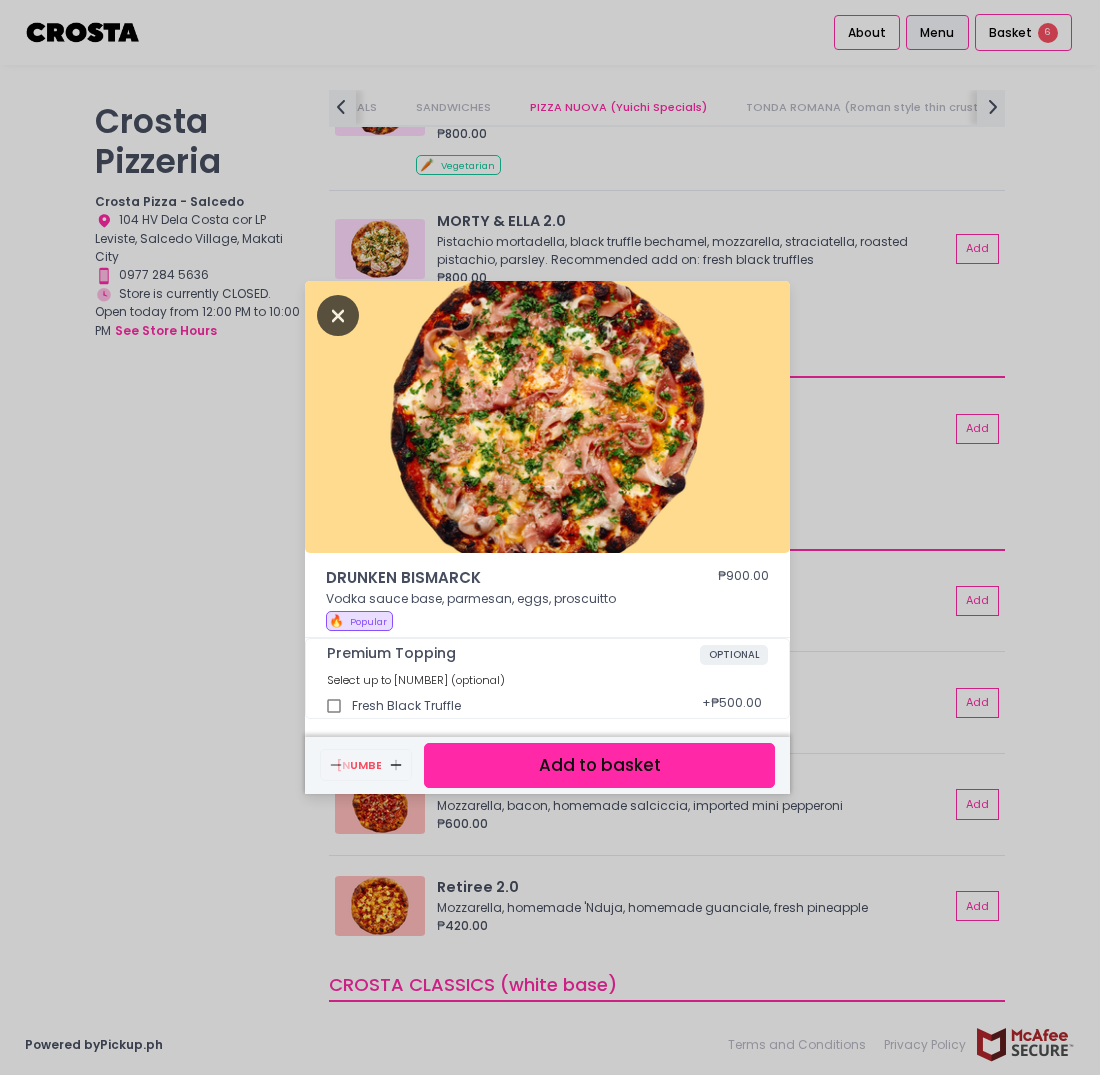 click at bounding box center [338, 315] 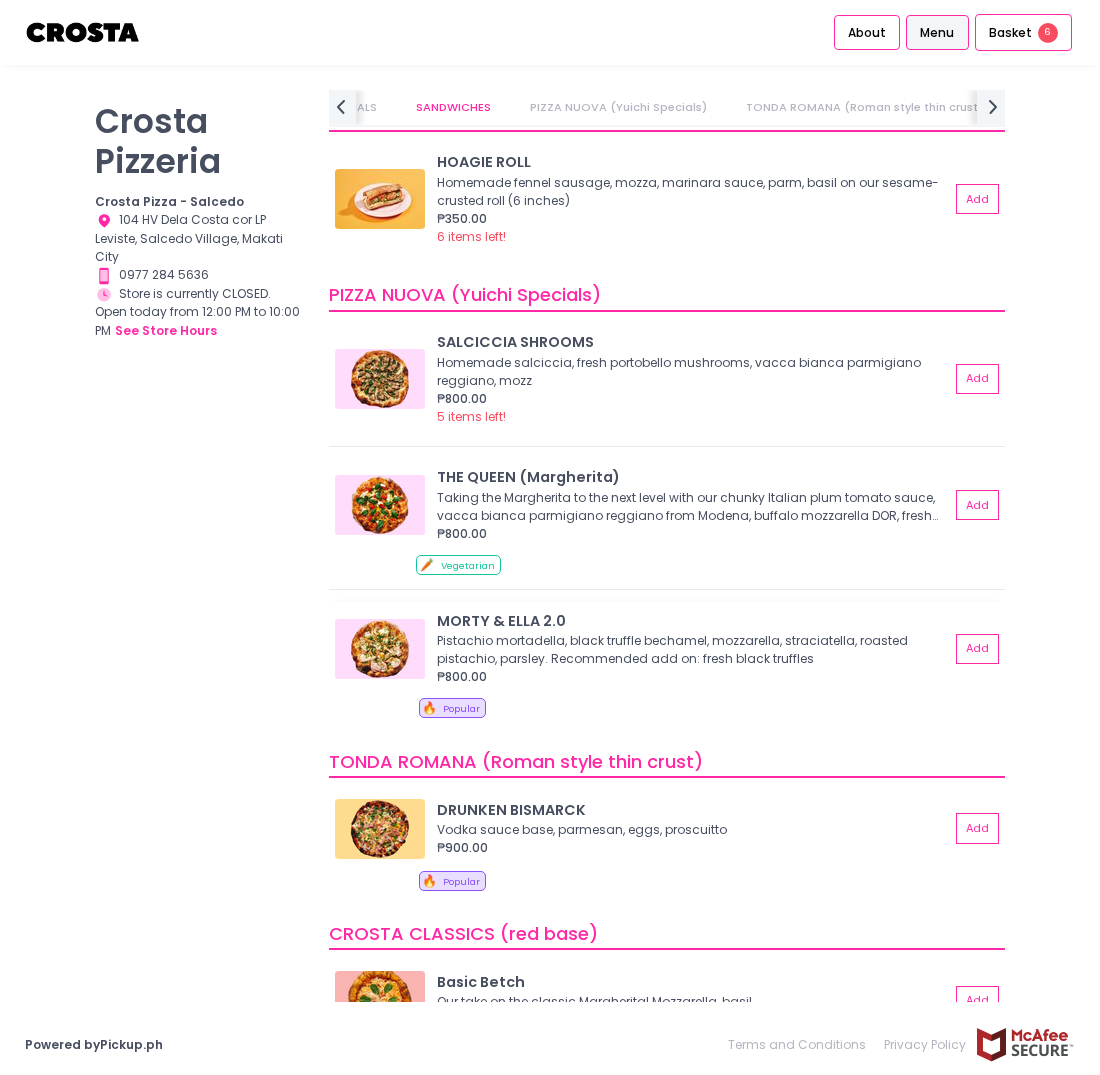 scroll, scrollTop: 15, scrollLeft: 0, axis: vertical 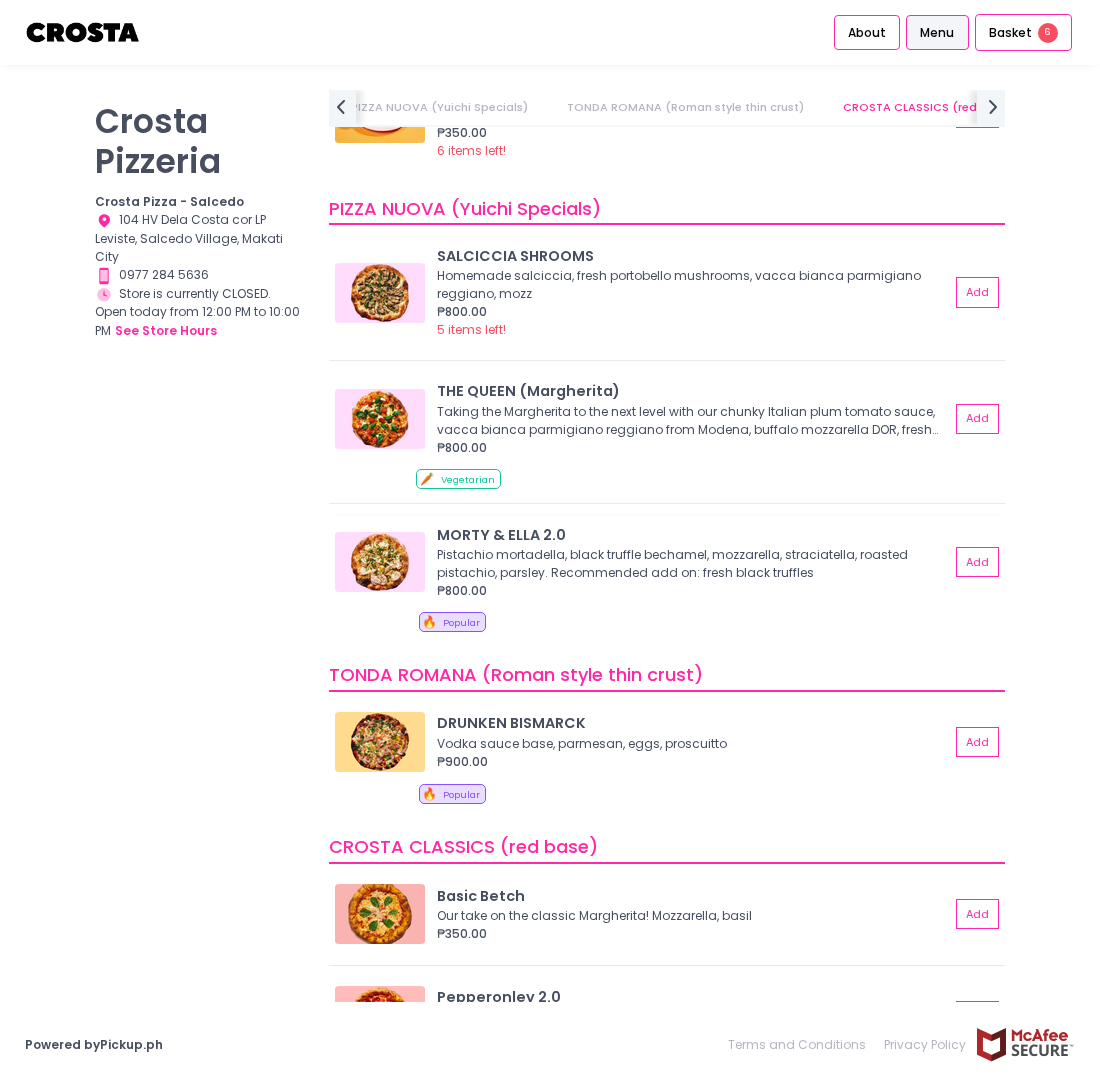 click at bounding box center (380, 562) 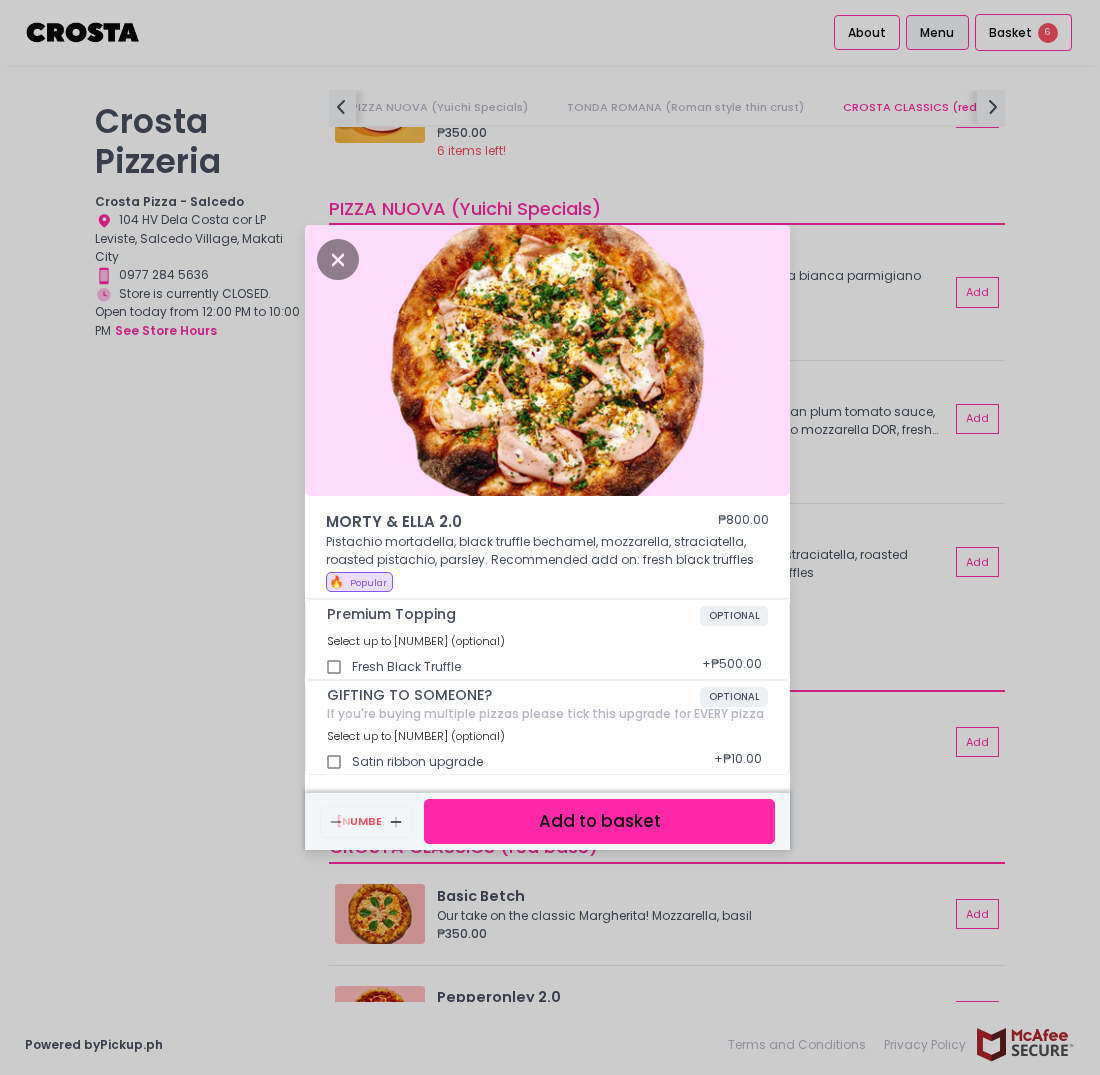 click on "MORTY & ELLA 2.0 ₱800.00 Pistachio mortadella, black truffle bechamel, mozzarella, straciatella, roasted pistachio, parsley. Recommended add on: fresh black truffles 🔥 Popular Premium Topping OPTIONAL Select up to 1 (optional) Fresh Black Truffle + ₱500.00 GIFTING TO SOMEONE? OPTIONAL If you're buying multiple pizzas please tick this upgrade for EVERY pizza Select up to 1 (optional) Satin ribbon upgrade + ₱10.00 Remove Created with Sketch. 1 Add Created with Sketch. Add to basket" at bounding box center [550, 537] 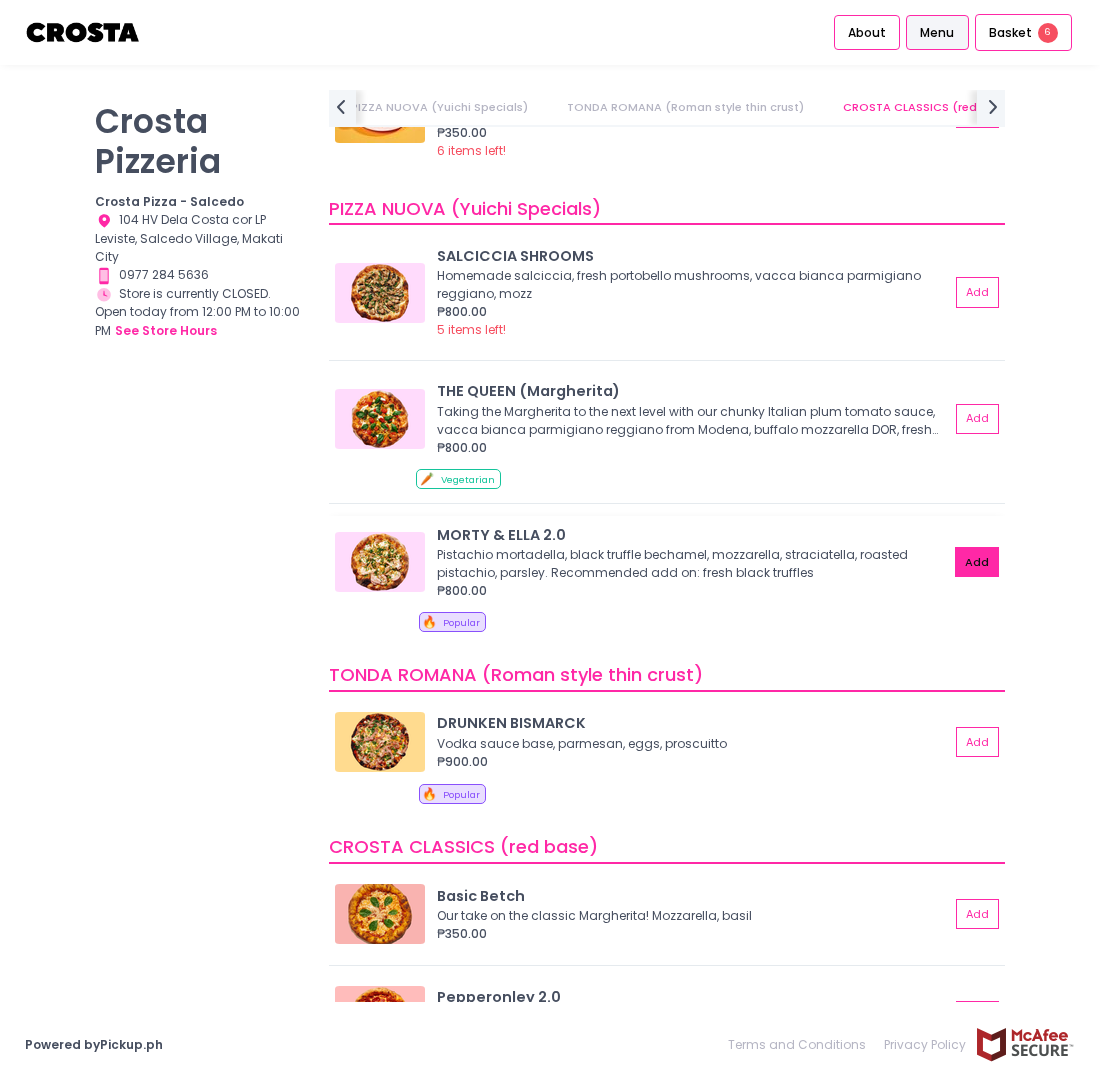 click on "Add" at bounding box center [977, 562] 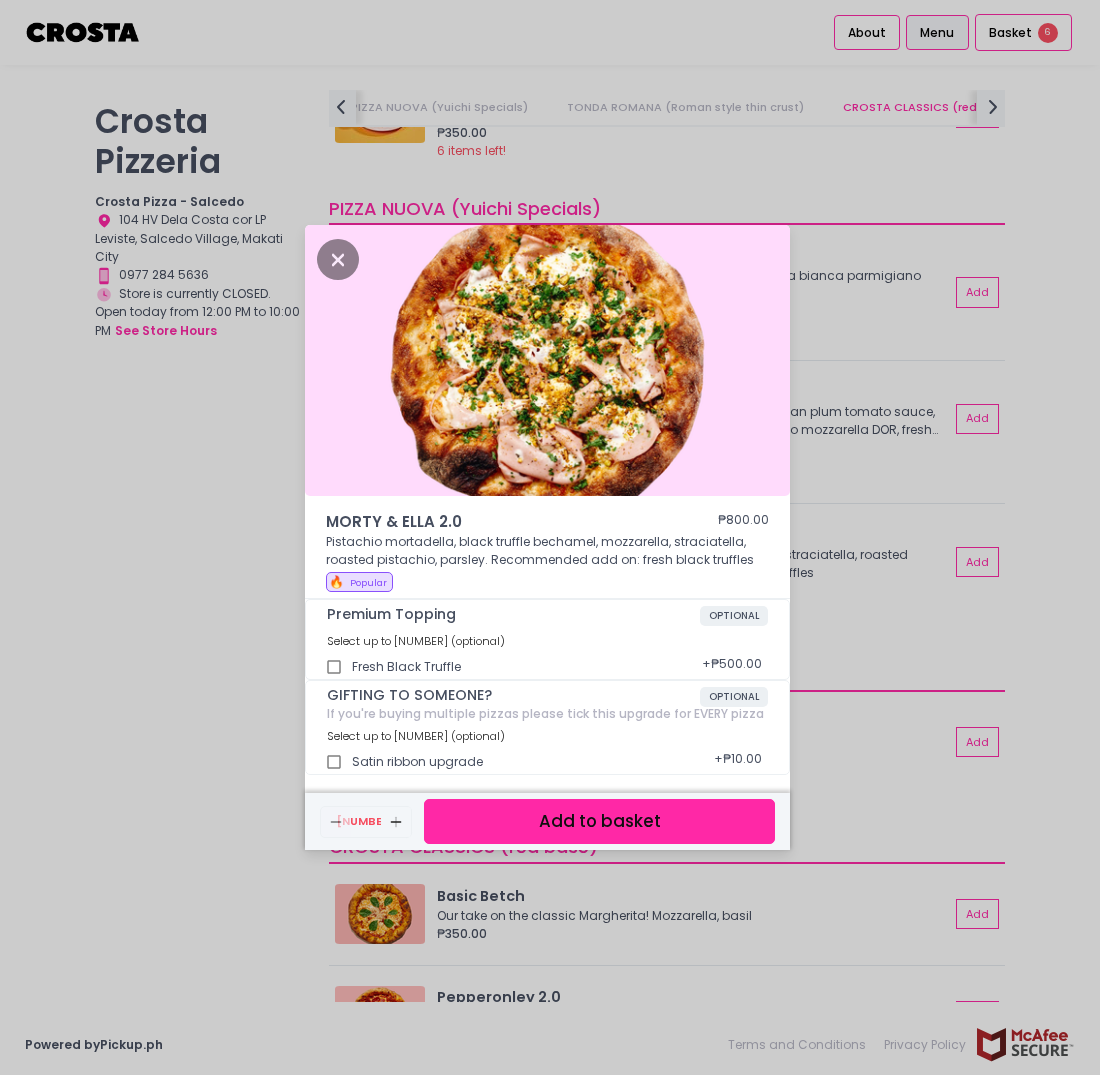 click on "Add to basket" at bounding box center [599, 821] 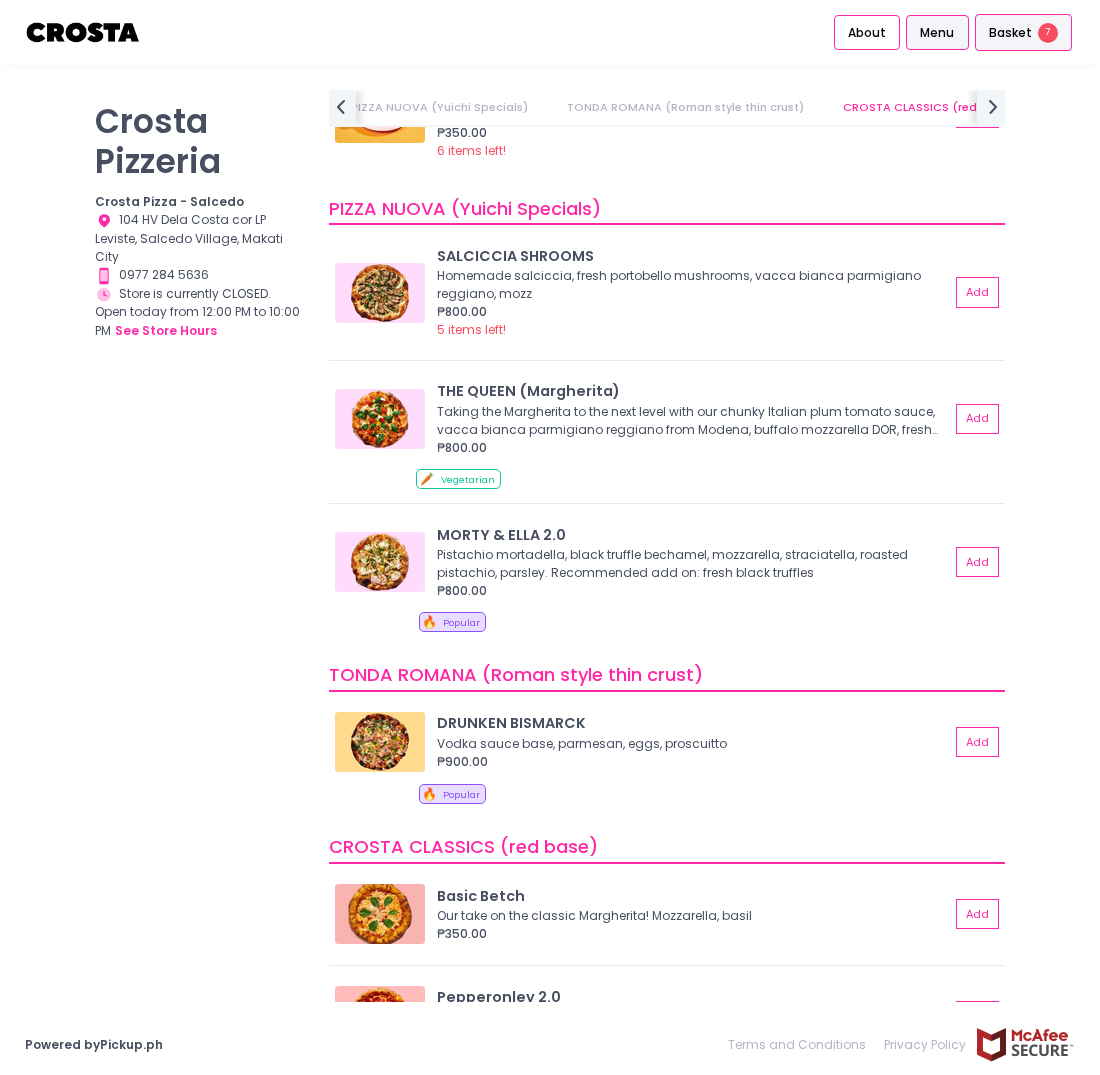 click on "Basket 7" at bounding box center (1023, 32) 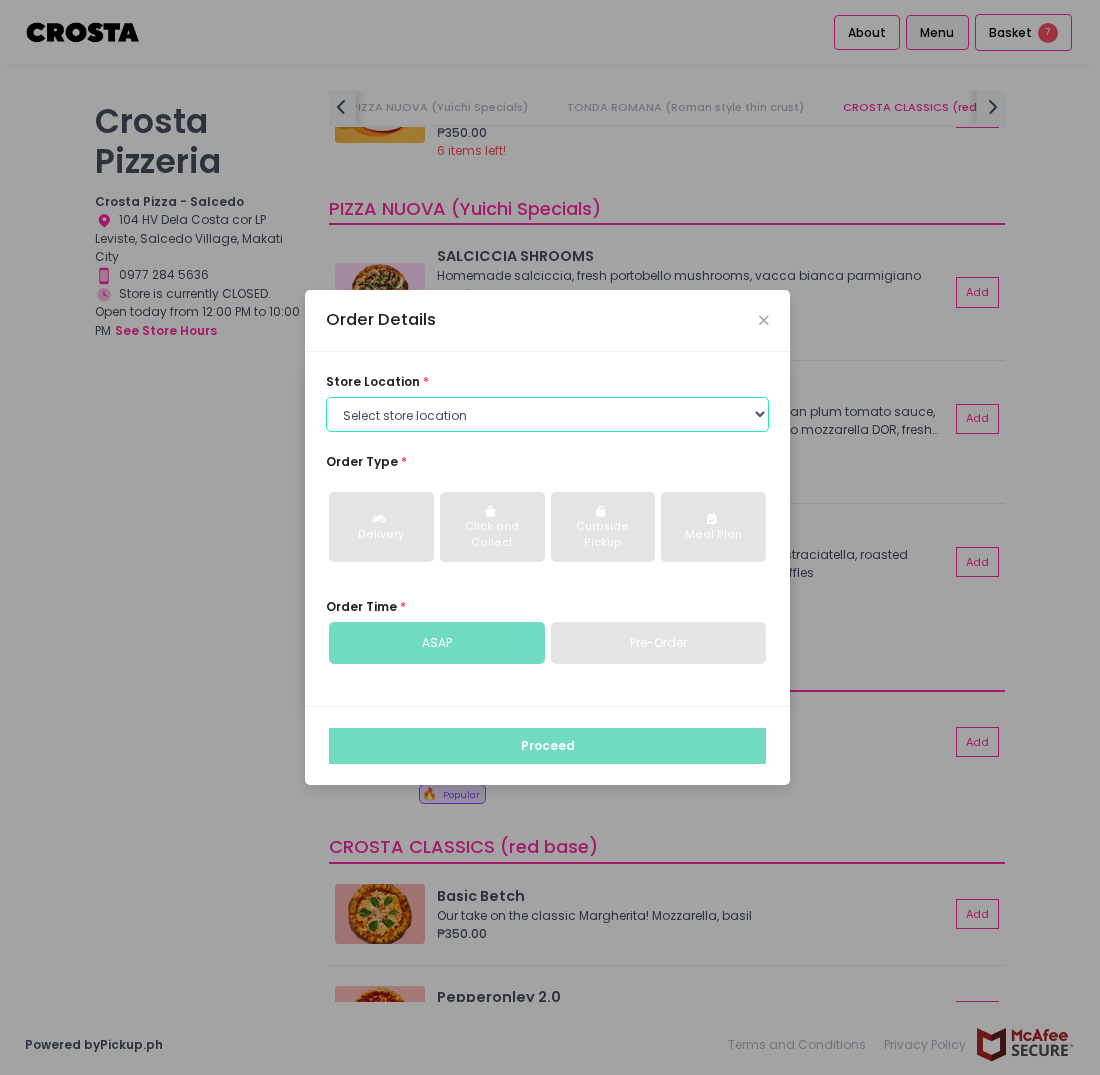 click on "Select store location Crosta Pizza - Salcedo Crosta Pizza - San Juan" at bounding box center [547, 415] 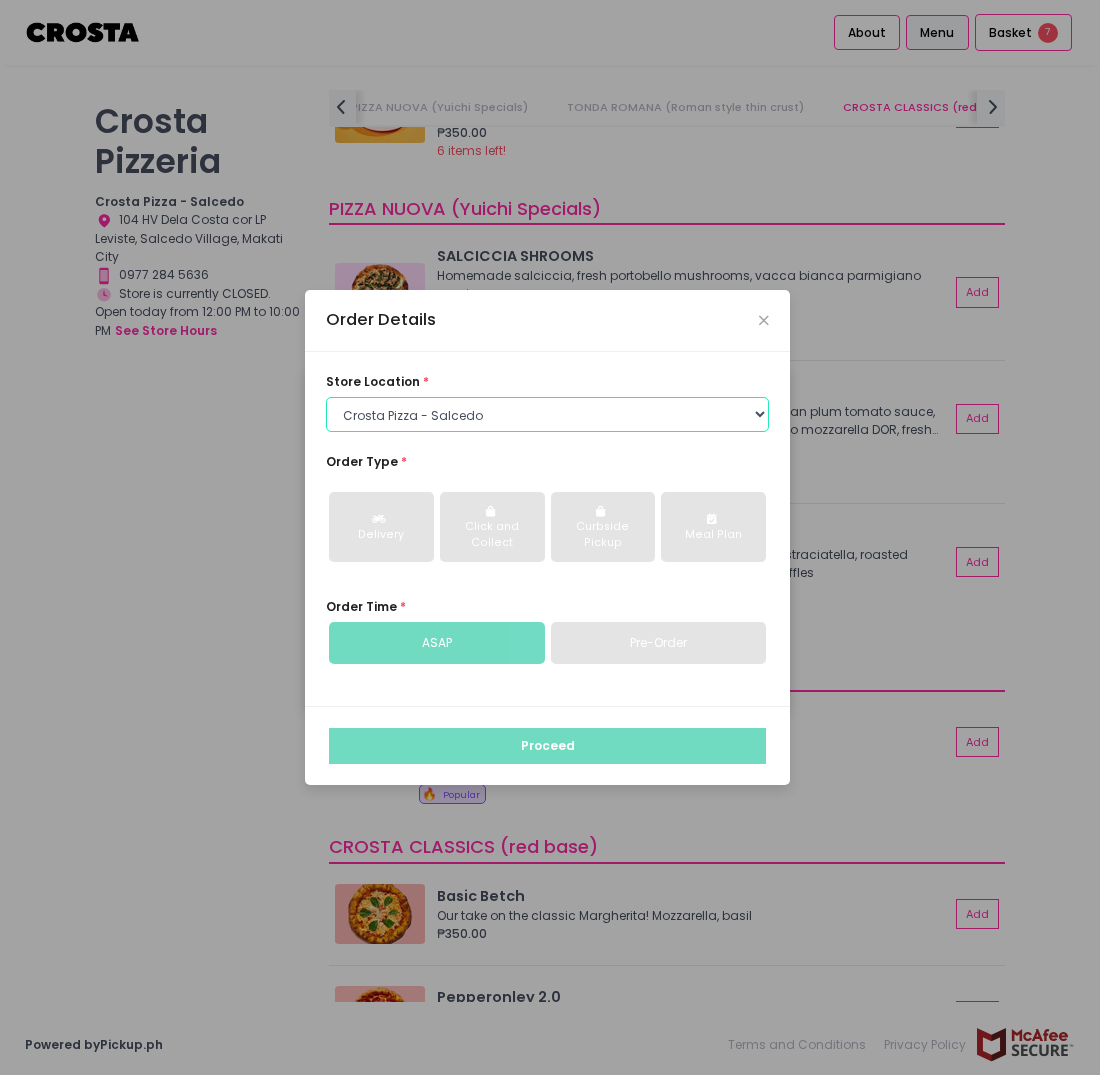 click on "Select store location Crosta Pizza - Salcedo Crosta Pizza - San Juan" at bounding box center (547, 415) 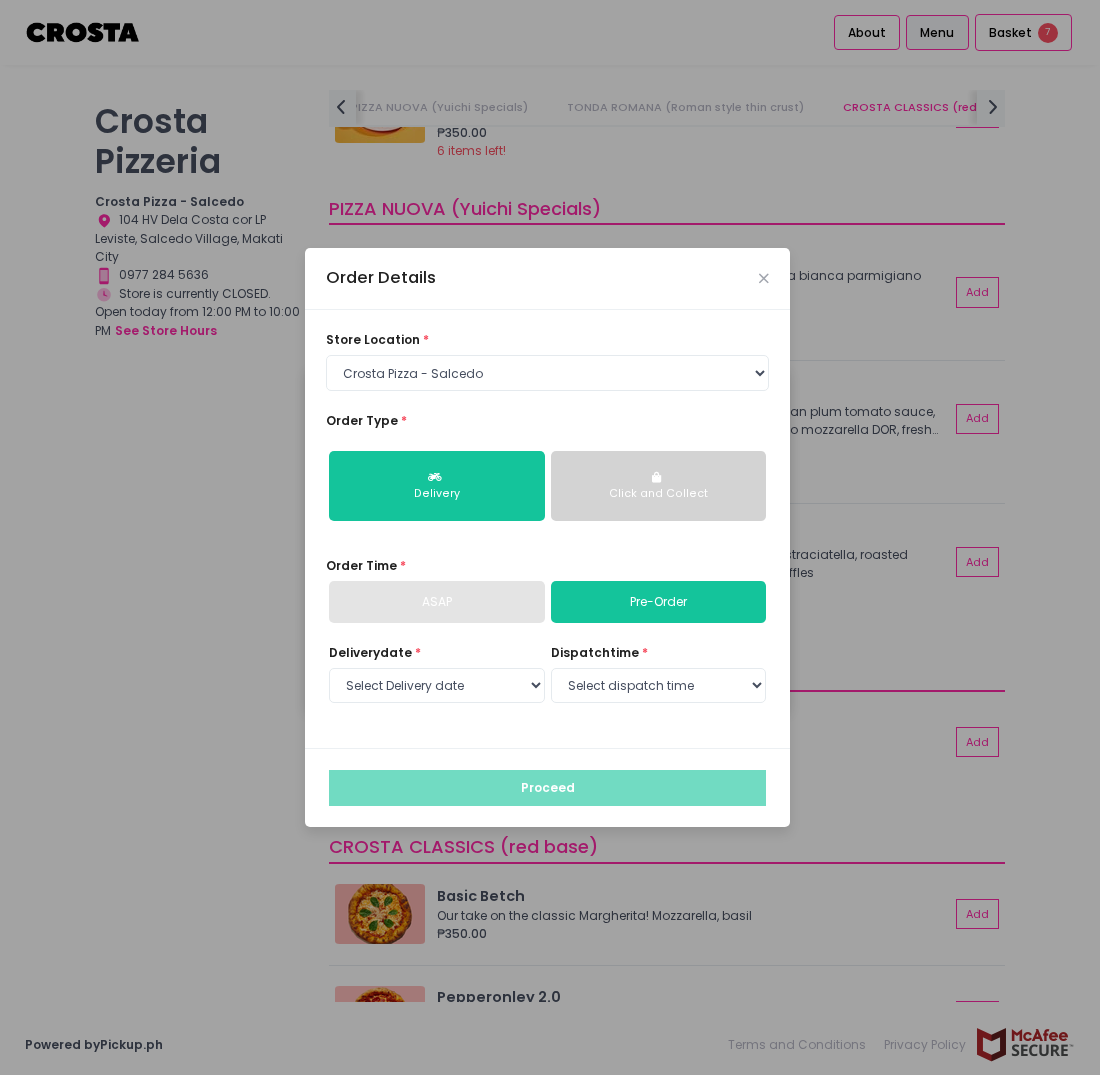 click on "ASAP" at bounding box center (437, 602) 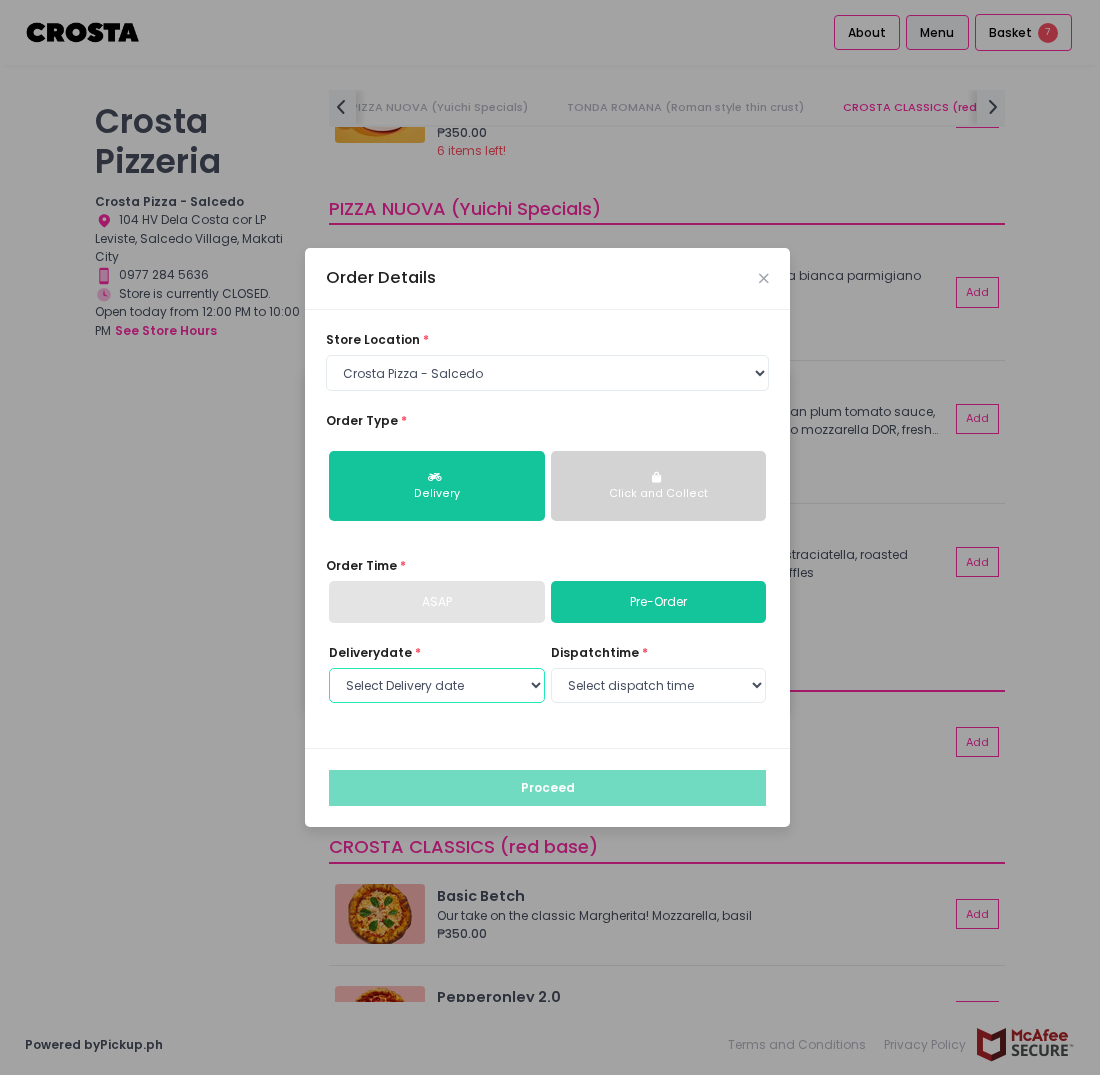 click on "Select Delivery date Saturday, Aug 9th Sunday, Aug 10th Monday, Aug 11th" at bounding box center [437, 686] 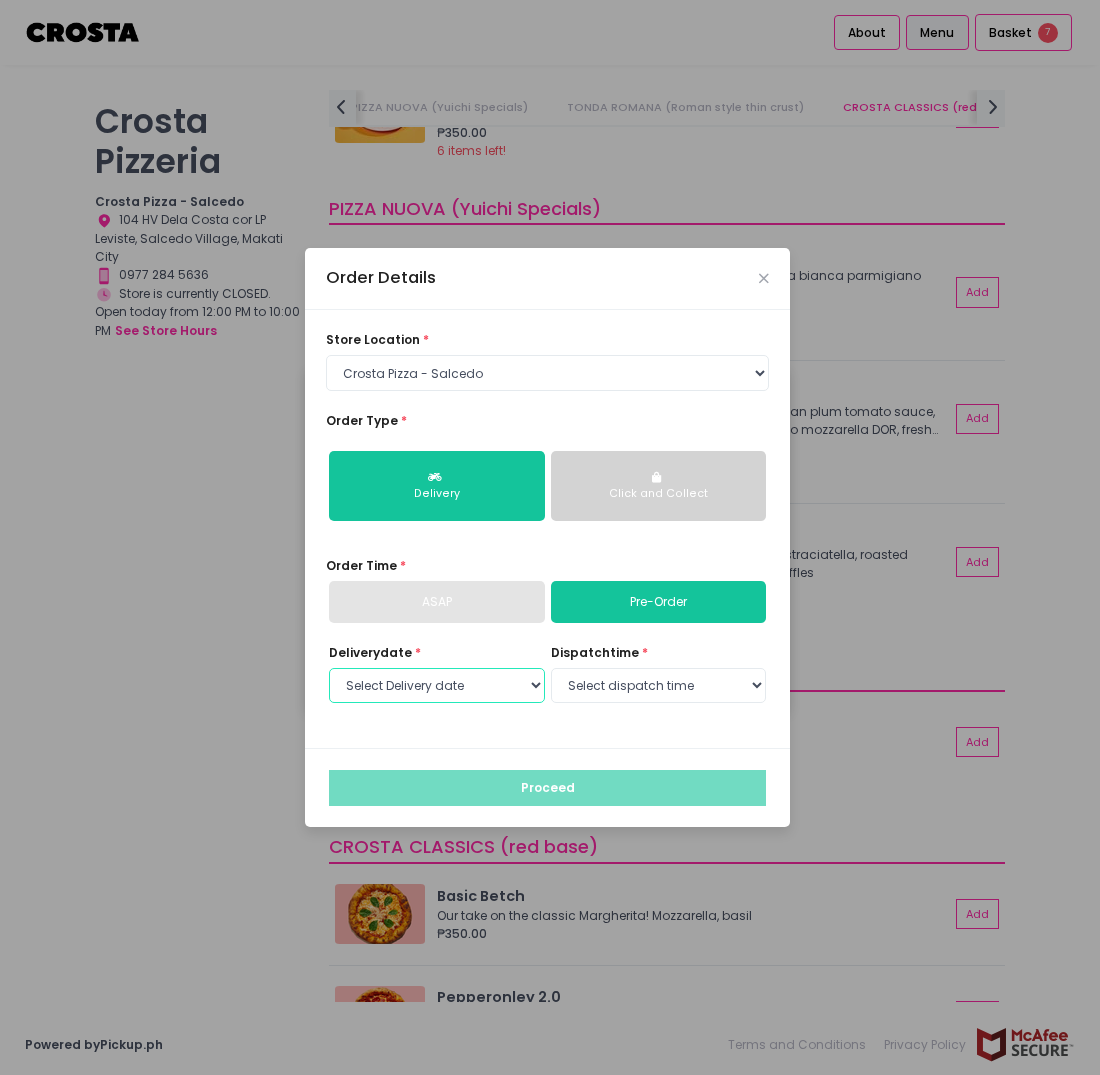 select on "[DATE]" 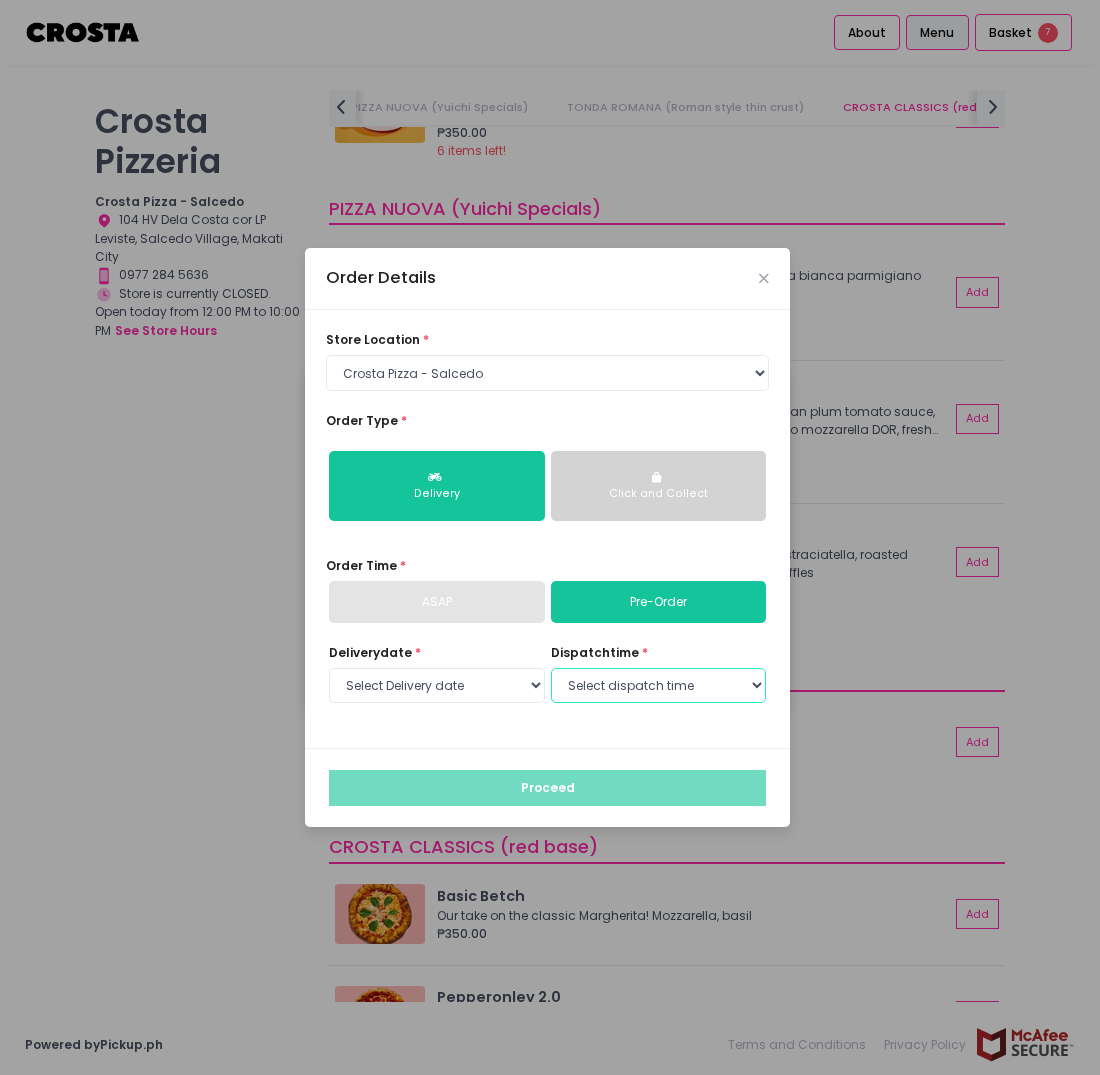 click on "Select dispatch time 12:00 PM - 12:30 PM 12:30 PM - 01:00 PM 01:00 PM - 01:30 PM 01:30 PM - 02:00 PM 02:00 PM - 02:30 PM 02:30 PM - 03:00 PM 03:00 PM - 03:30 PM 03:30 PM - 04:00 PM 04:00 PM - 04:30 PM 04:30 PM - 05:00 PM 05:00 PM - 05:30 PM 05:30 PM - 06:00 PM 06:00 PM - 06:30 PM 06:30 PM - 07:00 PM 07:00 PM - 07:30 PM 07:30 PM - 08:00 PM 08:00 PM - 08:30 PM 08:30 PM - 09:00 PM 09:00 PM - 09:30 PM 09:30 PM - 10:00 PM" at bounding box center (659, 686) 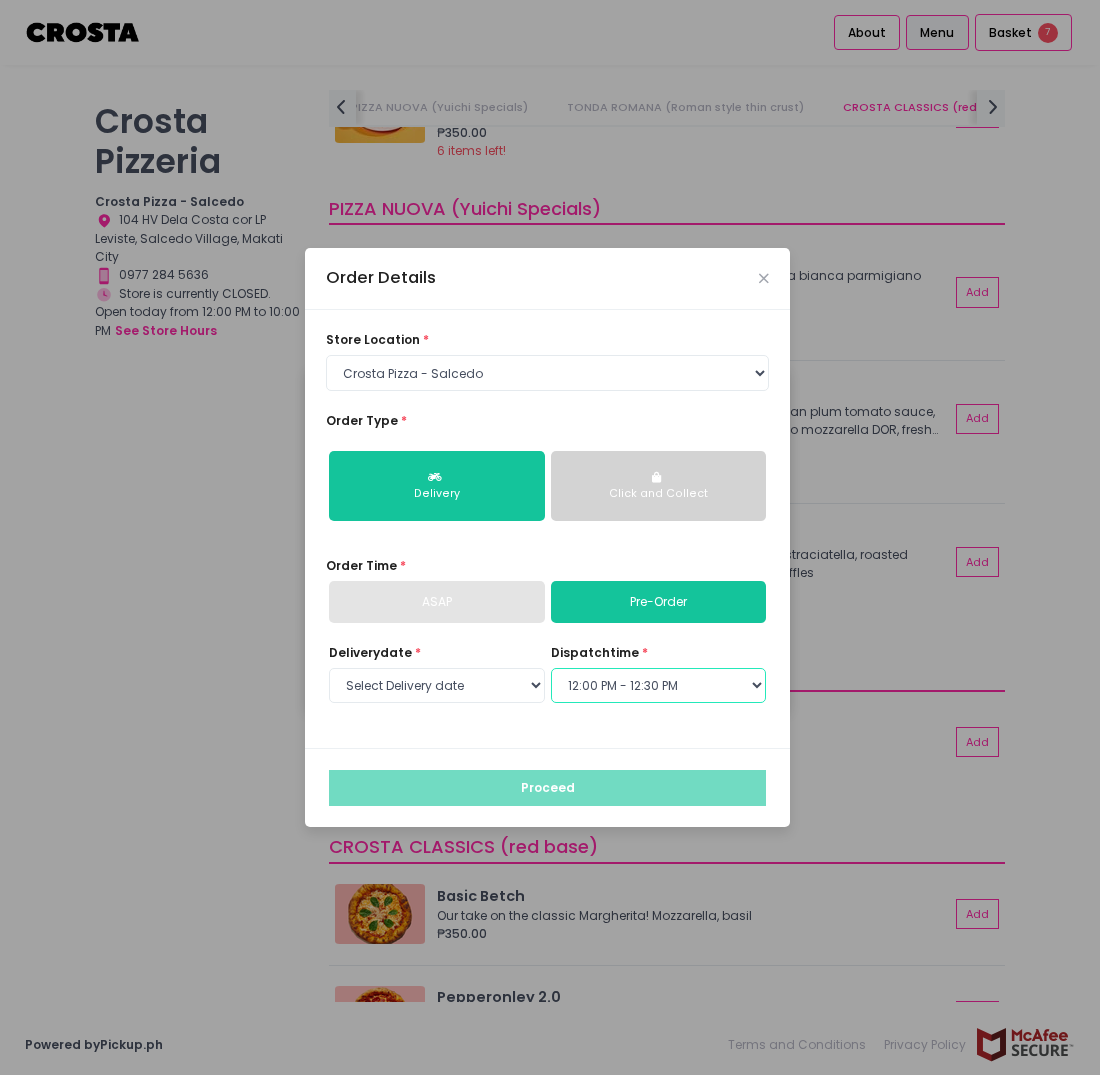 click on "Select dispatch time 12:00 PM - 12:30 PM 12:30 PM - 01:00 PM 01:00 PM - 01:30 PM 01:30 PM - 02:00 PM 02:00 PM - 02:30 PM 02:30 PM - 03:00 PM 03:00 PM - 03:30 PM 03:30 PM - 04:00 PM 04:00 PM - 04:30 PM 04:30 PM - 05:00 PM 05:00 PM - 05:30 PM 05:30 PM - 06:00 PM 06:00 PM - 06:30 PM 06:30 PM - 07:00 PM 07:00 PM - 07:30 PM 07:30 PM - 08:00 PM 08:00 PM - 08:30 PM 08:30 PM - 09:00 PM 09:00 PM - 09:30 PM 09:30 PM - 10:00 PM" at bounding box center (659, 686) 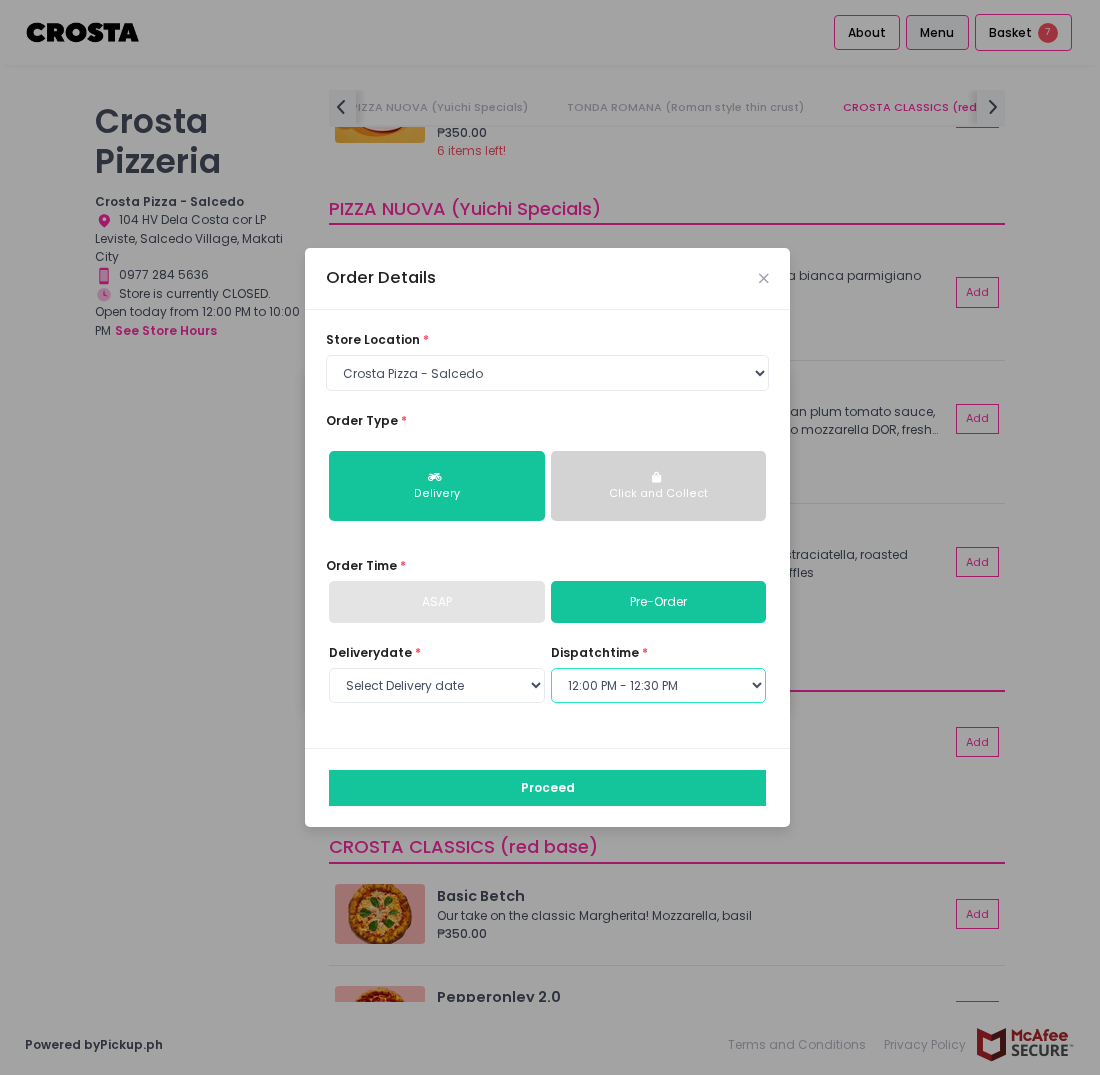 click on "Select dispatch time 12:00 PM - 12:30 PM 12:30 PM - 01:00 PM 01:00 PM - 01:30 PM 01:30 PM - 02:00 PM 02:00 PM - 02:30 PM 02:30 PM - 03:00 PM 03:00 PM - 03:30 PM 03:30 PM - 04:00 PM 04:00 PM - 04:30 PM 04:30 PM - 05:00 PM 05:00 PM - 05:30 PM 05:30 PM - 06:00 PM 06:00 PM - 06:30 PM 06:30 PM - 07:00 PM 07:00 PM - 07:30 PM 07:30 PM - 08:00 PM 08:00 PM - 08:30 PM 08:30 PM - 09:00 PM 09:00 PM - 09:30 PM 09:30 PM - 10:00 PM" at bounding box center (659, 686) 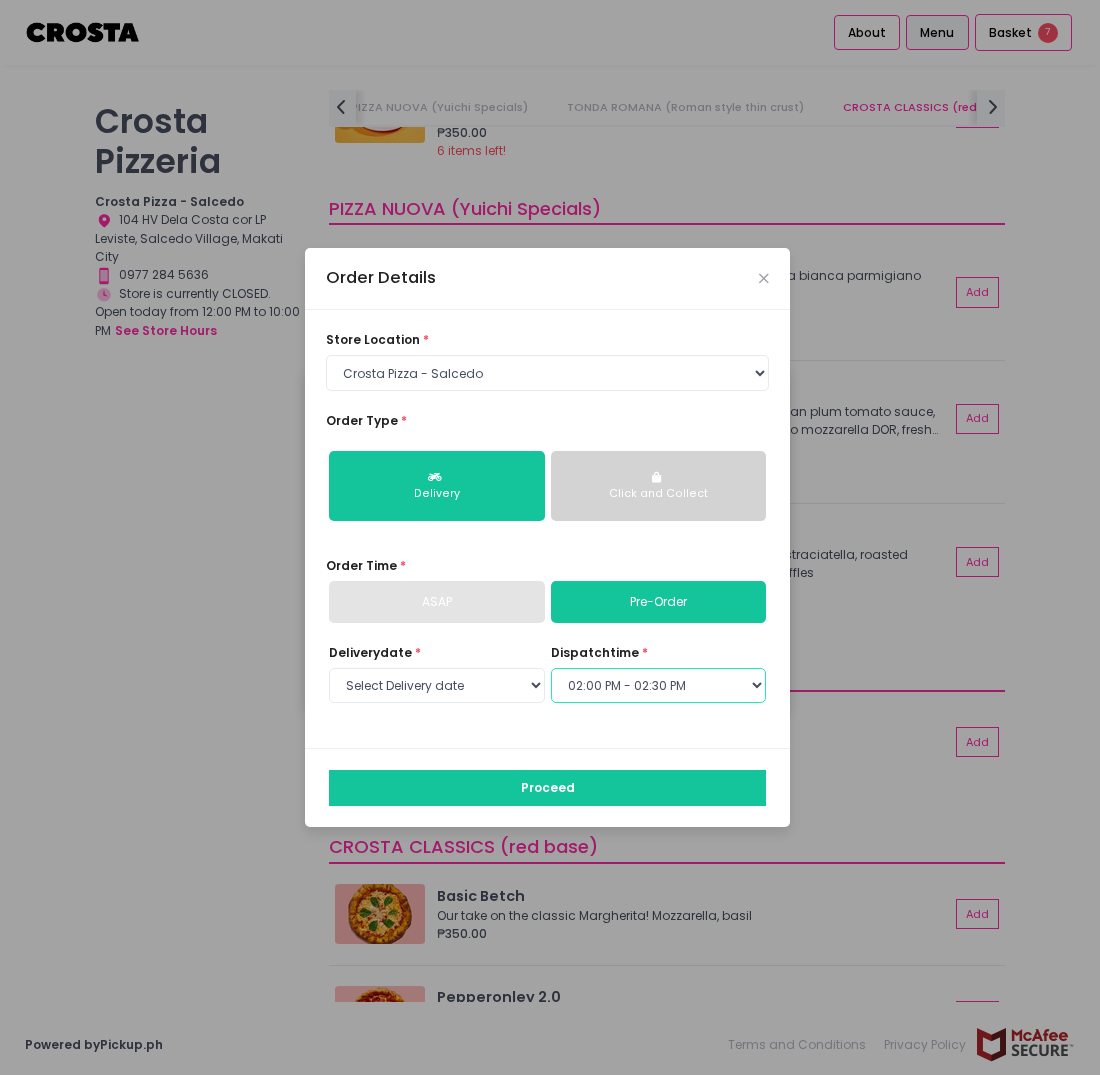 click on "Select dispatch time 12:00 PM - 12:30 PM 12:30 PM - 01:00 PM 01:00 PM - 01:30 PM 01:30 PM - 02:00 PM 02:00 PM - 02:30 PM 02:30 PM - 03:00 PM 03:00 PM - 03:30 PM 03:30 PM - 04:00 PM 04:00 PM - 04:30 PM 04:30 PM - 05:00 PM 05:00 PM - 05:30 PM 05:30 PM - 06:00 PM 06:00 PM - 06:30 PM 06:30 PM - 07:00 PM 07:00 PM - 07:30 PM 07:30 PM - 08:00 PM 08:00 PM - 08:30 PM 08:30 PM - 09:00 PM 09:00 PM - 09:30 PM 09:30 PM - 10:00 PM" at bounding box center (659, 686) 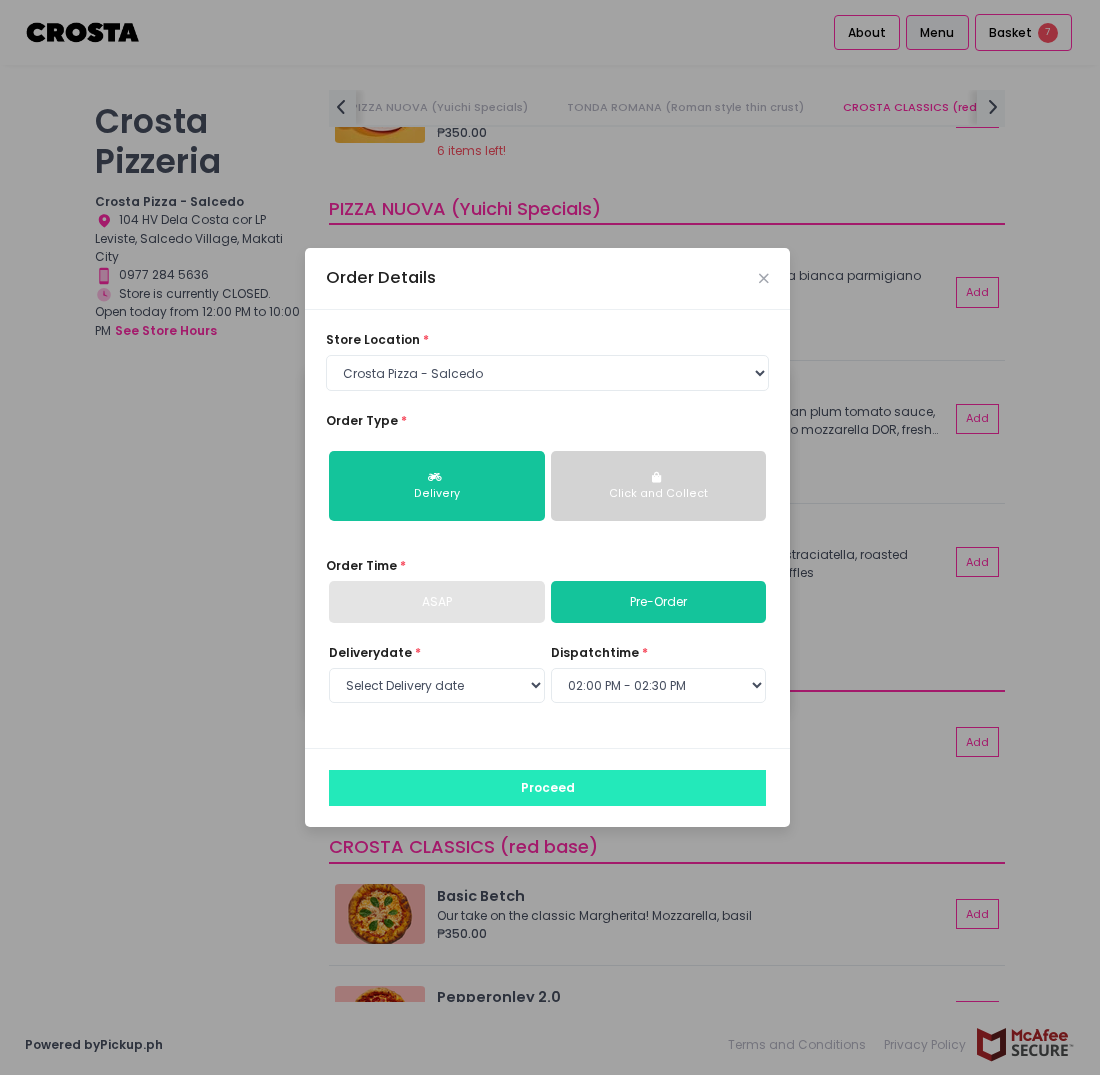 click on "Proceed" at bounding box center [547, 788] 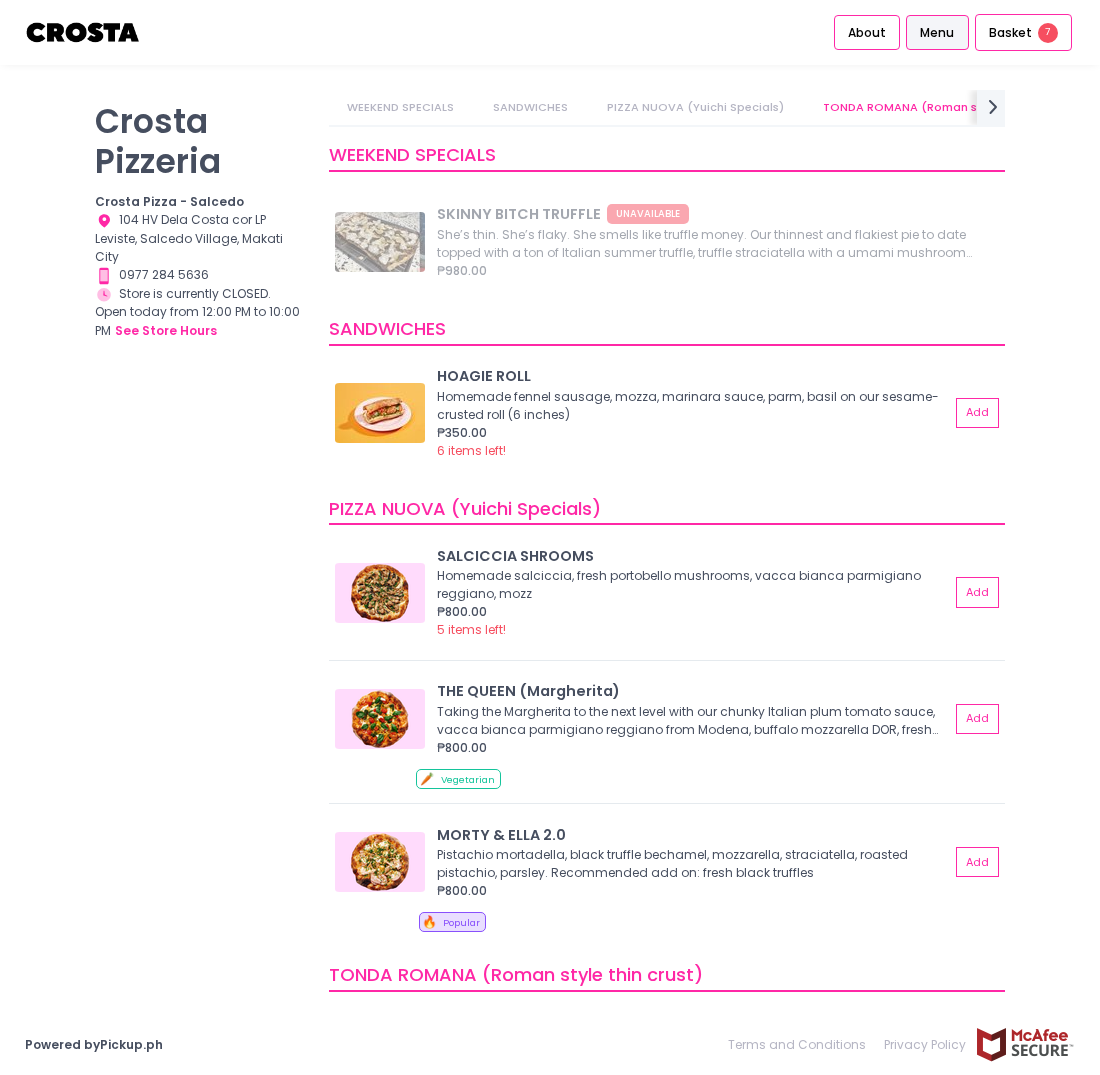 scroll, scrollTop: 0, scrollLeft: 53, axis: horizontal 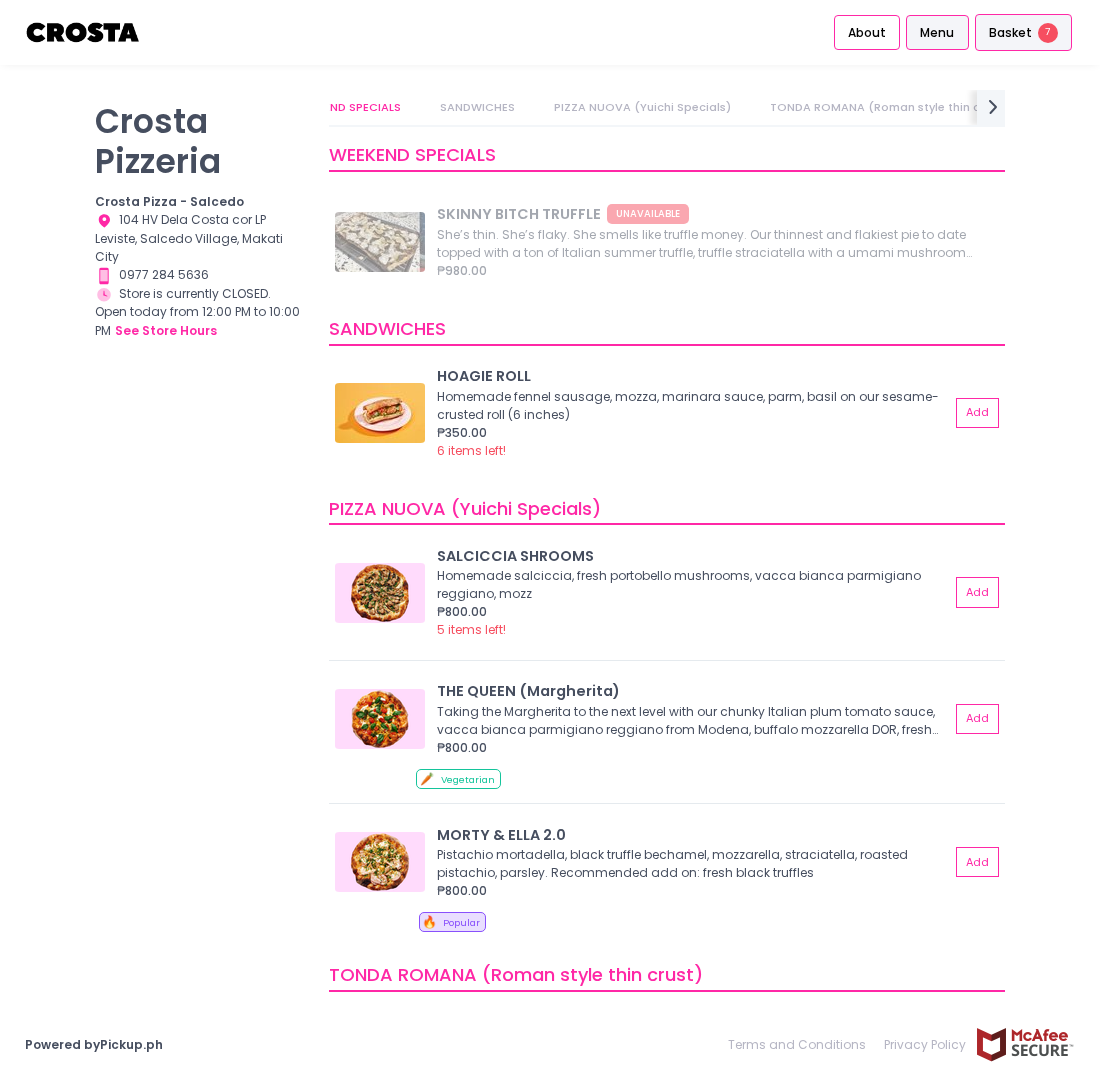 click on "Basket" at bounding box center [1010, 33] 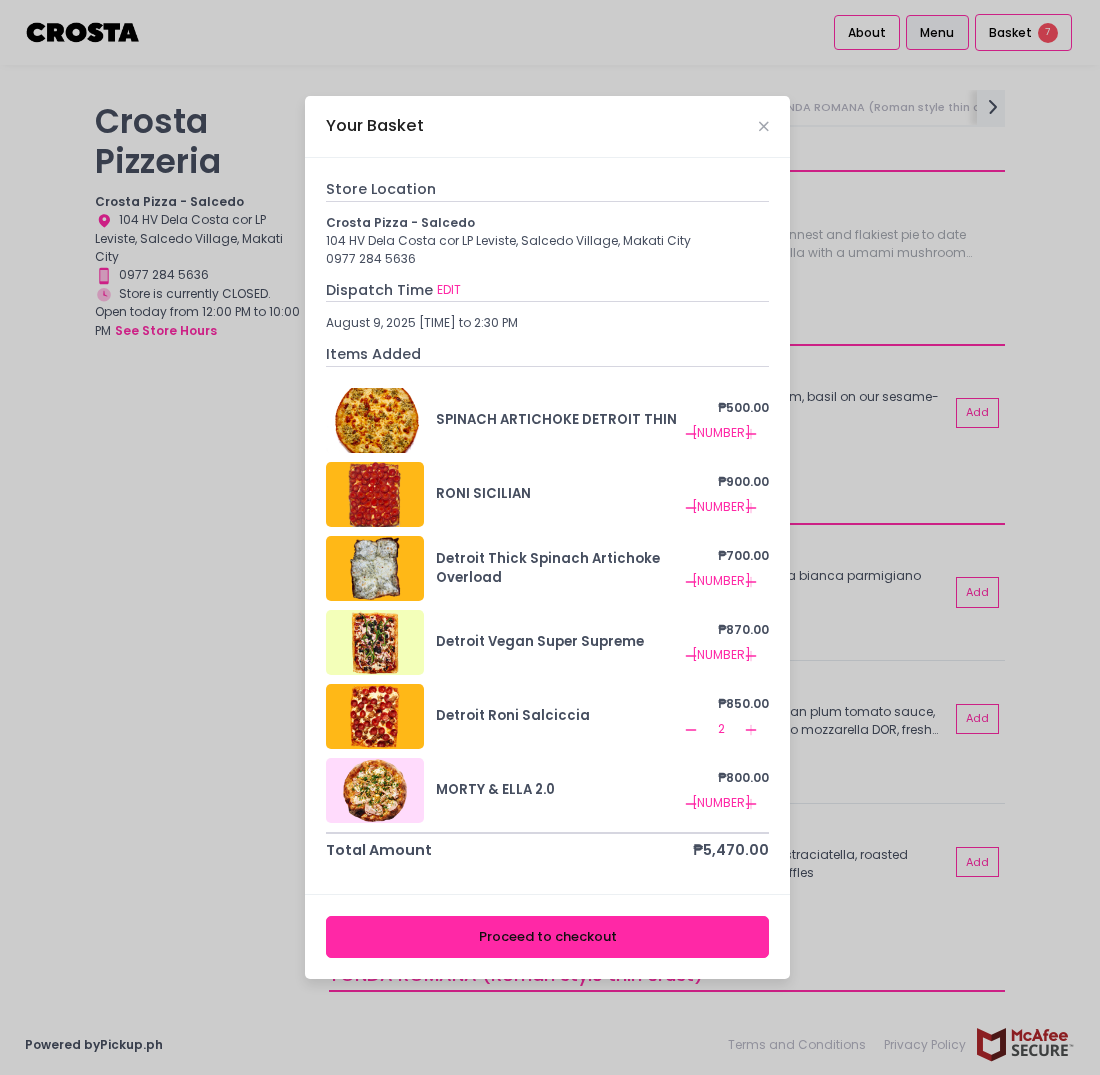 click on "Remove Created with Sketch." 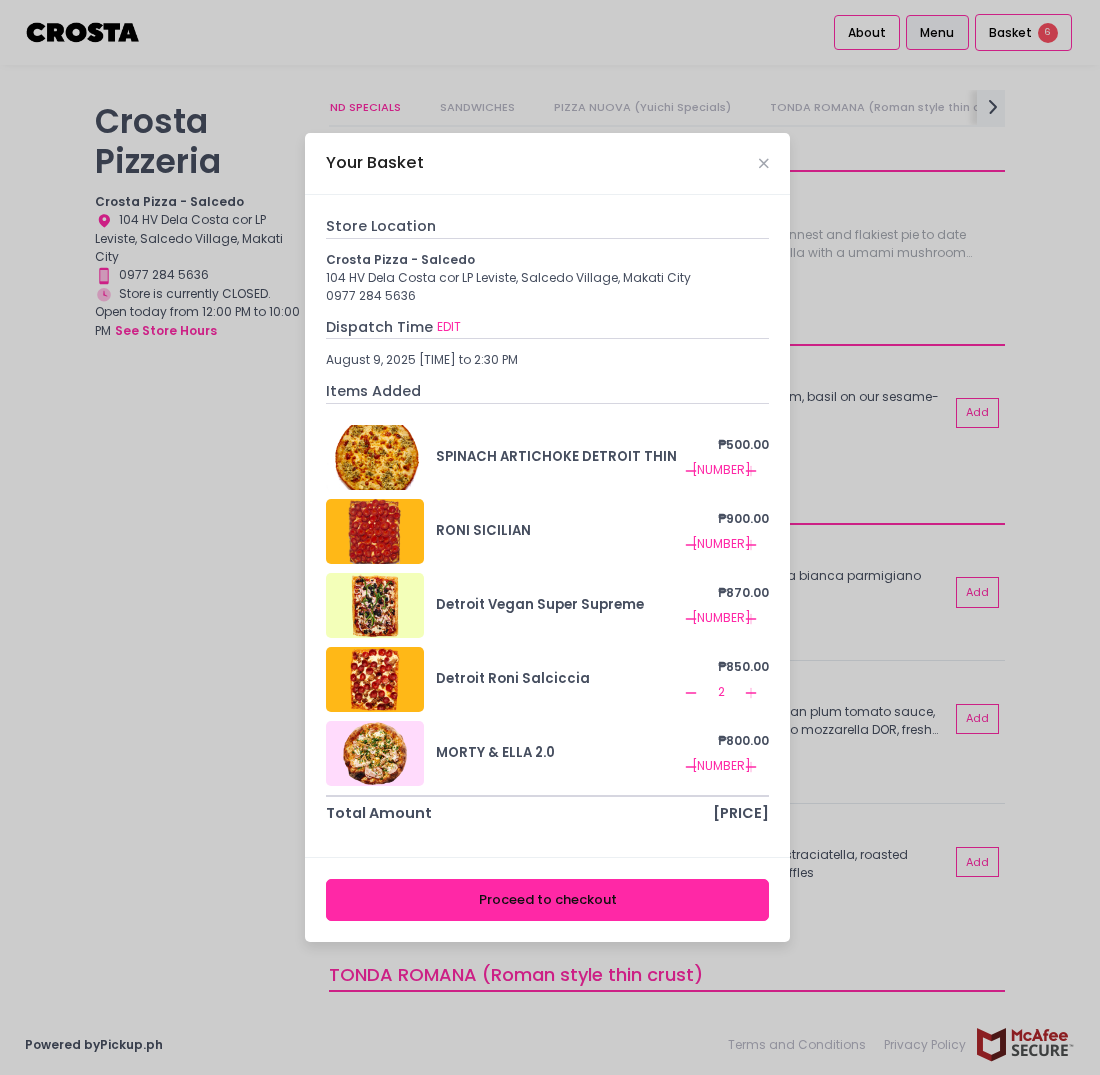 click at bounding box center [375, 605] 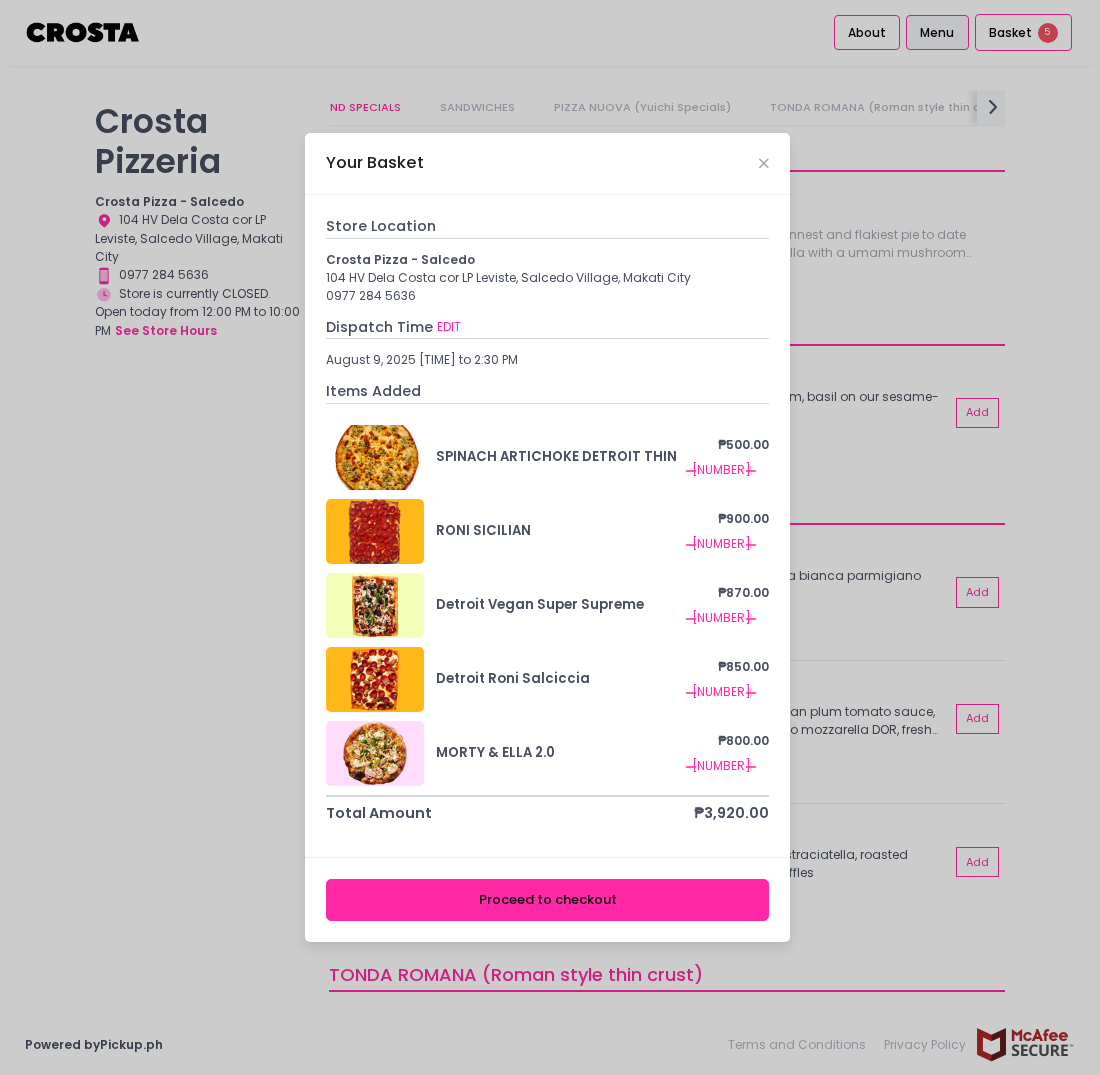 click on "Remove Created with Sketch." at bounding box center (691, 692) 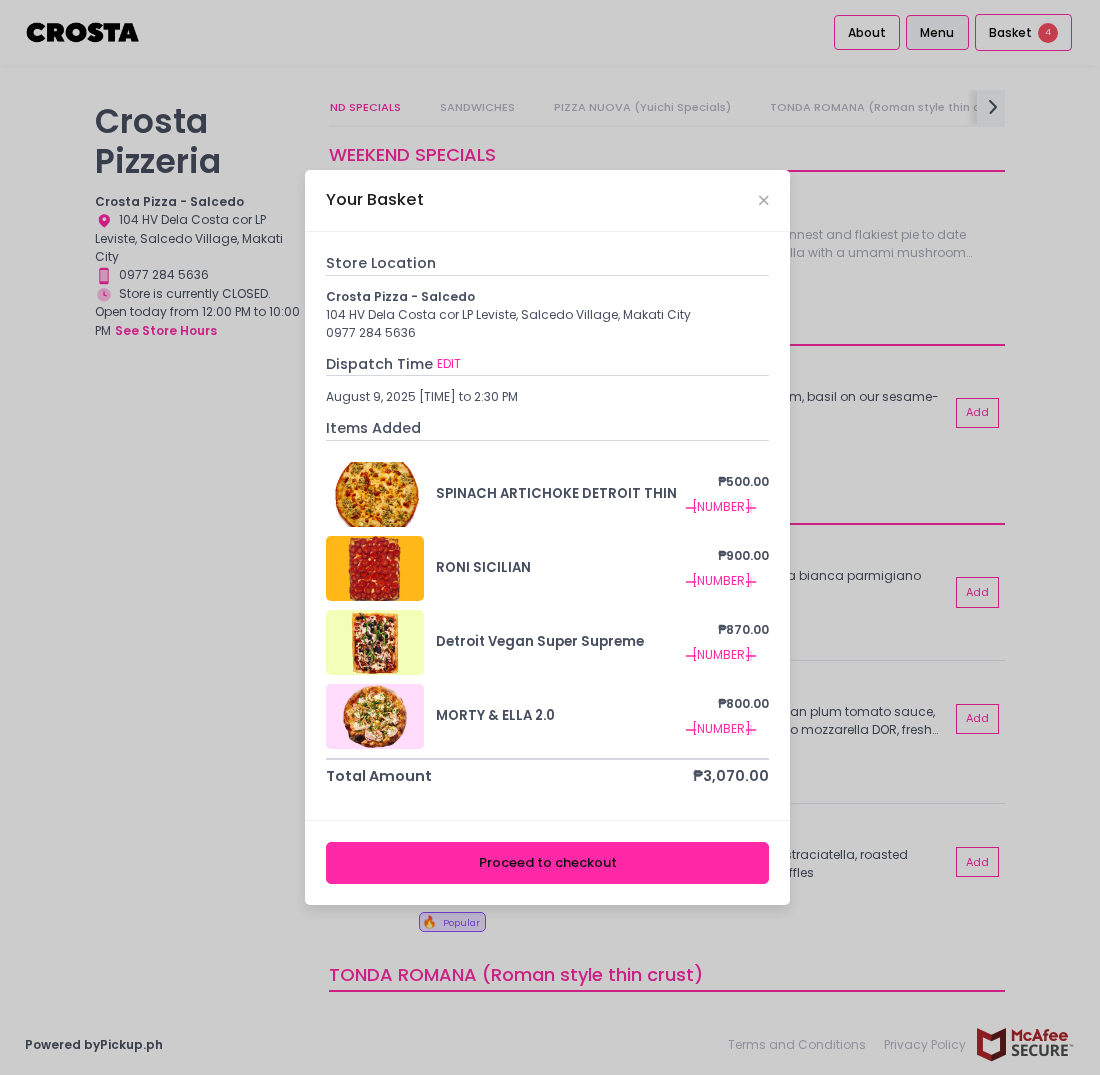 click on "Add Created with Sketch." 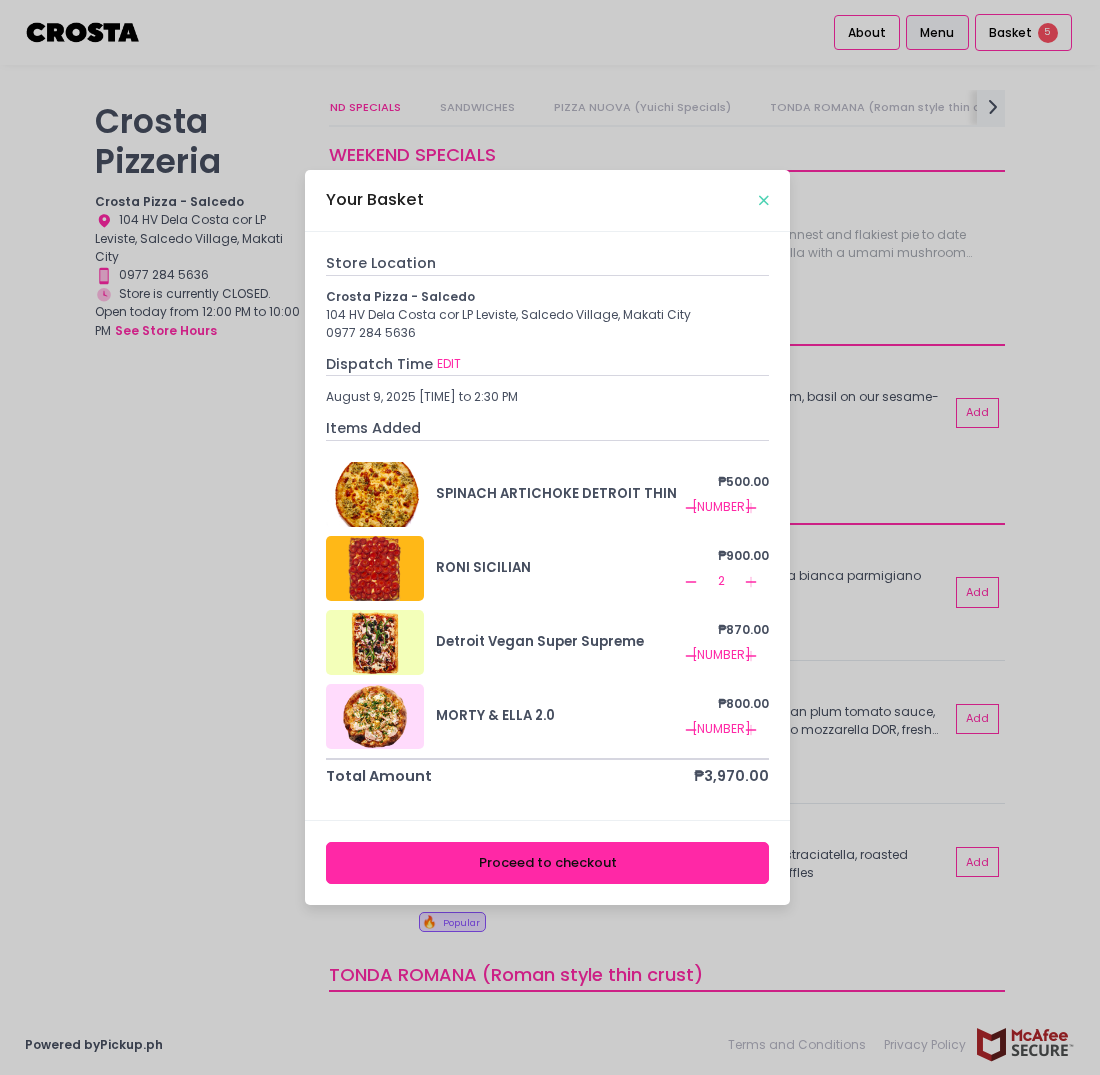 click at bounding box center (764, 200) 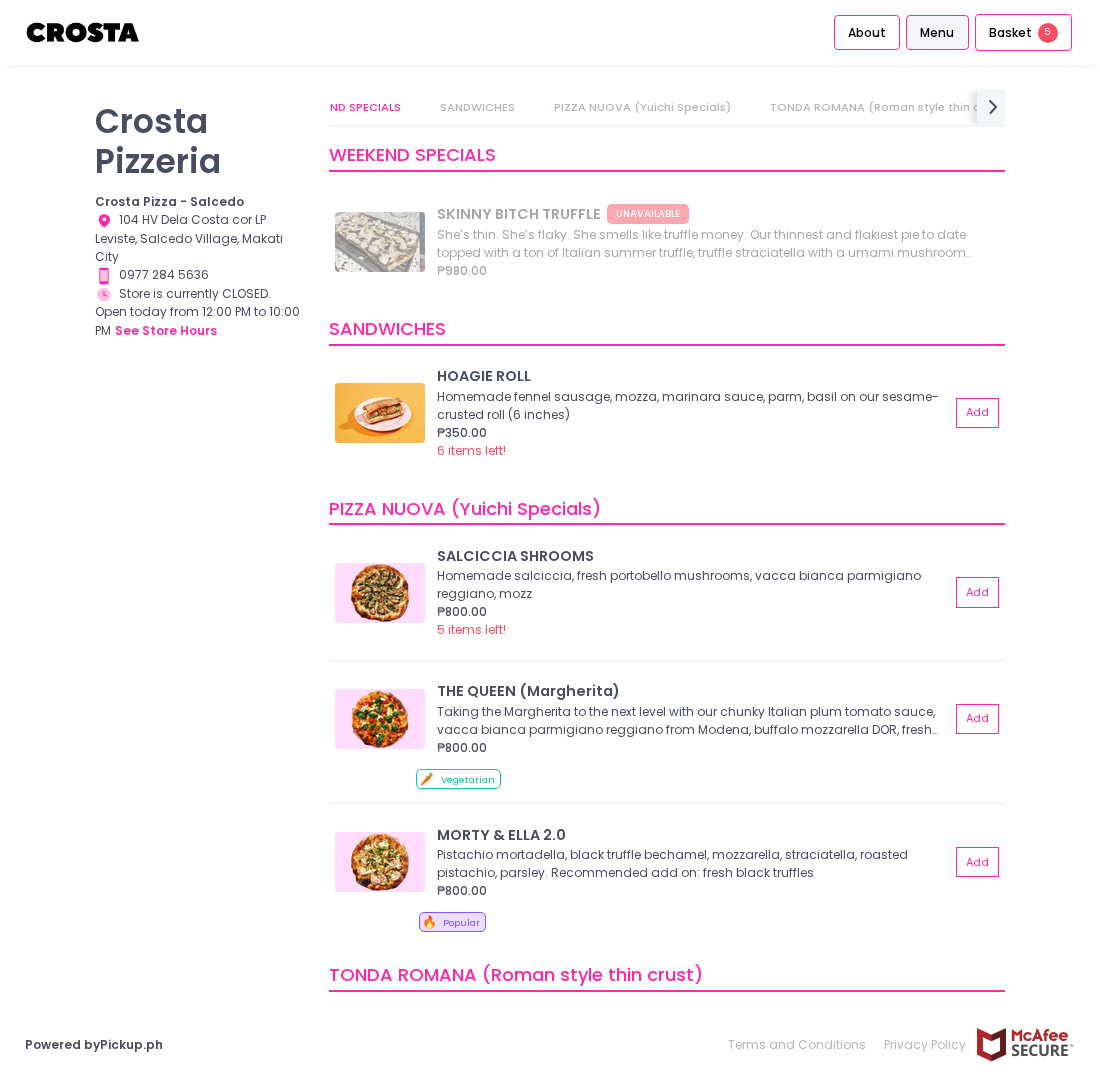 scroll, scrollTop: 542, scrollLeft: 0, axis: vertical 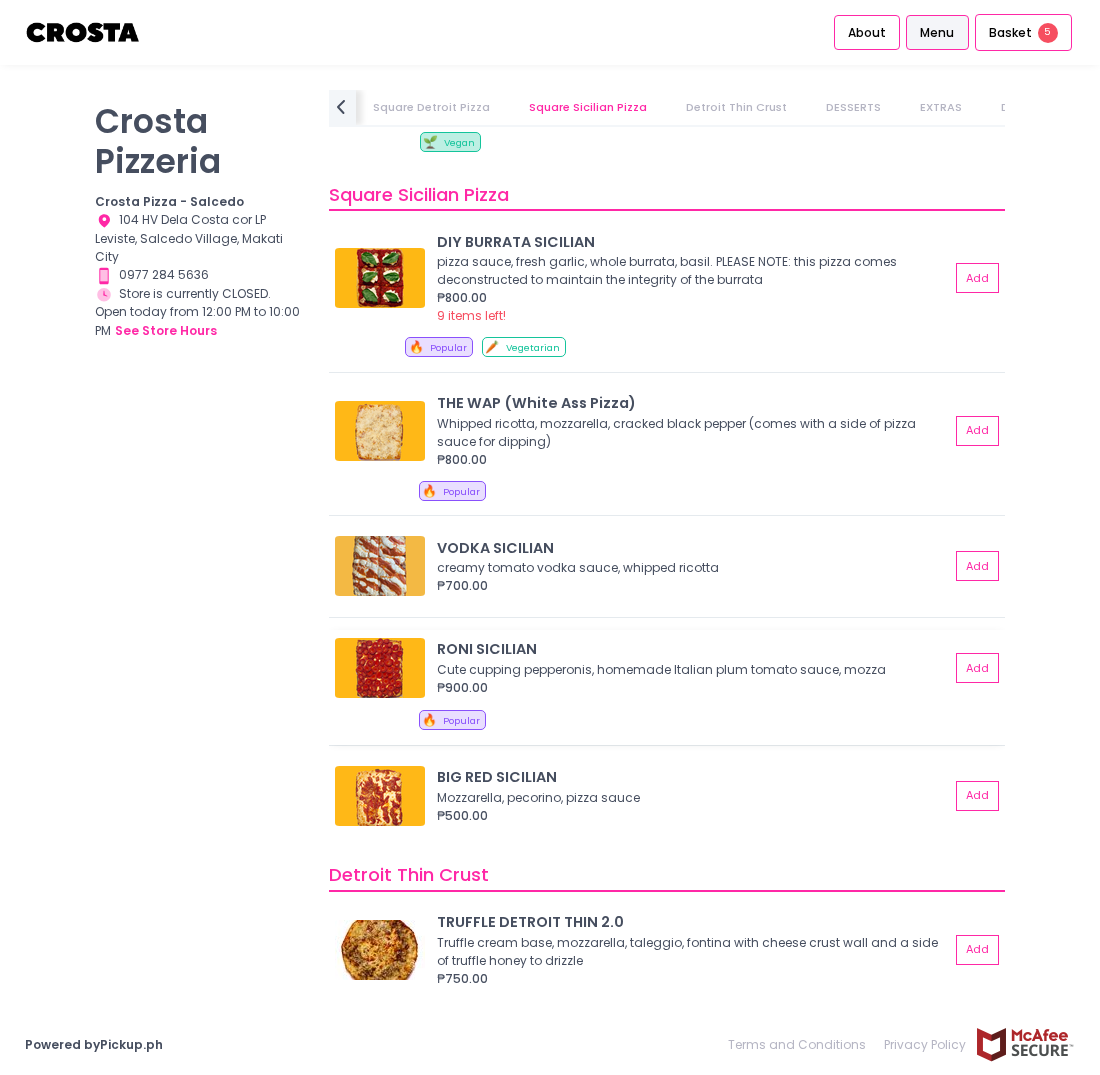 click at bounding box center (380, 668) 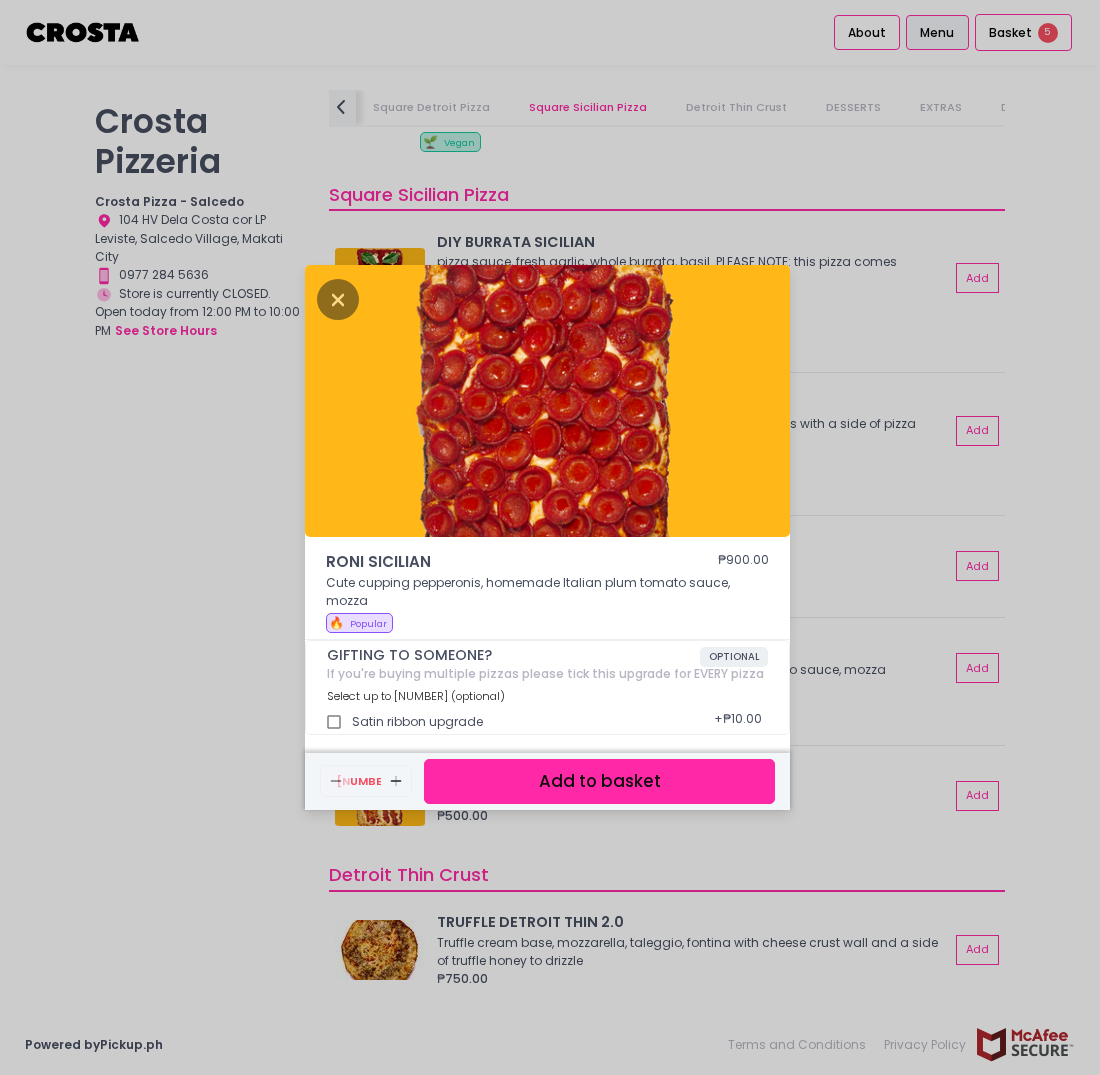 scroll, scrollTop: 5, scrollLeft: 0, axis: vertical 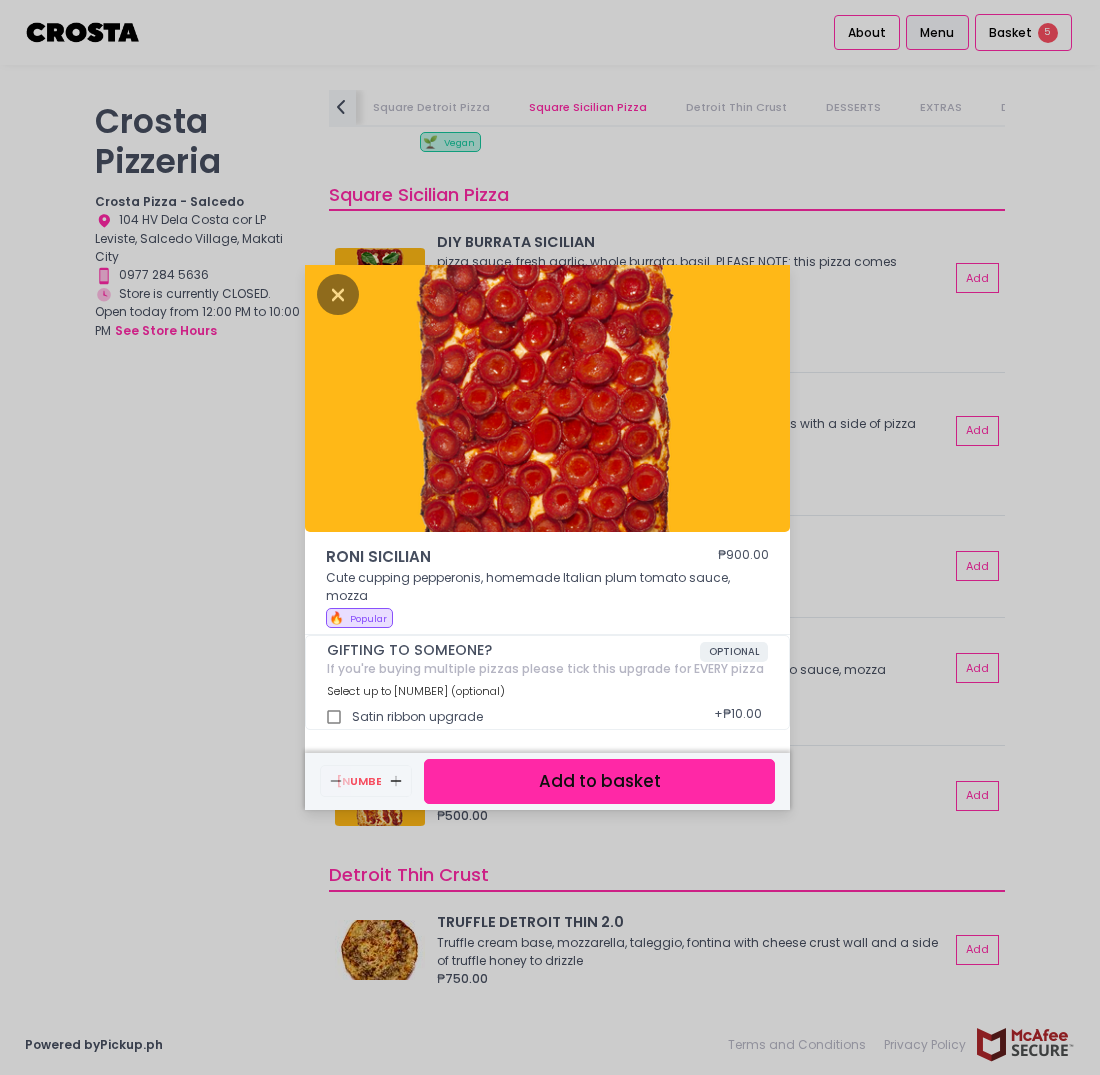 click on "RONI SICILIAN   ₱900.00 Cute cupping pepperonis, homemade Italian plum tomato sauce, mozza
🔥 Popular GIFTING TO SOMEONE? OPTIONAL If you're buying multiple pizzas please tick this upgrade for EVERY pizza  Select up to    1 (optional) Satin ribbon upgrade    +  ₱10.00 Remove Created with Sketch. 1 Add Created with Sketch. Add to basket" at bounding box center (550, 537) 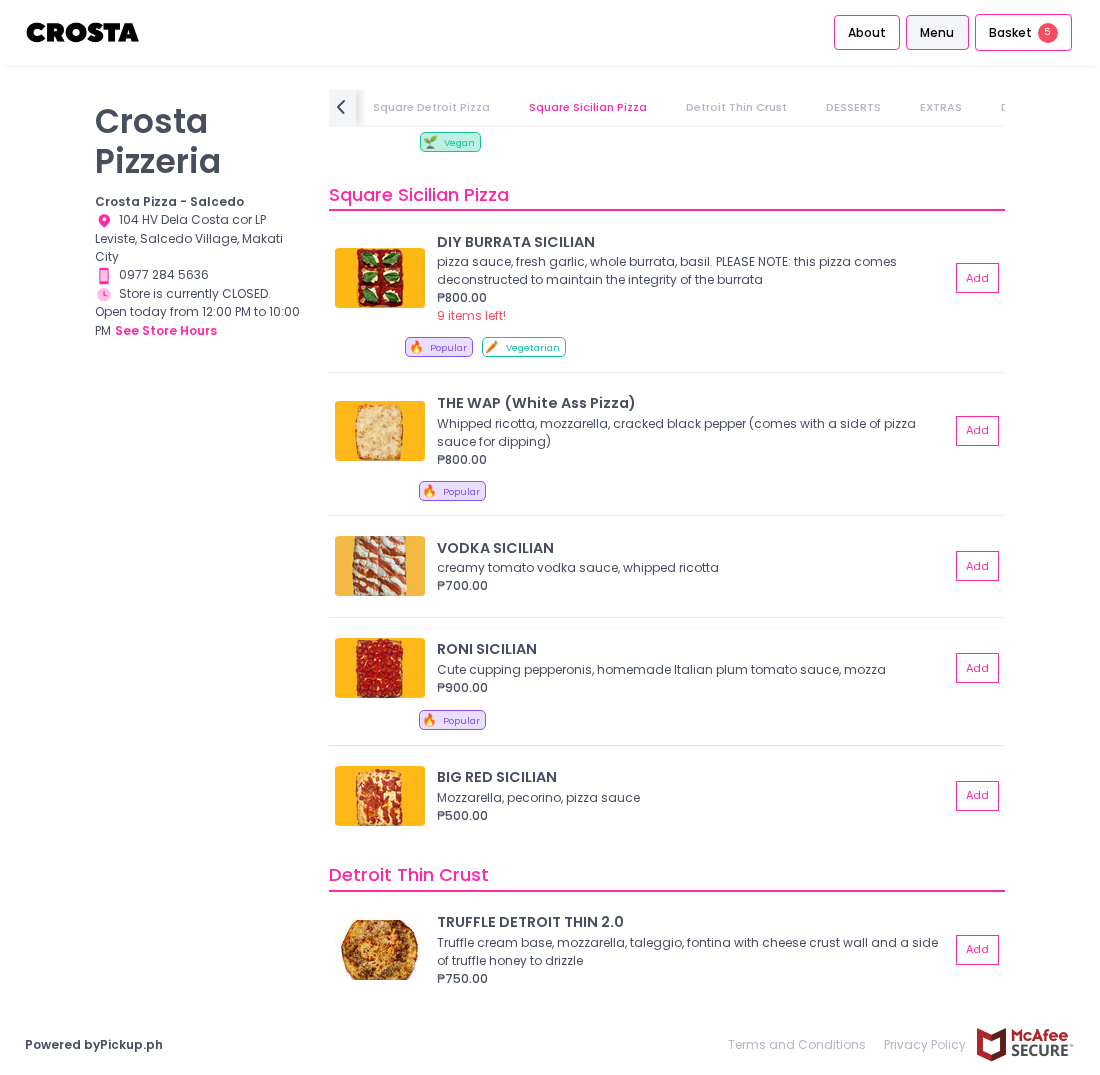 scroll, scrollTop: 2799, scrollLeft: 0, axis: vertical 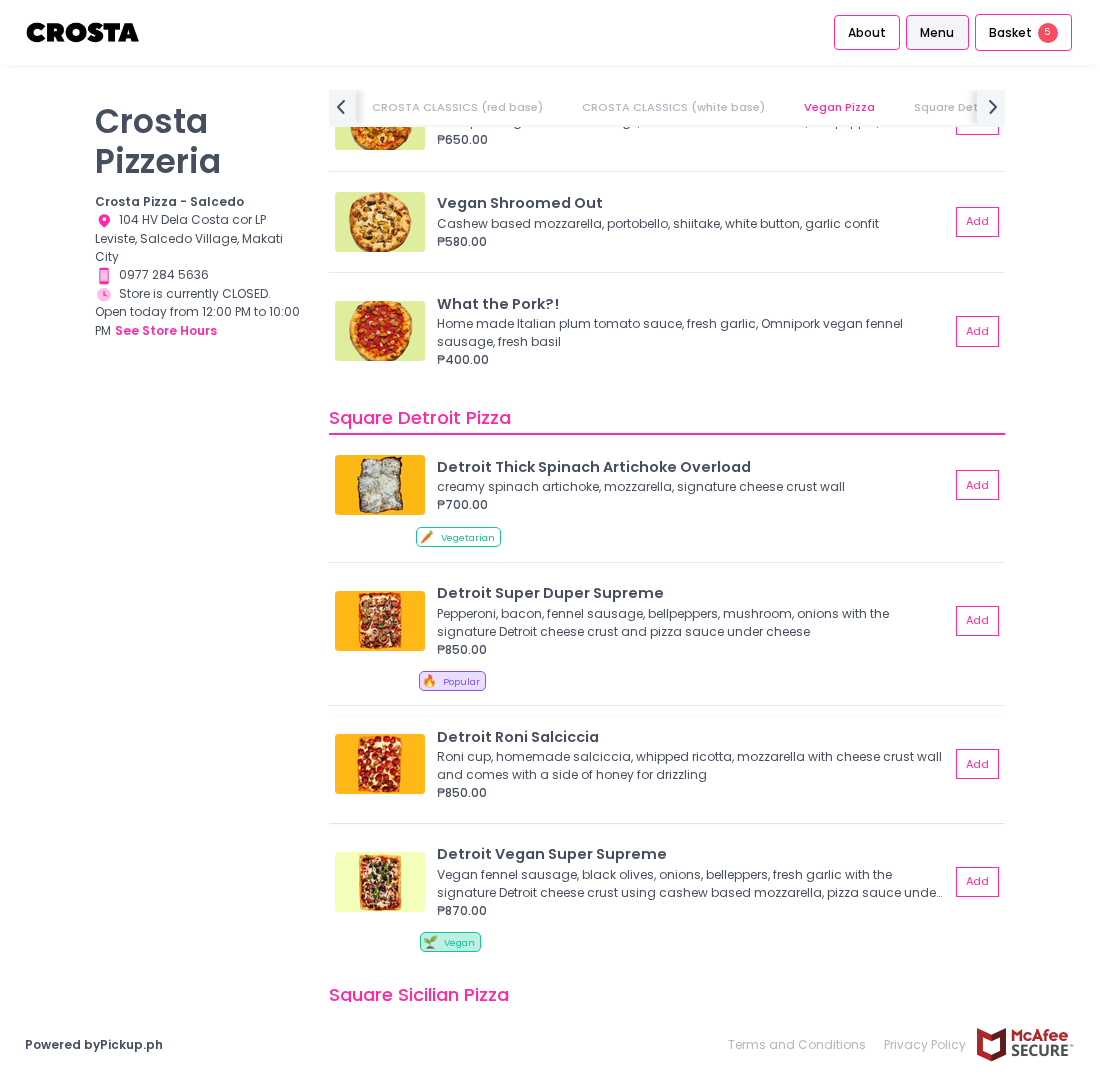 click on "Roni cup, homemade salciccia, whipped ricotta, mozzarella with cheese crust wall and comes with a side of honey for drizzling" at bounding box center [690, 766] 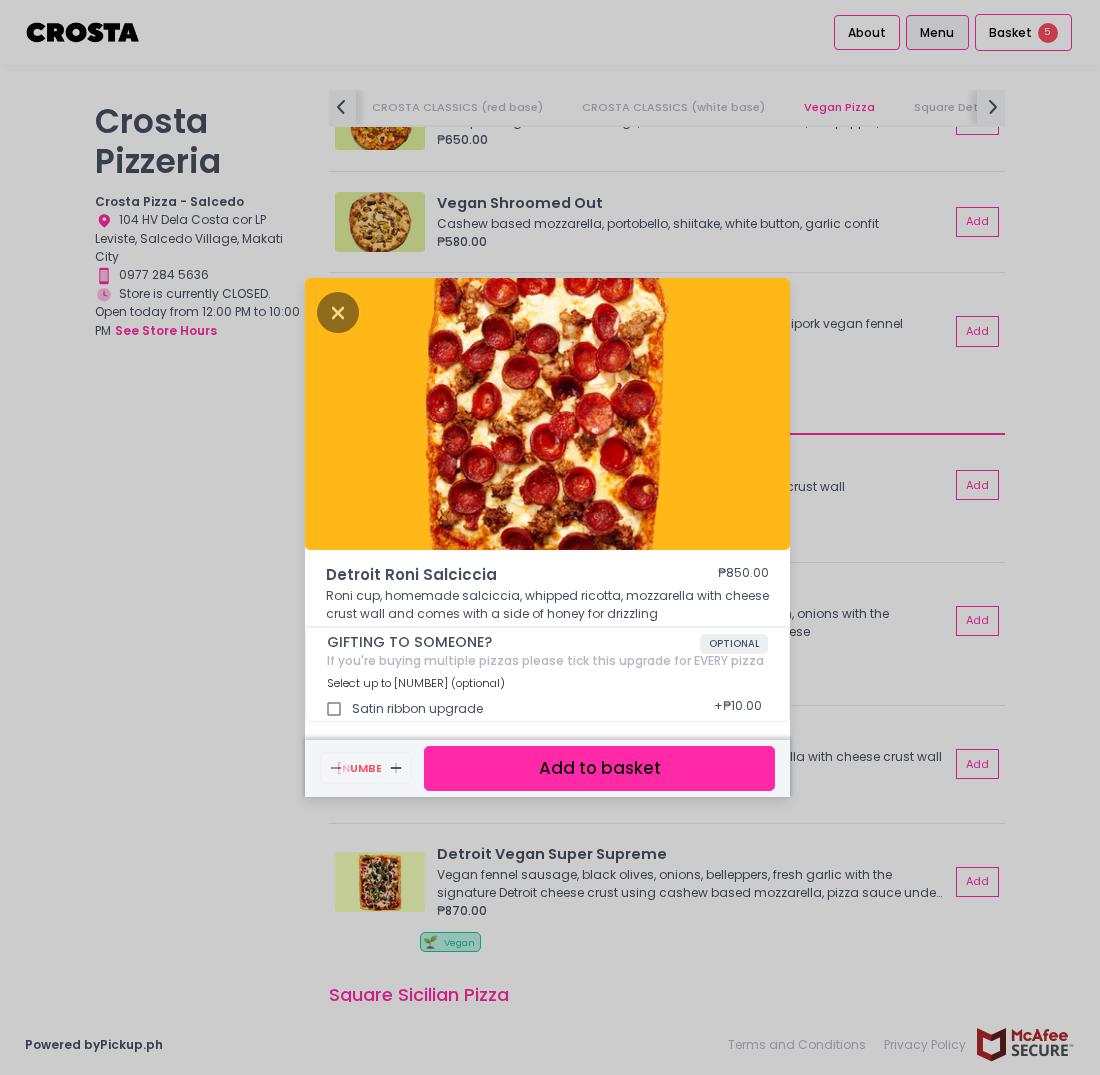 click on "Detroit Roni Salciccia   ₱850.00 Roni cup, homemade salciccia, whipped ricotta, mozzarella with cheese crust wall and comes with a side of honey for drizzling  GIFTING TO SOMEONE? OPTIONAL If you're buying multiple pizzas please tick this upgrade for EVERY pizza  Select up to    1 (optional) Satin ribbon upgrade    +  ₱10.00 Remove Created with Sketch. 1 Add Created with Sketch. Add to basket" at bounding box center (550, 537) 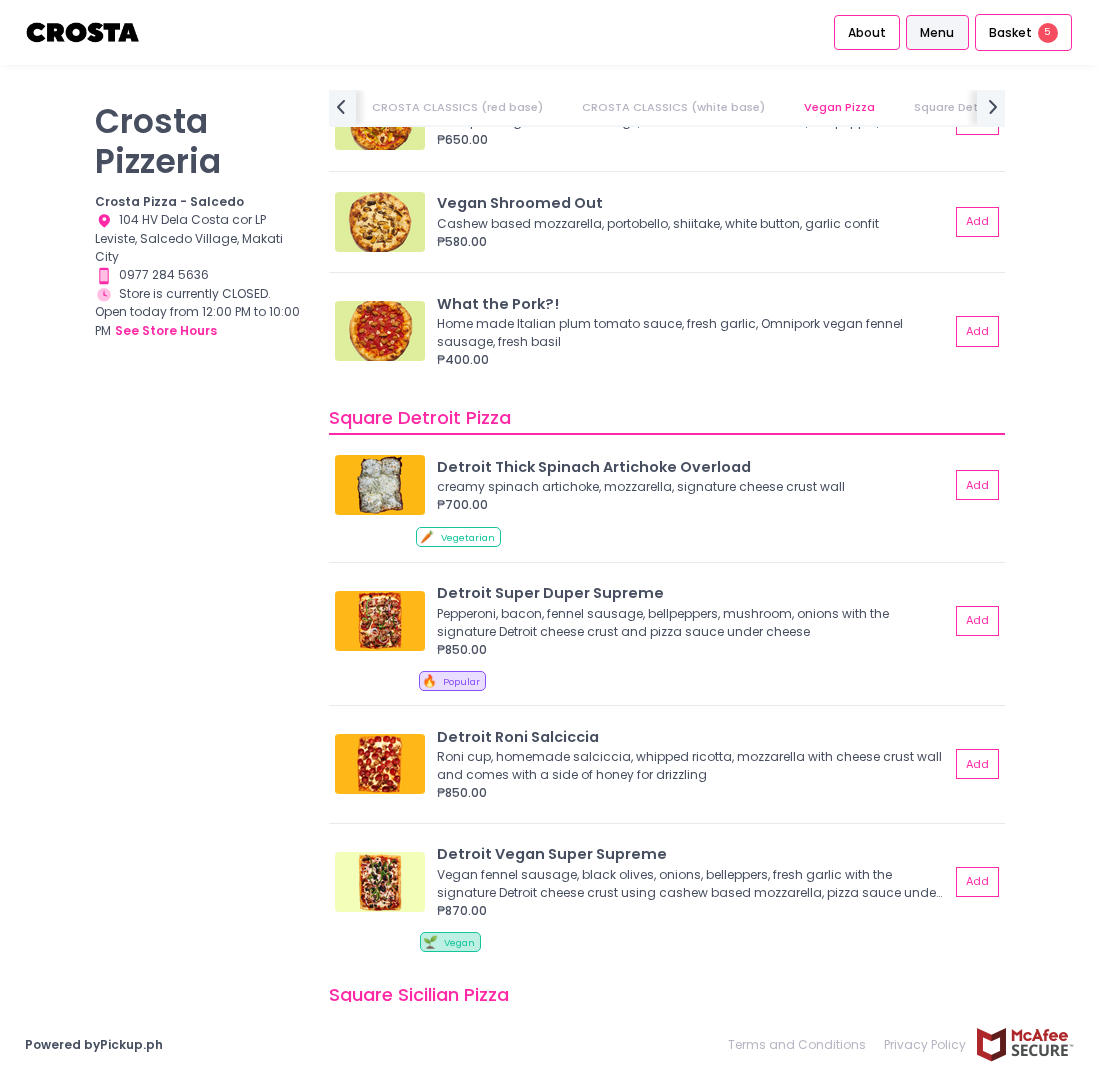 scroll, scrollTop: 2914, scrollLeft: 0, axis: vertical 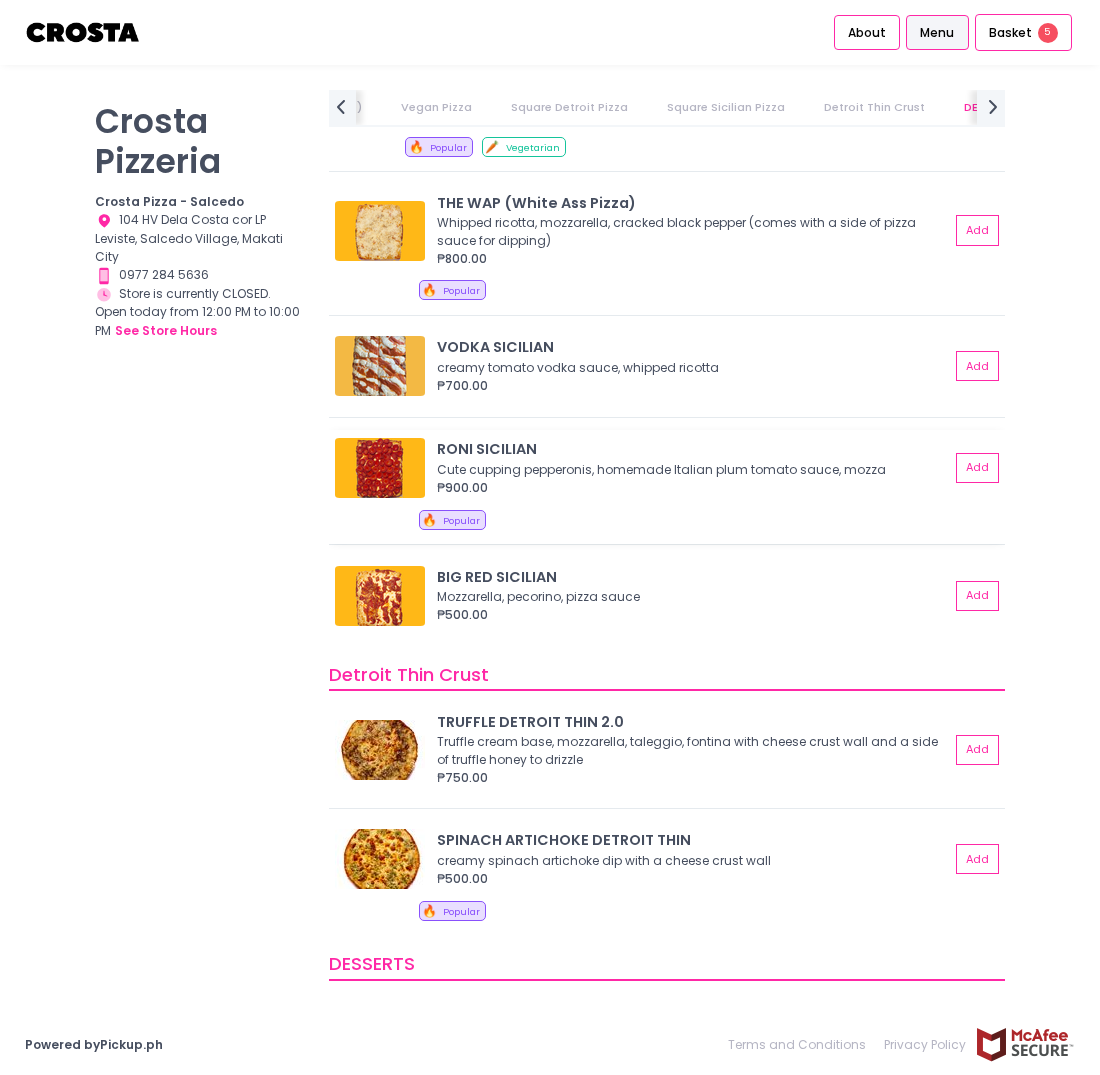 click on "Cute cupping pepperonis, homemade Italian plum tomato sauce, mozza" at bounding box center (690, 470) 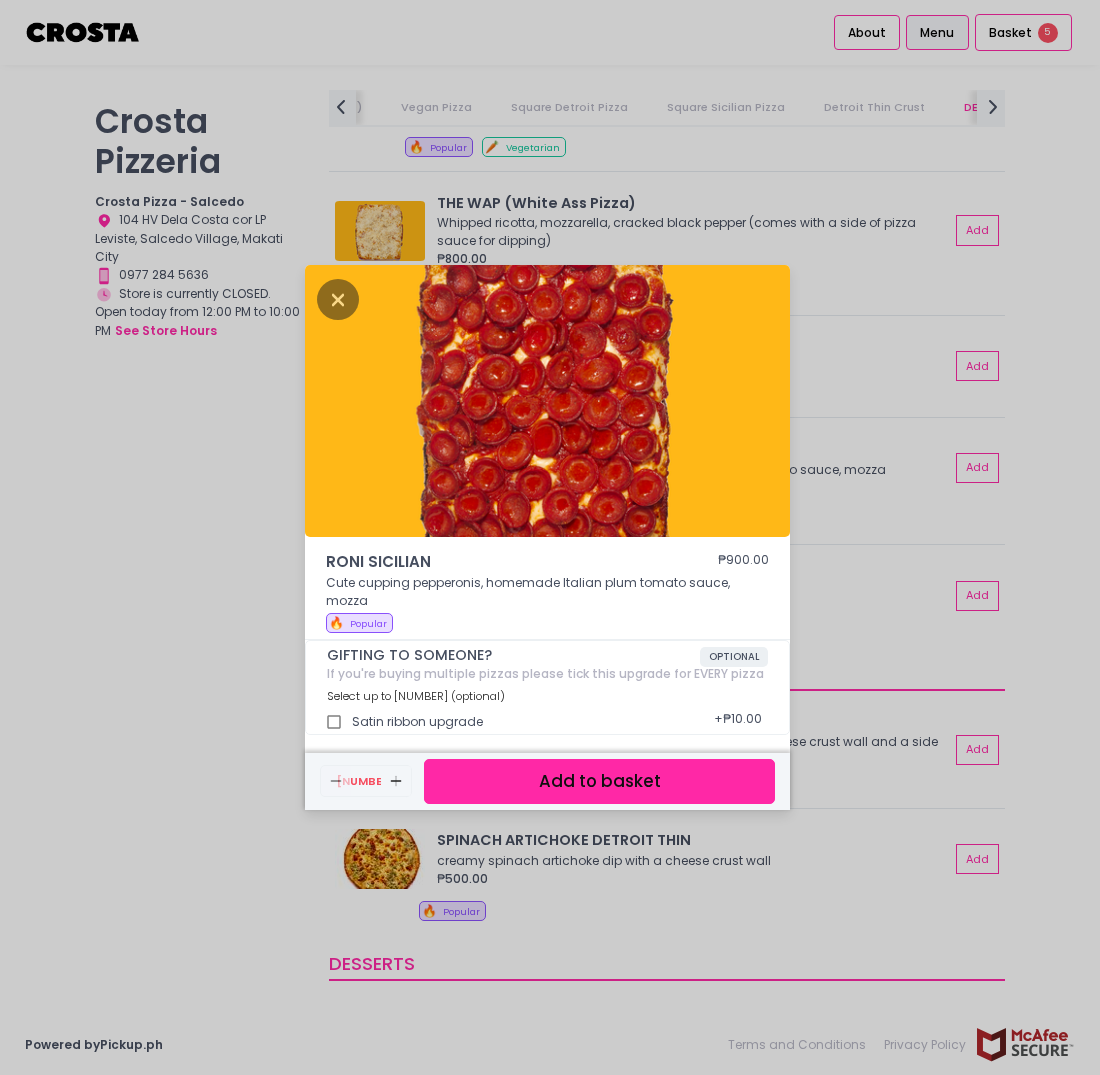 click on "RONI SICILIAN   ₱900.00 Cute cupping pepperonis, homemade Italian plum tomato sauce, mozza
🔥 Popular GIFTING TO SOMEONE? OPTIONAL If you're buying multiple pizzas please tick this upgrade for EVERY pizza  Select up to    1 (optional) Satin ribbon upgrade    +  ₱10.00 Remove Created with Sketch. 1 Add Created with Sketch. Add to basket" at bounding box center (550, 537) 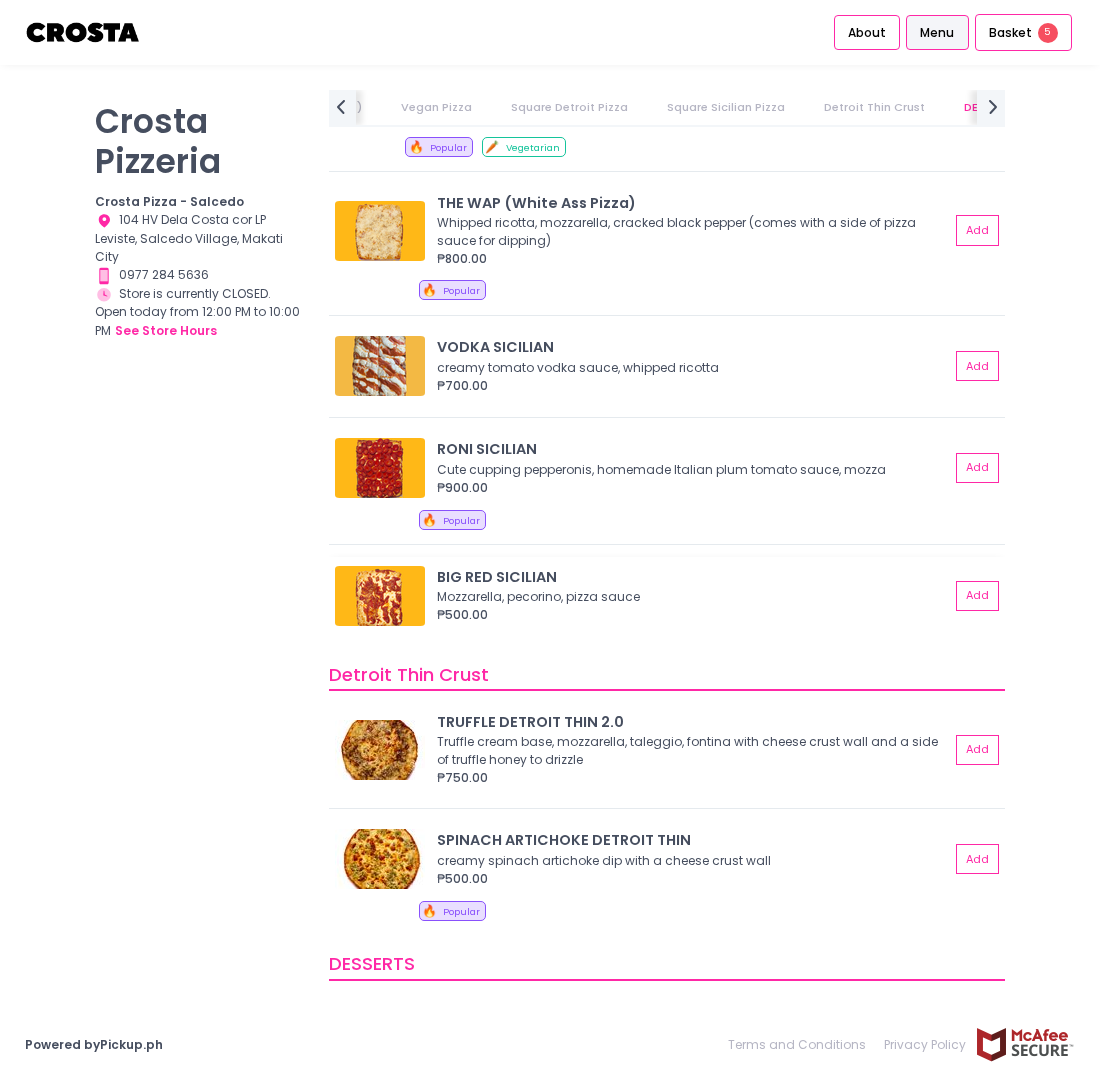 click on "Mozzarella, pecorino, pizza sauce" at bounding box center [690, 597] 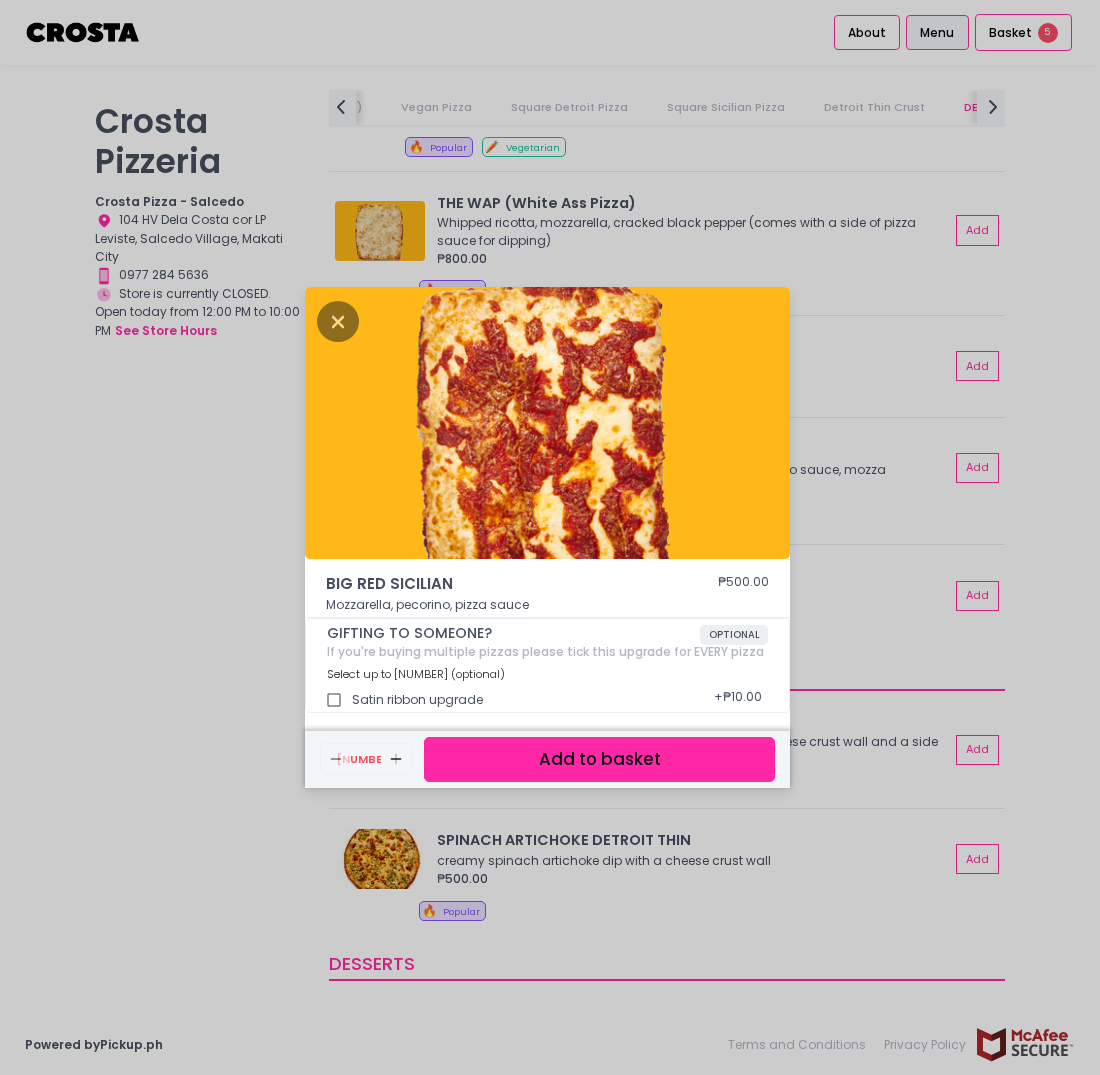 click on "BIG RED SICILIAN   ₱500.00 Mozzarella, pecorino, pizza sauce GIFTING TO SOMEONE? OPTIONAL If you're buying multiple pizzas please tick this upgrade for EVERY pizza  Select up to    1 (optional) Satin ribbon upgrade    +  ₱10.00 Remove Created with Sketch. 1 Add Created with Sketch. Add to basket" at bounding box center (550, 537) 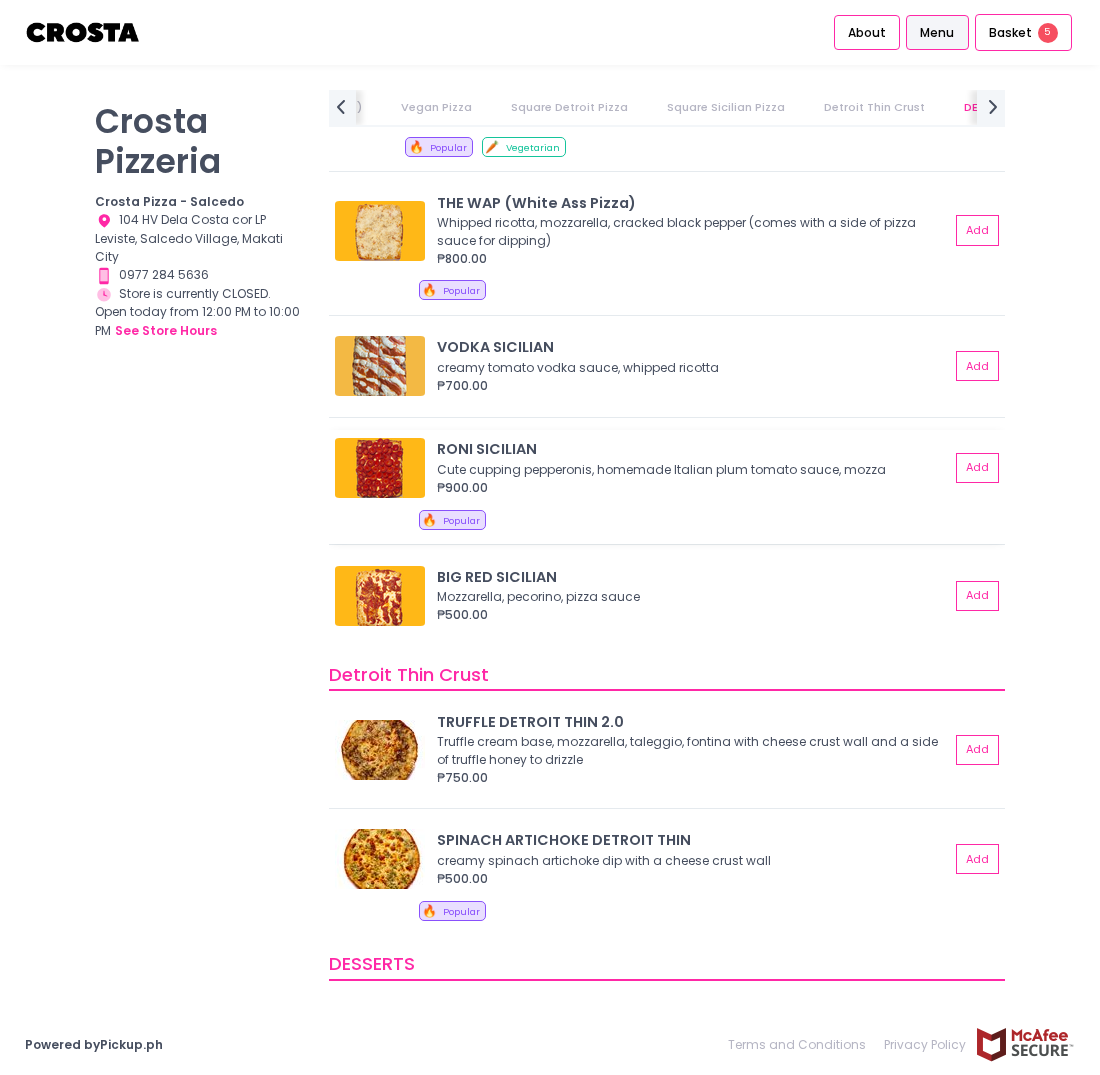 click on "₱900.00" at bounding box center (693, 488) 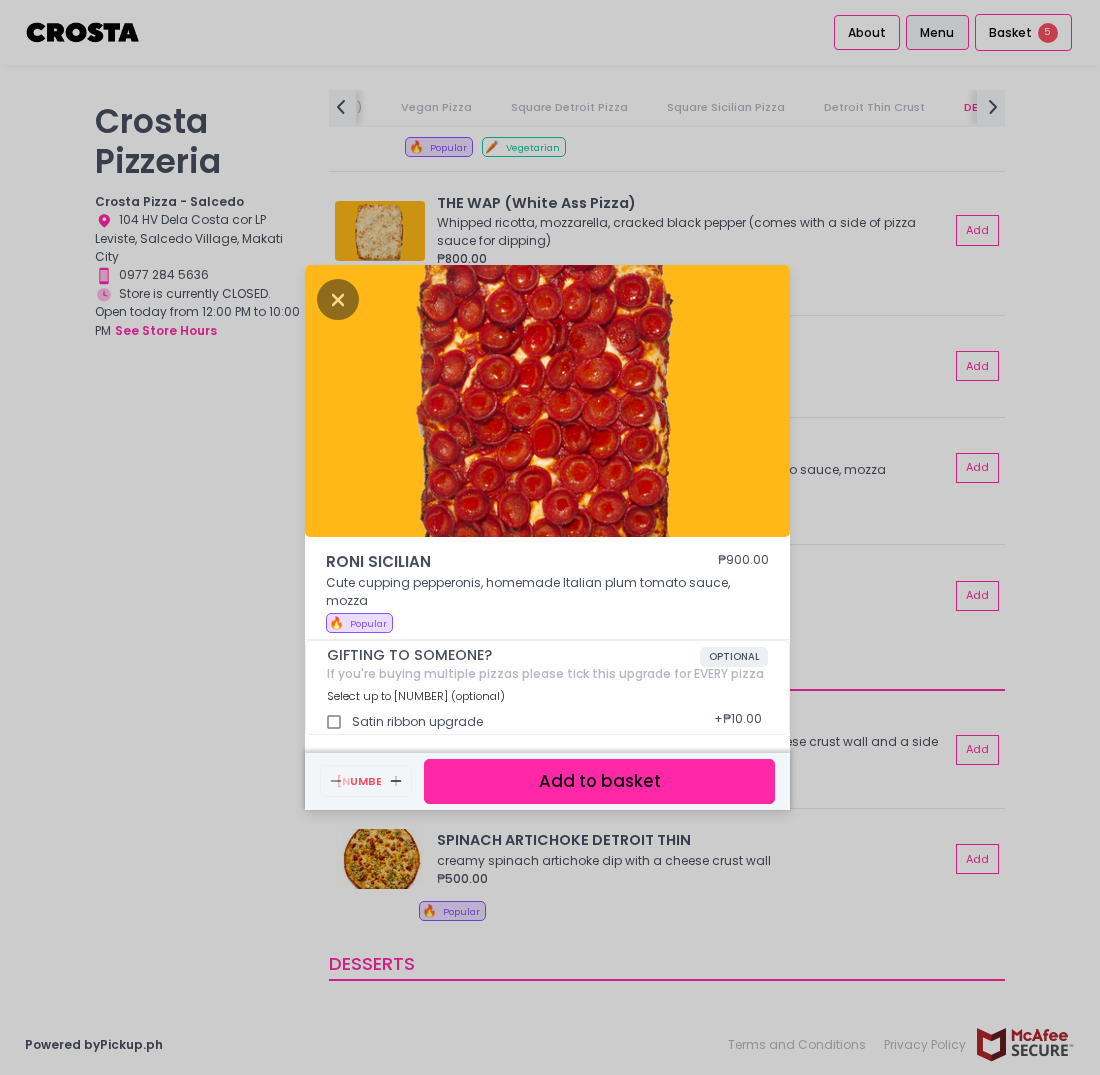 click on "RONI SICILIAN   ₱900.00 Cute cupping pepperonis, homemade Italian plum tomato sauce, mozza
🔥 Popular GIFTING TO SOMEONE? OPTIONAL If you're buying multiple pizzas please tick this upgrade for EVERY pizza  Select up to    1 (optional) Satin ribbon upgrade    +  ₱10.00 Remove Created with Sketch. 1 Add Created with Sketch. Add to basket" at bounding box center (550, 537) 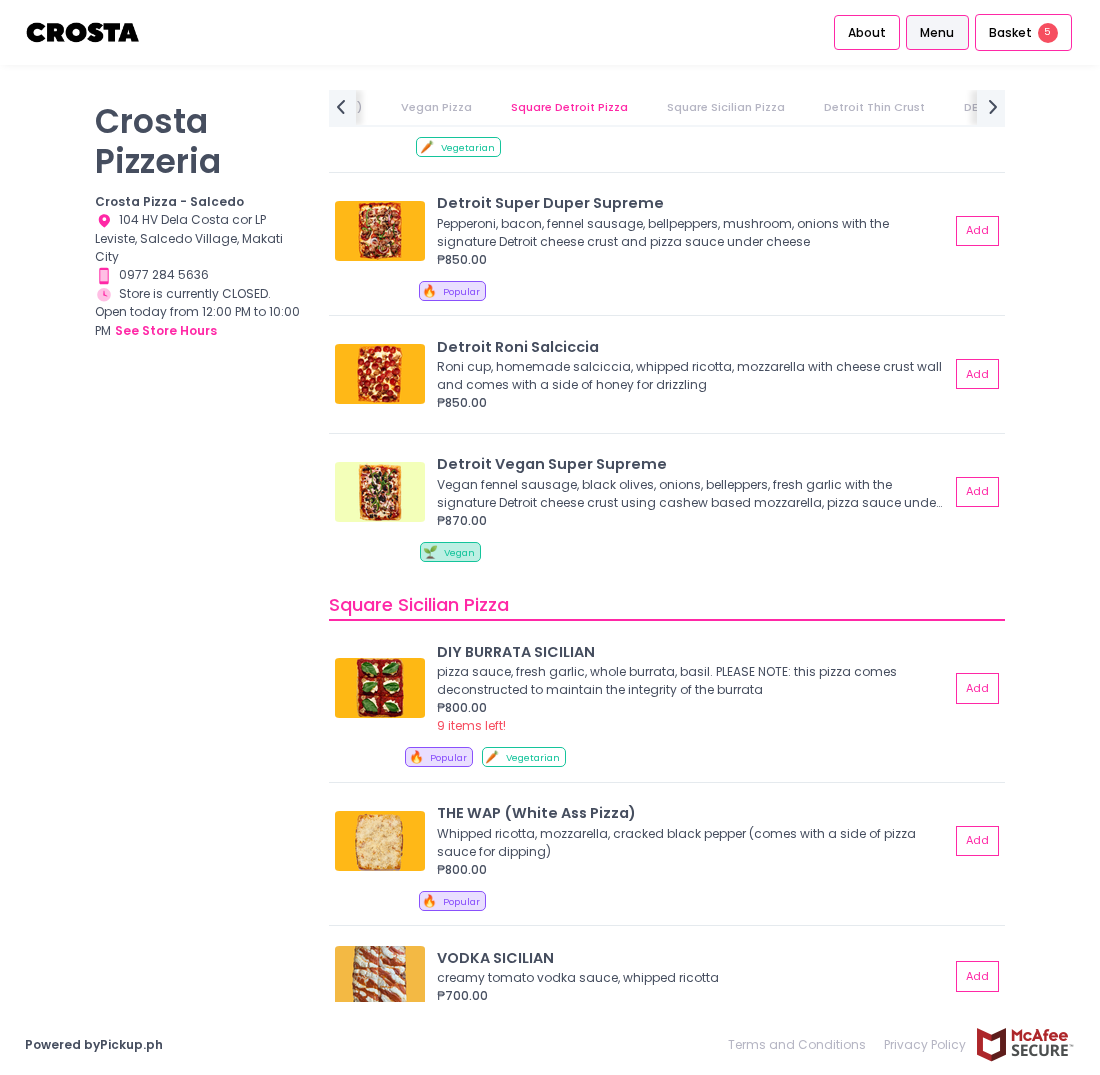 scroll, scrollTop: 2314, scrollLeft: 0, axis: vertical 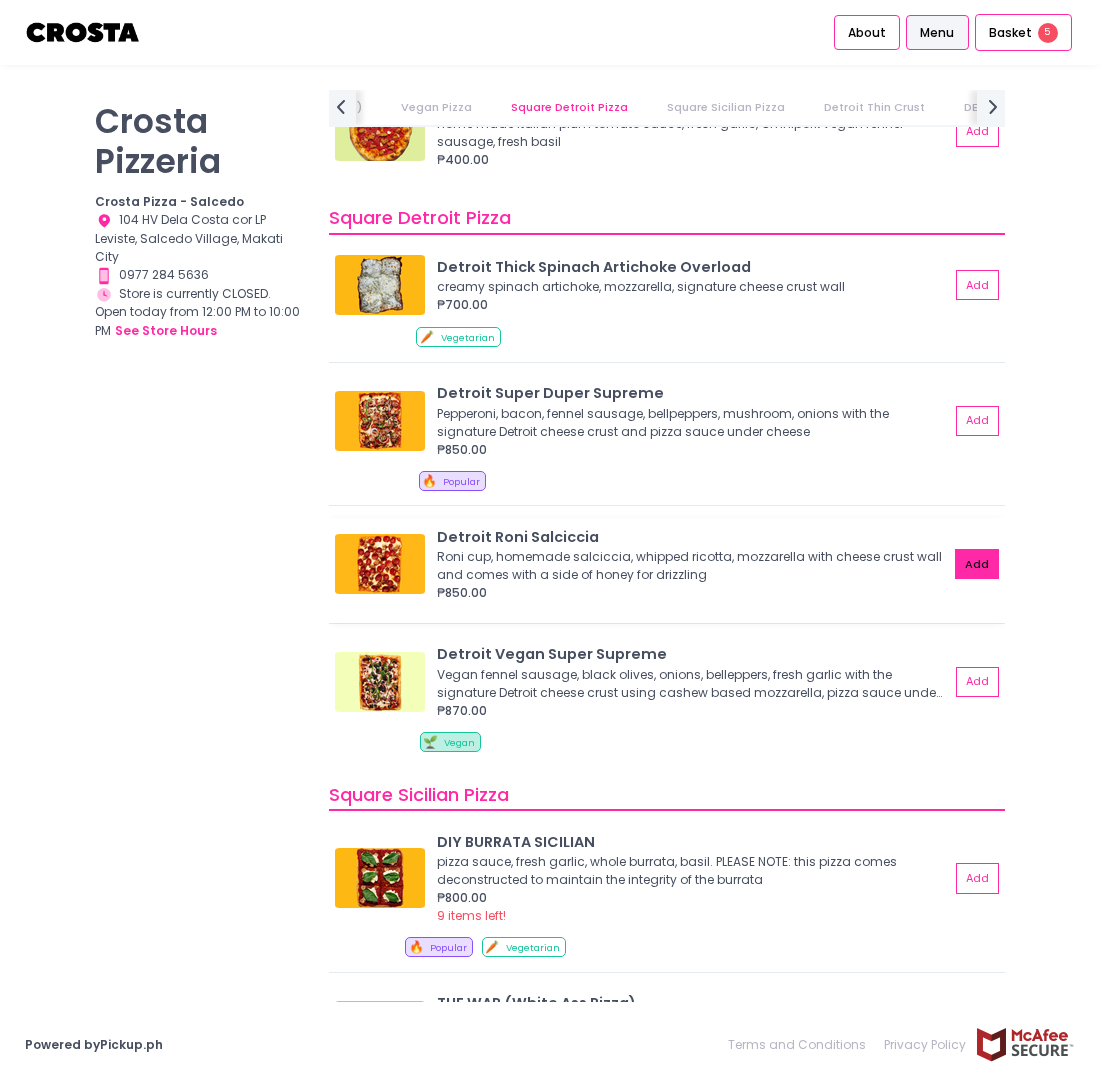 click on "Add" at bounding box center [977, 564] 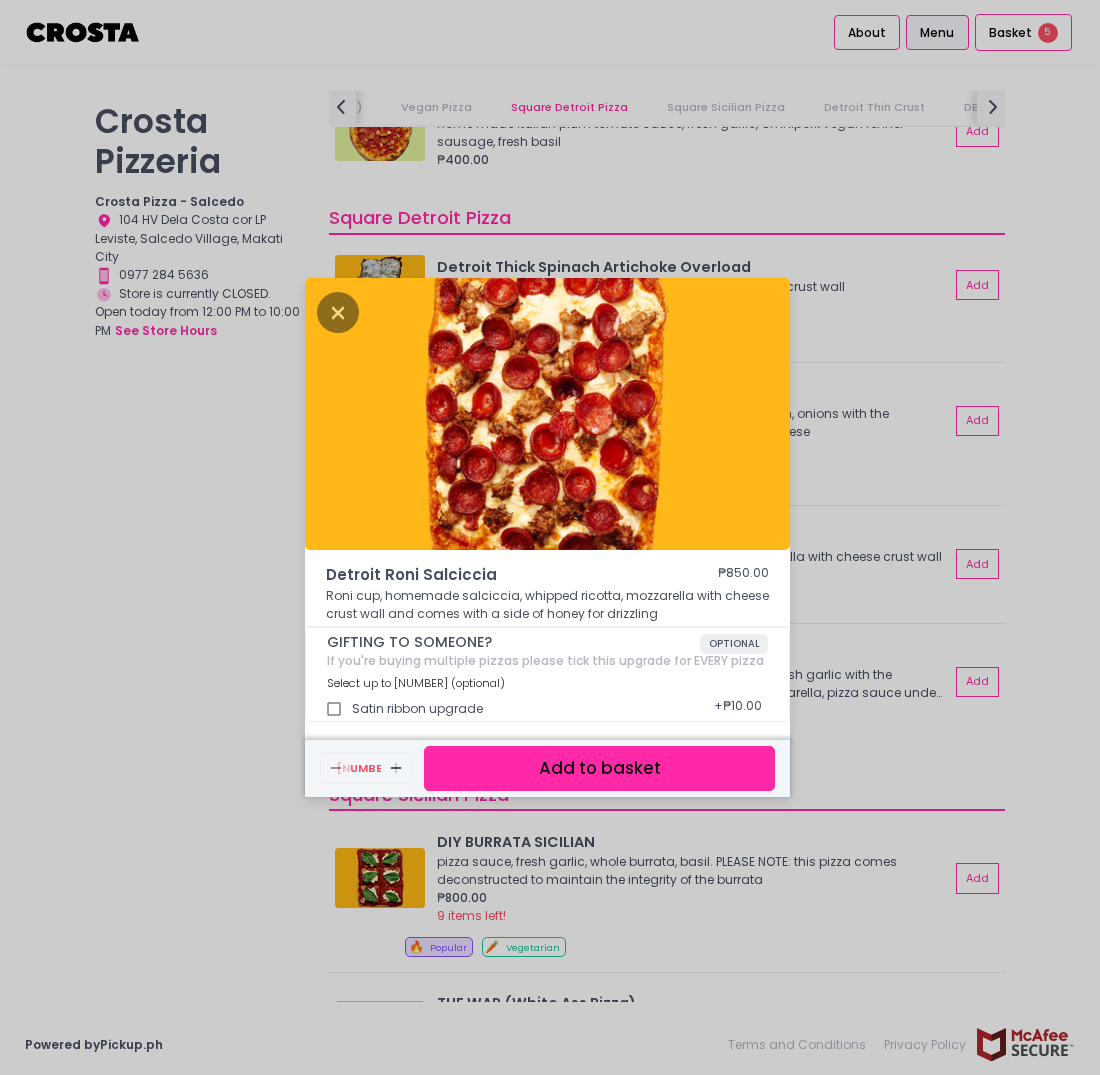 click on "Add to basket" at bounding box center [599, 768] 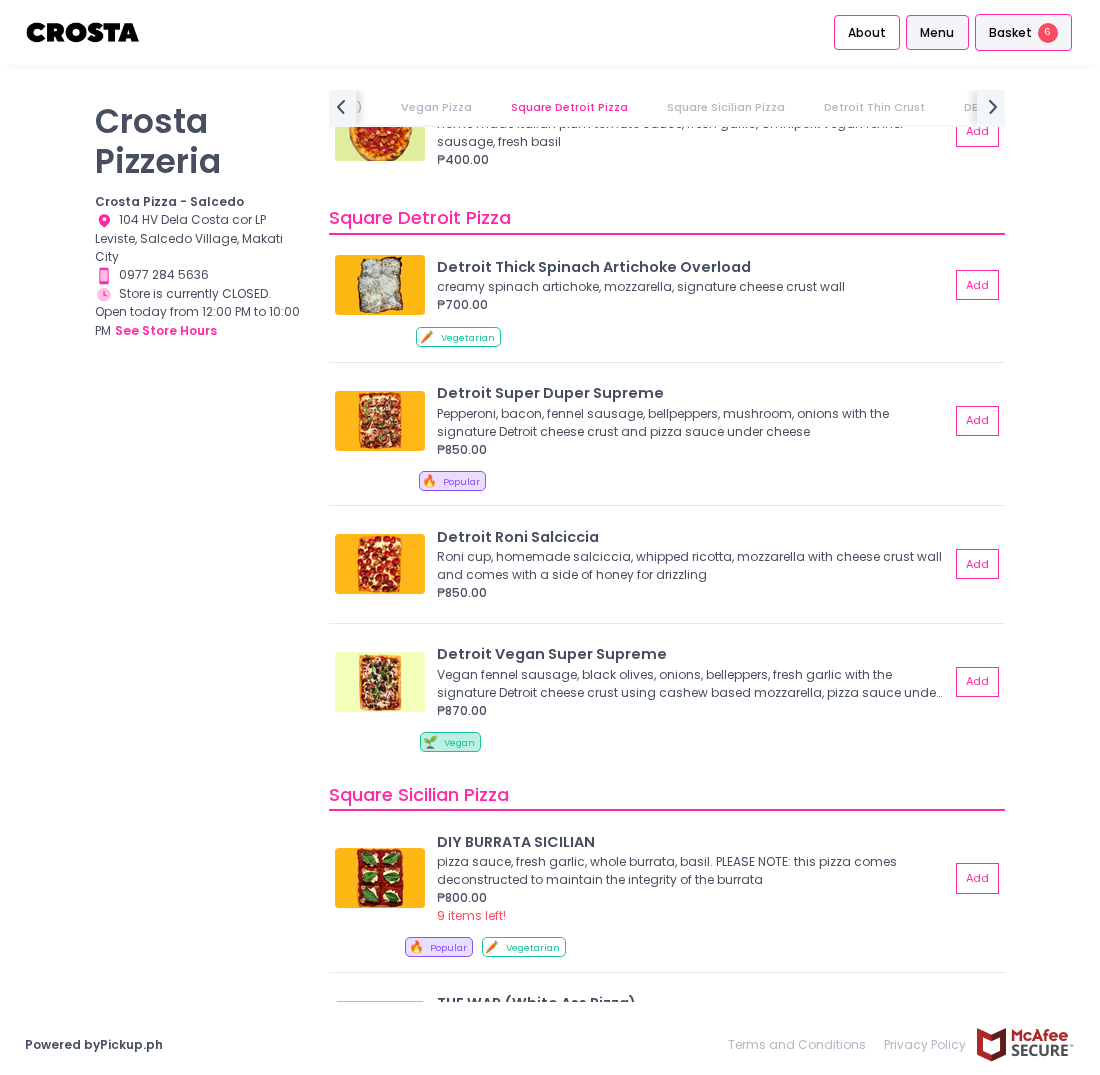 click on "Basket" at bounding box center (1010, 33) 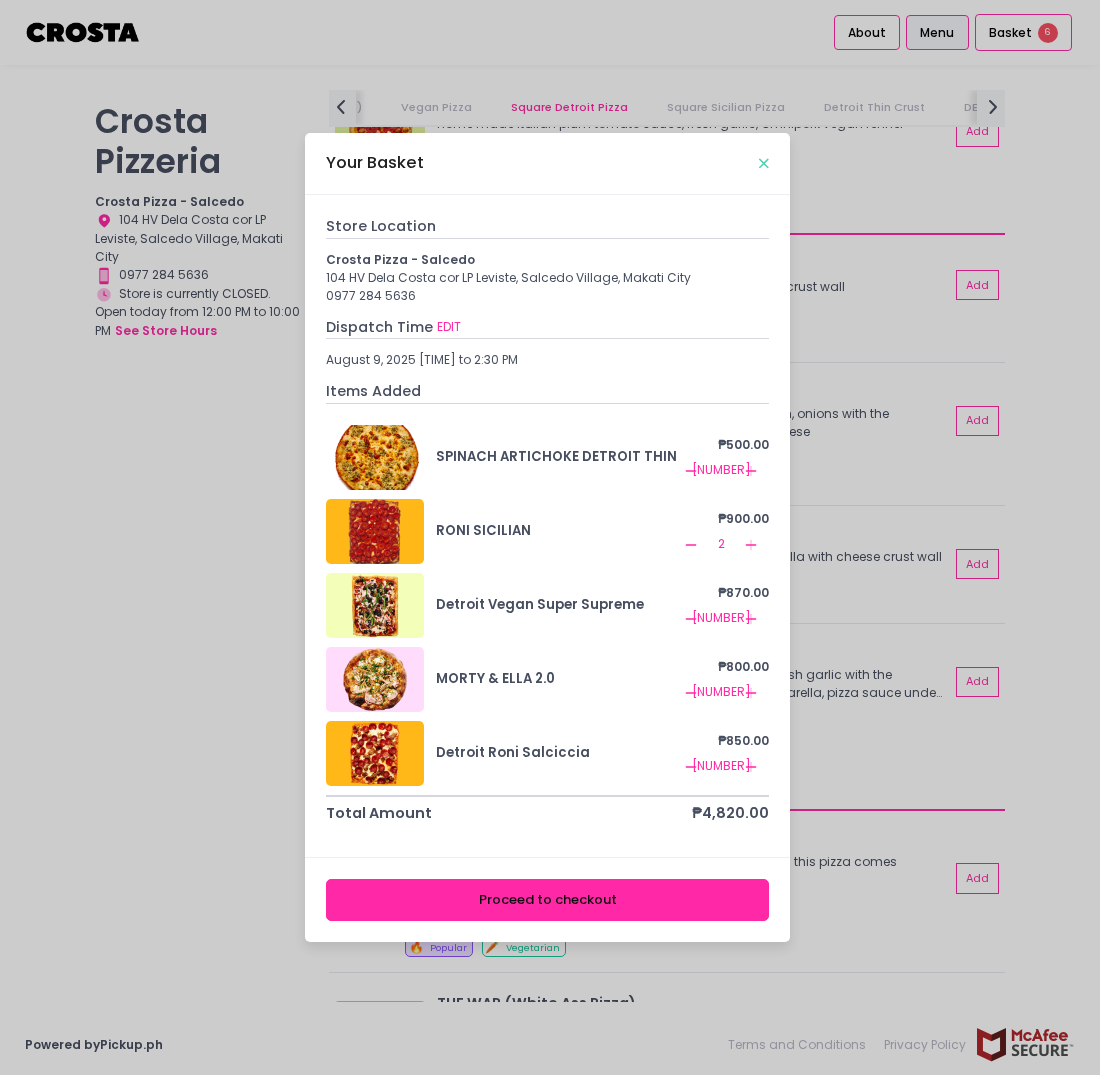 click at bounding box center [764, 163] 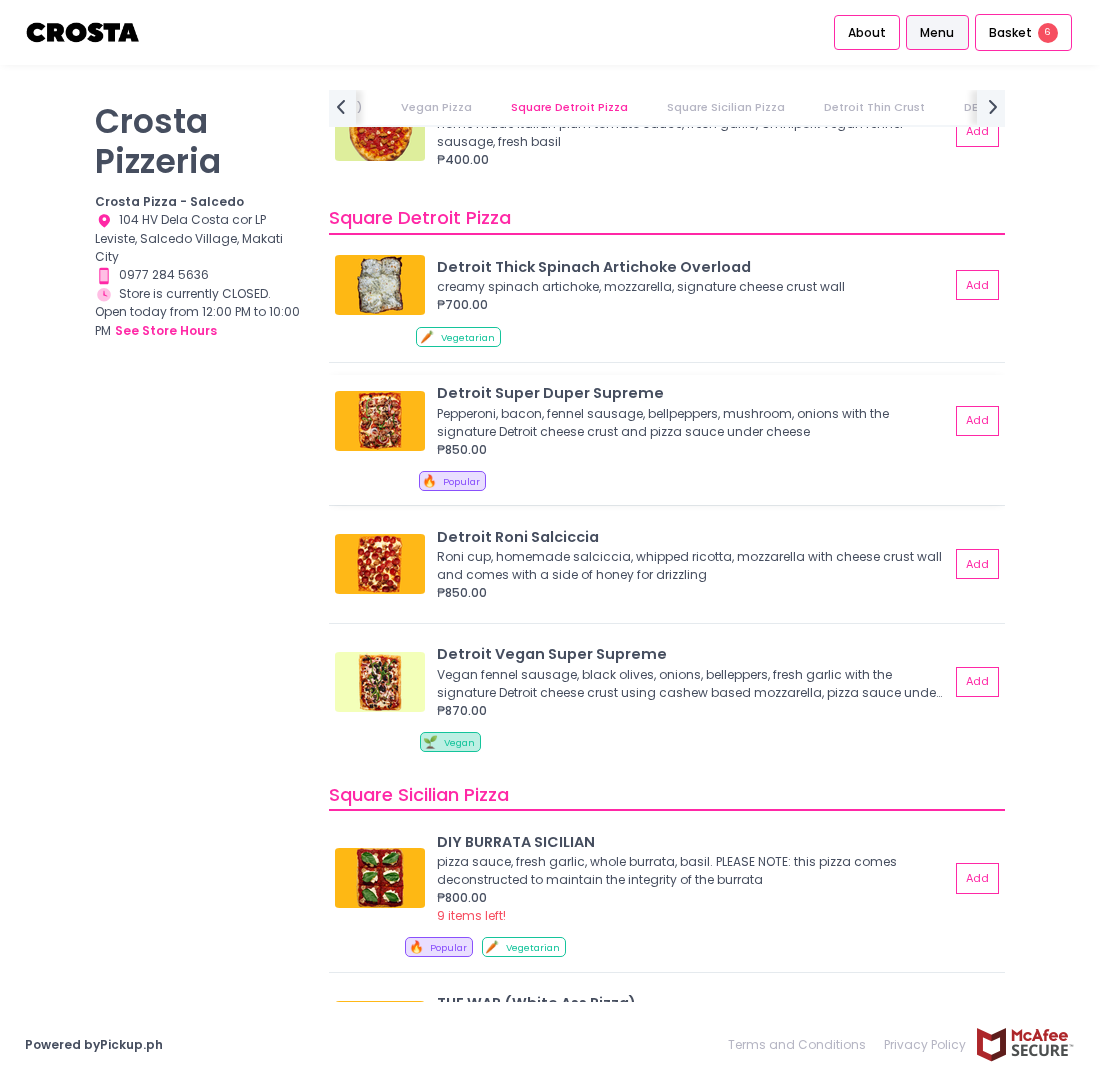 scroll, scrollTop: 1814, scrollLeft: 0, axis: vertical 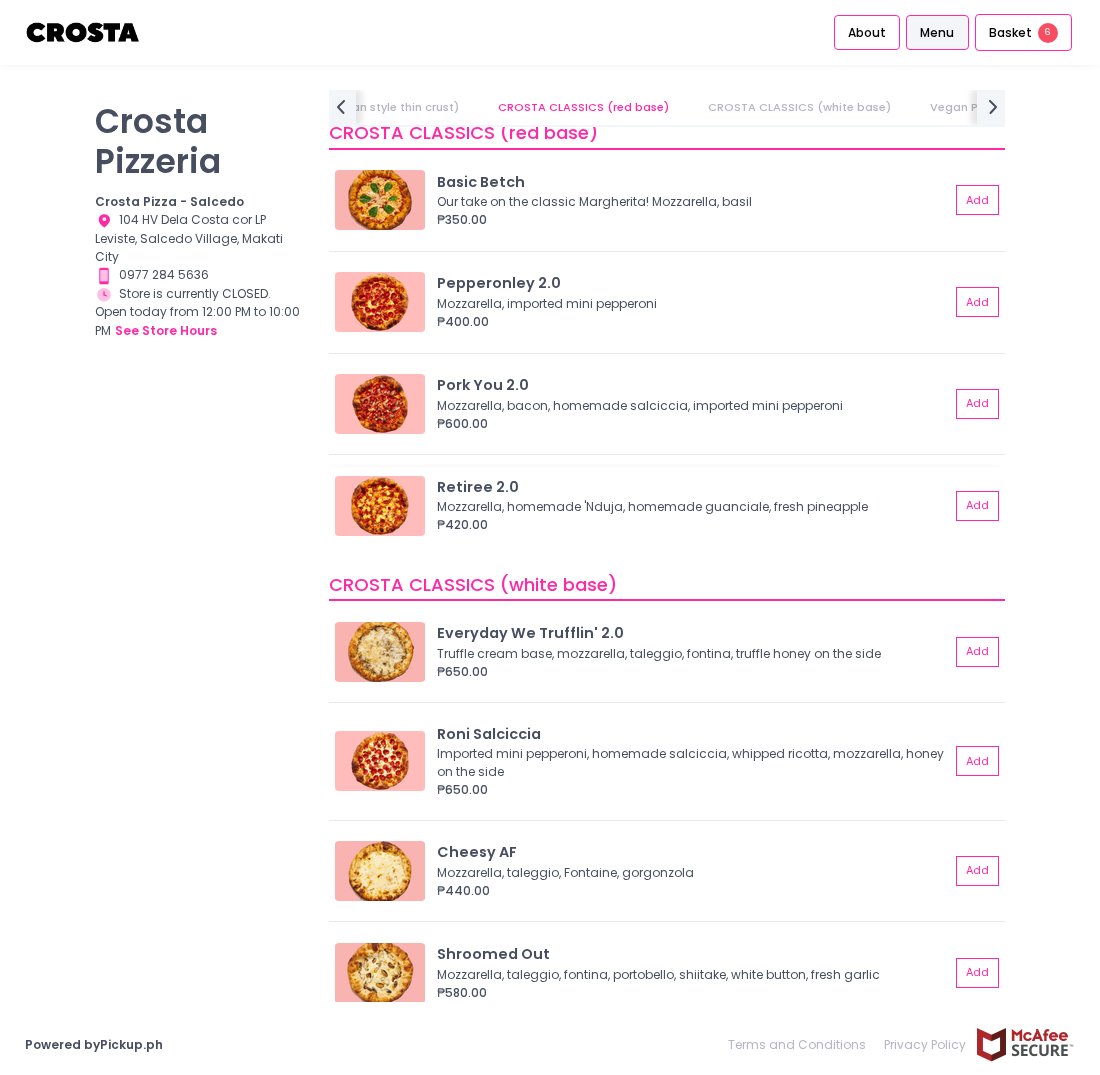 click on "Mozzarella, homemade 'Nduja, homemade guanciale, fresh pineapple" at bounding box center (690, 507) 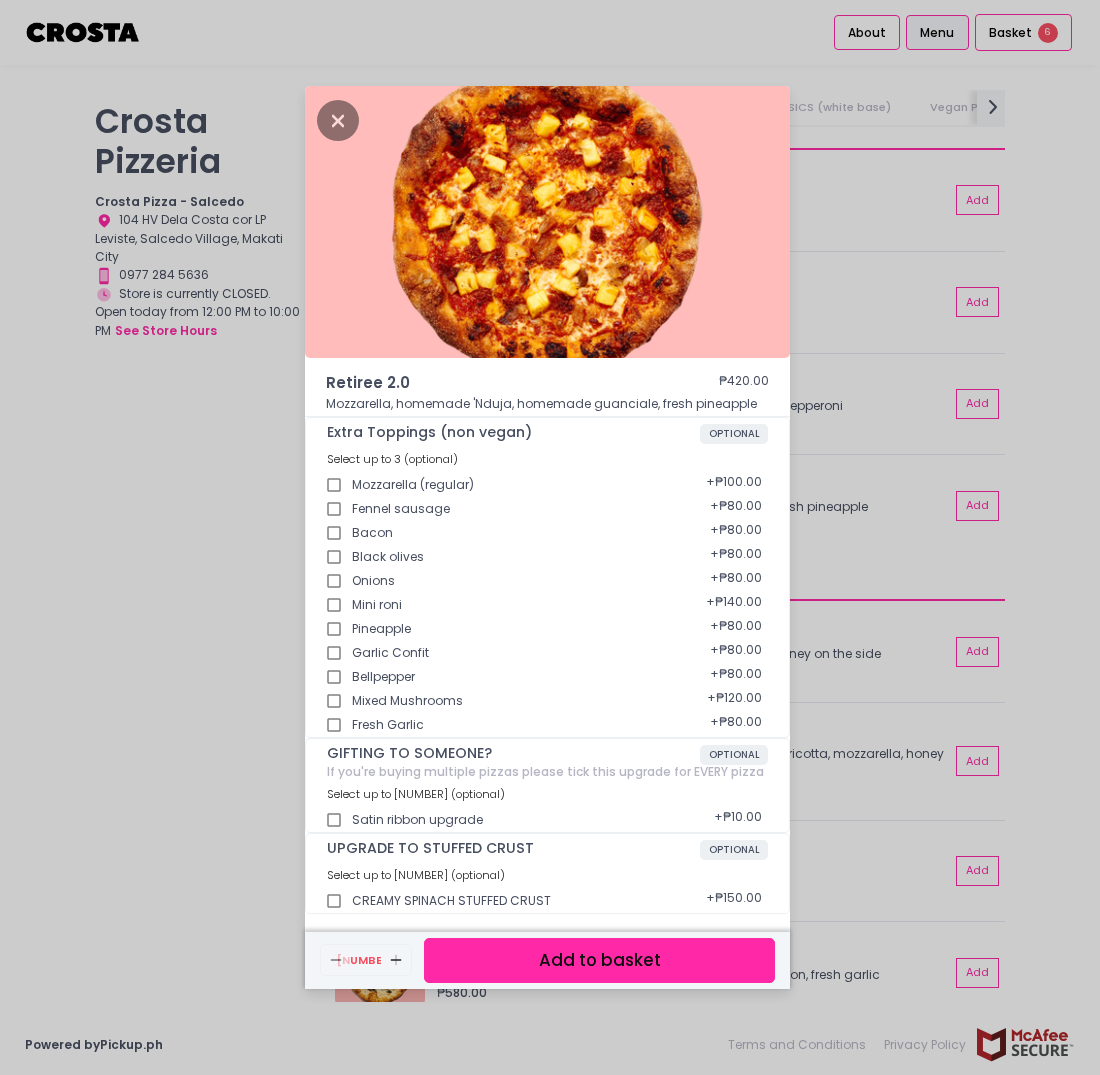click on "Retiree 2.0   ₱420.00 Mozzarella, homemade 'Nduja, homemade guanciale, fresh pineapple Extra Toppings (non vegan) OPTIONAL   Select up to    3 (optional) Mozzarella (regular)   +  ₱100.00 Fennel sausage    +  ₱80.00 Bacon   +  ₱80.00 Black olives   +  ₱80.00 Onions   +  ₱80.00 Mini roni   +  ₱140.00 Pineapple   +  ₱80.00 Garlic Confit   +  ₱80.00 Bellpepper   +  ₱80.00 Mixed Mushrooms   +  ₱120.00 Fresh Garlic   +  ₱80.00 GIFTING TO SOMEONE? OPTIONAL If you're buying multiple pizzas please tick this upgrade for EVERY pizza  Select up to    1 (optional) Satin ribbon upgrade    +  ₱10.00 UPGRADE TO STUFFED CRUST  OPTIONAL   Select up to    1 (optional) CREAMY SPINACH STUFFED CRUST   +  ₱150.00 Remove Created with Sketch. 1 Add Created with Sketch. Add to basket" at bounding box center (550, 537) 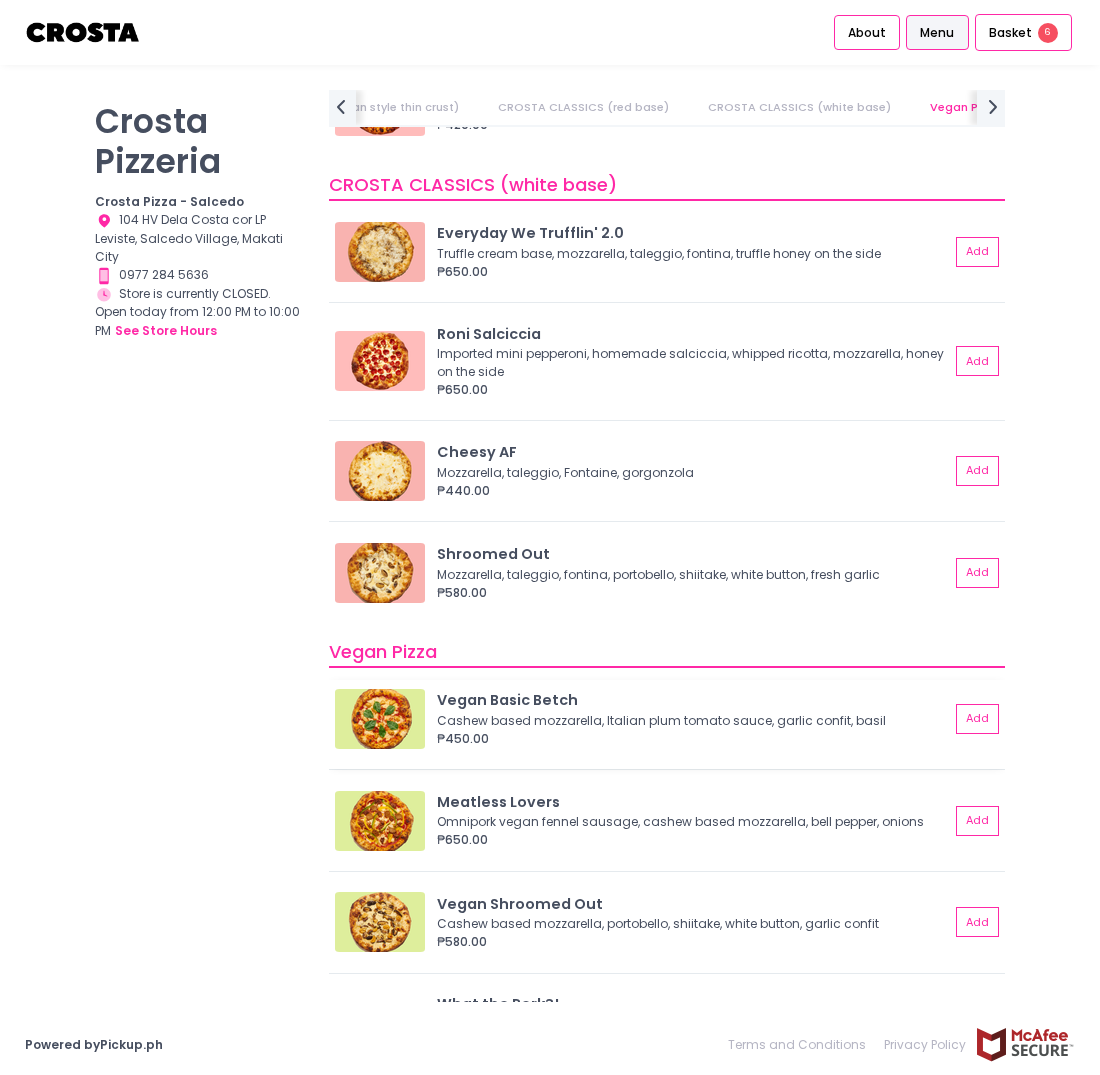 scroll, scrollTop: 1646, scrollLeft: 0, axis: vertical 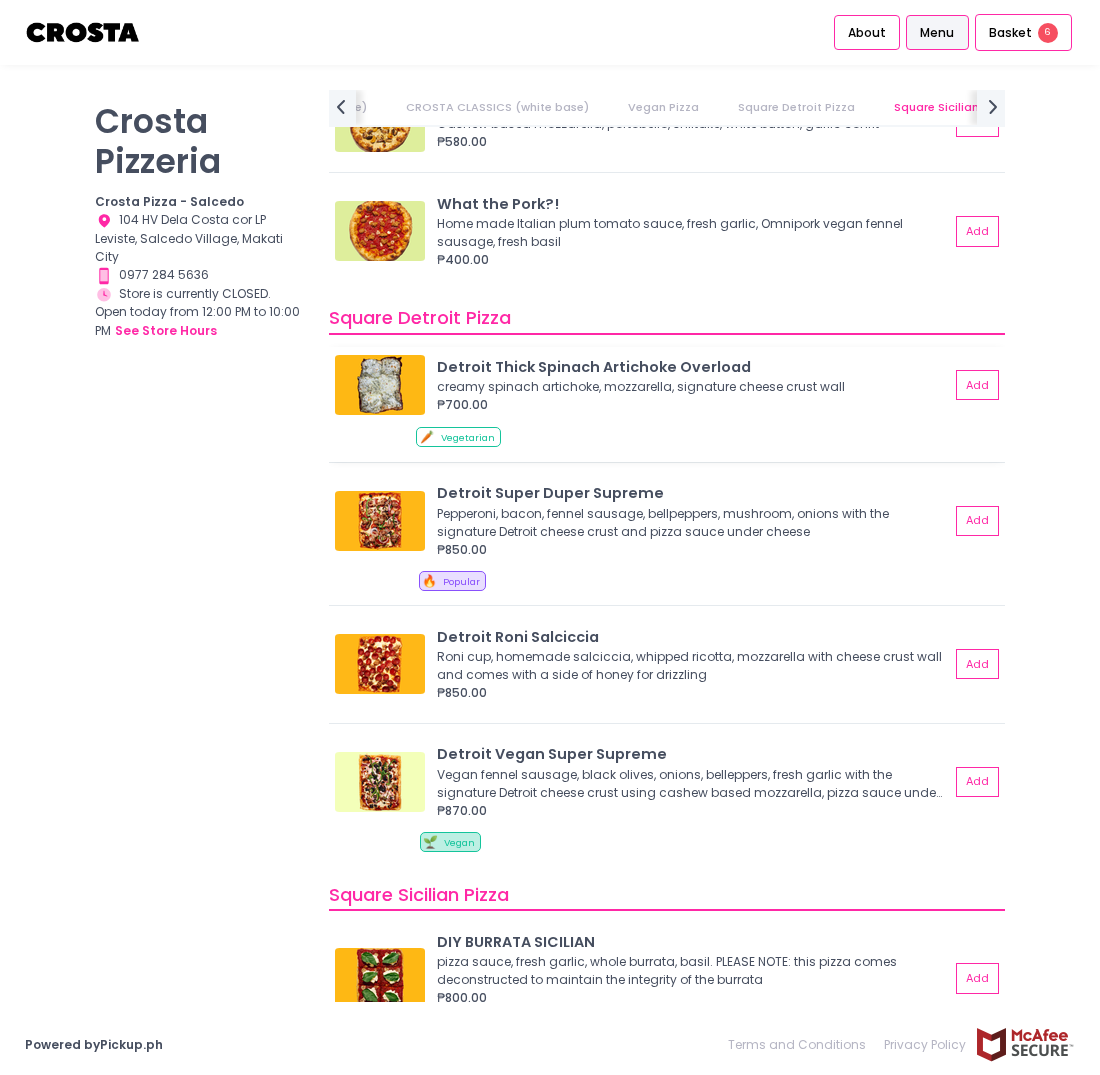 click on "₱700.00" at bounding box center [693, 405] 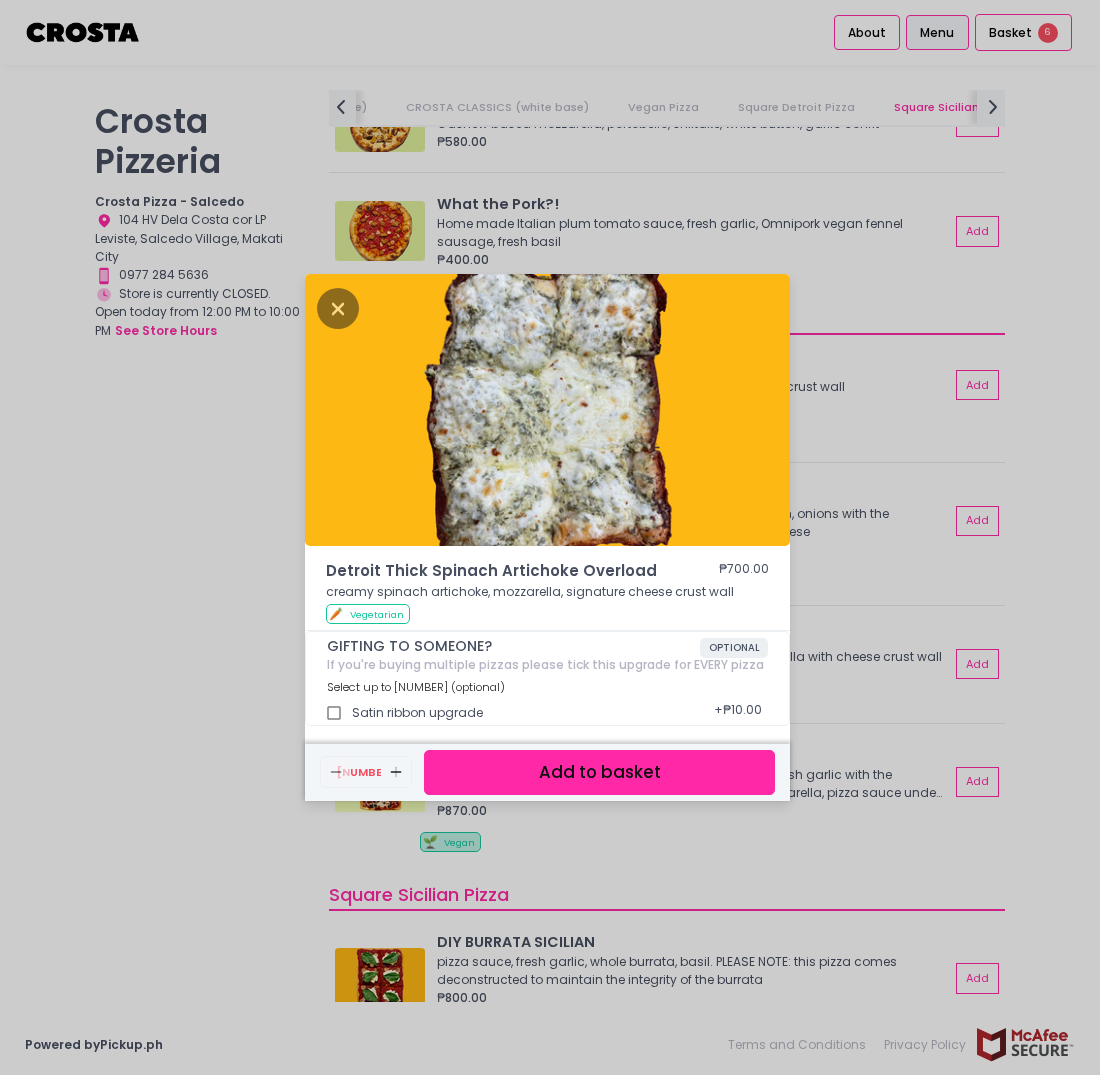 scroll, scrollTop: 5, scrollLeft: 0, axis: vertical 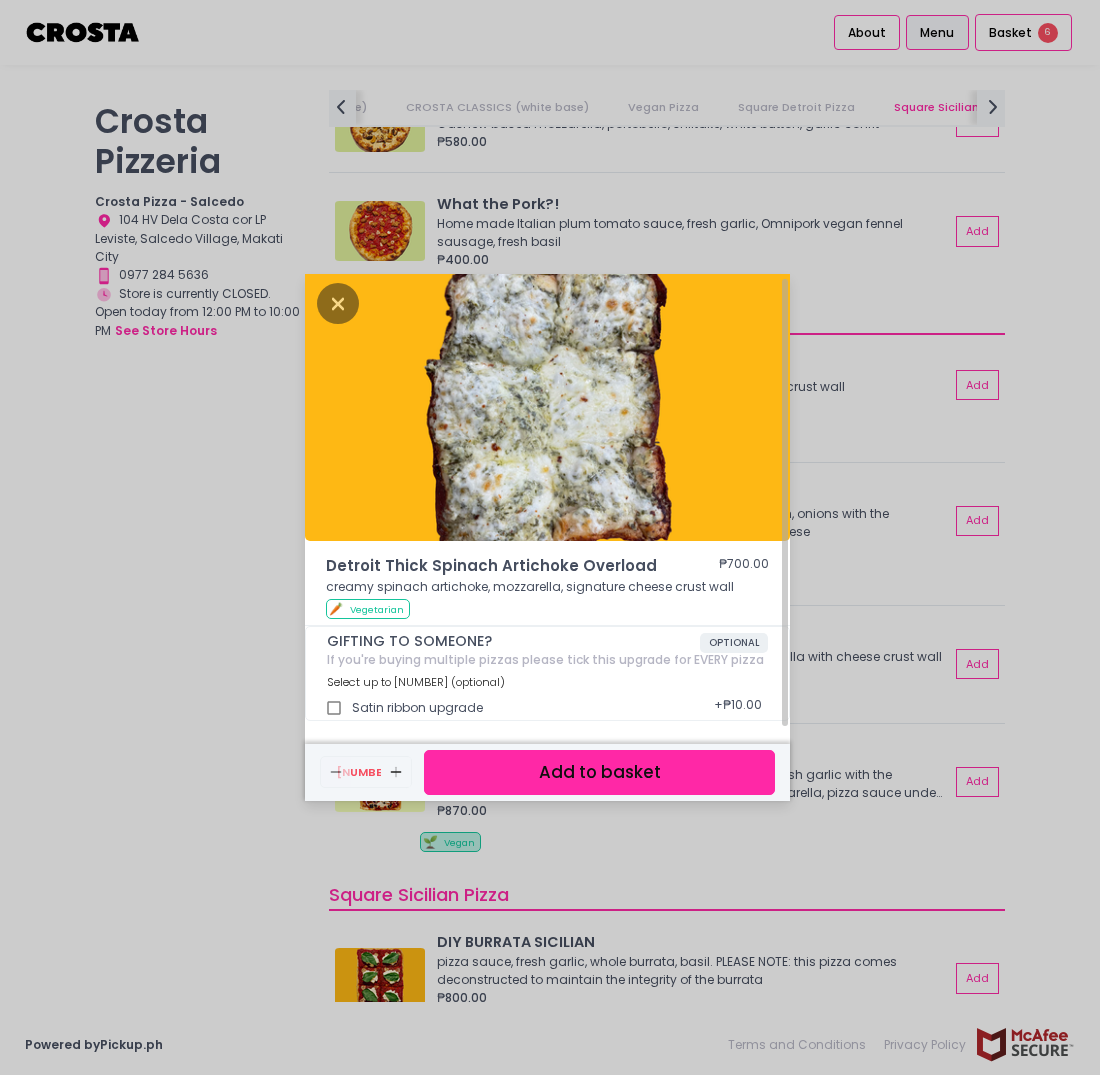 click on "🥕 Vegetarian" at bounding box center (368, 609) 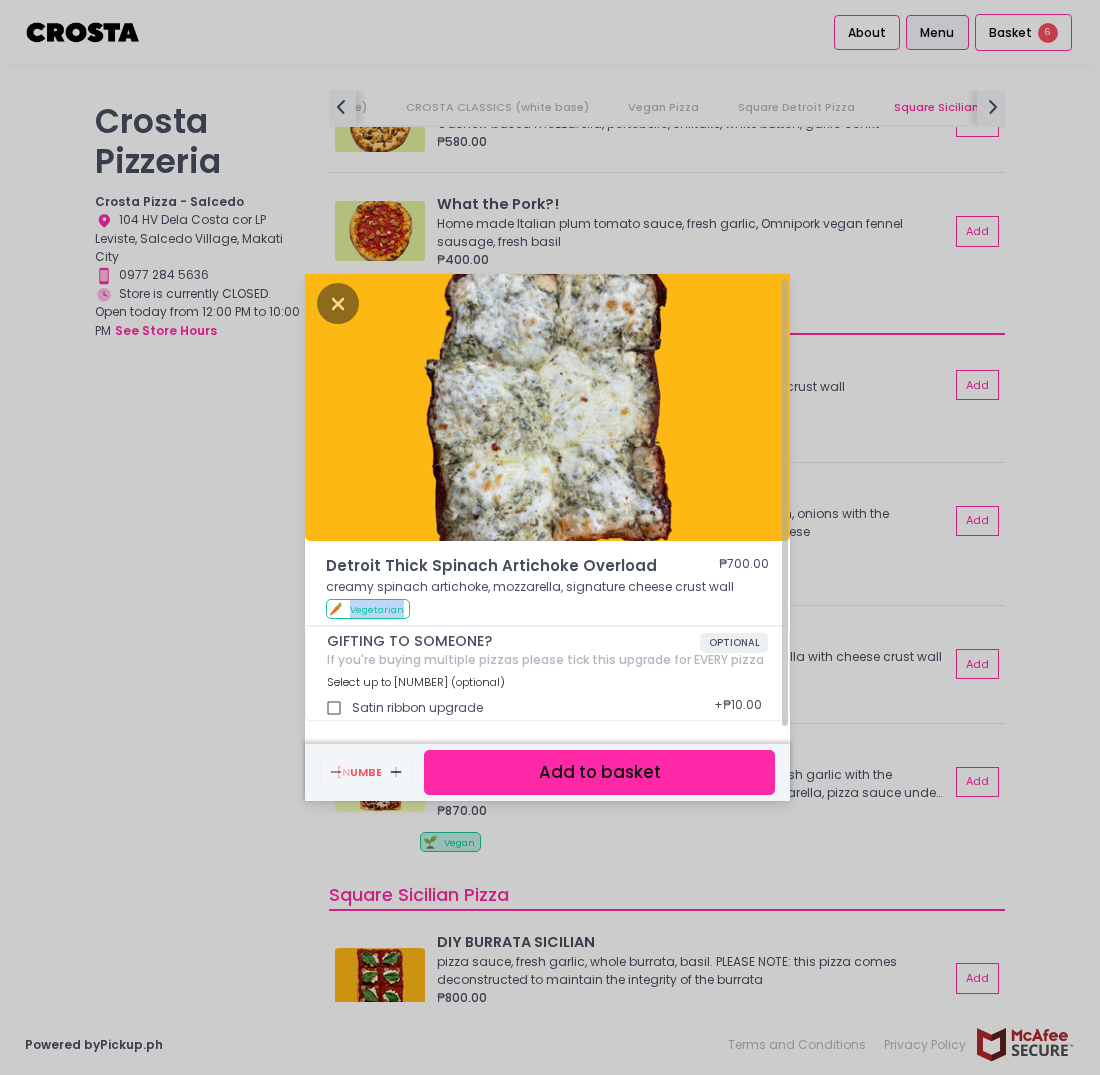 click on "Vegetarian" at bounding box center (377, 609) 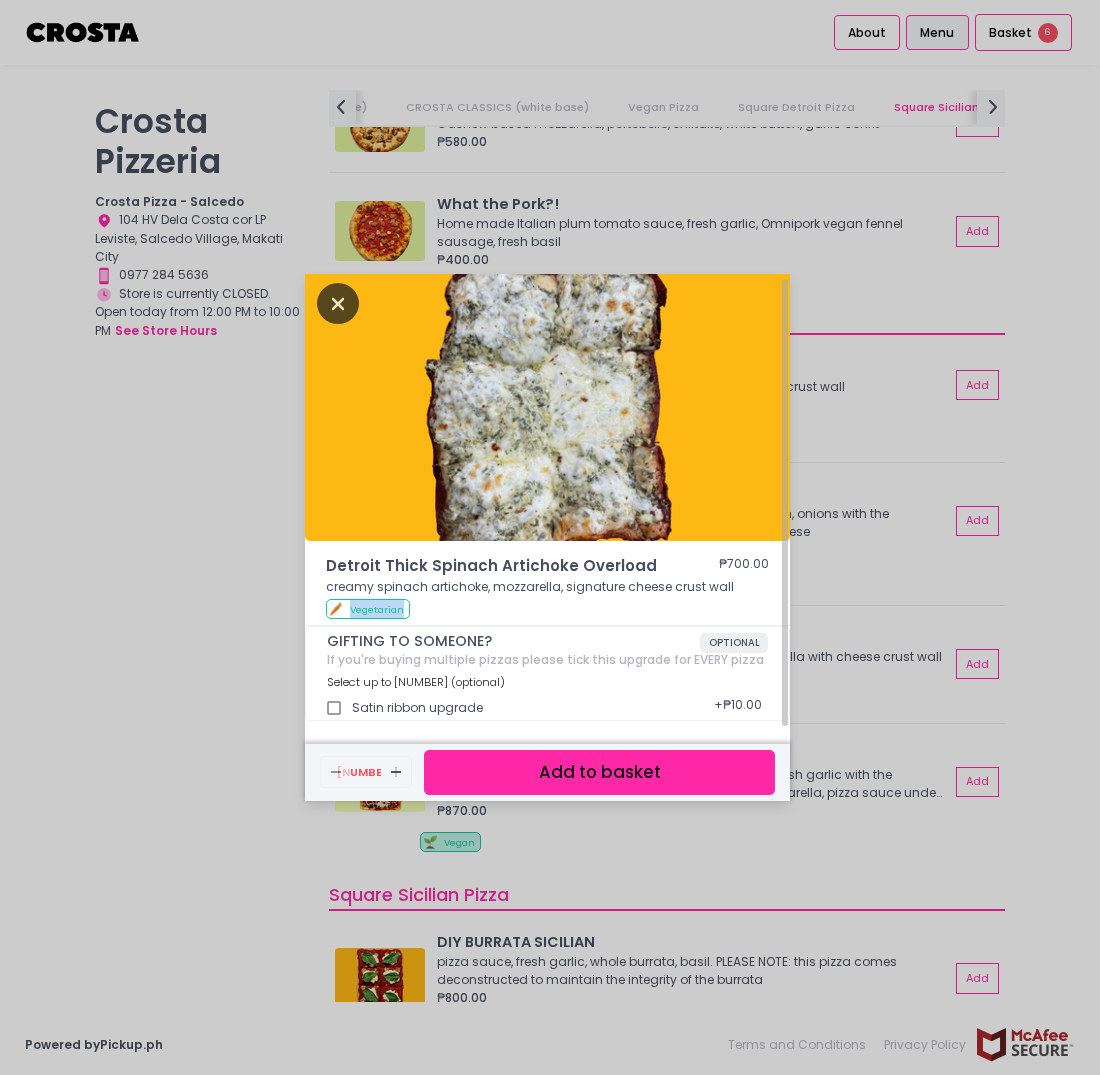click at bounding box center (338, 303) 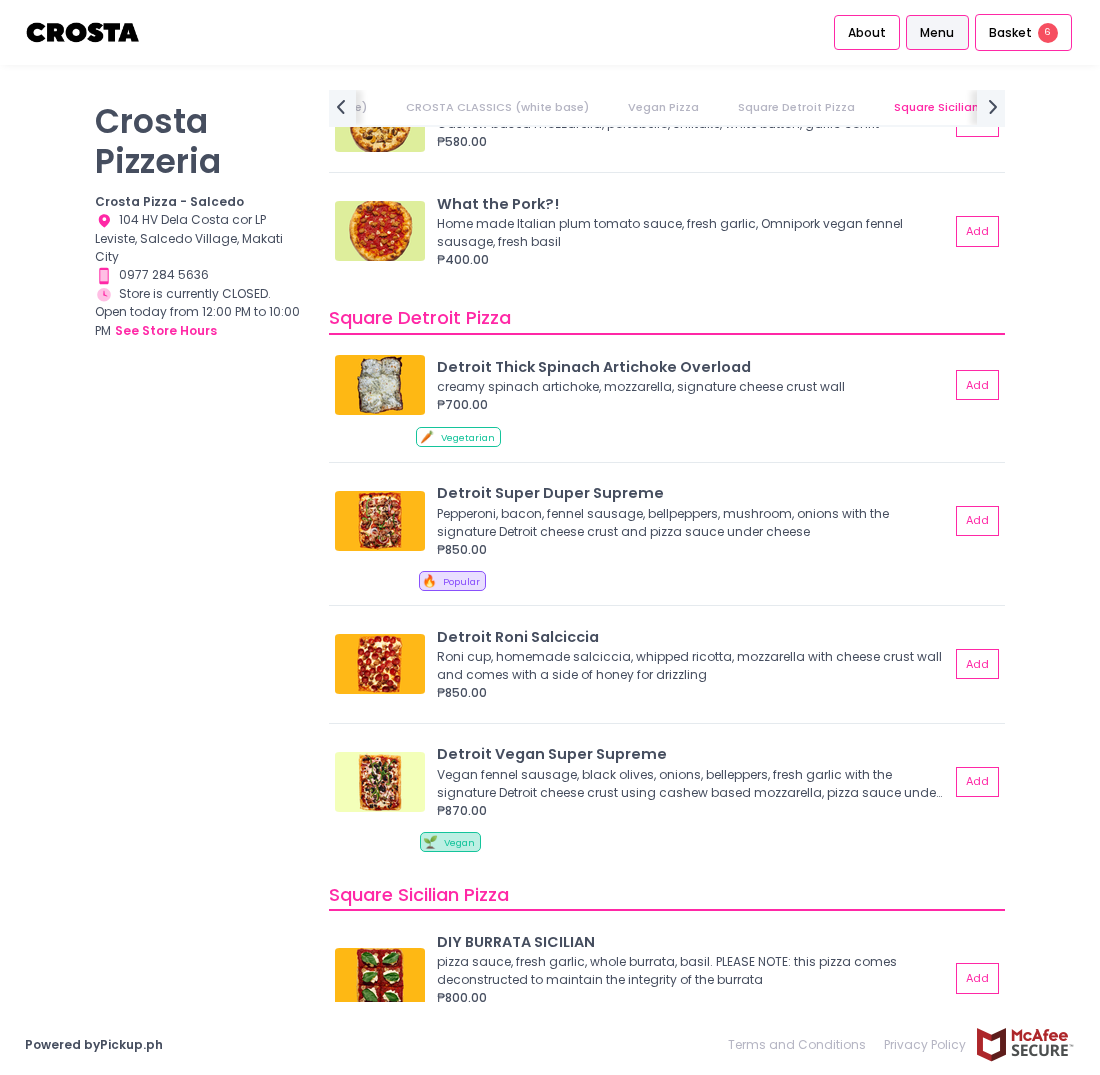 click on "Vegan Pizza" at bounding box center (663, 107) 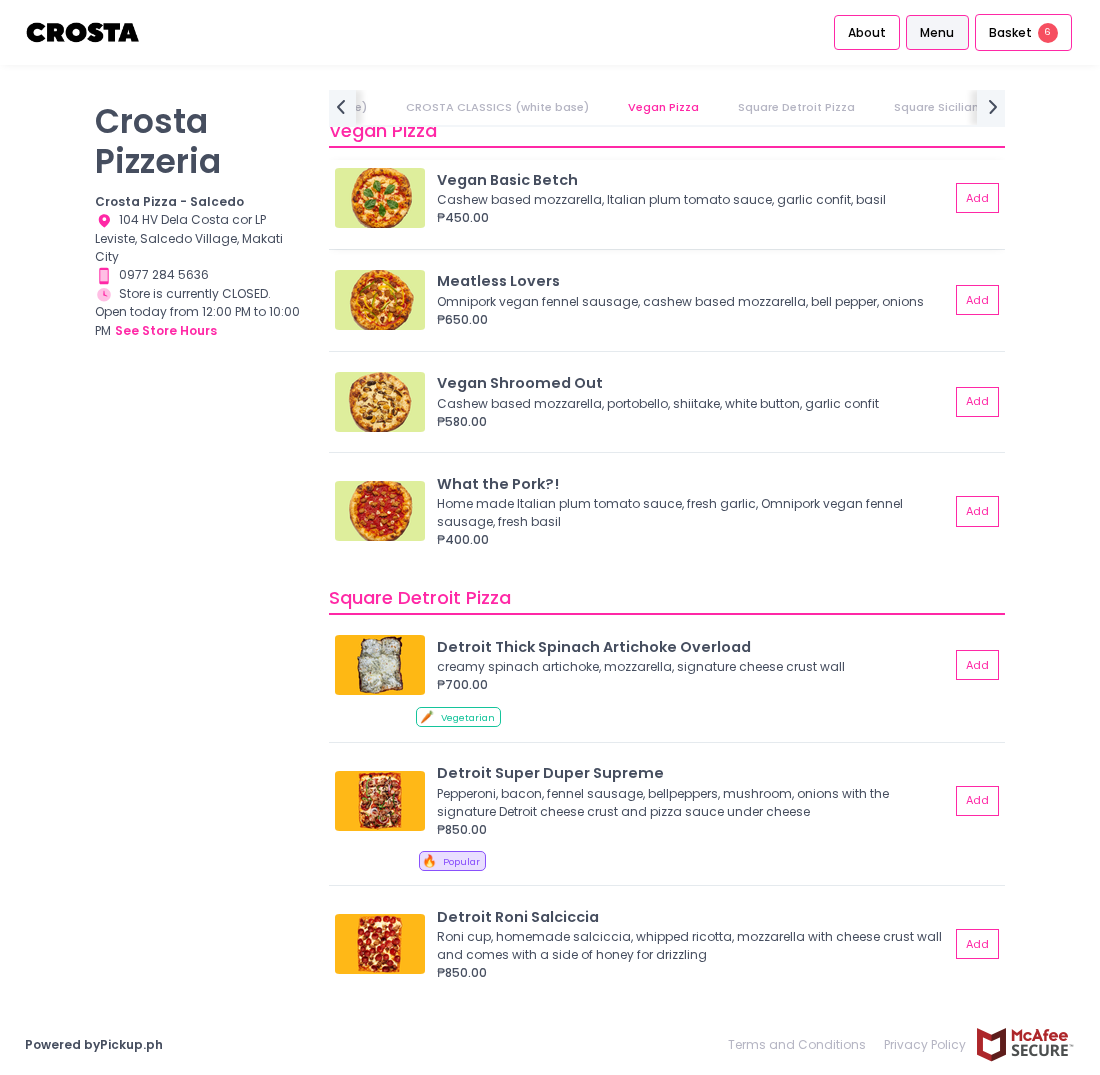 scroll, scrollTop: 1910, scrollLeft: 0, axis: vertical 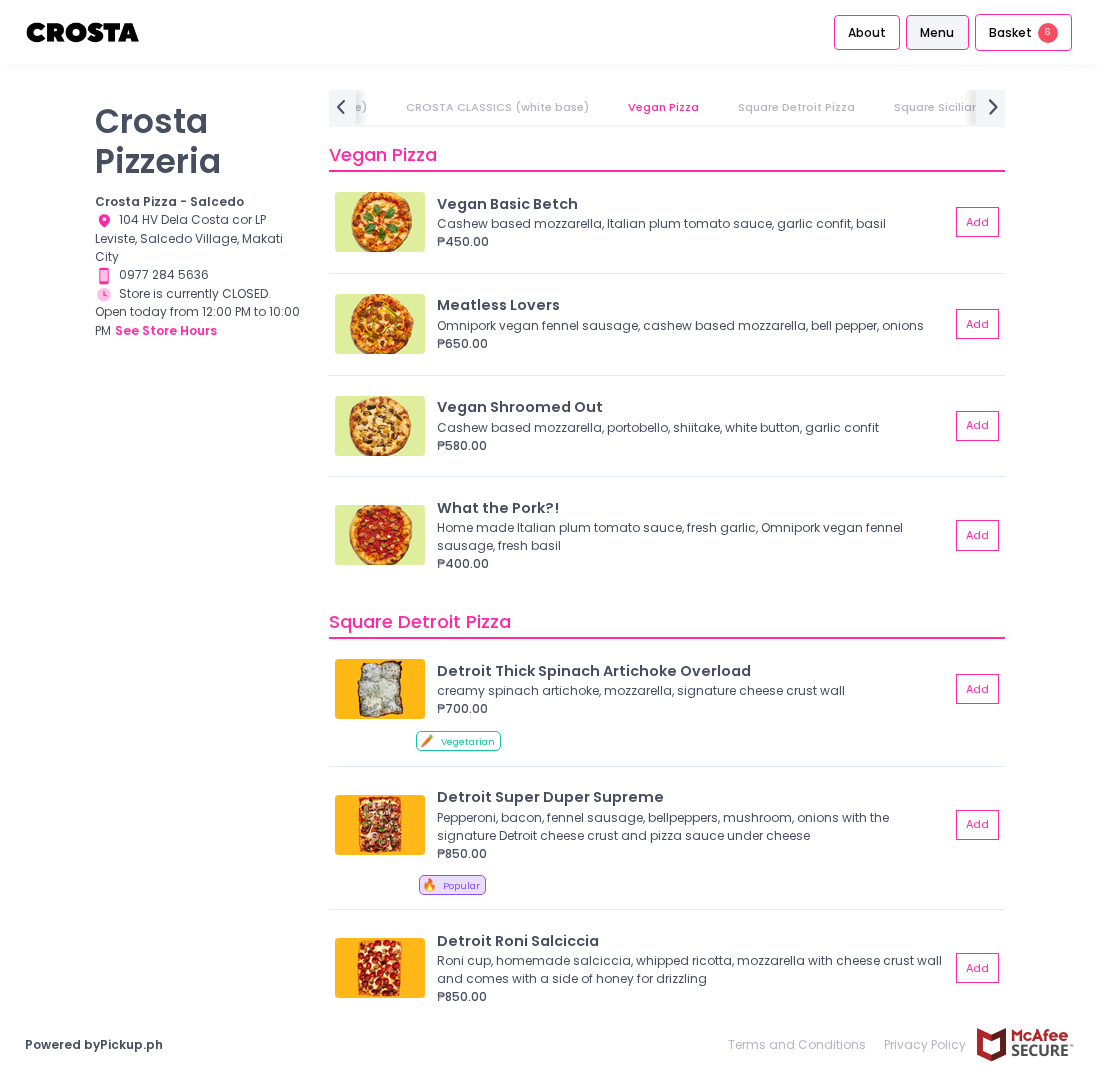 click on "next Created with Sketch." 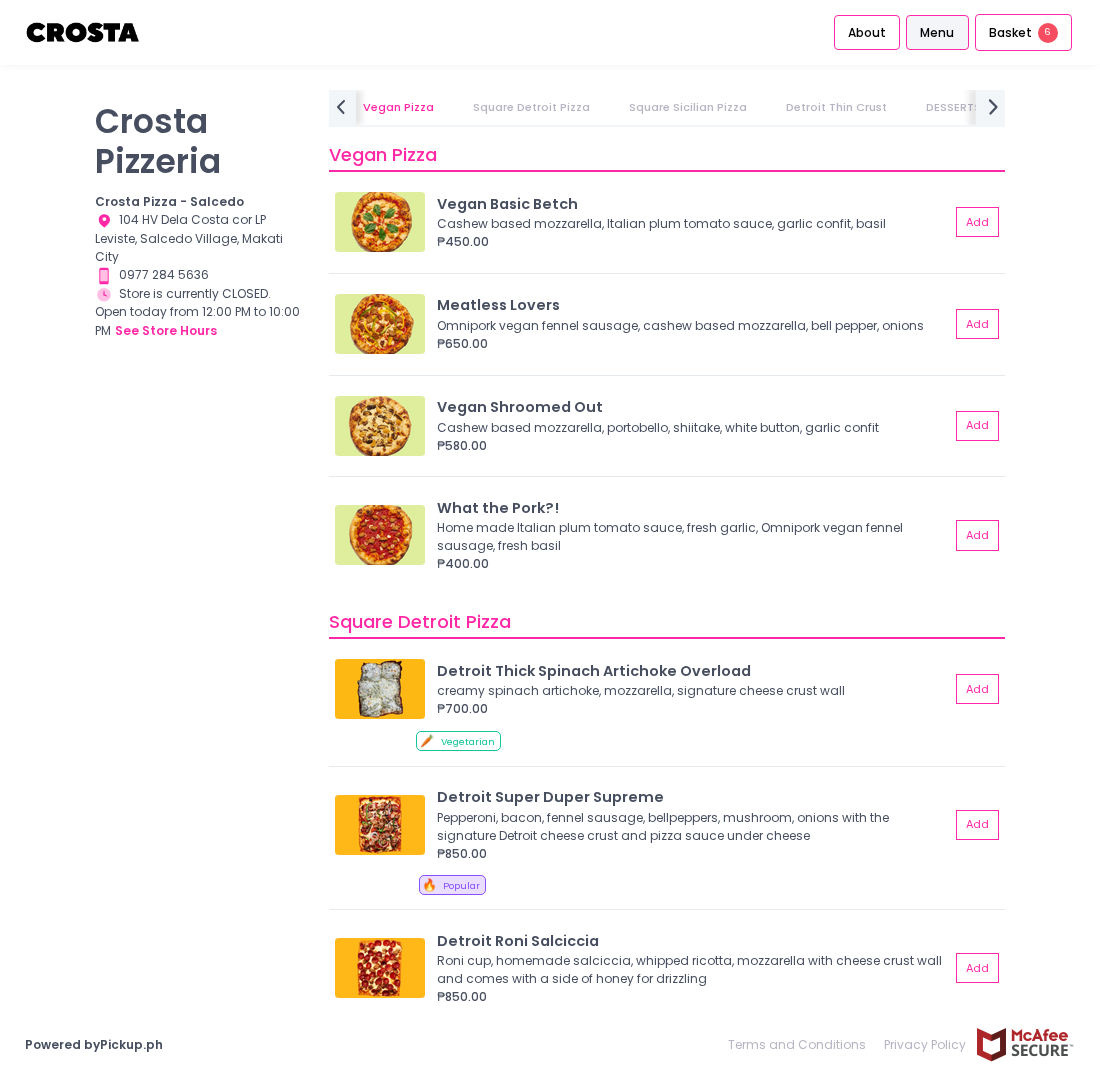 scroll, scrollTop: 0, scrollLeft: 1292, axis: horizontal 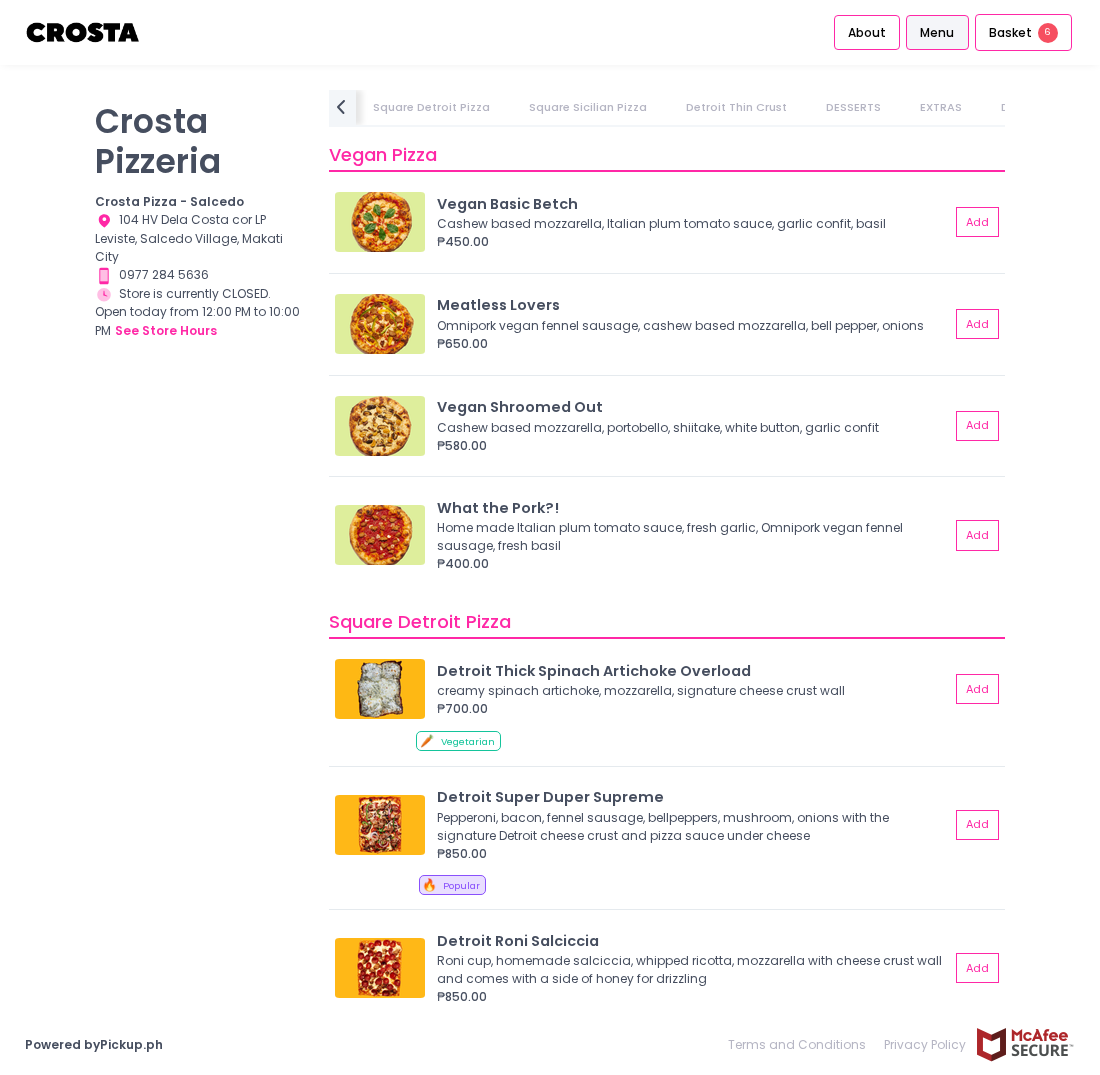 click on "DRINKS" at bounding box center [1021, 107] 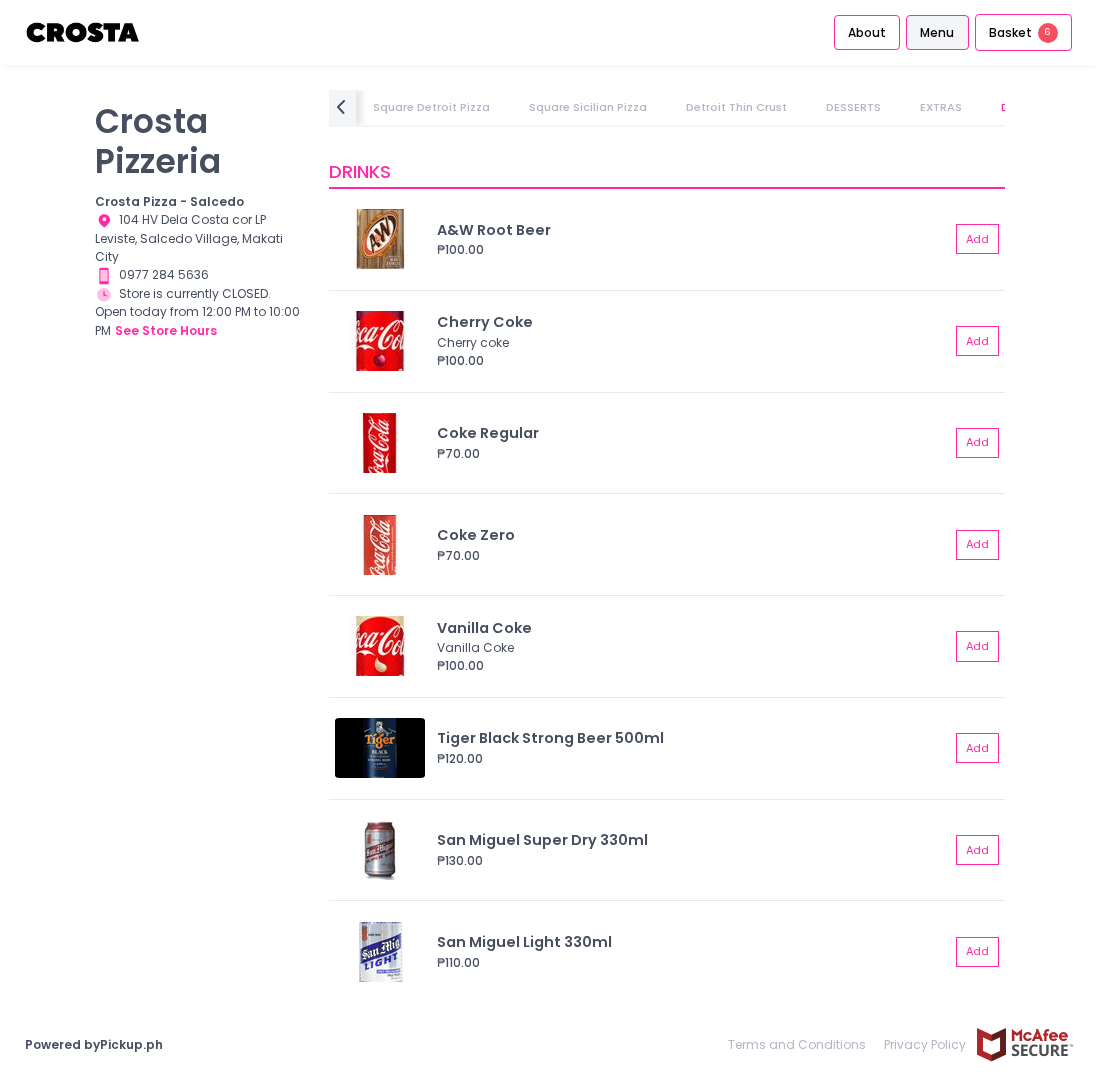 click on "EXTRAS" at bounding box center [941, 107] 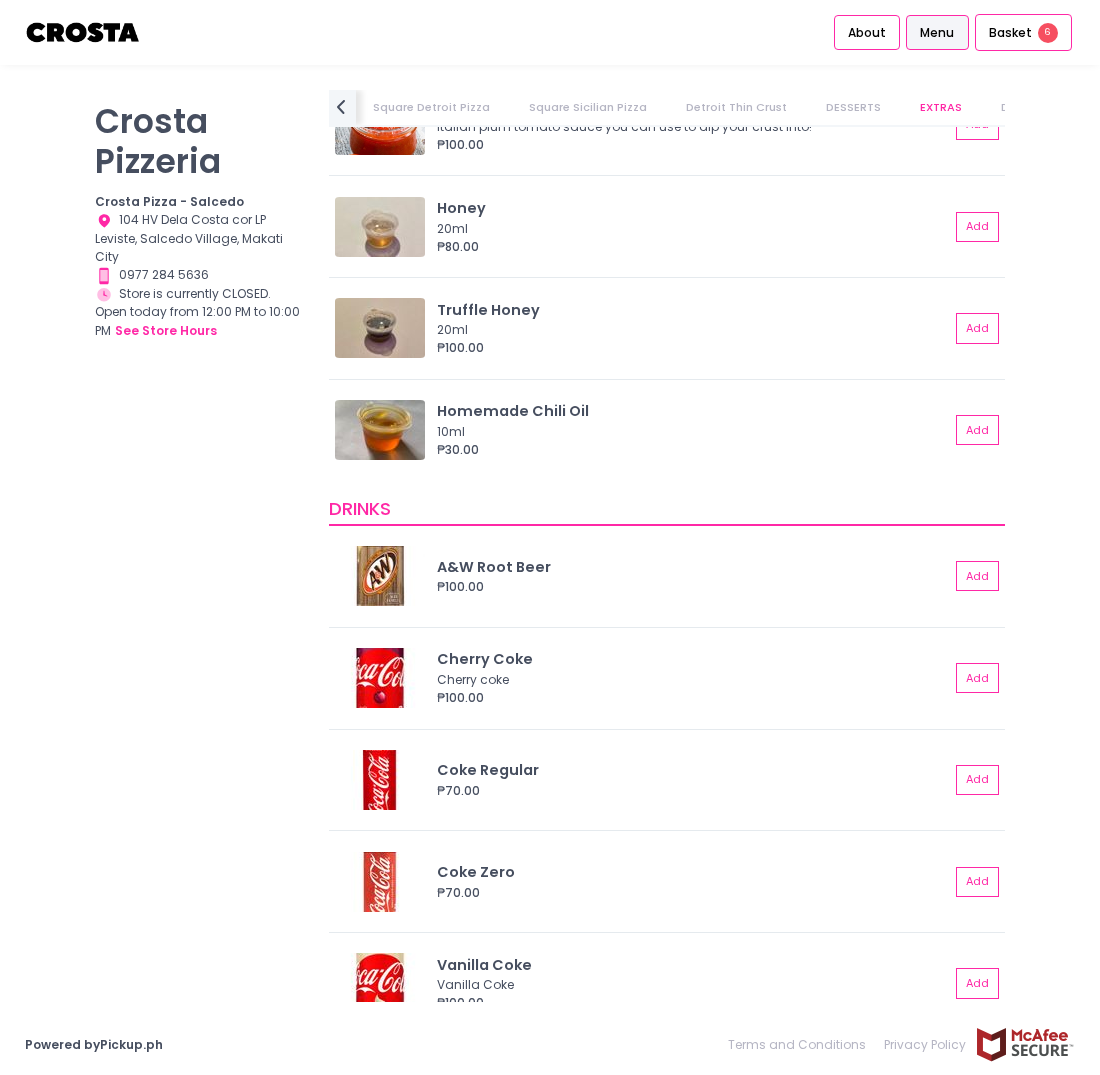 scroll, scrollTop: 4263, scrollLeft: 0, axis: vertical 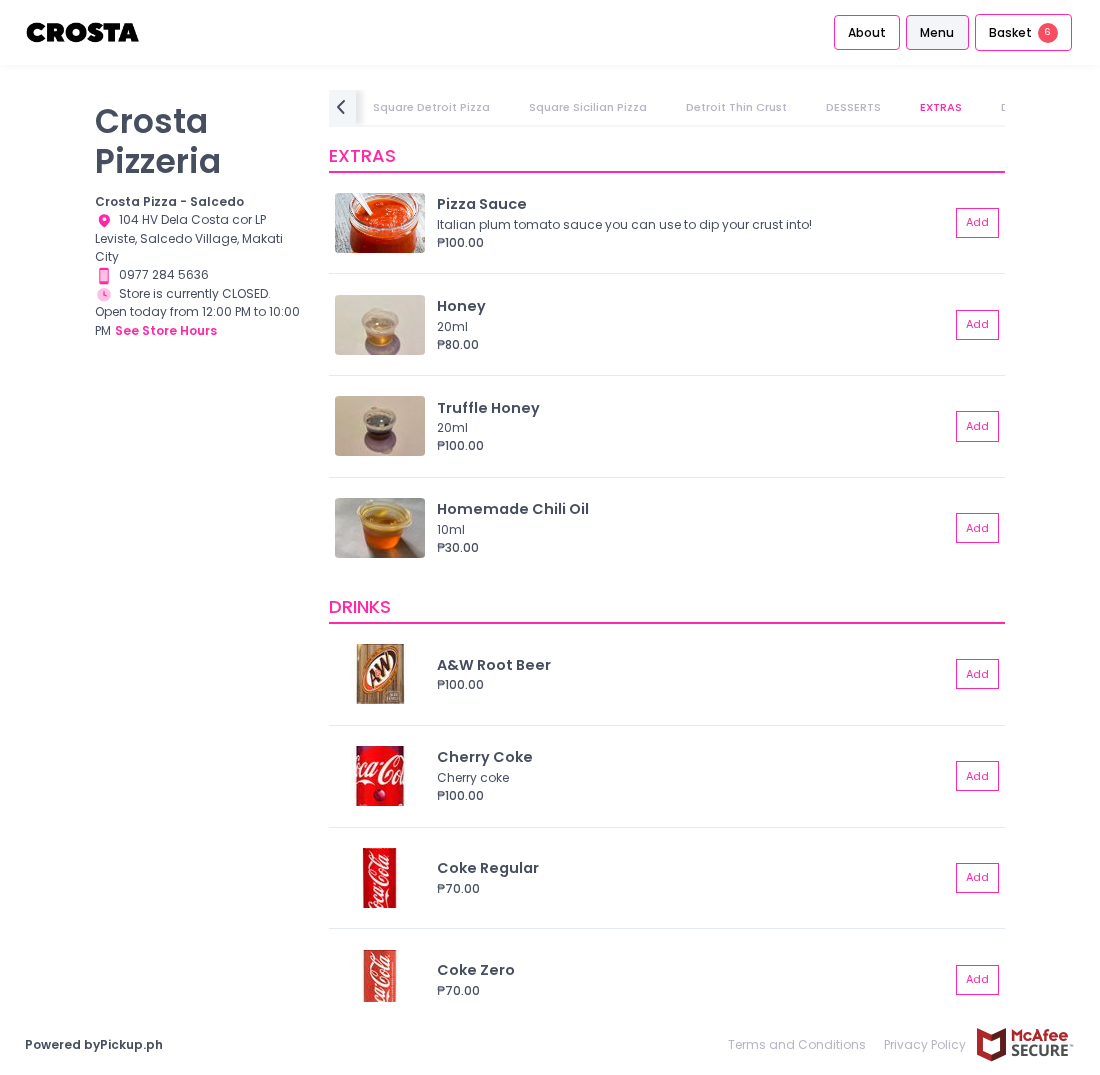 click on "DESSERTS" at bounding box center [853, 107] 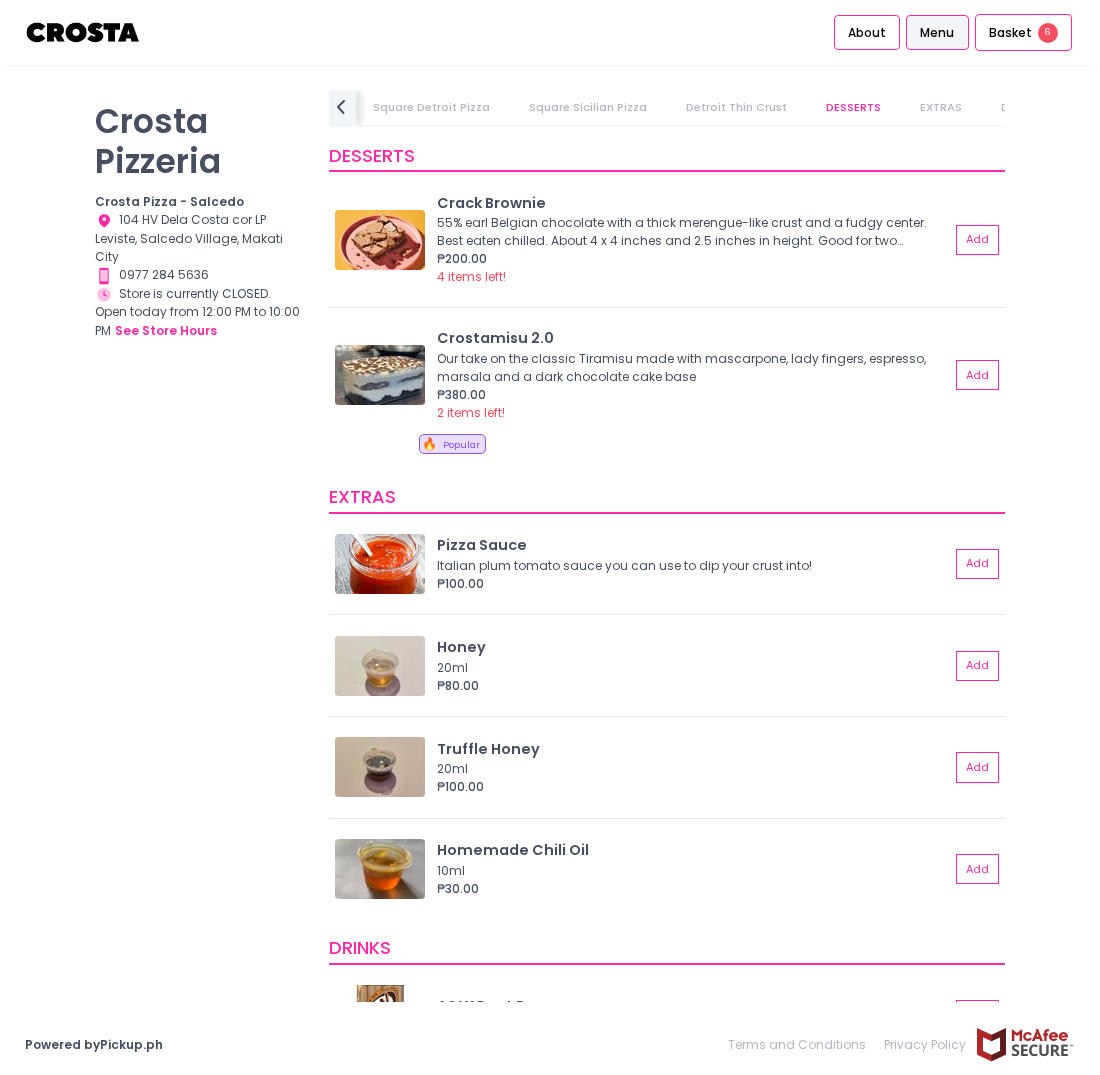 click on "Detroit Thin Crust" at bounding box center (736, 107) 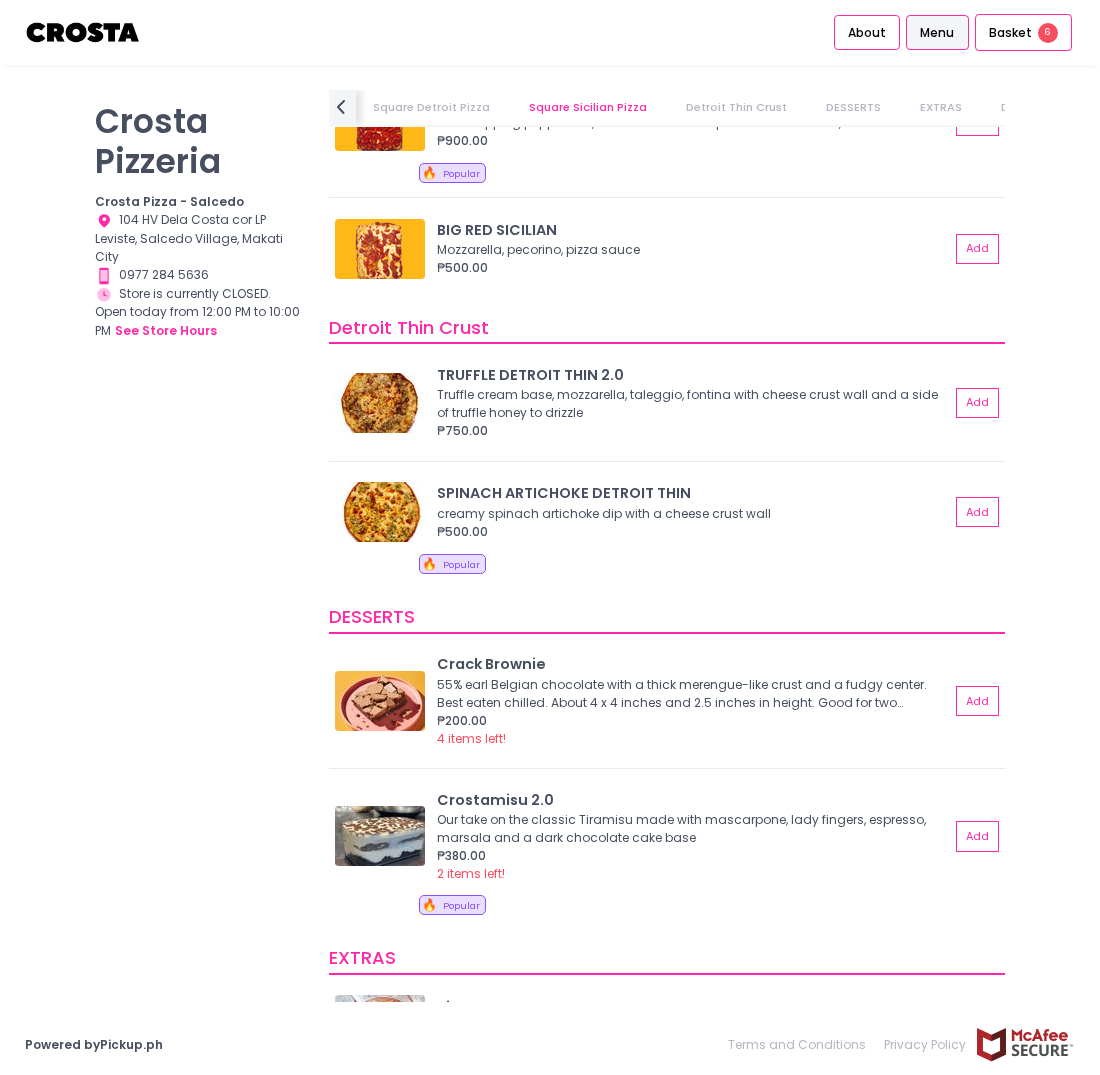 scroll, scrollTop: 3433, scrollLeft: 0, axis: vertical 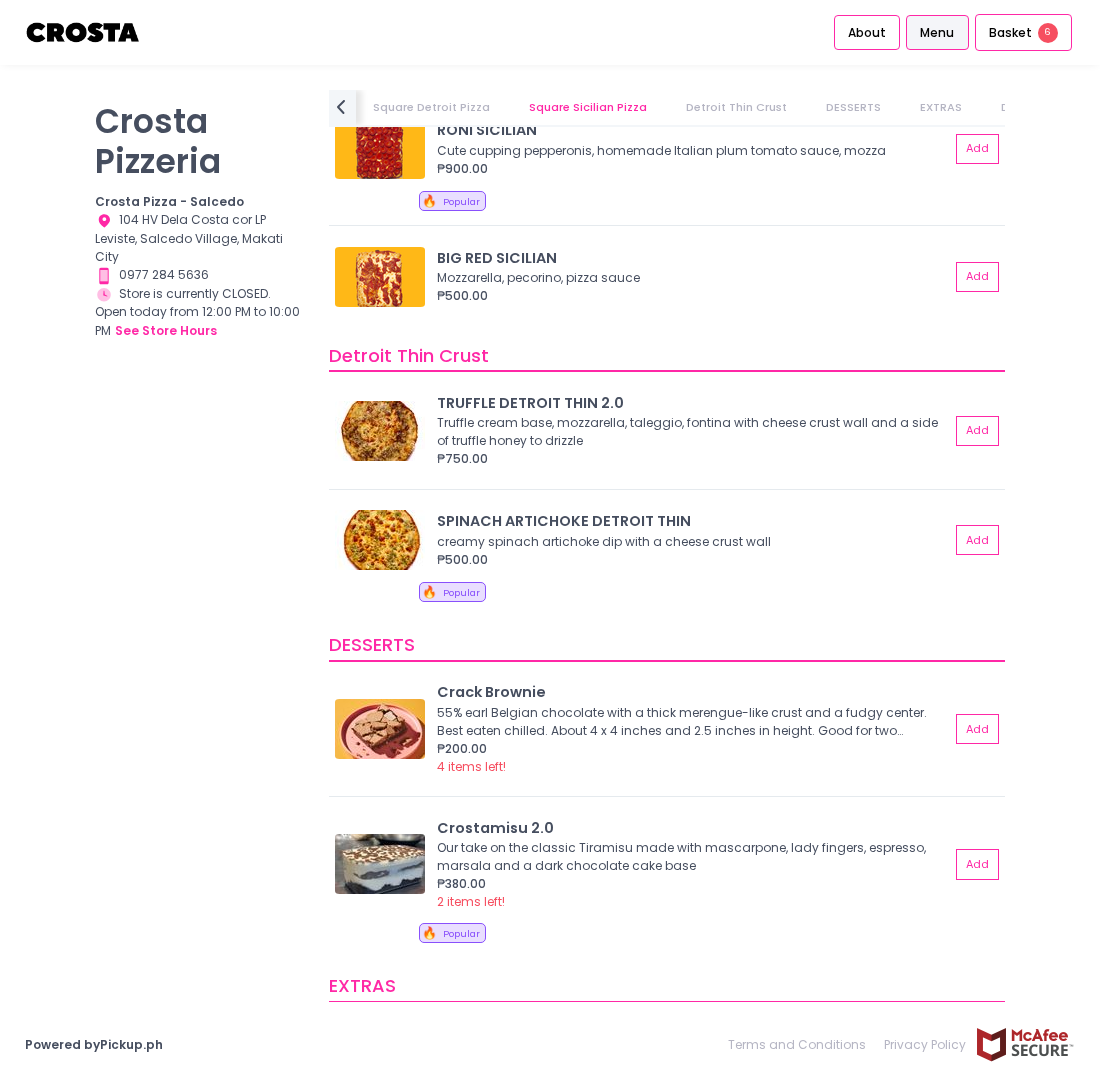 click on "Square Detroit Pizza" at bounding box center [431, 107] 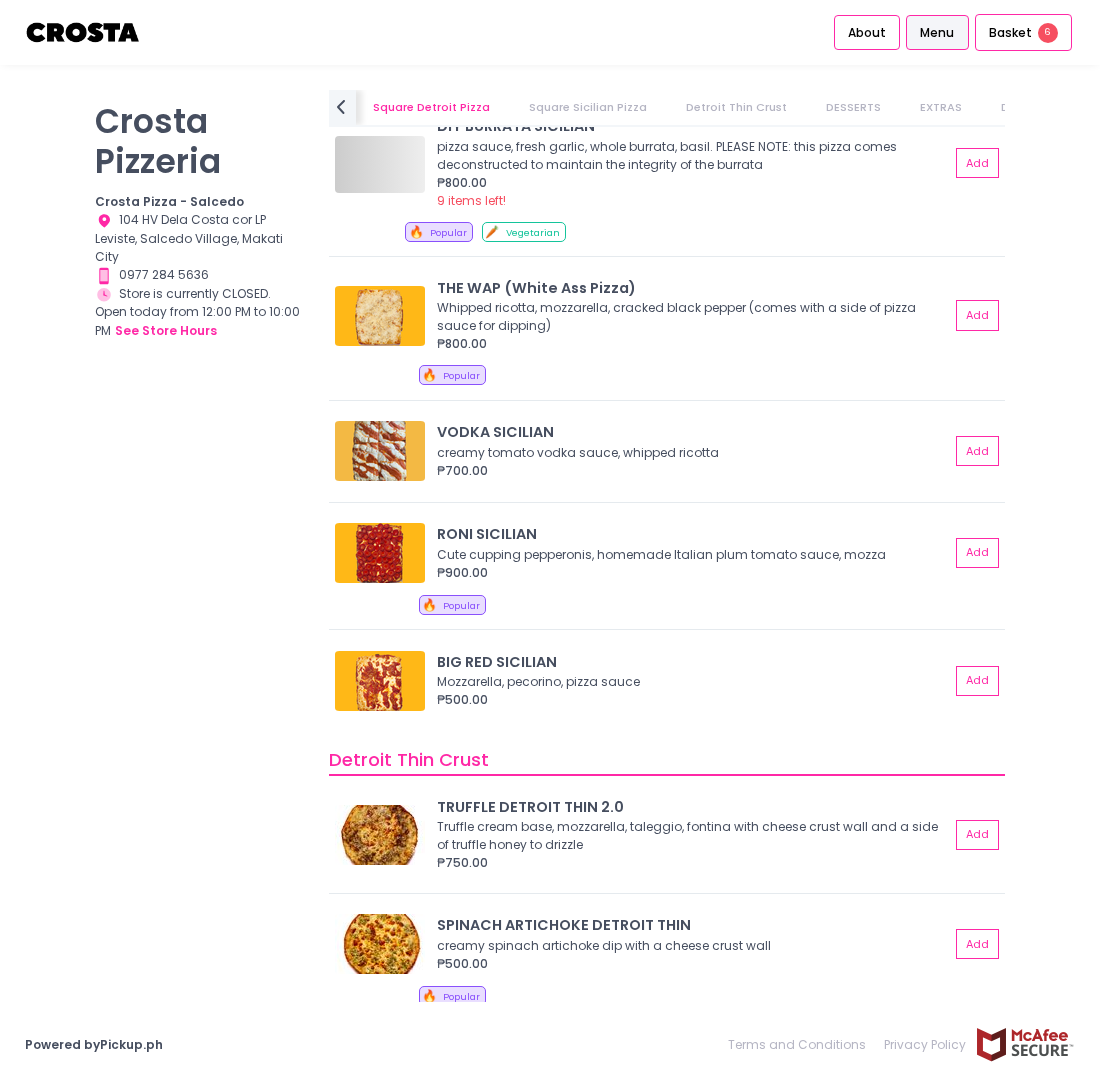 scroll, scrollTop: 2651, scrollLeft: 0, axis: vertical 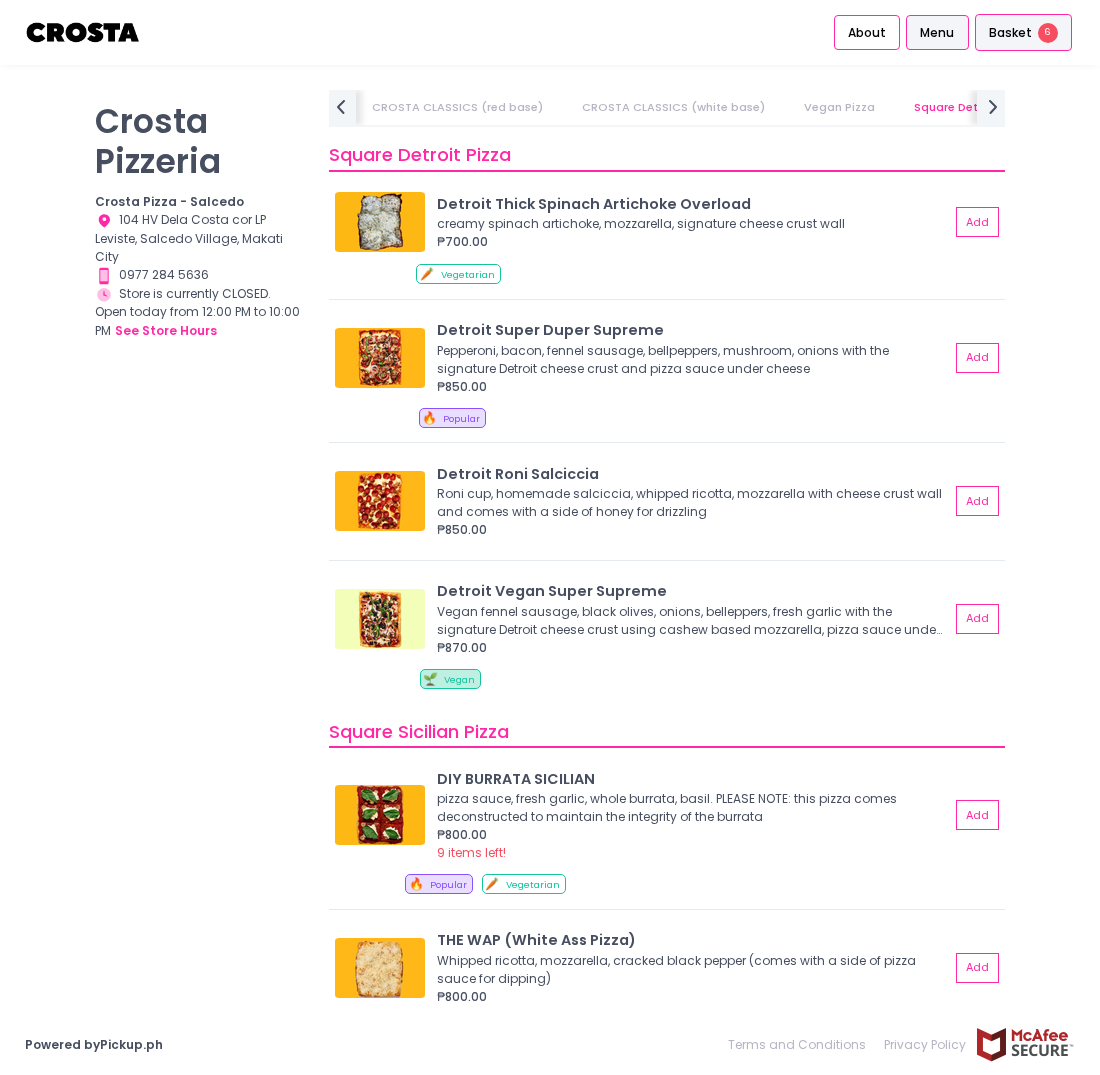 click on "Basket 6" at bounding box center (1023, 33) 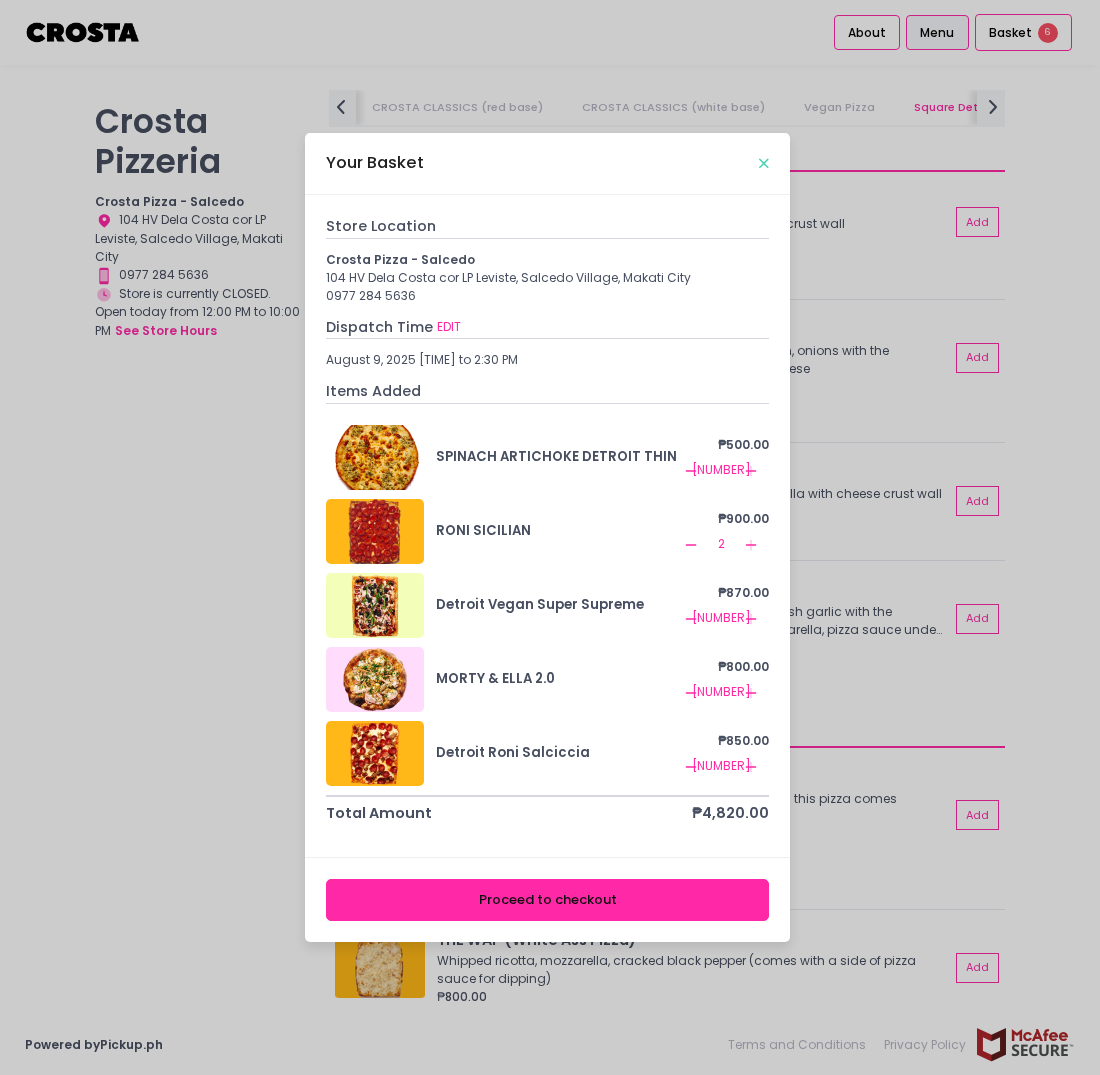 click at bounding box center (764, 163) 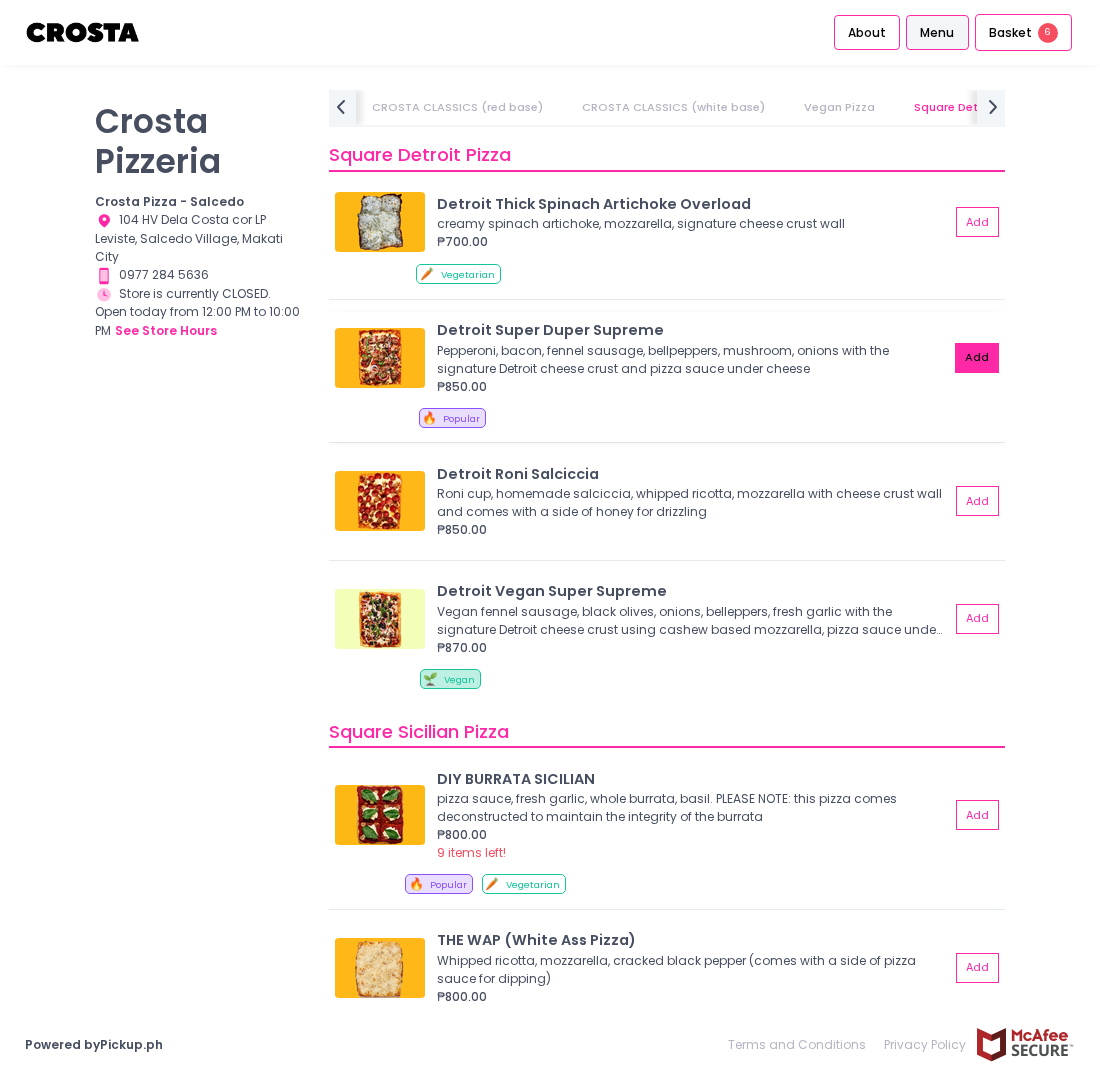 click on "Add" at bounding box center (977, 358) 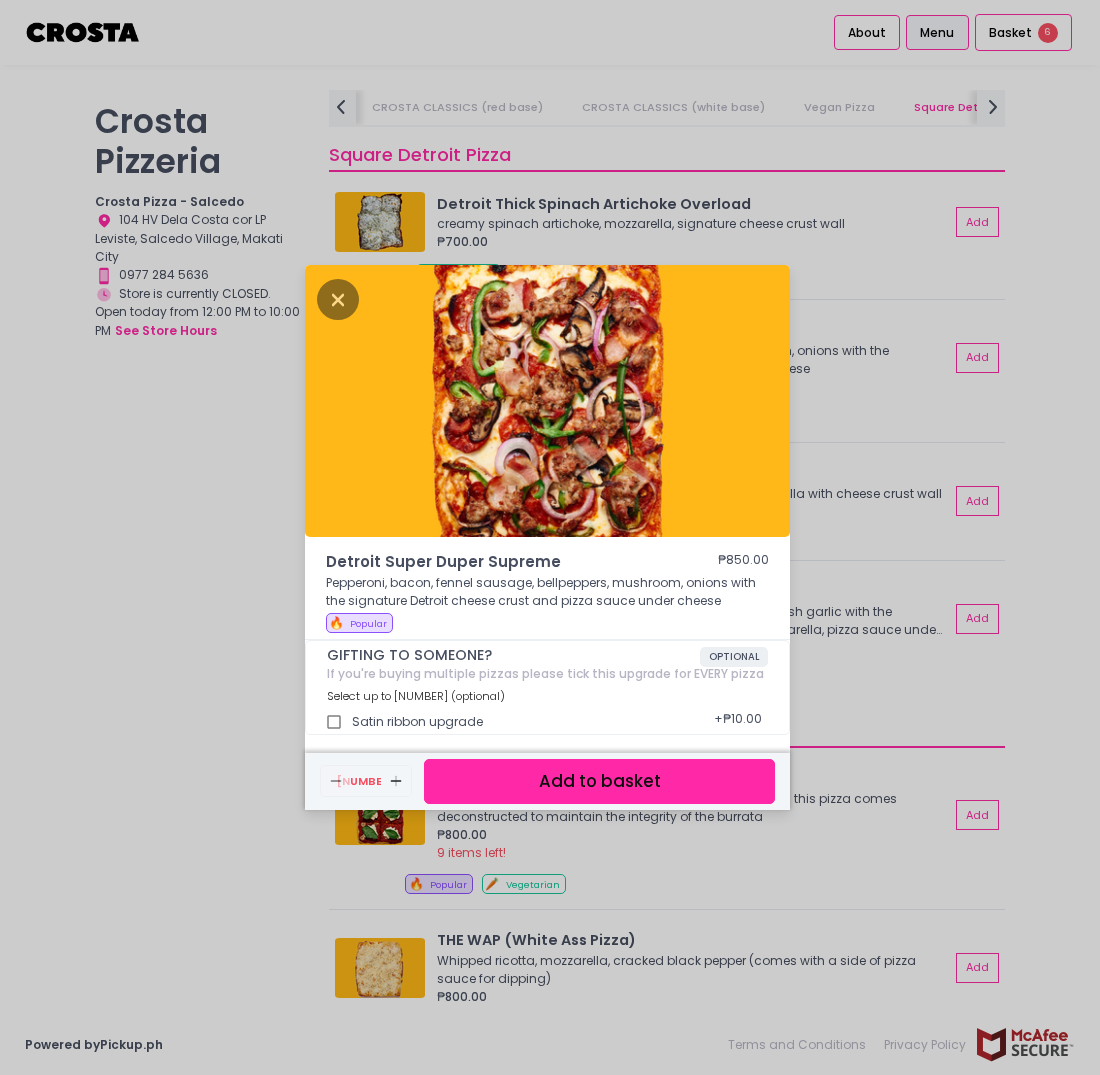 click on "Add to basket" at bounding box center [599, 781] 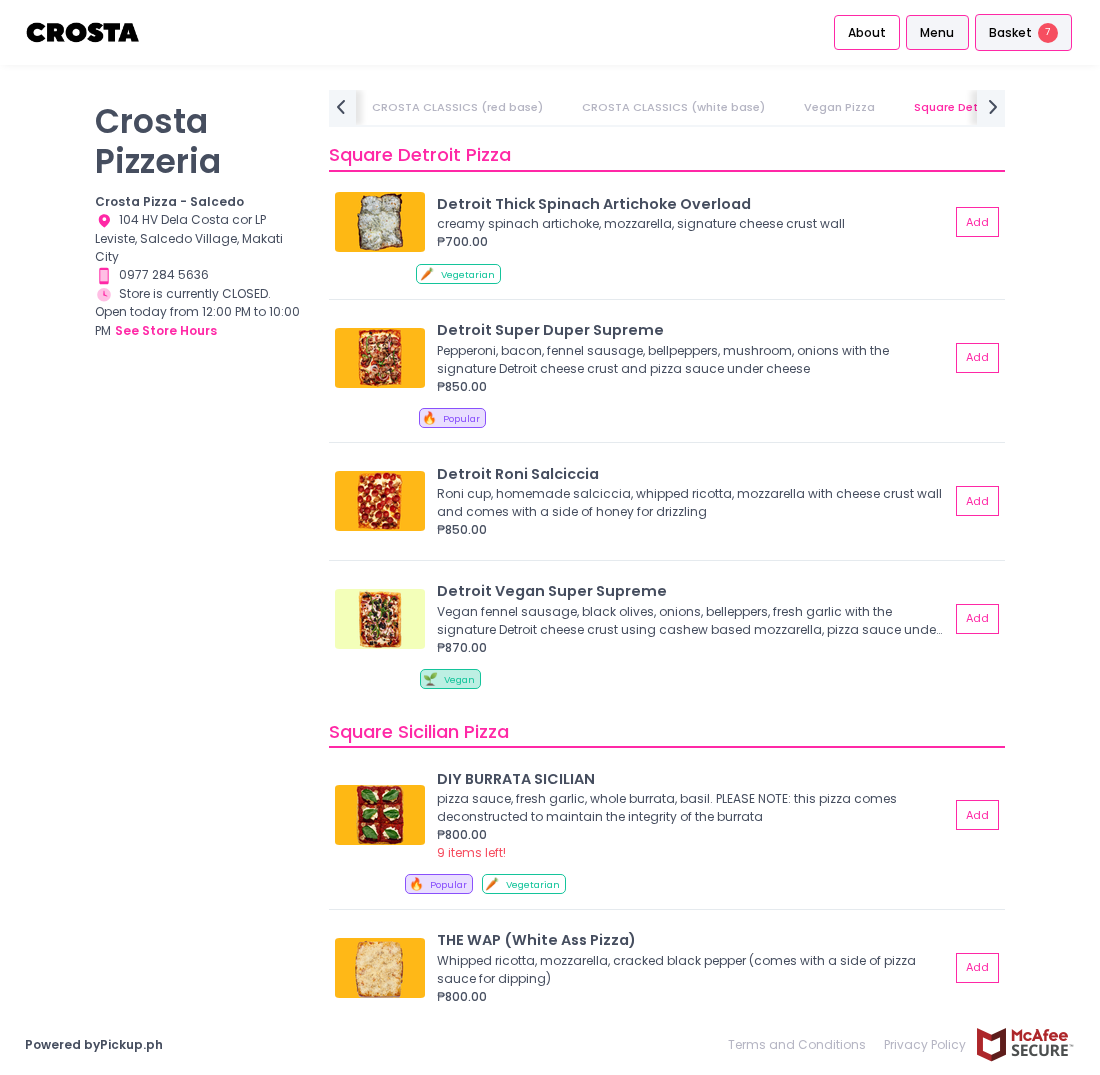 click on "Basket" at bounding box center (1010, 33) 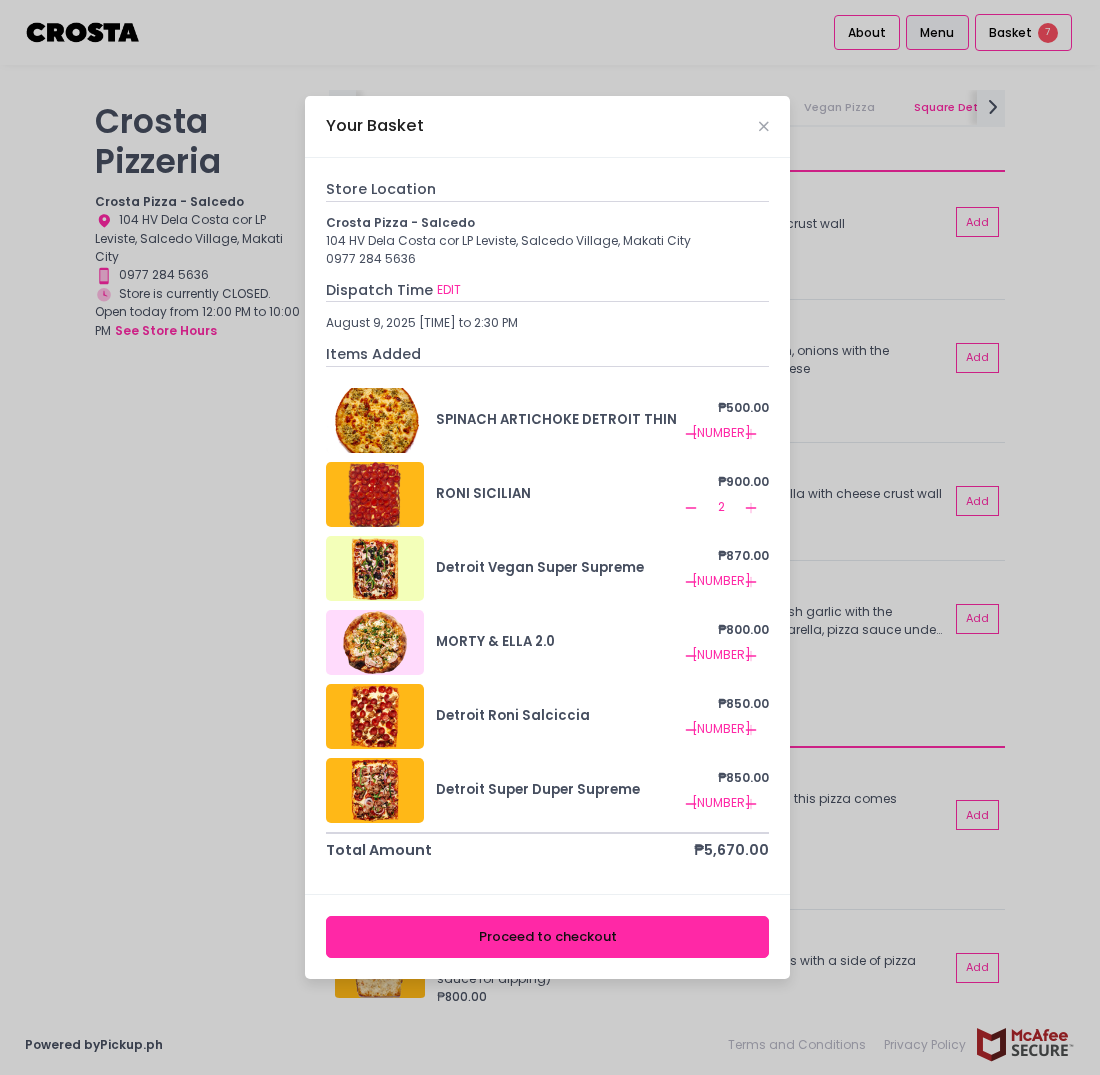 drag, startPoint x: 618, startPoint y: 939, endPoint x: 636, endPoint y: 865, distance: 76.15773 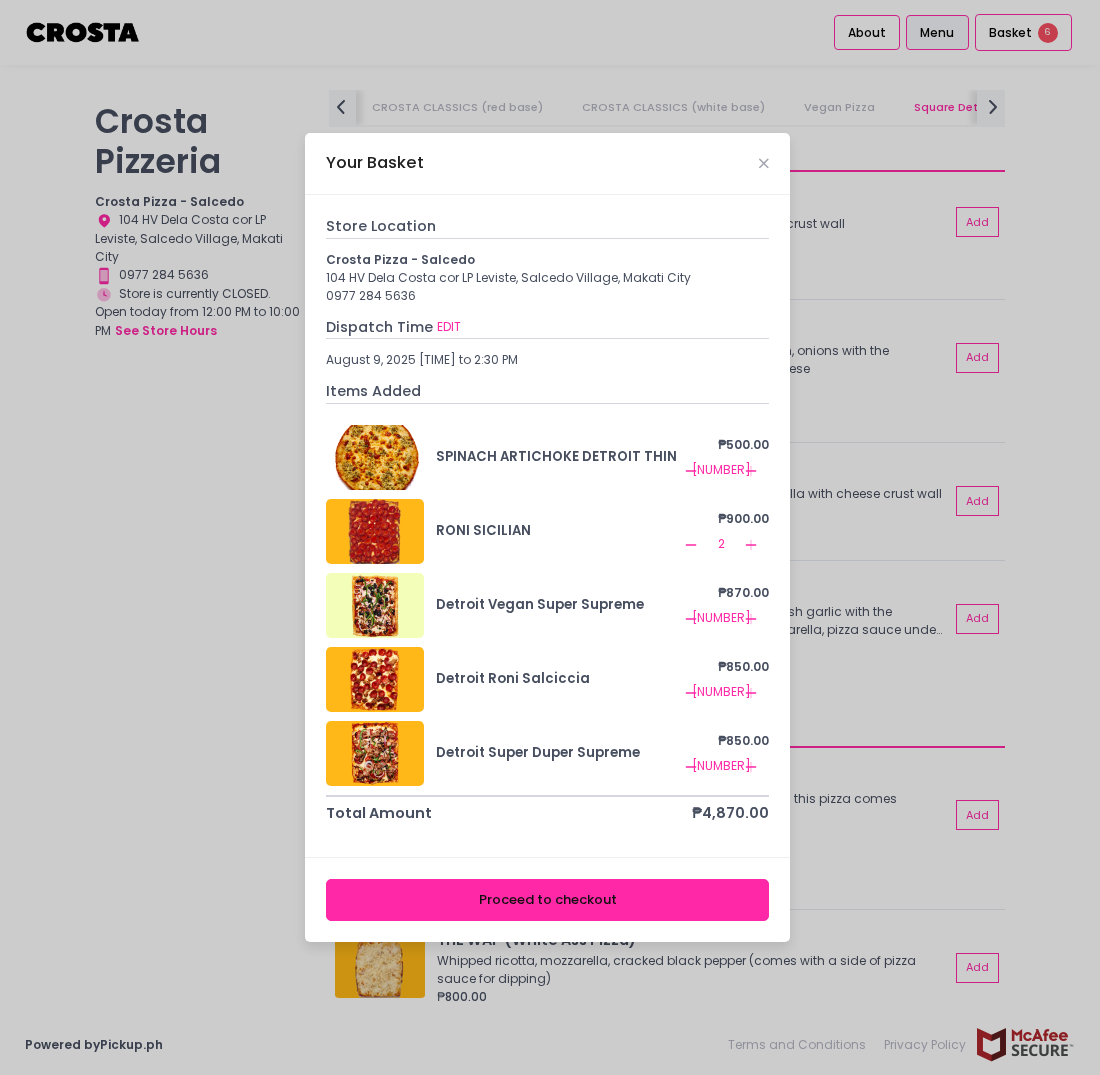 click on "Remove Created with Sketch." 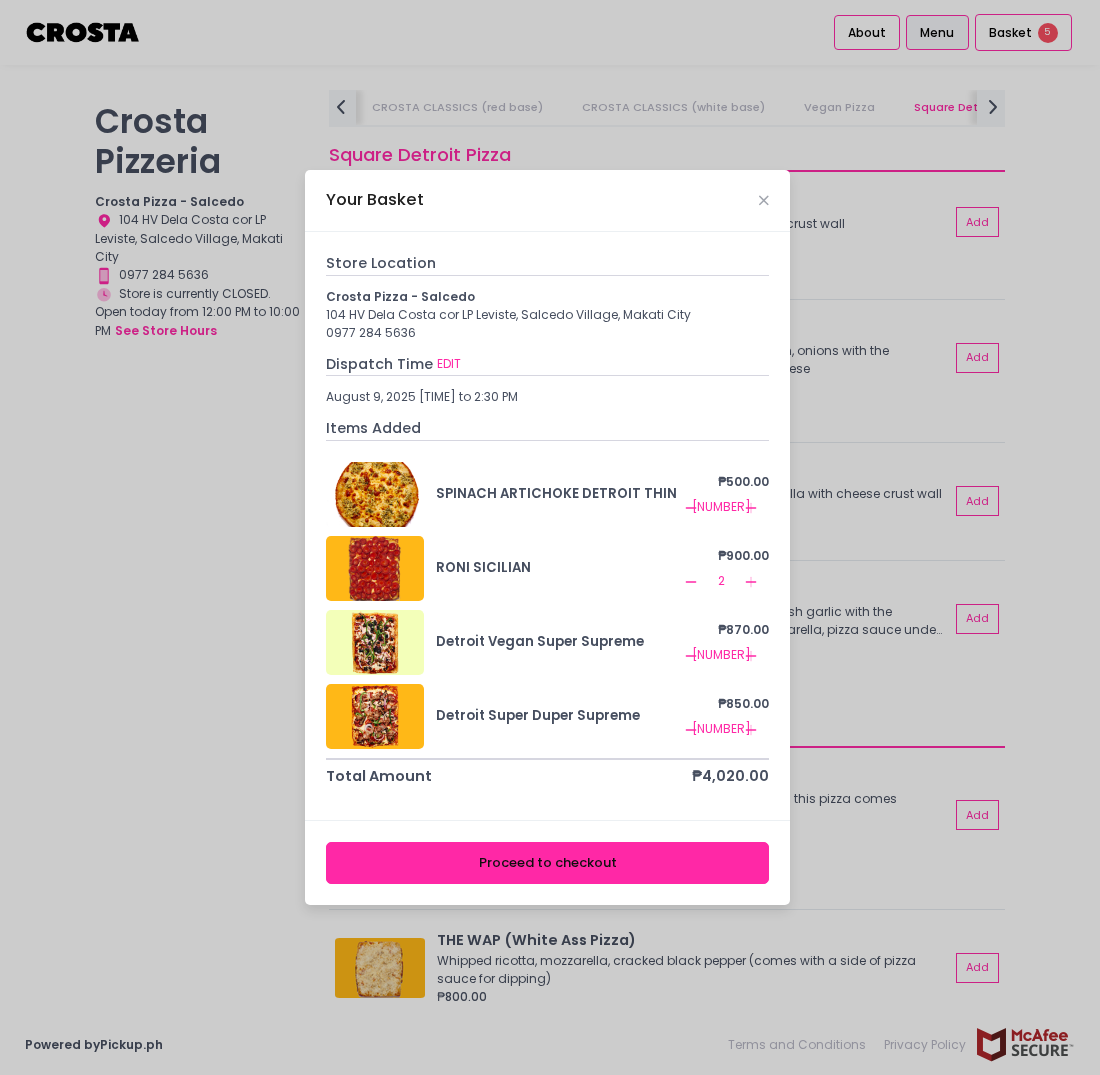 click on "Remove Created with Sketch." 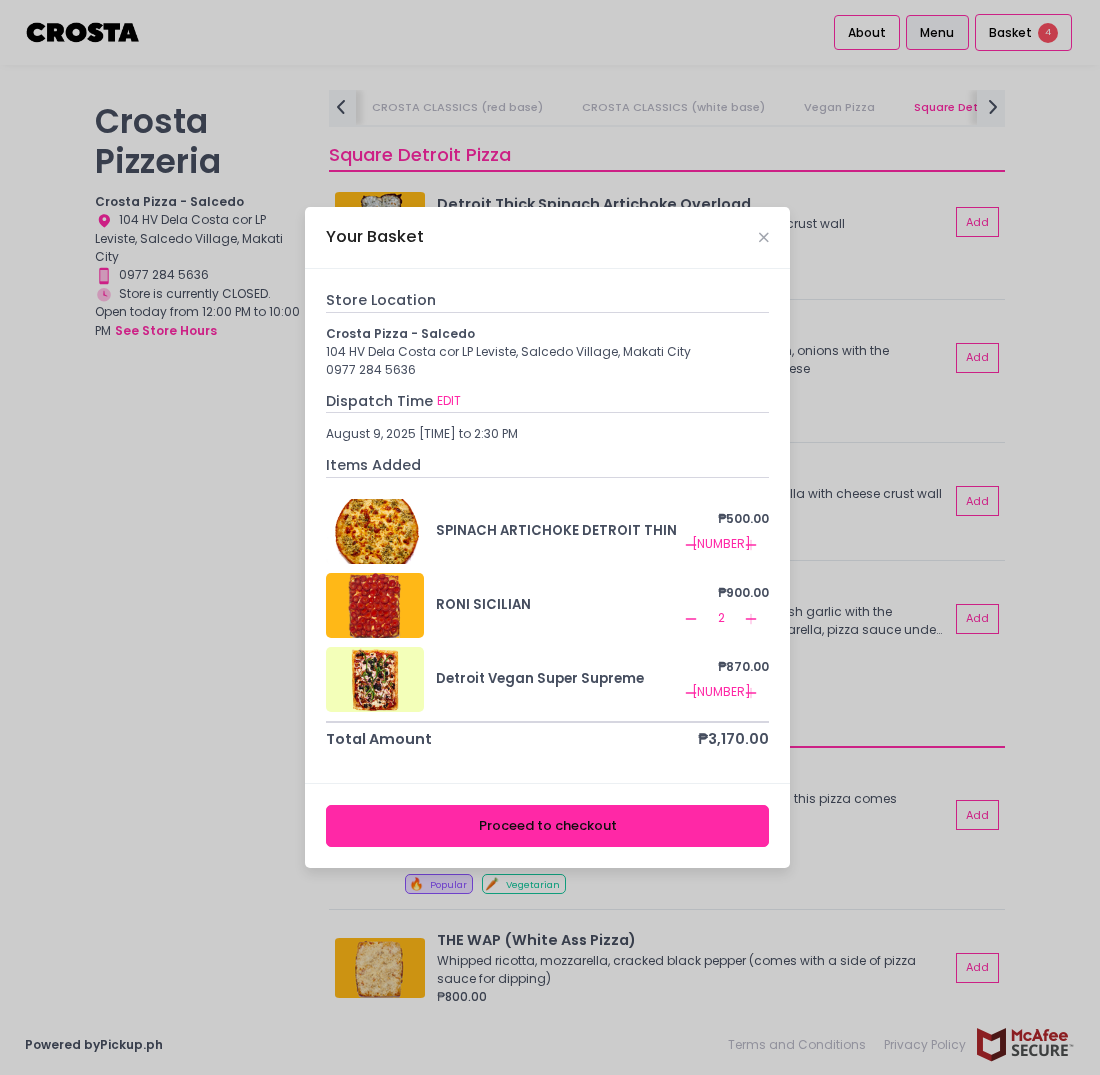 click on "Remove Created with Sketch." 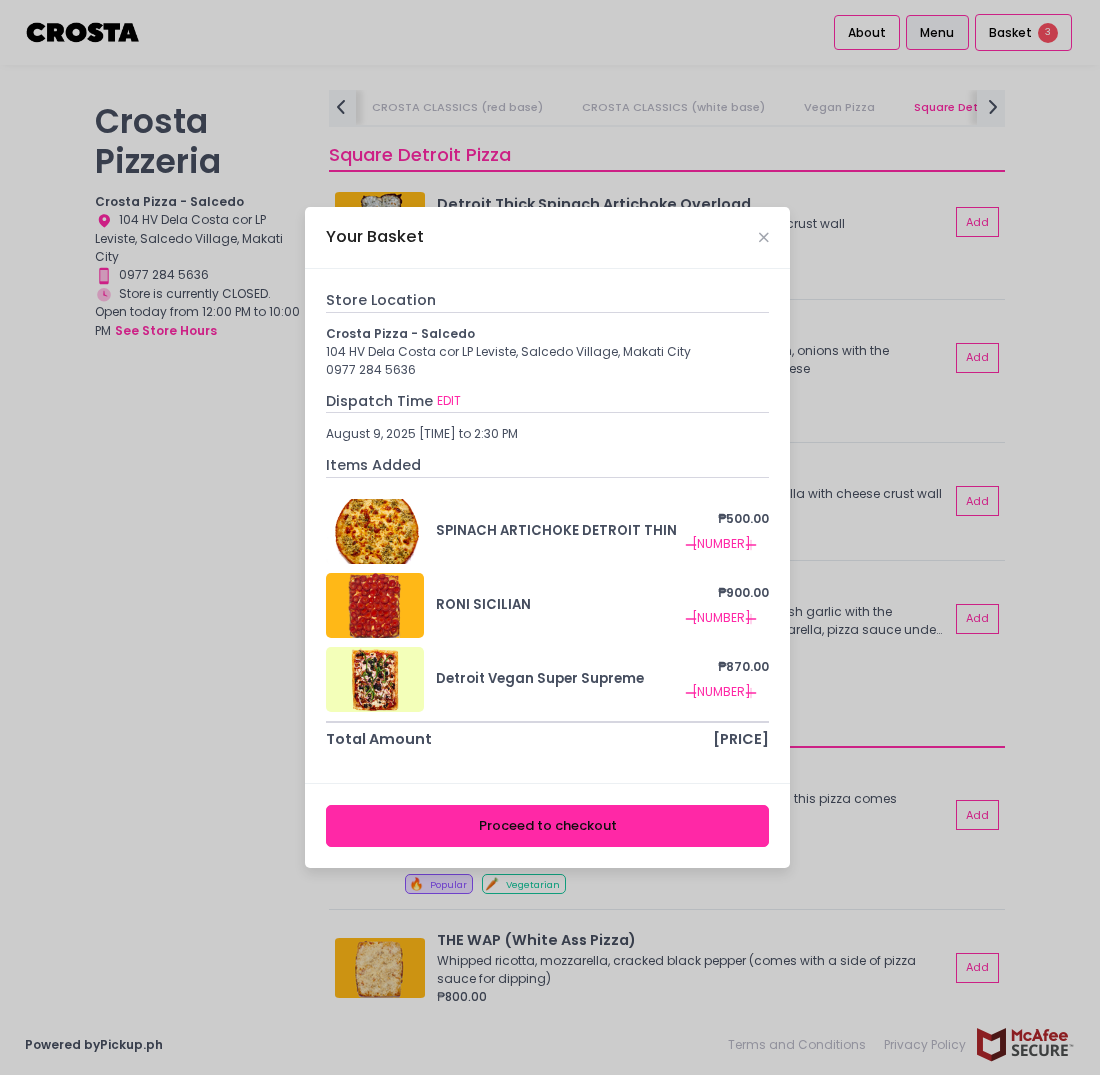 click on "Proceed to checkout" at bounding box center (547, 825) 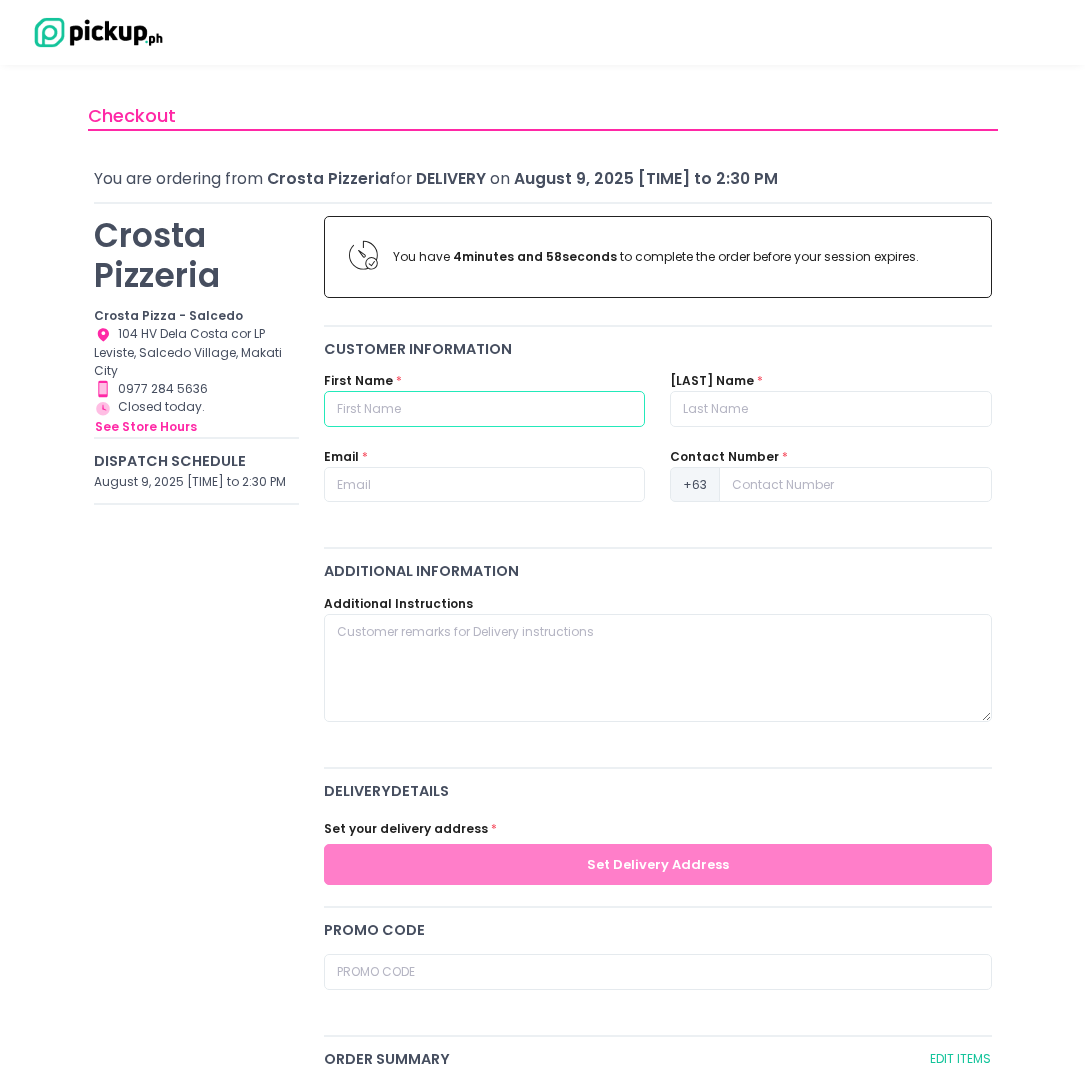 click at bounding box center [484, 409] 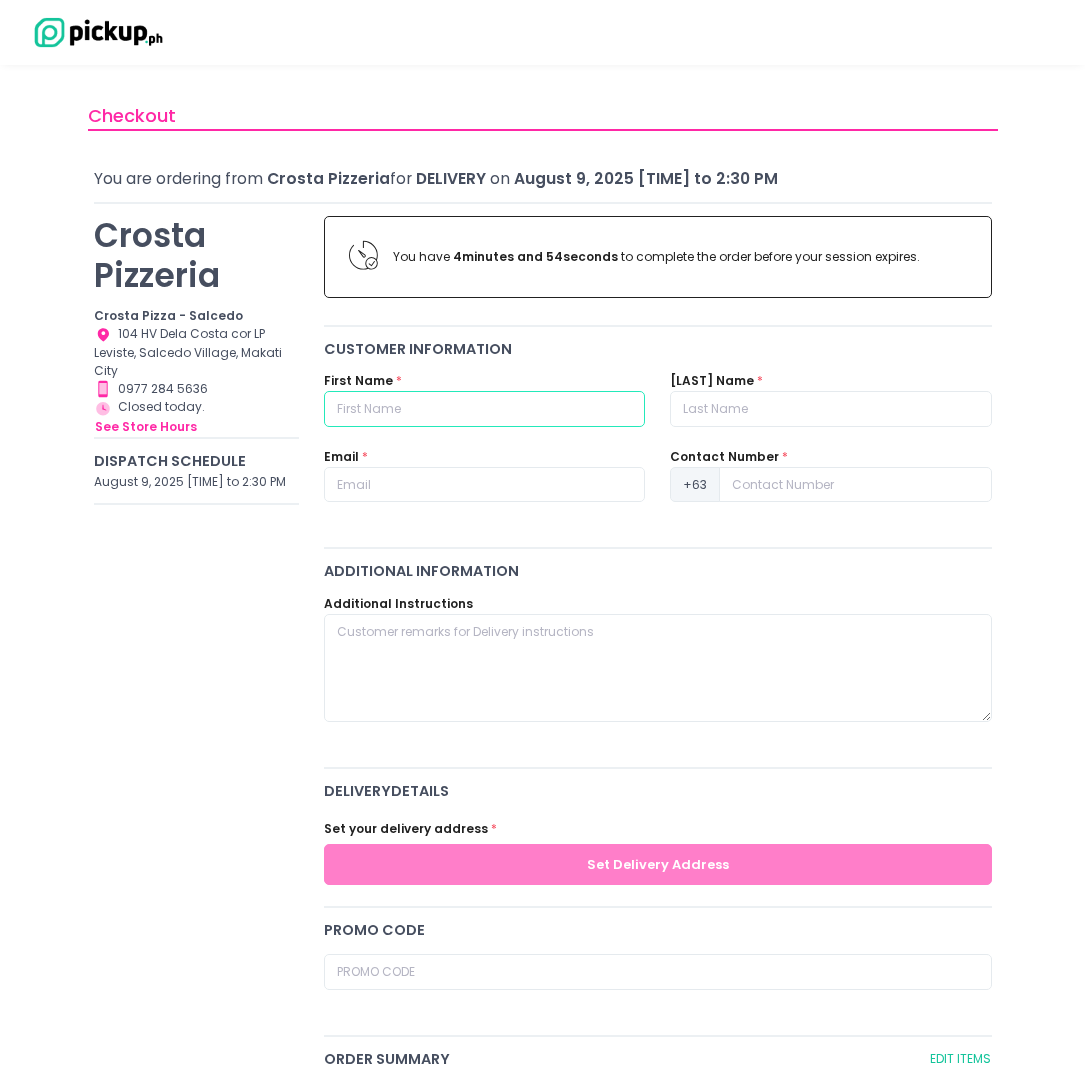 click at bounding box center (484, 409) 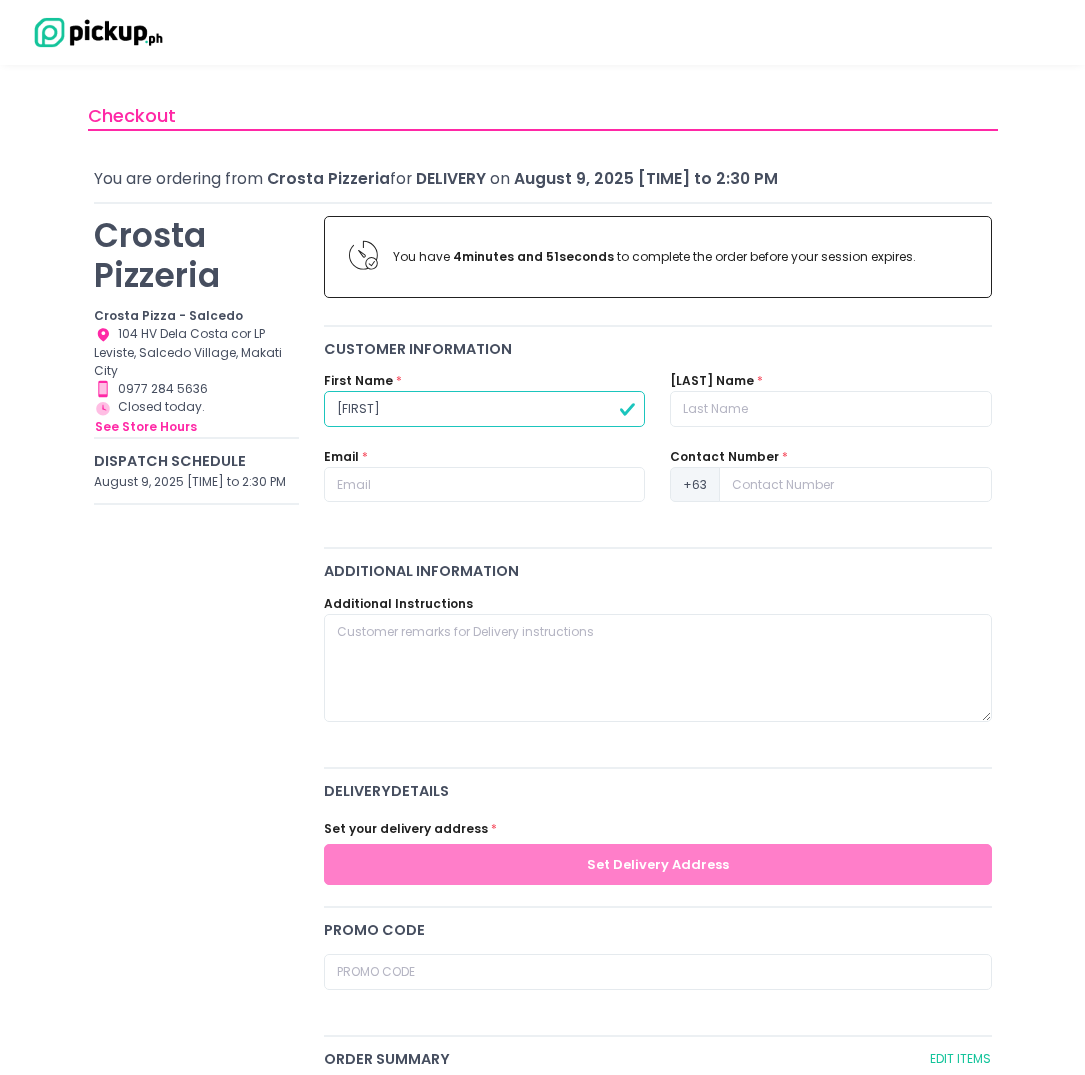 type on "[FIRST]" 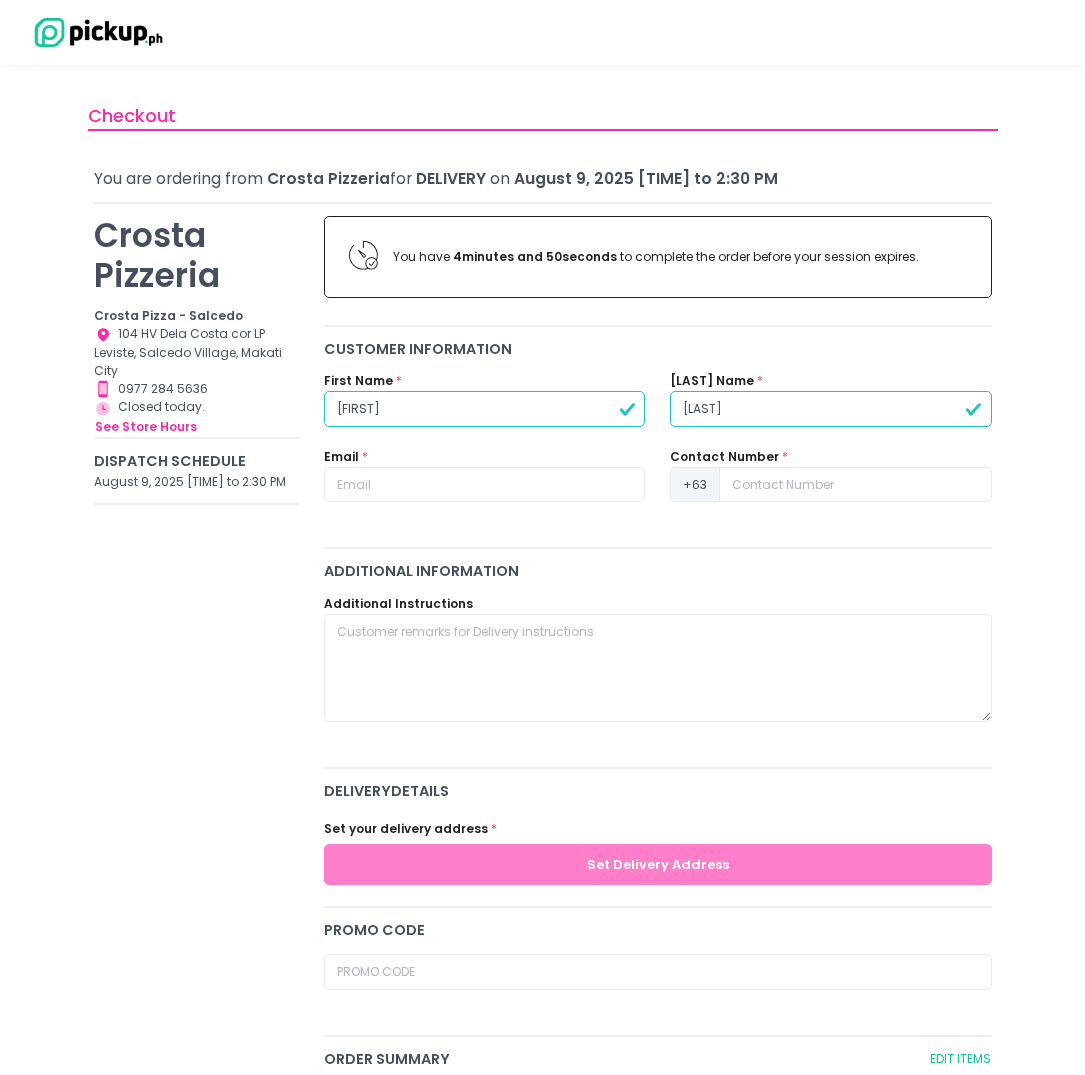 type on "[LAST]" 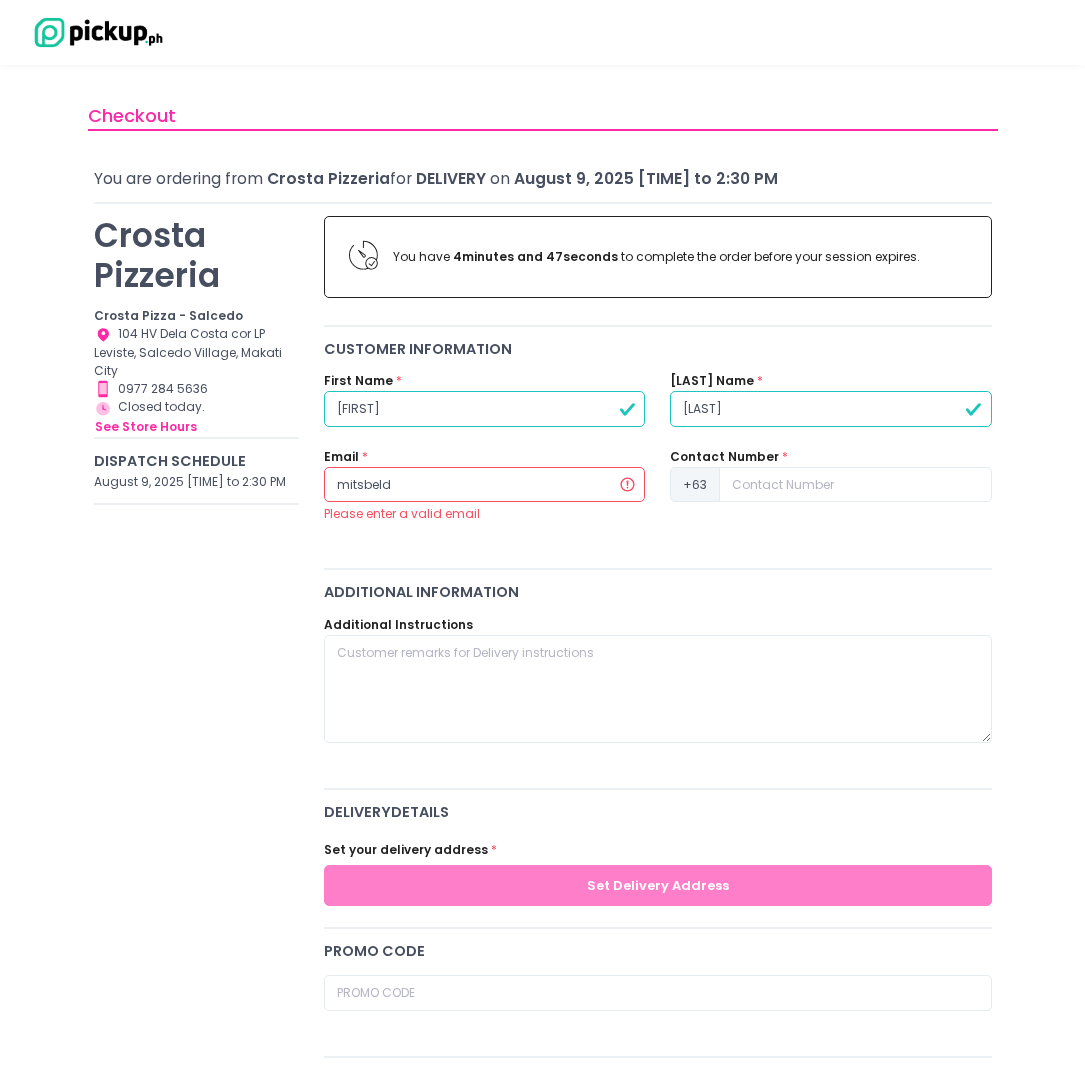 type on "[EMAIL]" 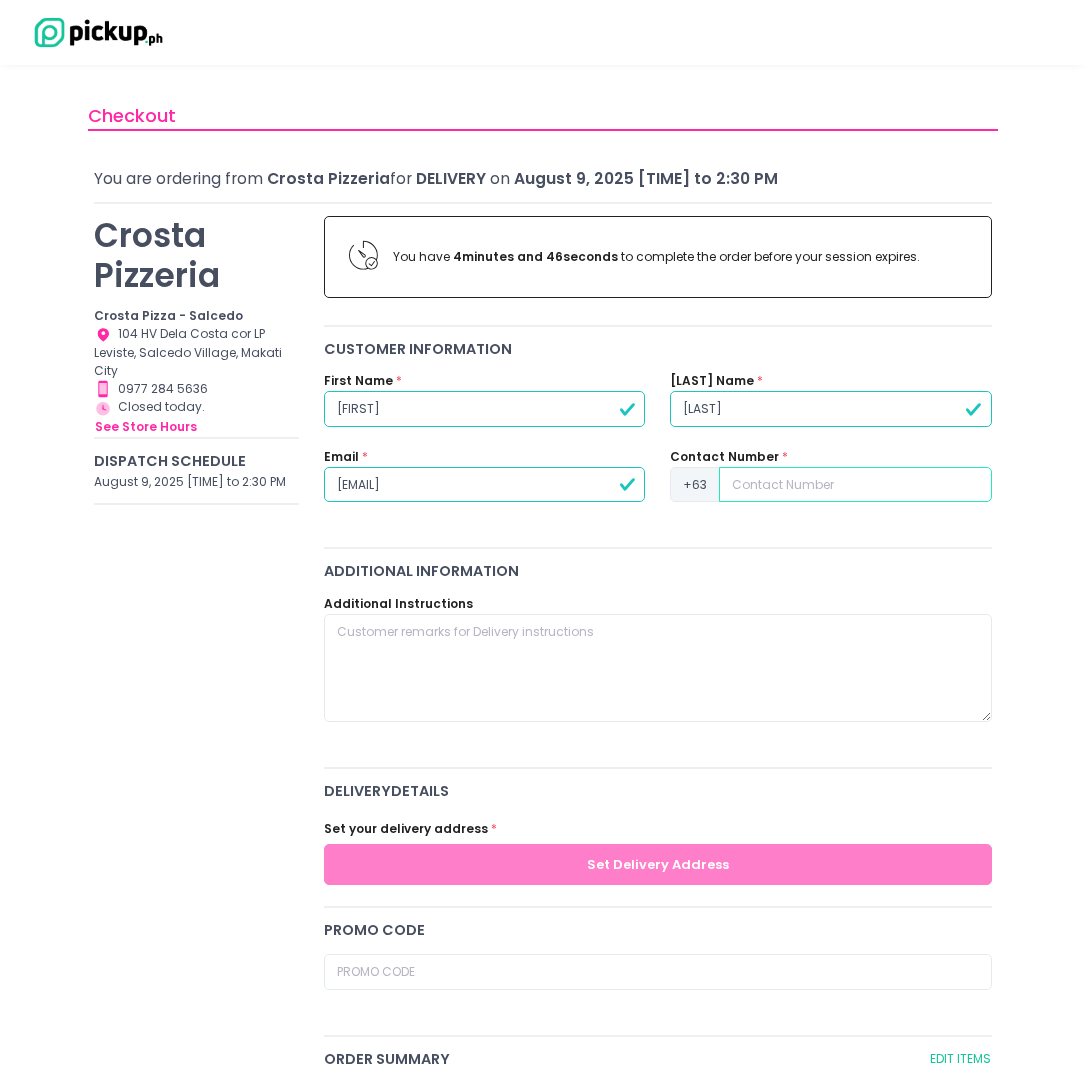 click at bounding box center [855, 485] 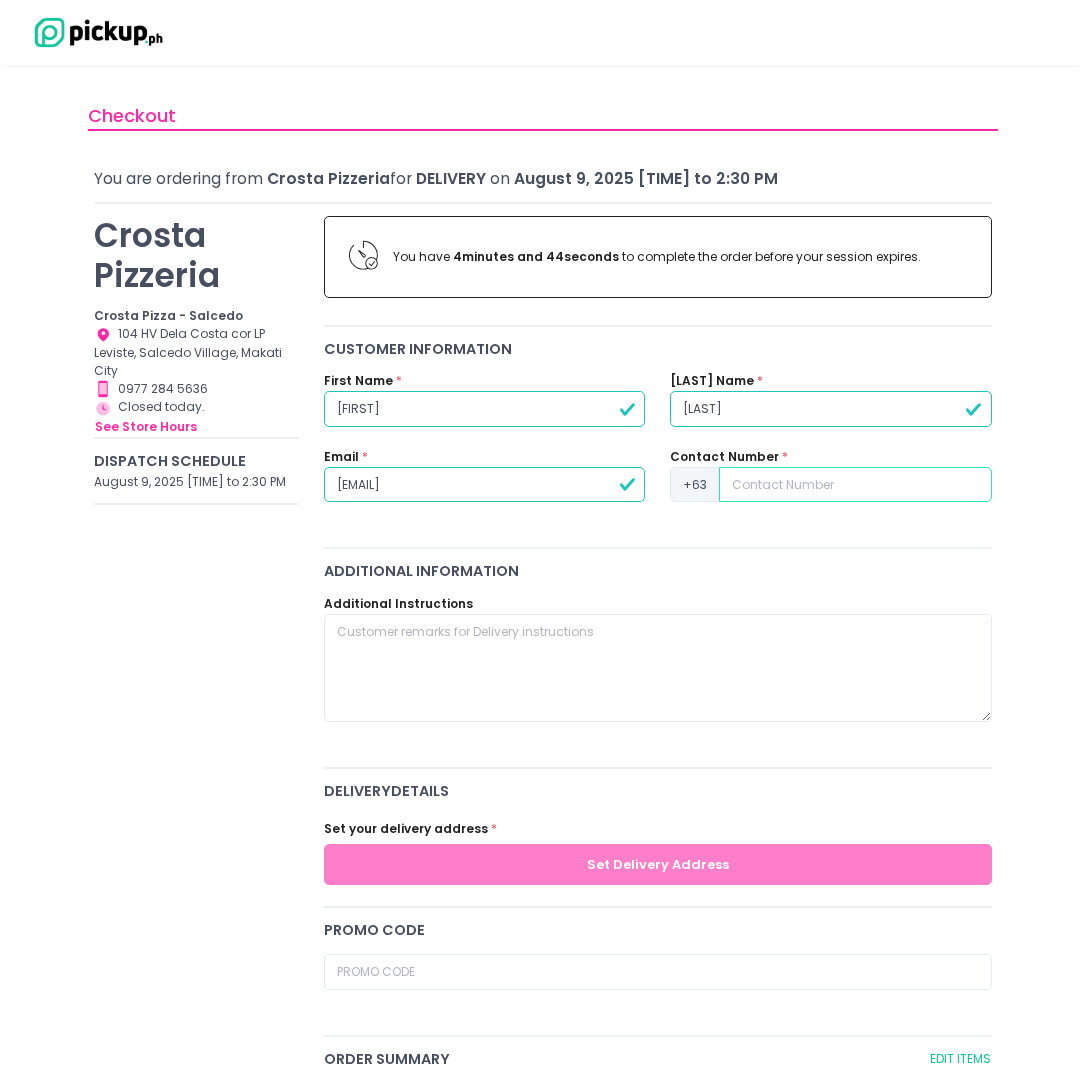 type on "[PHONE]" 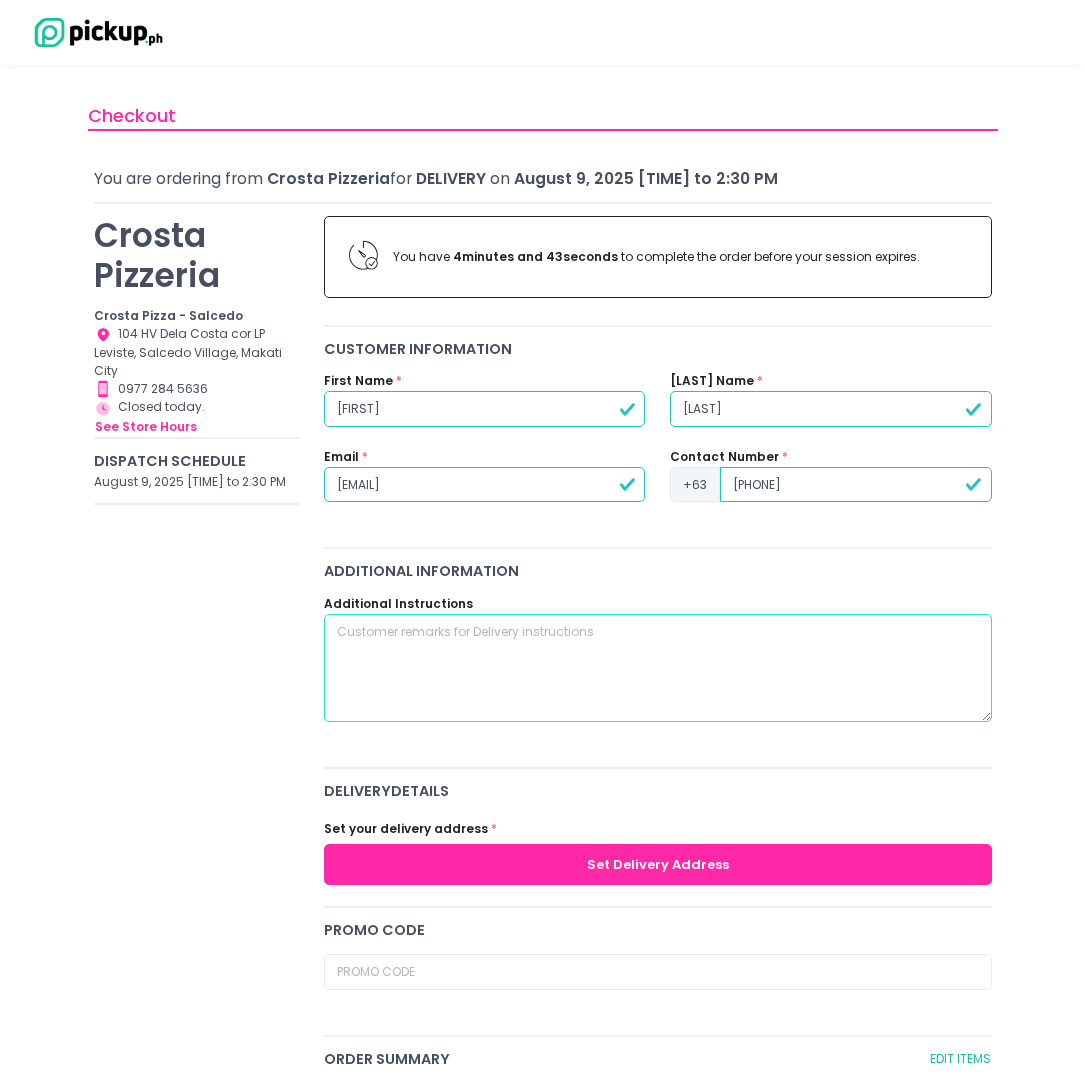 click at bounding box center [657, 668] 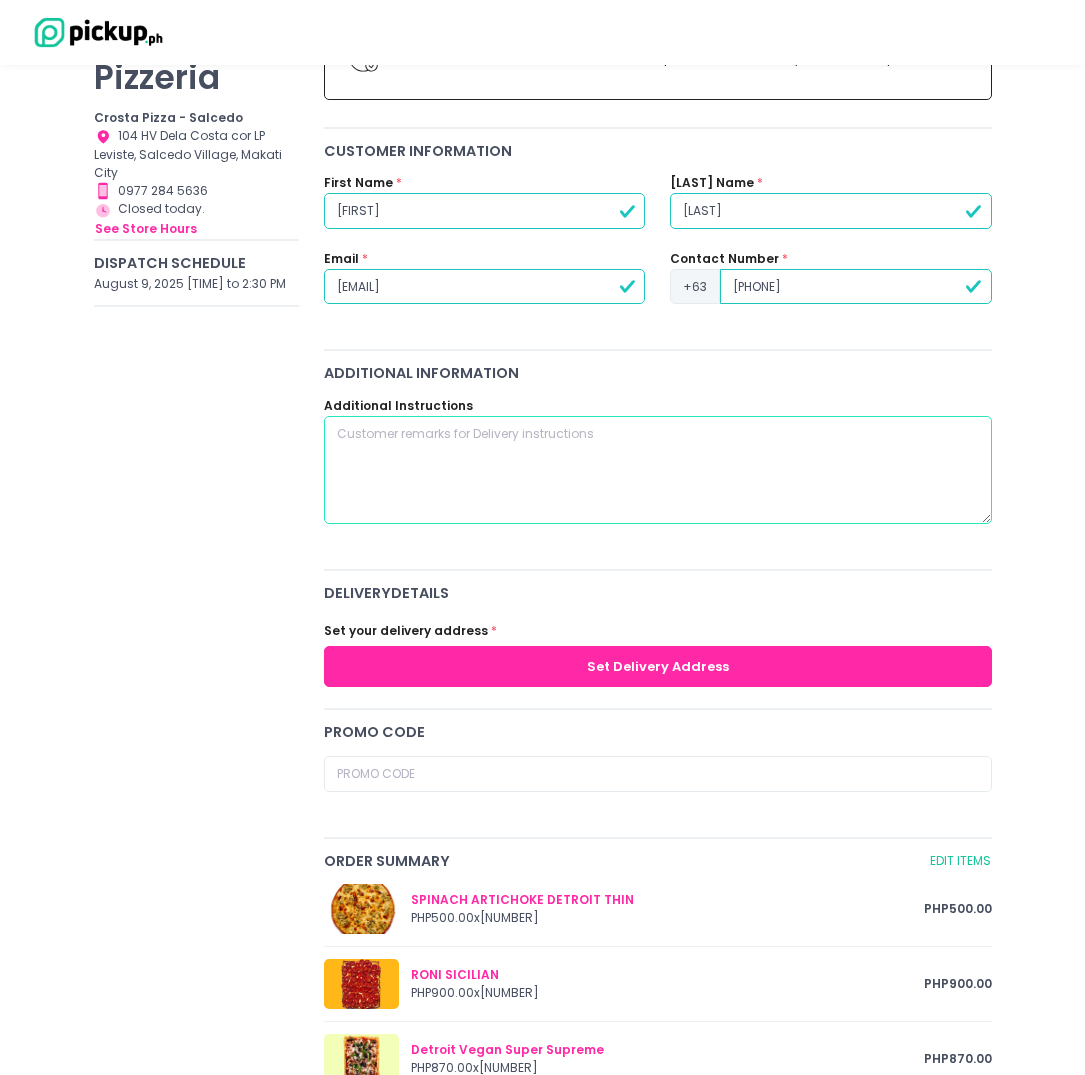 scroll, scrollTop: 200, scrollLeft: 0, axis: vertical 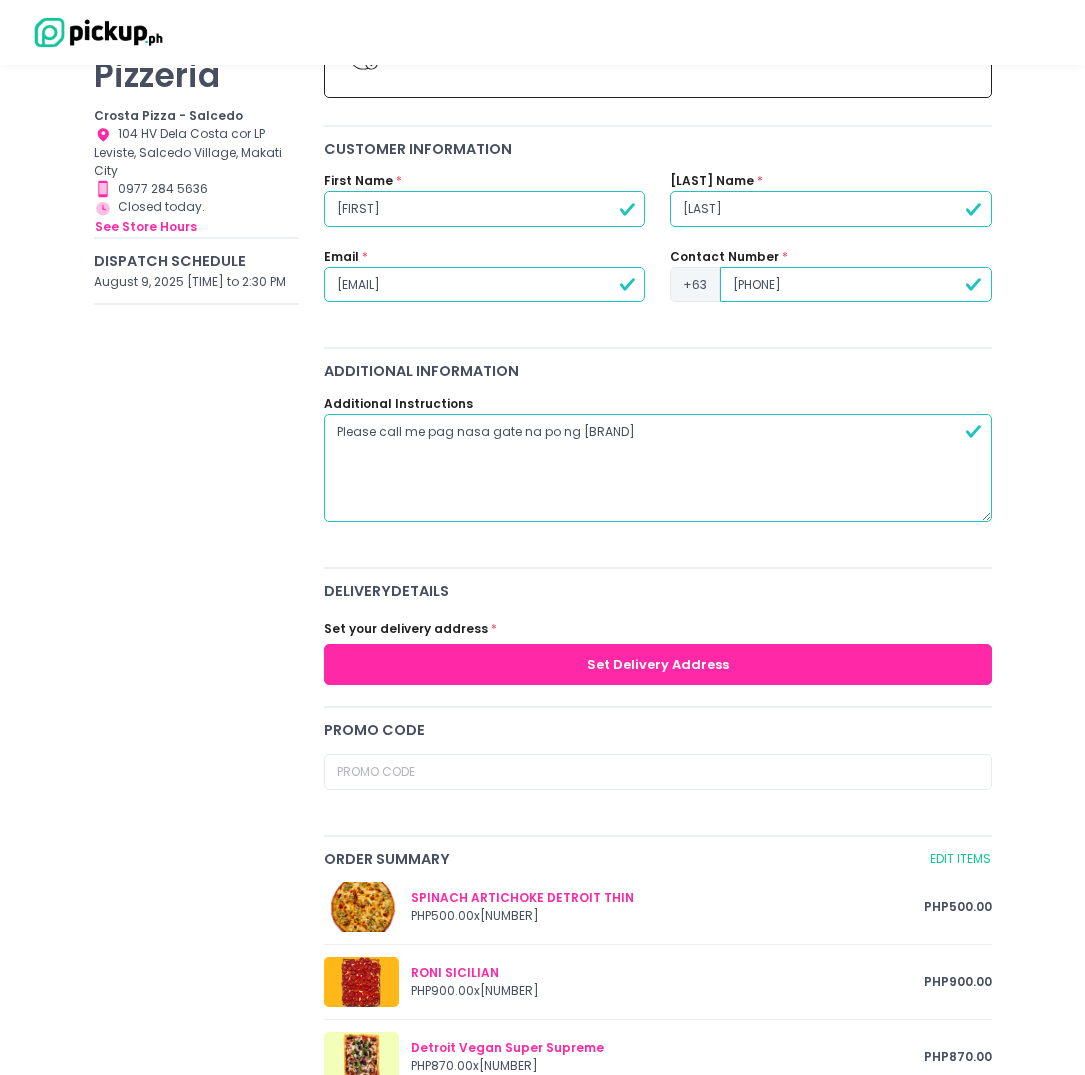 type on "Please call me pag nasa gate na po ng [BRAND]" 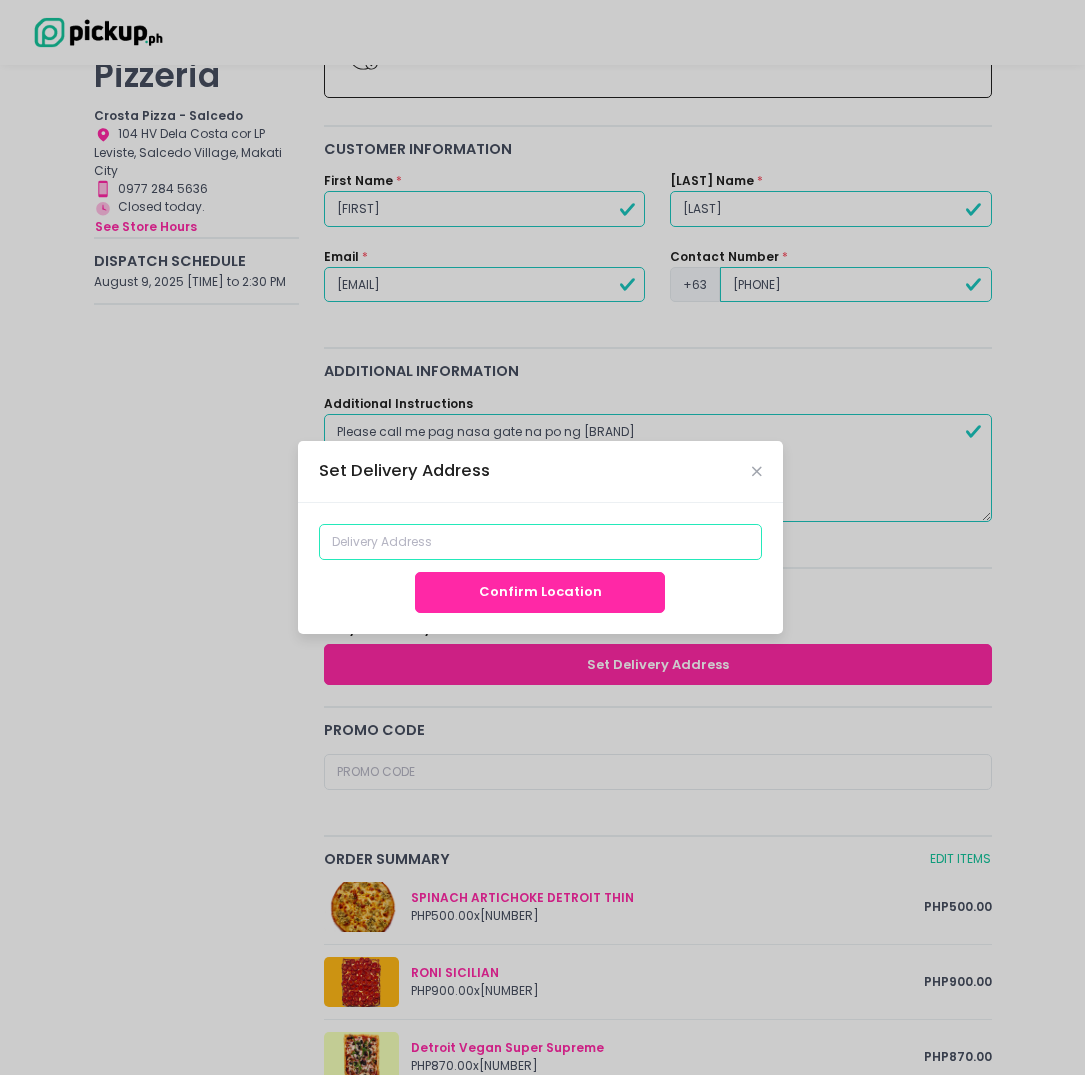 click at bounding box center [540, 542] 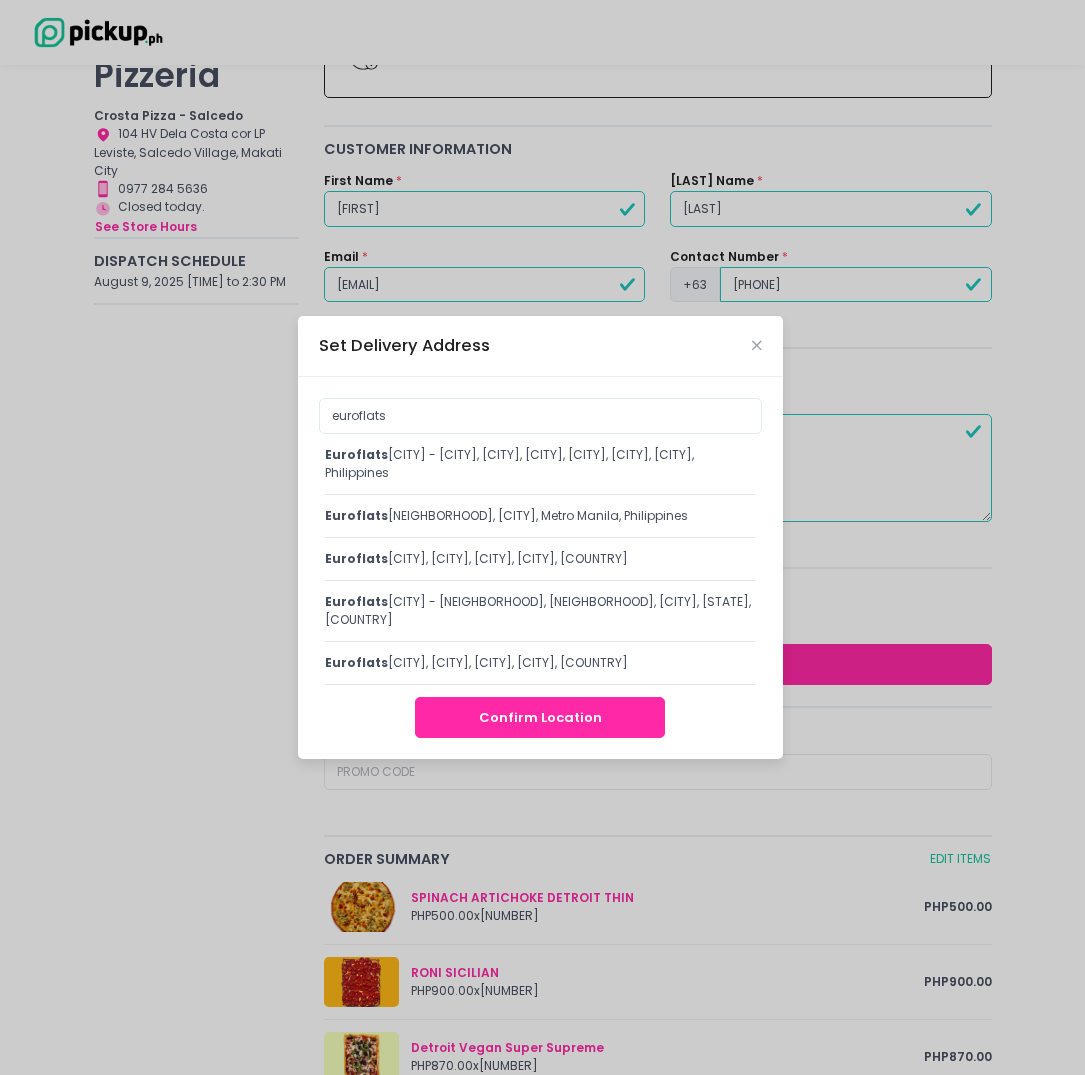 click on "euroflats [CITY], [CITY], [CITY], [CITY], [CITY], [CITY], [COUNTRY]" at bounding box center (540, 464) 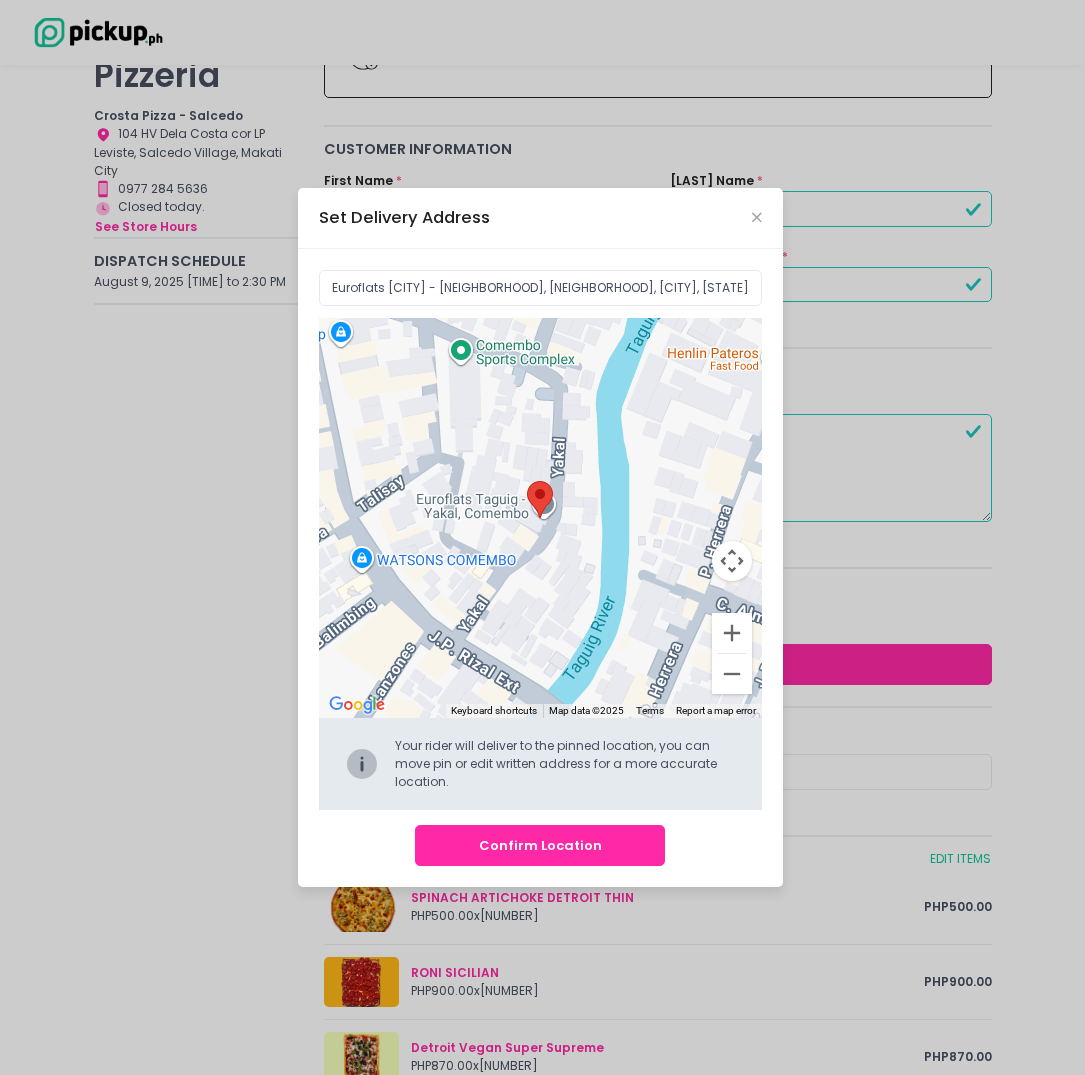click on "Confirm Location" at bounding box center (540, 845) 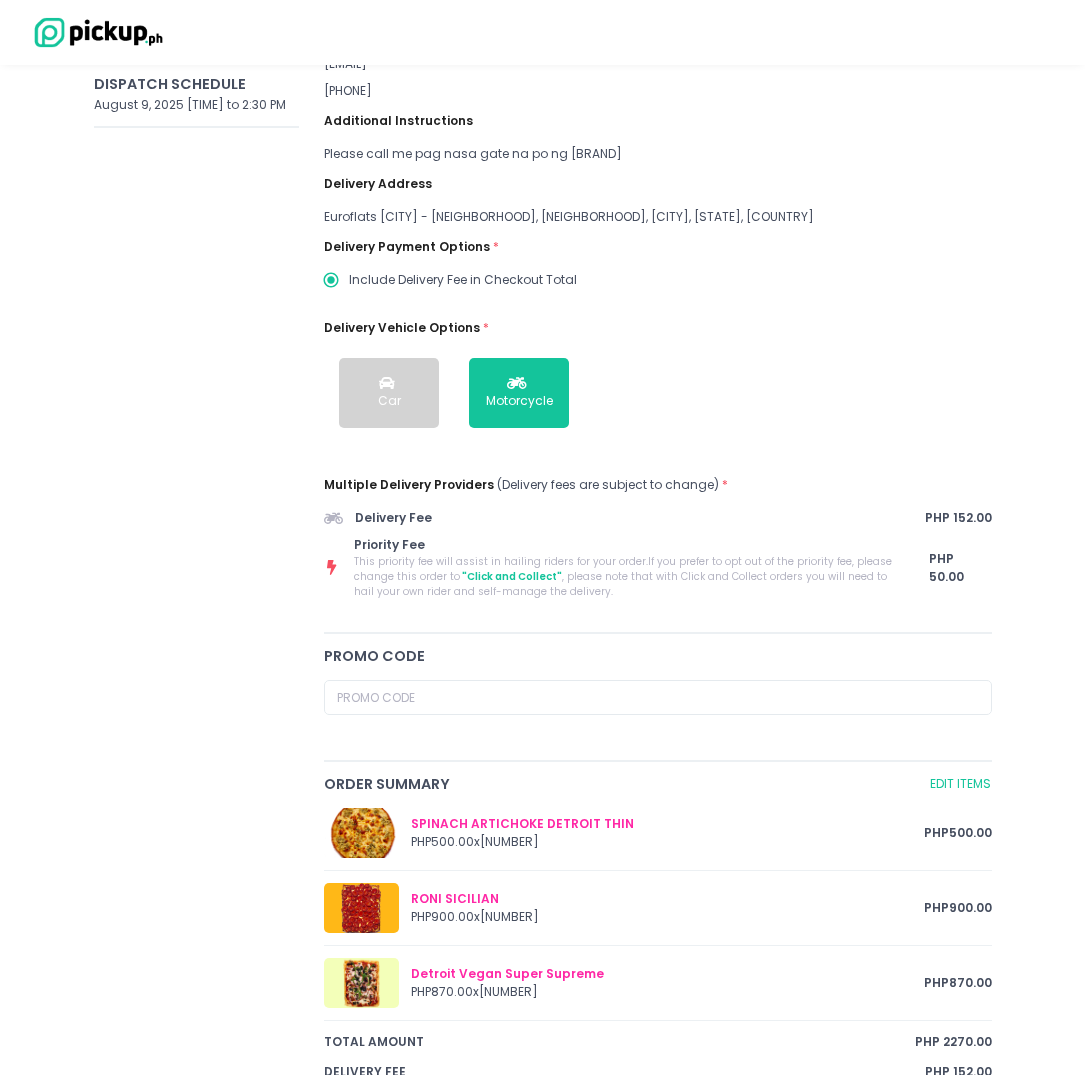 scroll, scrollTop: 400, scrollLeft: 0, axis: vertical 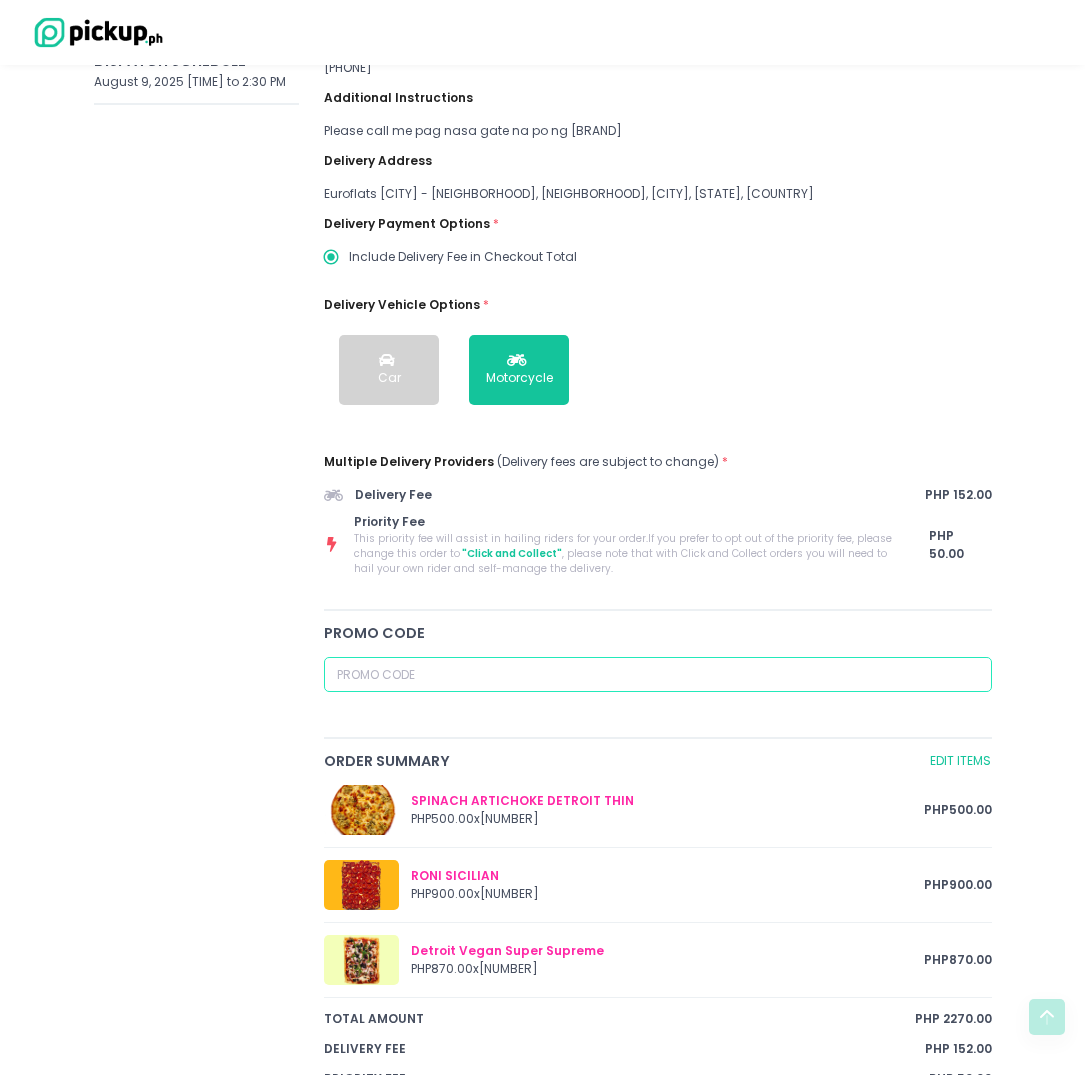 click at bounding box center [657, 675] 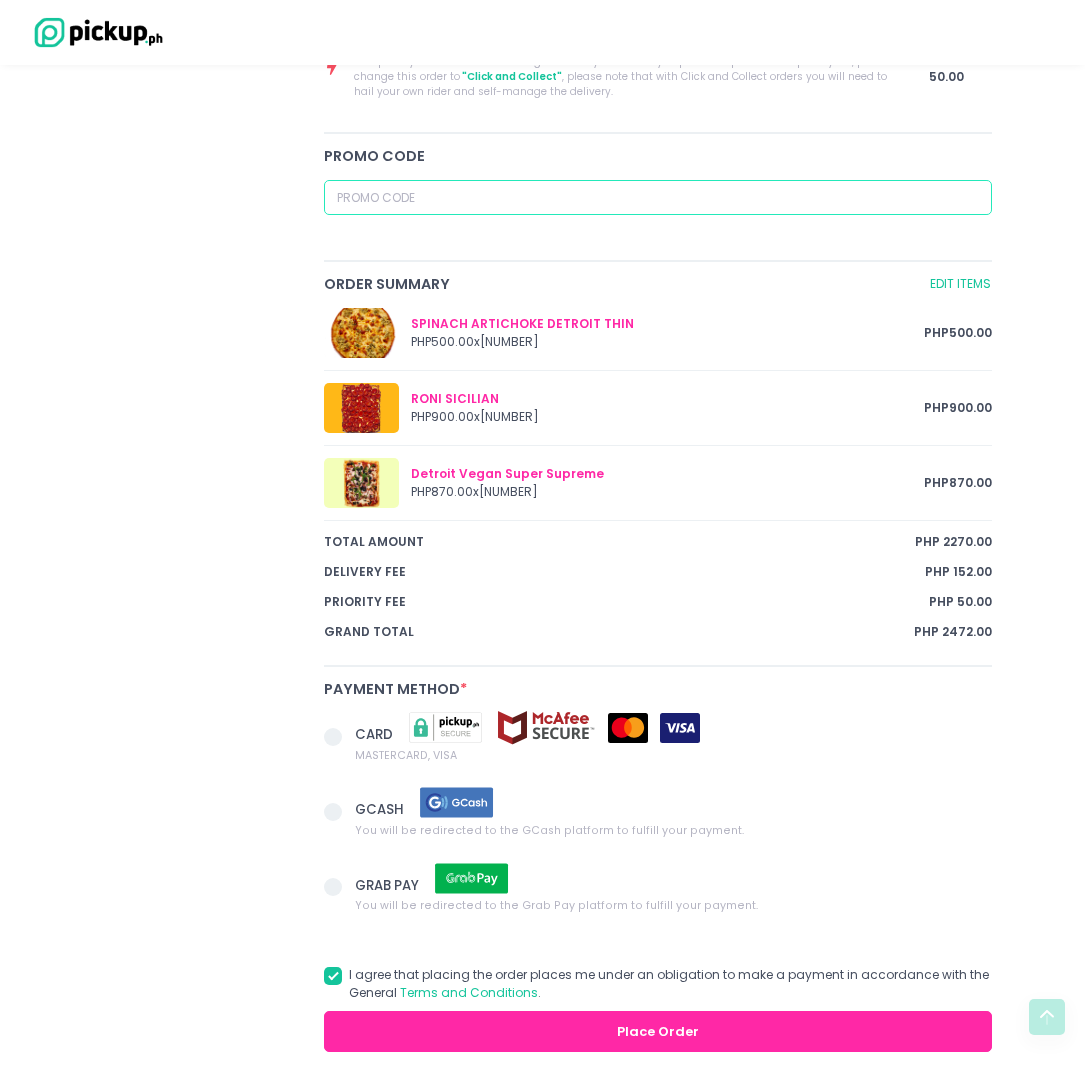 scroll, scrollTop: 900, scrollLeft: 0, axis: vertical 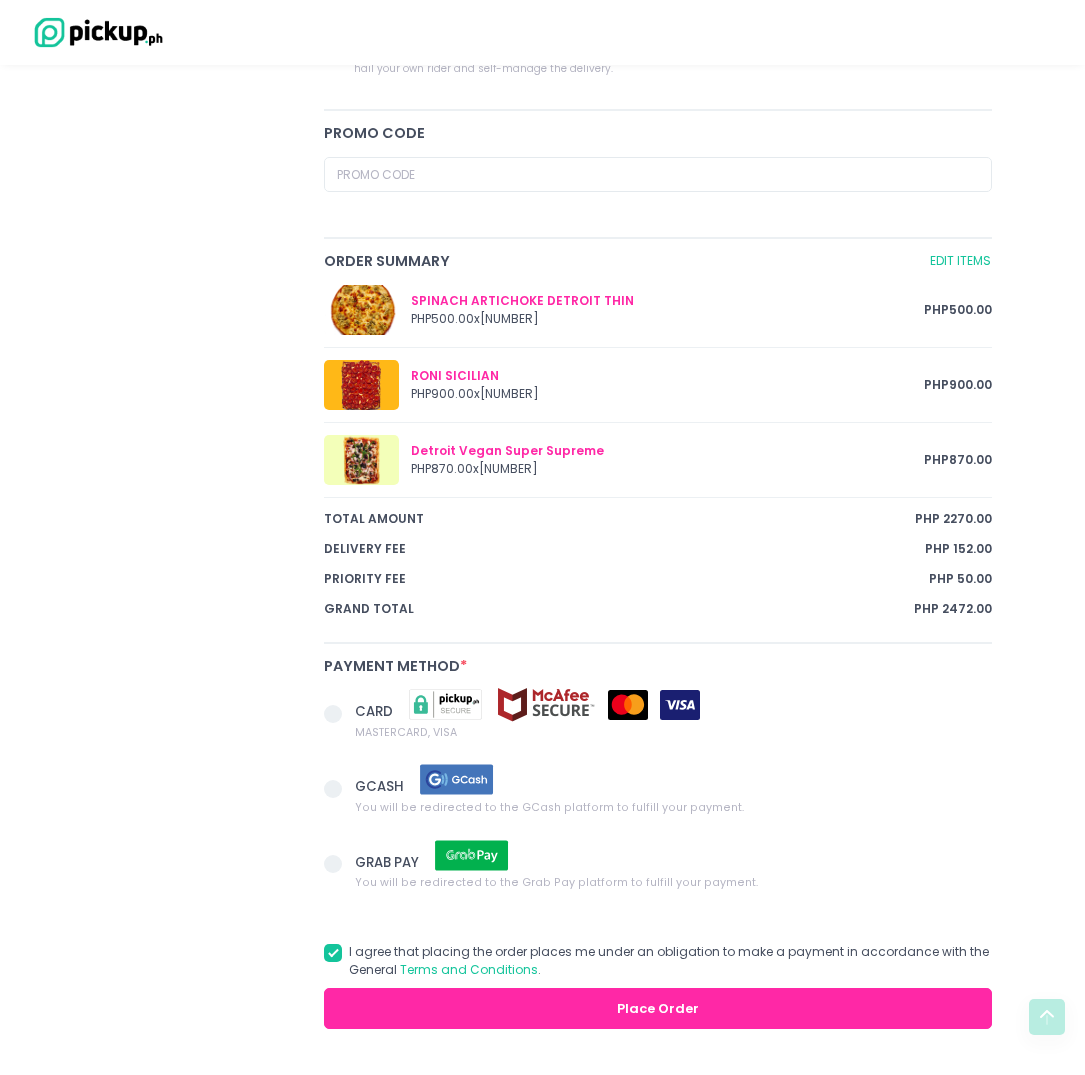 click at bounding box center (333, 789) 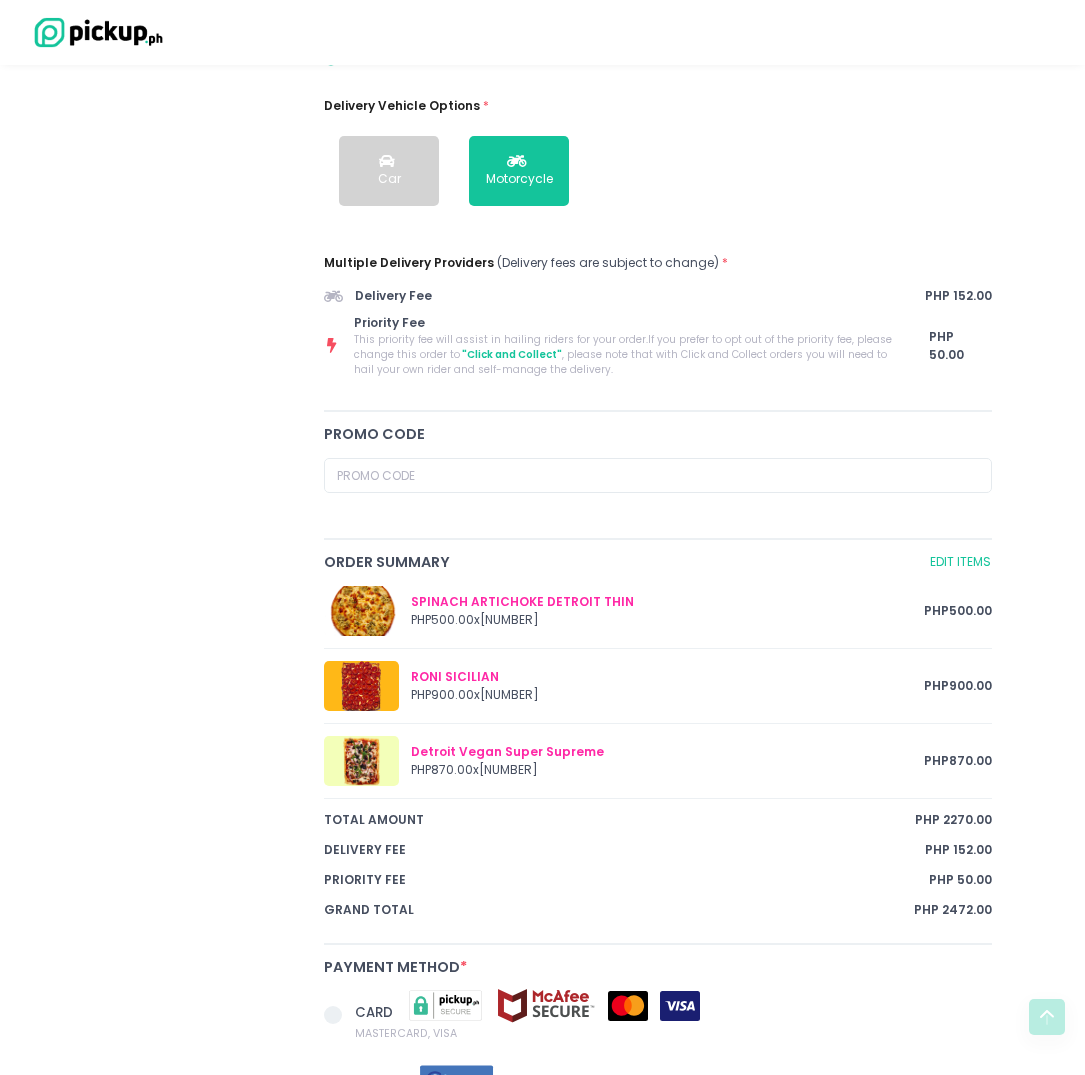 scroll, scrollTop: 600, scrollLeft: 0, axis: vertical 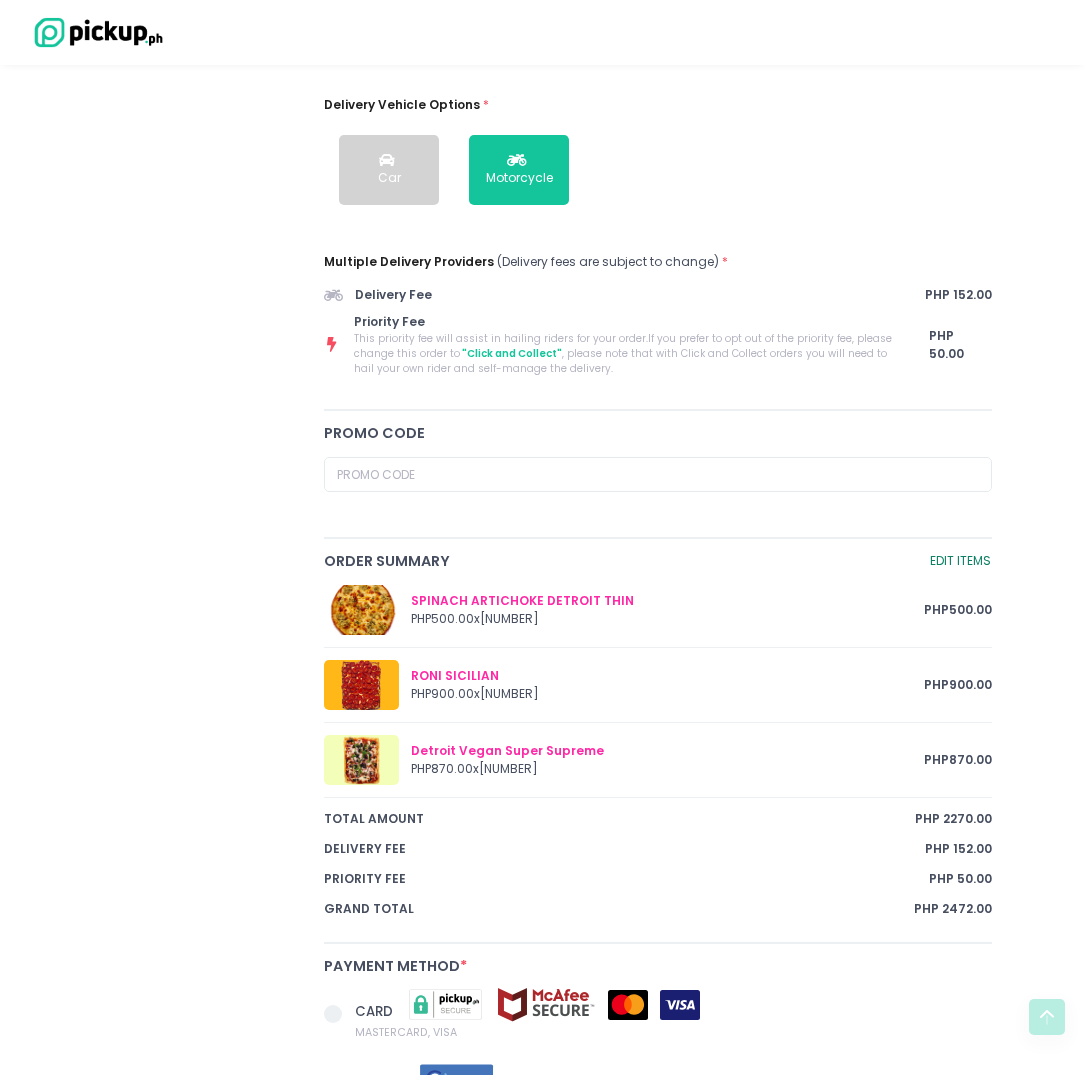 radio on "true" 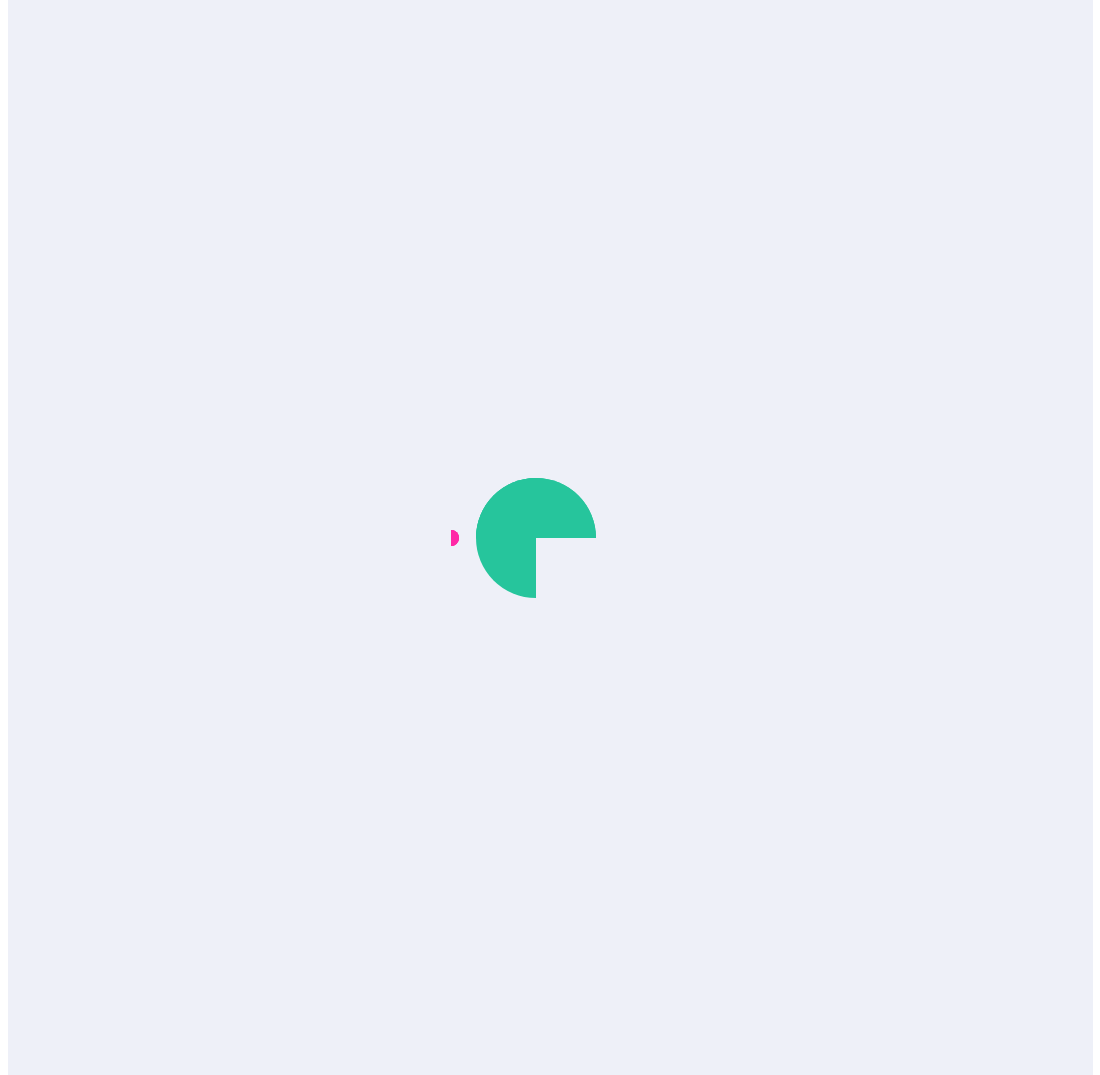 scroll, scrollTop: 0, scrollLeft: 0, axis: both 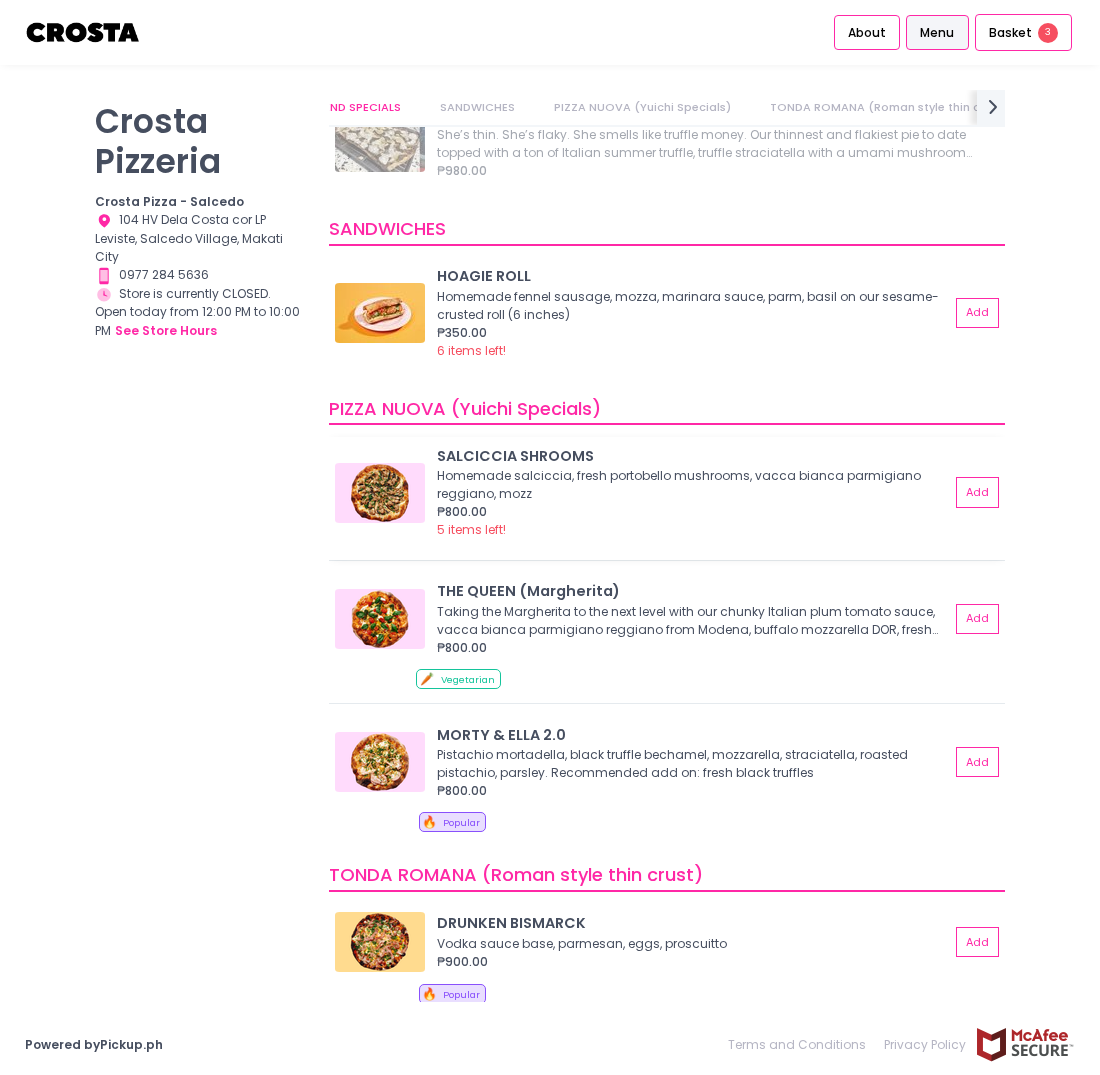 click at bounding box center [380, 493] 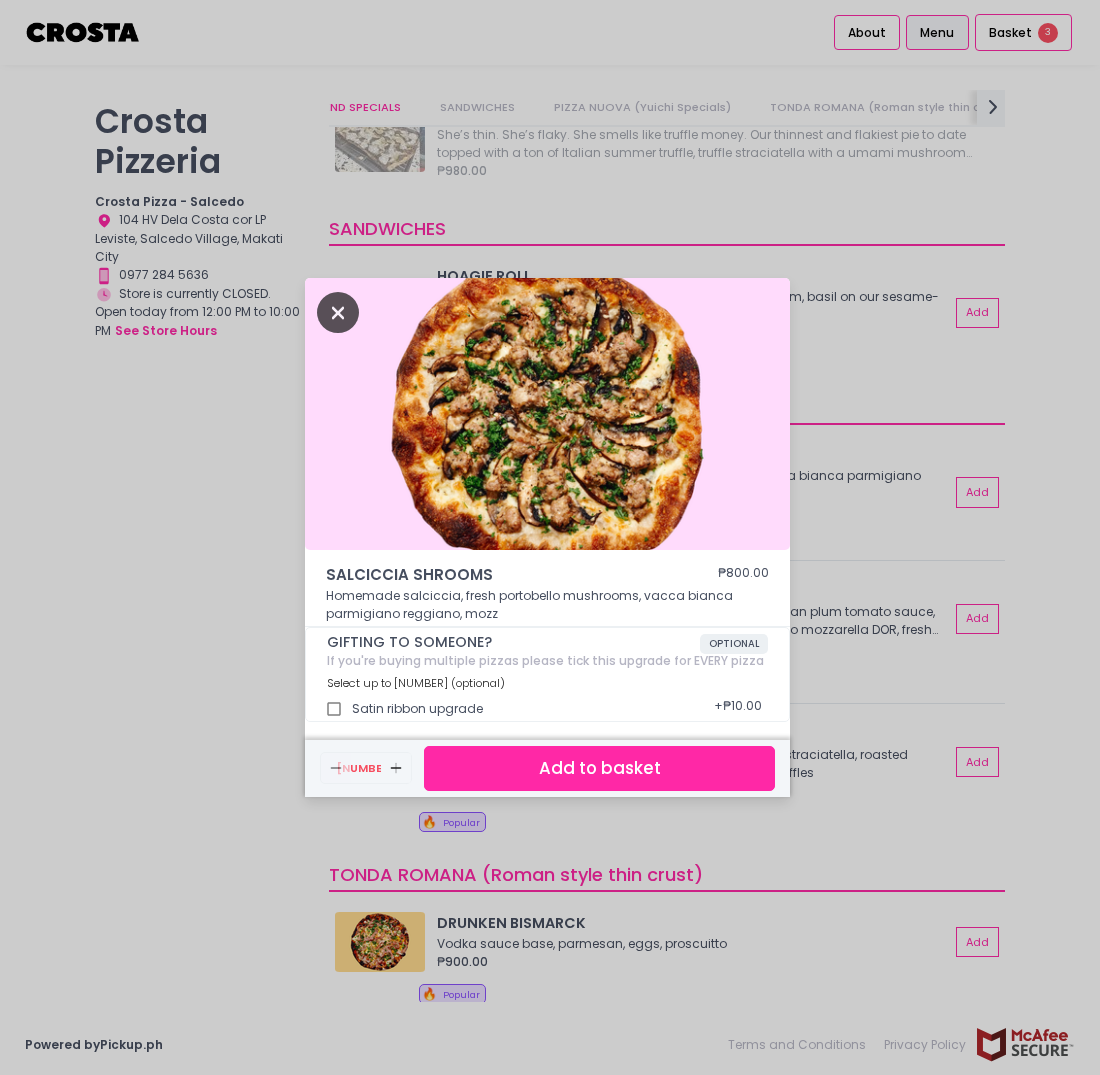 click at bounding box center (338, 312) 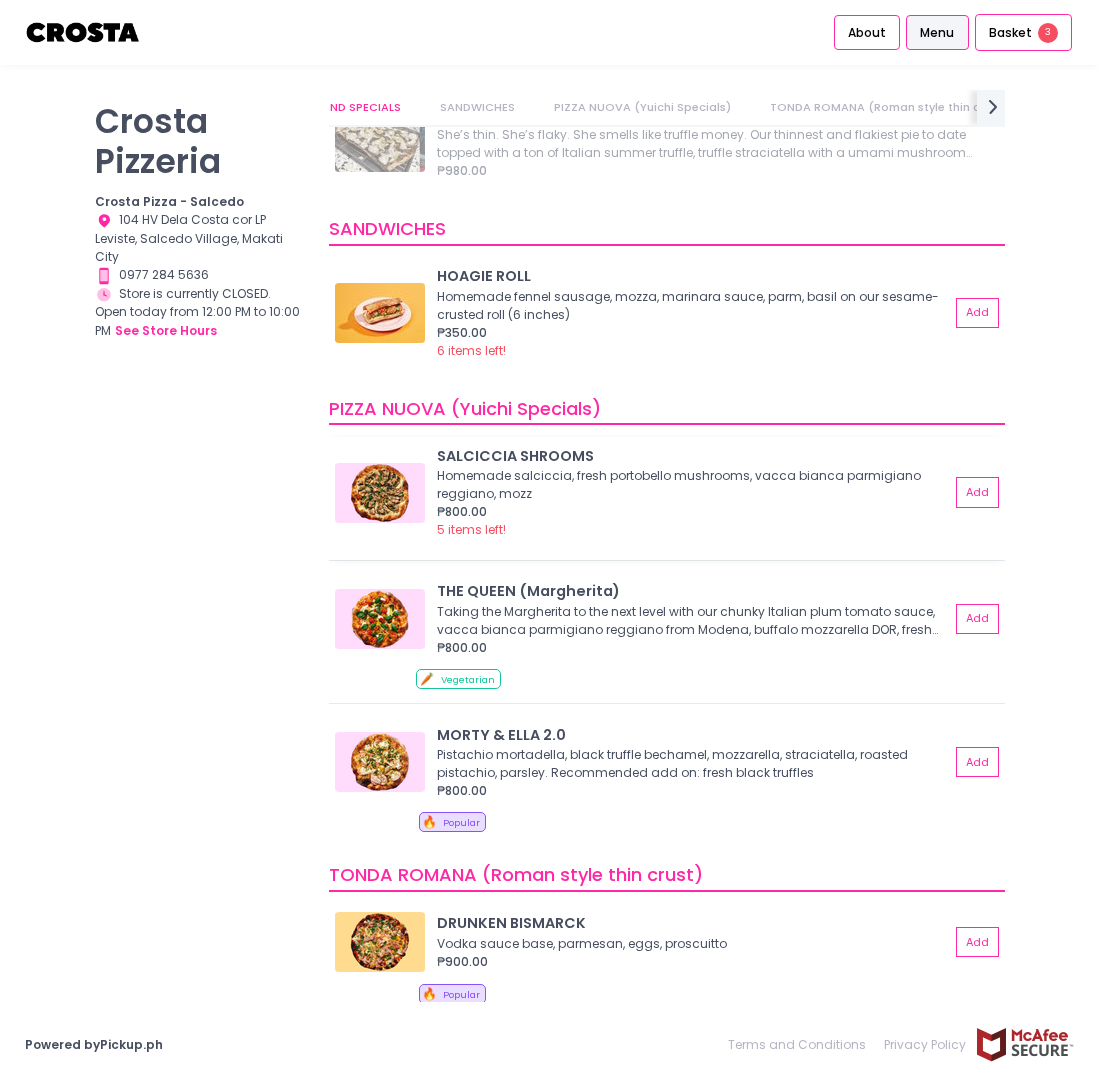 click on "Homemade salciccia, fresh portobello mushrooms, vacca bianca parmigiano reggiano, mozz" at bounding box center (690, 485) 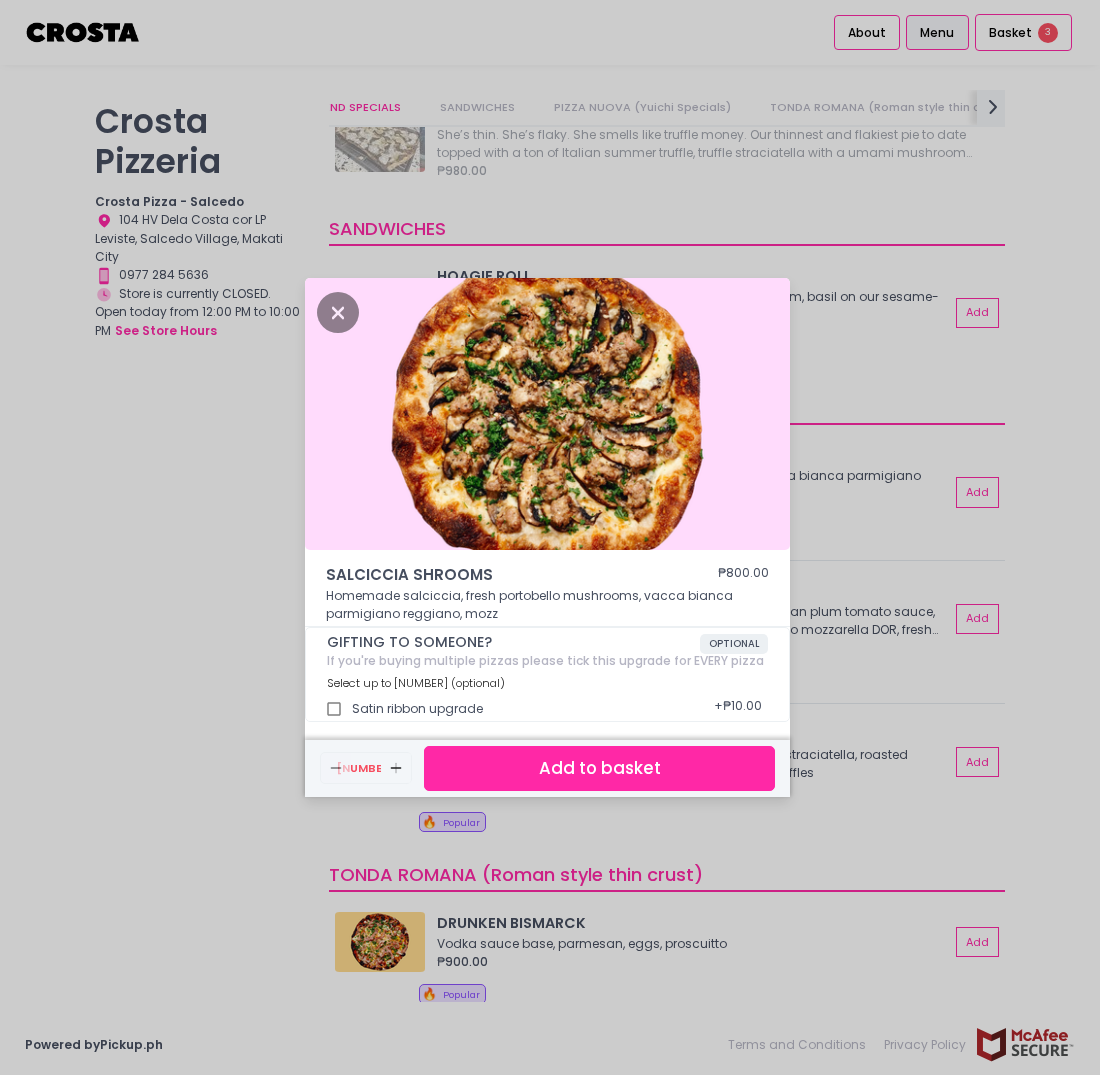 click on "SALCICCIA SHROOMS ₱800.00 Homemade salciccia, fresh portobello mushrooms, vacca bianca parmigiano reggiano, mozz GIFTING TO SOMEONE? OPTIONAL If you're buying multiple pizzas please tick this upgrade for EVERY pizza Select up to 1 (optional) Satin ribbon upgrade + ₱10.00 Remove Created with Sketch. 1 Add Created with Sketch. Add to basket" at bounding box center (550, 537) 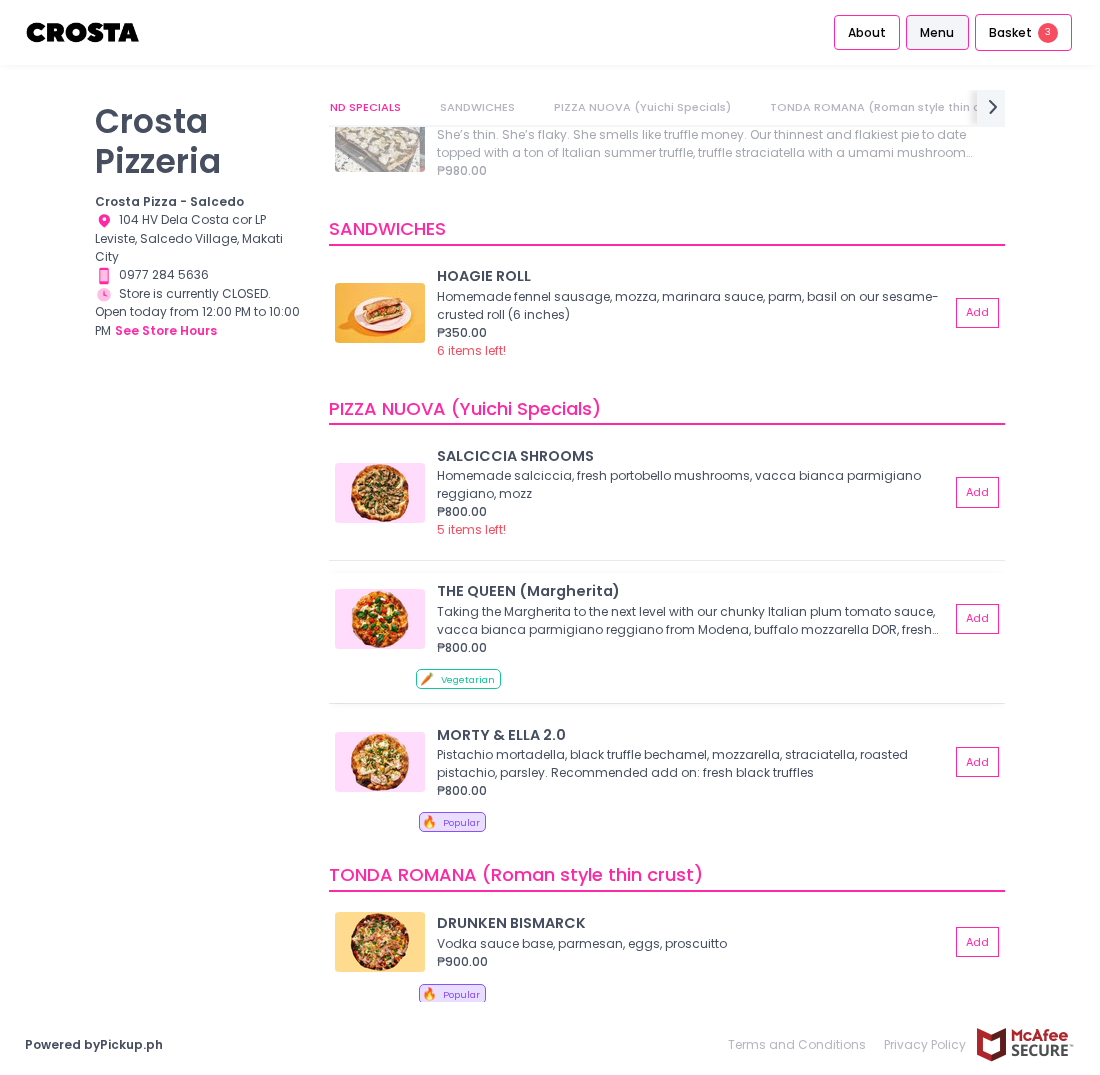 scroll, scrollTop: 164, scrollLeft: 0, axis: vertical 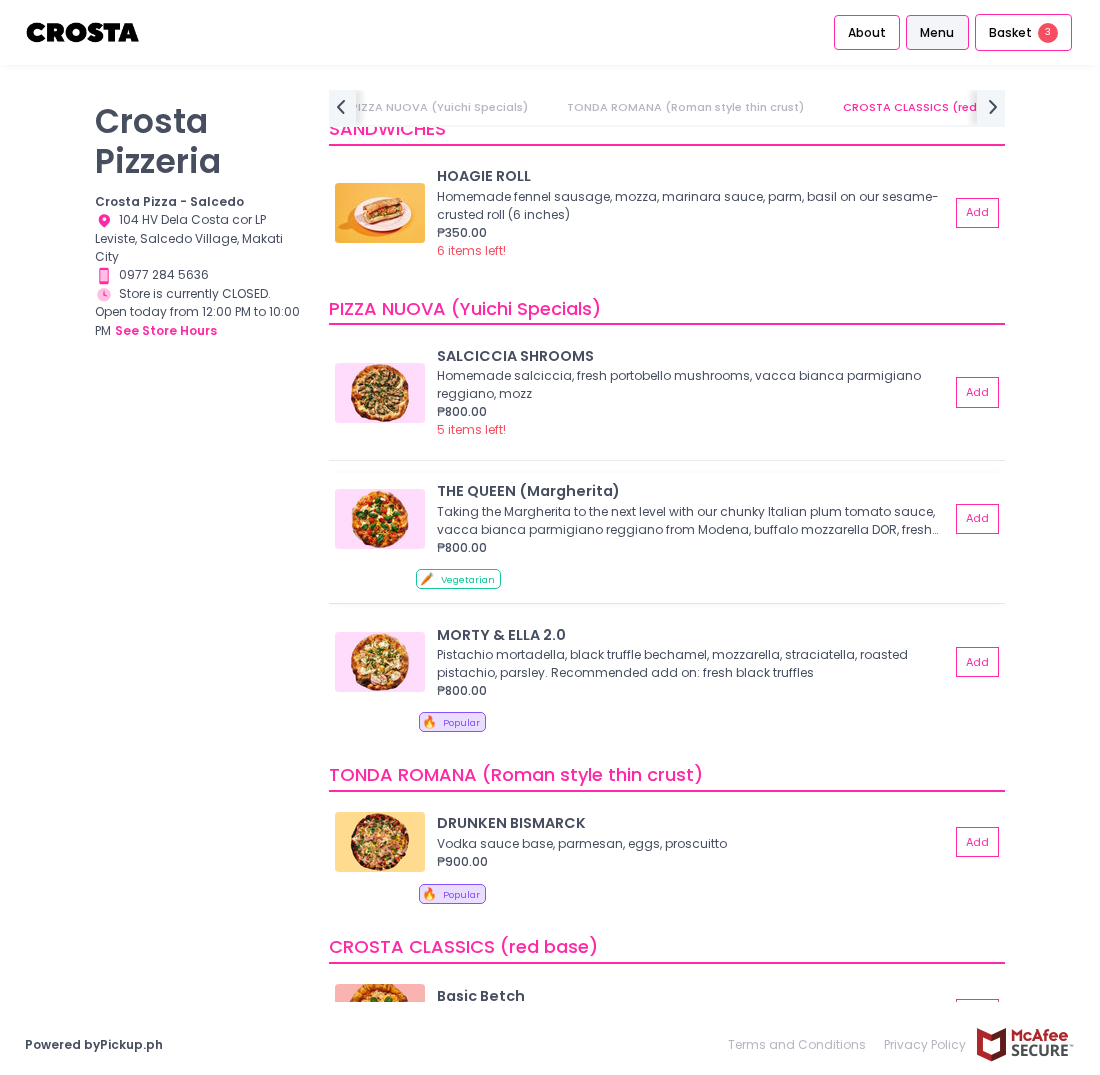 click at bounding box center (380, 519) 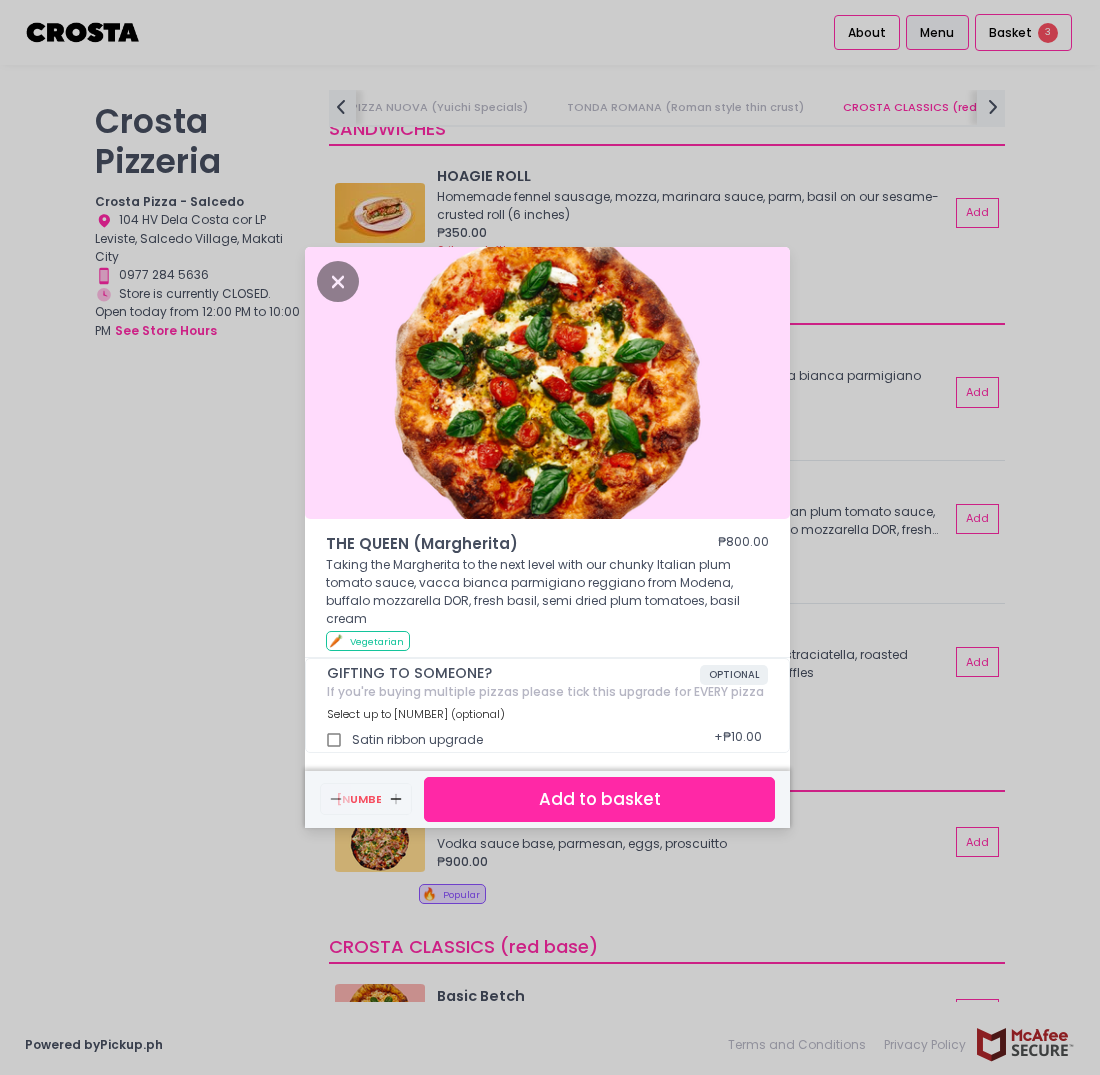 click on "THE QUEEN (Margherita)   ₱800.00 Taking the Margherita to the next level with our chunky Italian plum tomato sauce,  vacca bianca parmigiano reggiano from Modena, buffalo mozzarella DOR, fresh basil, semi dried plum tomatoes, basil cream 🥕 Vegetarian GIFTING TO SOMEONE? OPTIONAL If you're buying multiple pizzas please tick this upgrade for EVERY pizza  Select up to    1 (optional) Satin ribbon upgrade    +  ₱10.00 Remove Created with Sketch. 1 Add Created with Sketch. Add to basket" at bounding box center (550, 537) 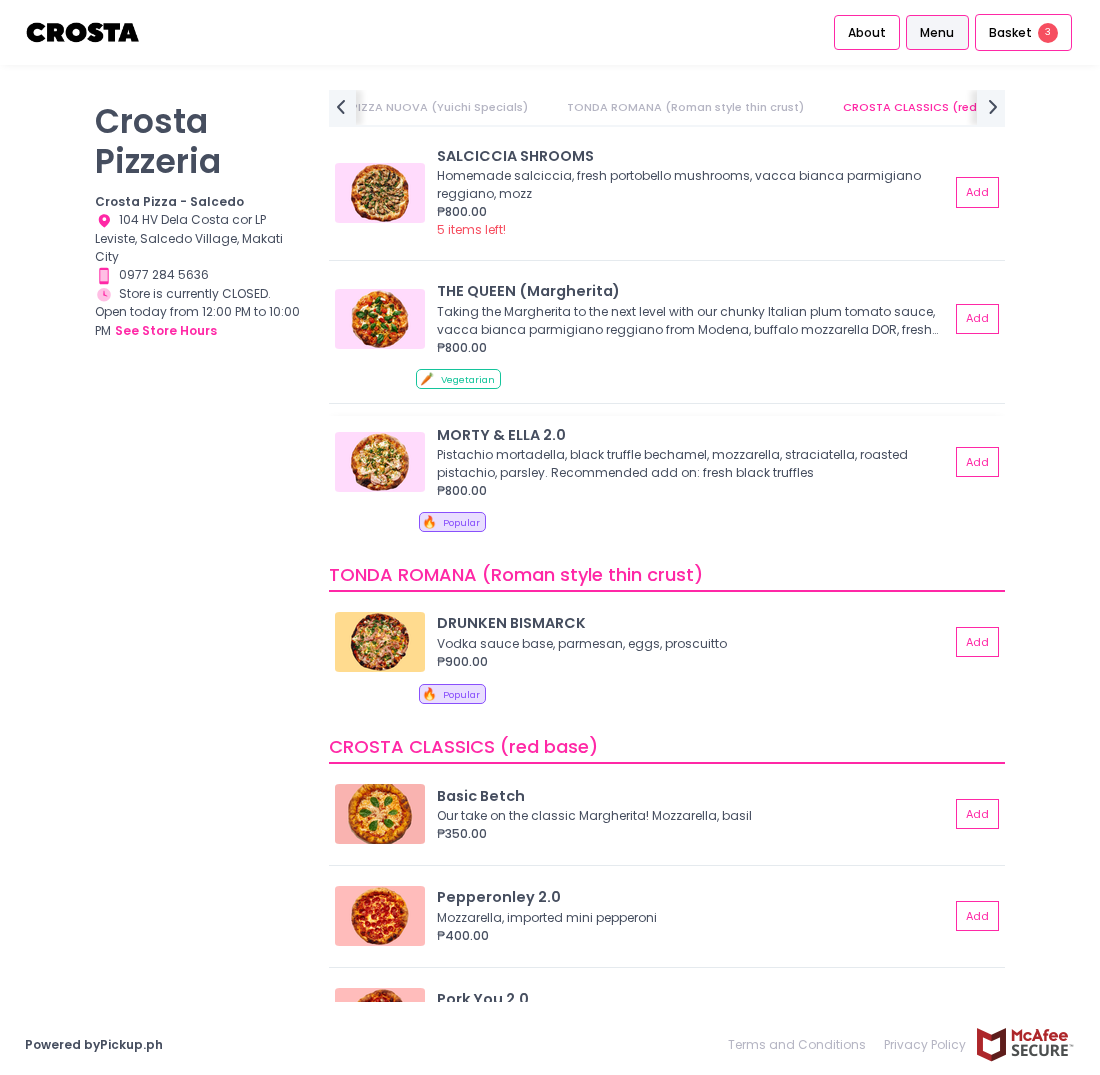 scroll, scrollTop: 573, scrollLeft: 0, axis: vertical 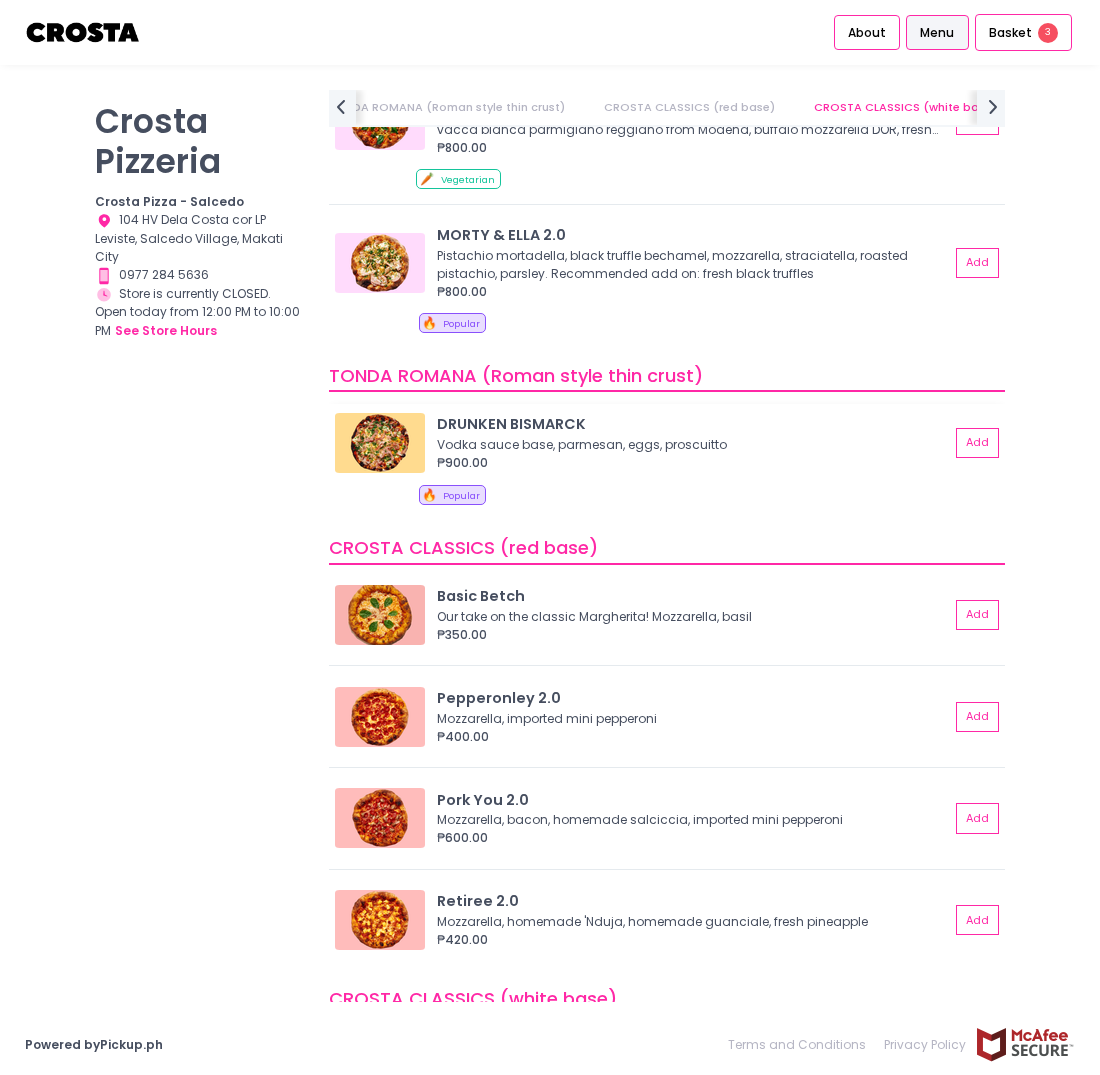click at bounding box center [380, 443] 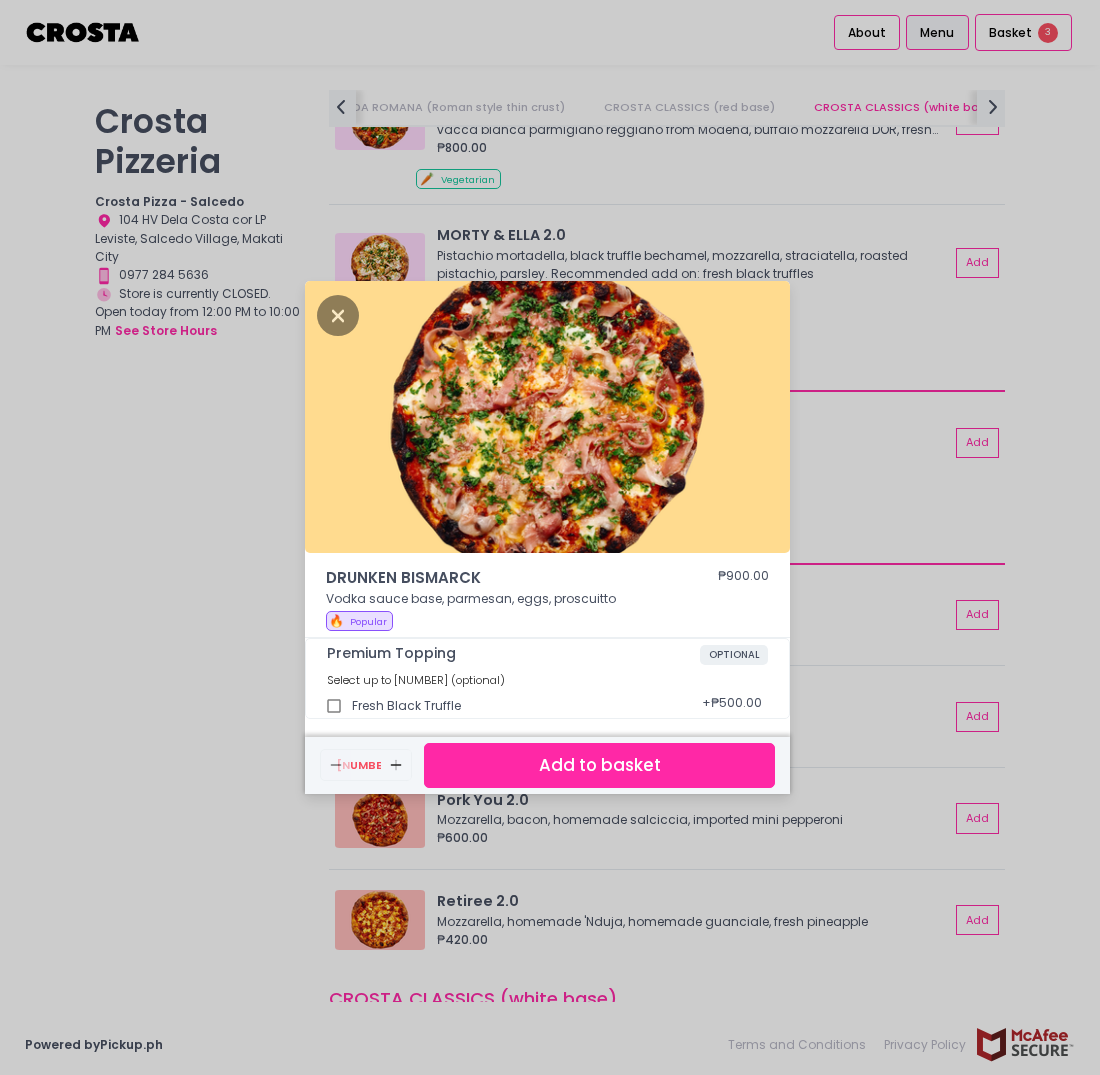 click on "DRUNKEN BISMARCK   ₱900.00 Vodka sauce base, parmesan, eggs, proscuitto 🔥 Popular Premium Topping OPTIONAL   Select up to    1 (optional) Fresh Black Truffle   +  ₱500.00 Remove Created with Sketch. 1 Add Created with Sketch. Add to basket" at bounding box center (550, 537) 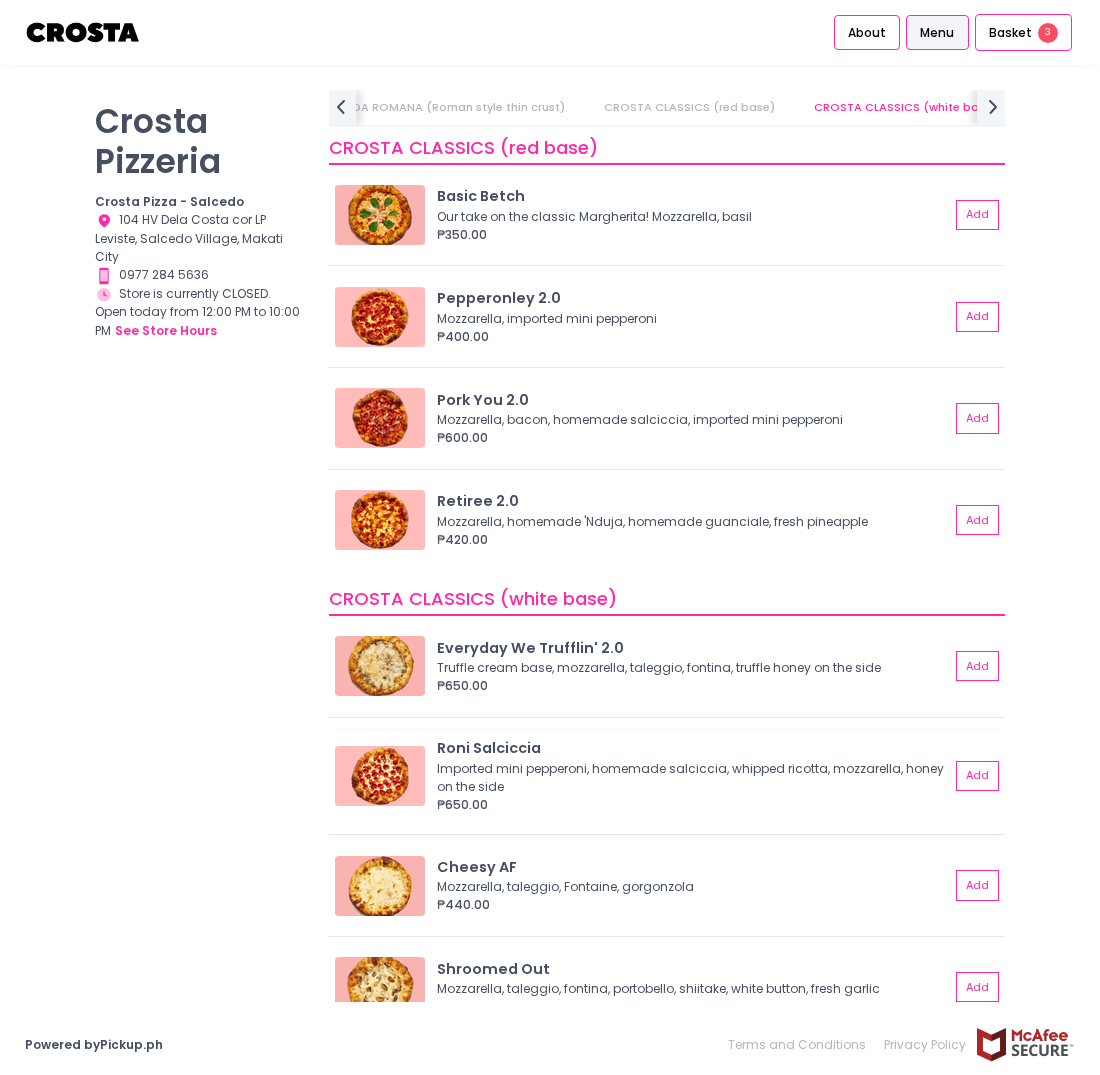scroll, scrollTop: 1263, scrollLeft: 0, axis: vertical 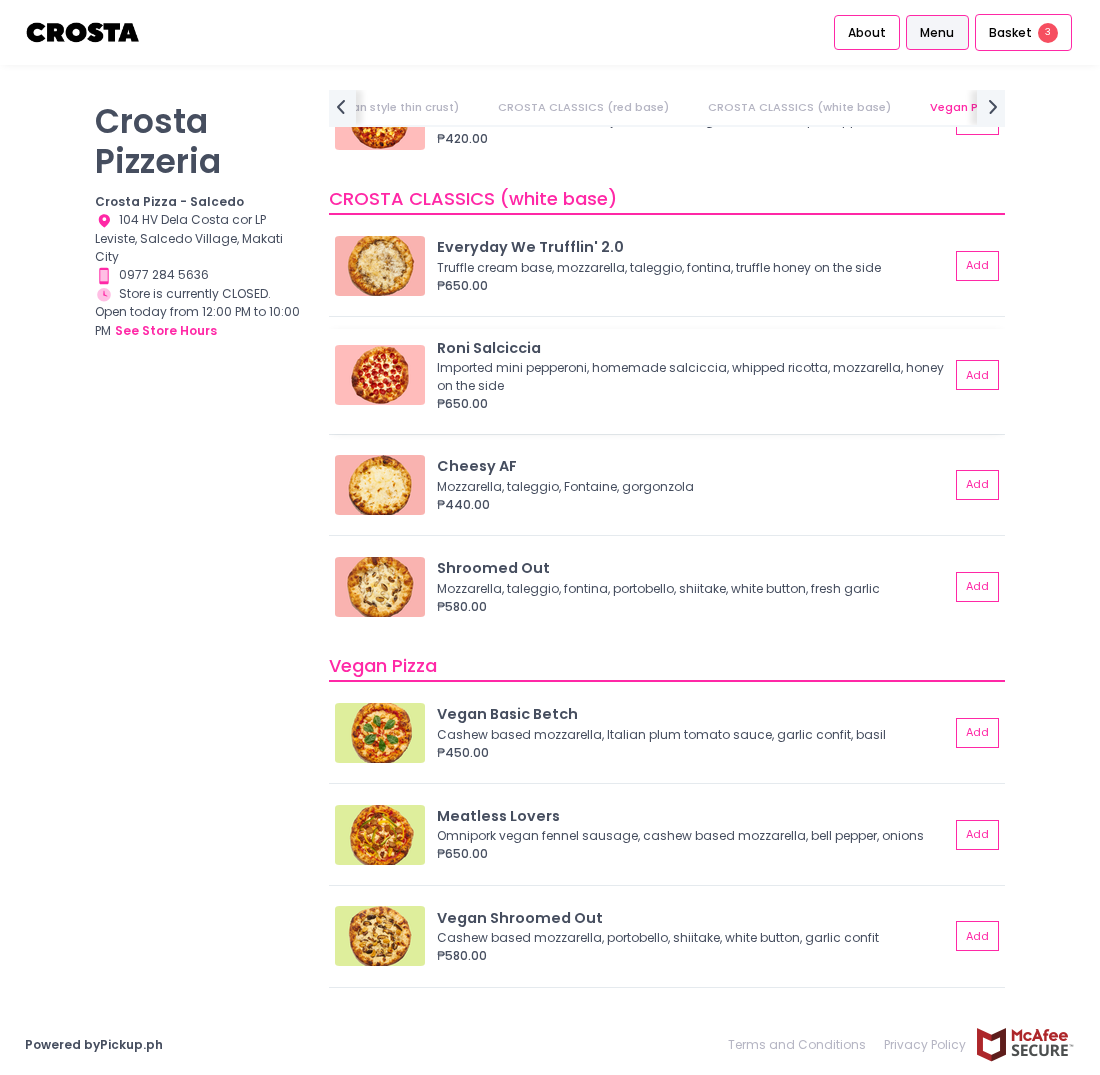 click at bounding box center (380, 375) 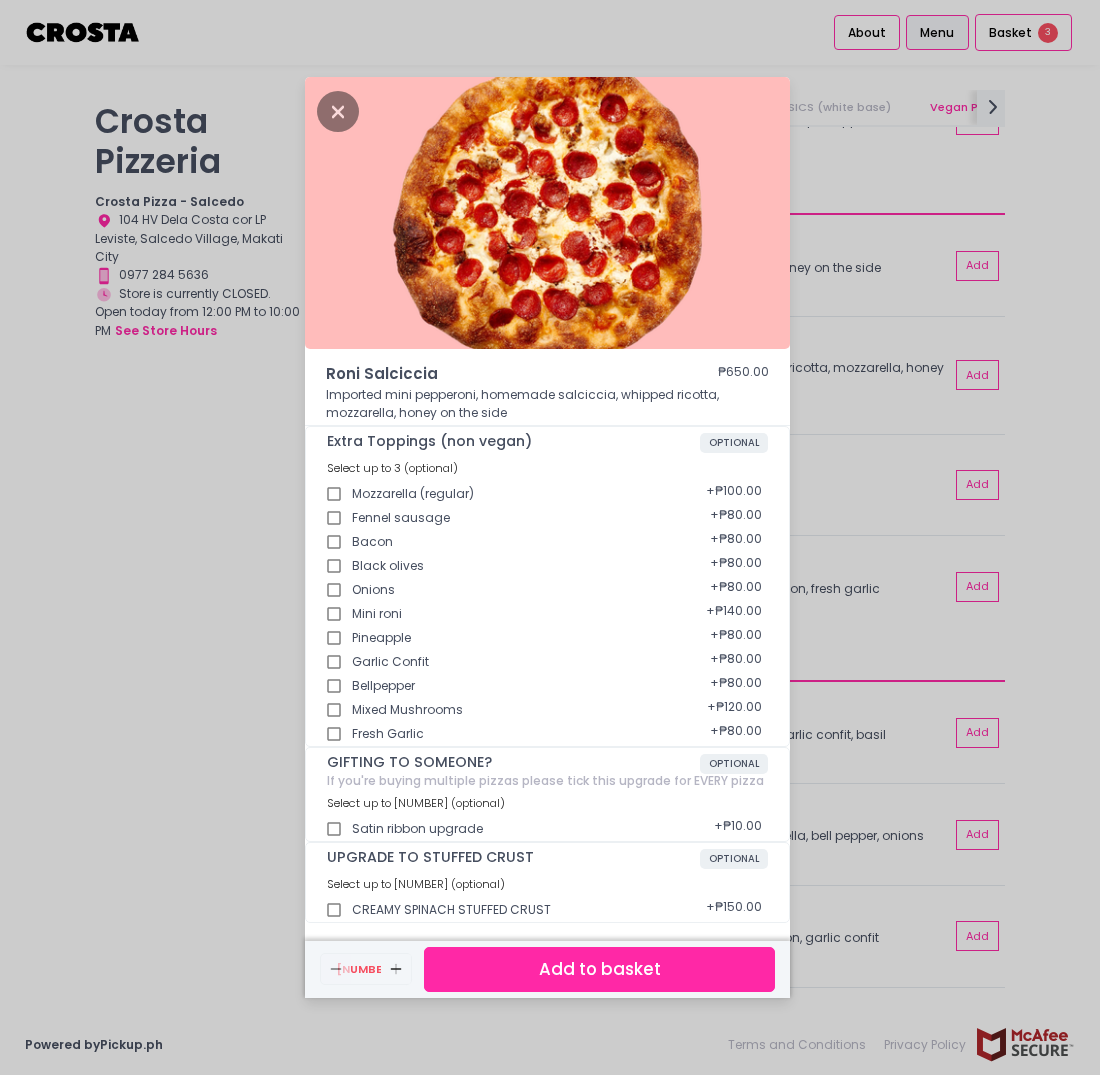 scroll, scrollTop: 5, scrollLeft: 0, axis: vertical 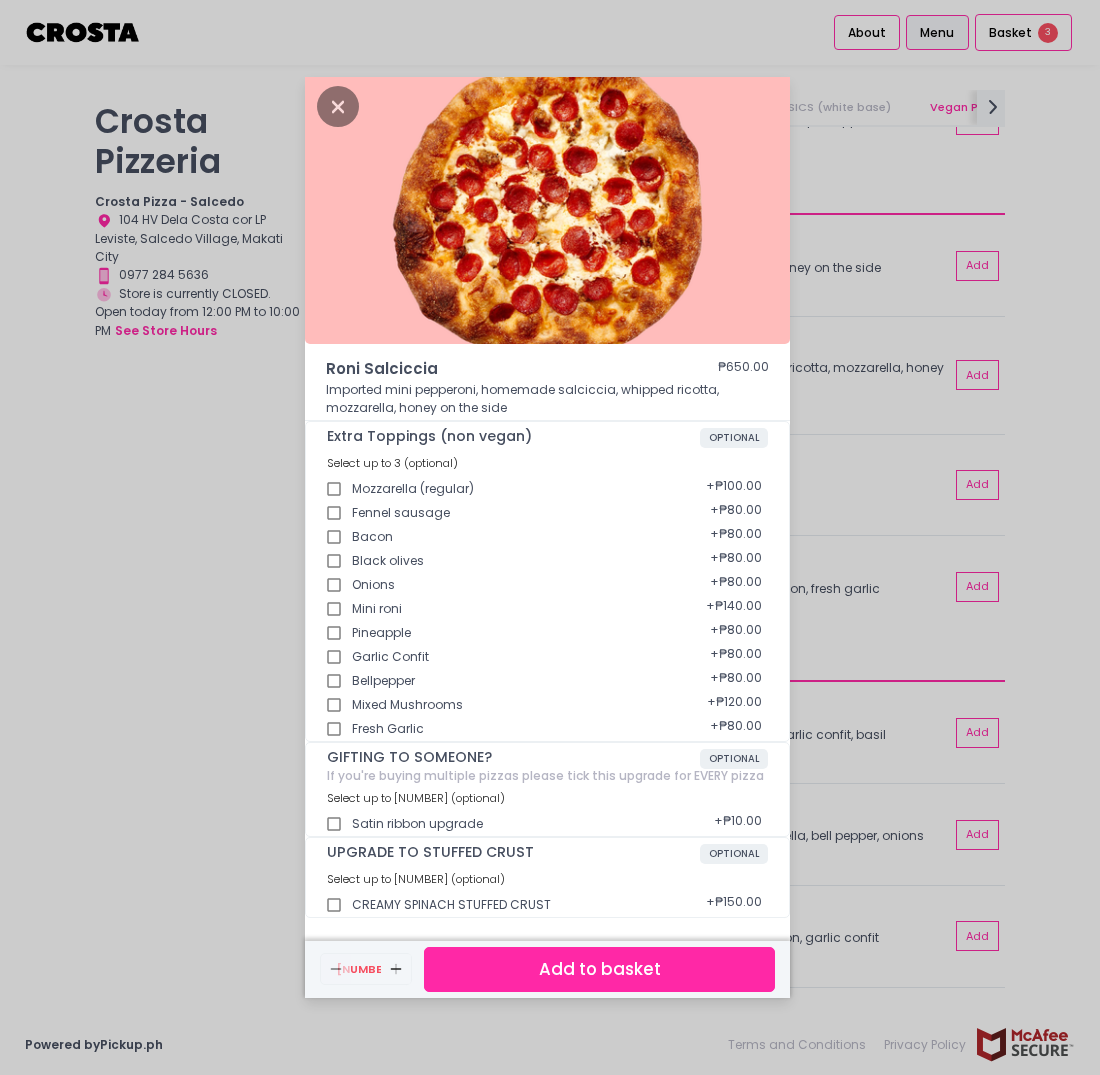 click on "Roni Salciccia   ₱650.00 Imported mini pepperoni, homemade salciccia, whipped ricotta, mozzarella, honey on the side Extra Toppings (non vegan) OPTIONAL   Select up to    3 (optional) Mozzarella (regular)   +  ₱100.00 Fennel sausage    +  ₱80.00 Bacon   +  ₱80.00 Black olives   +  ₱80.00 Onions   +  ₱80.00 Mini roni   +  ₱140.00 Pineapple   +  ₱80.00 Garlic Confit   +  ₱80.00 Bellpepper   +  ₱80.00 Mixed Mushrooms   +  ₱120.00 Fresh Garlic   +  ₱80.00 GIFTING TO SOMEONE? OPTIONAL If you're buying multiple pizzas please tick this upgrade for EVERY pizza  Select up to    1 (optional) Satin ribbon upgrade    +  ₱10.00 UPGRADE TO STUFFED CRUST  OPTIONAL   Select up to    1 (optional) CREAMY SPINACH STUFFED CRUST   +  ₱150.00 Remove Created with Sketch. 1 Add Created with Sketch. Add to basket" at bounding box center (550, 537) 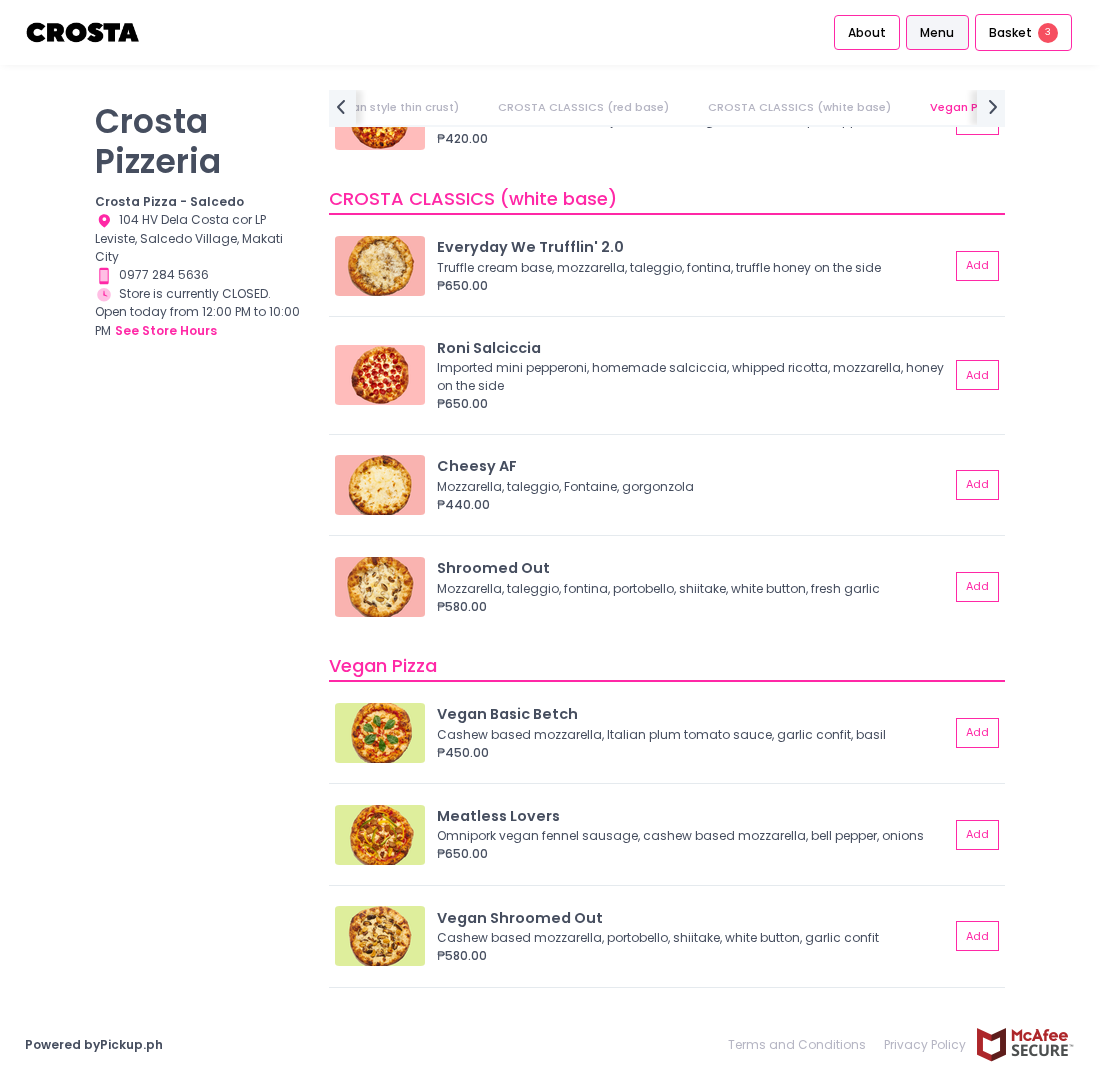 scroll, scrollTop: 1595, scrollLeft: 0, axis: vertical 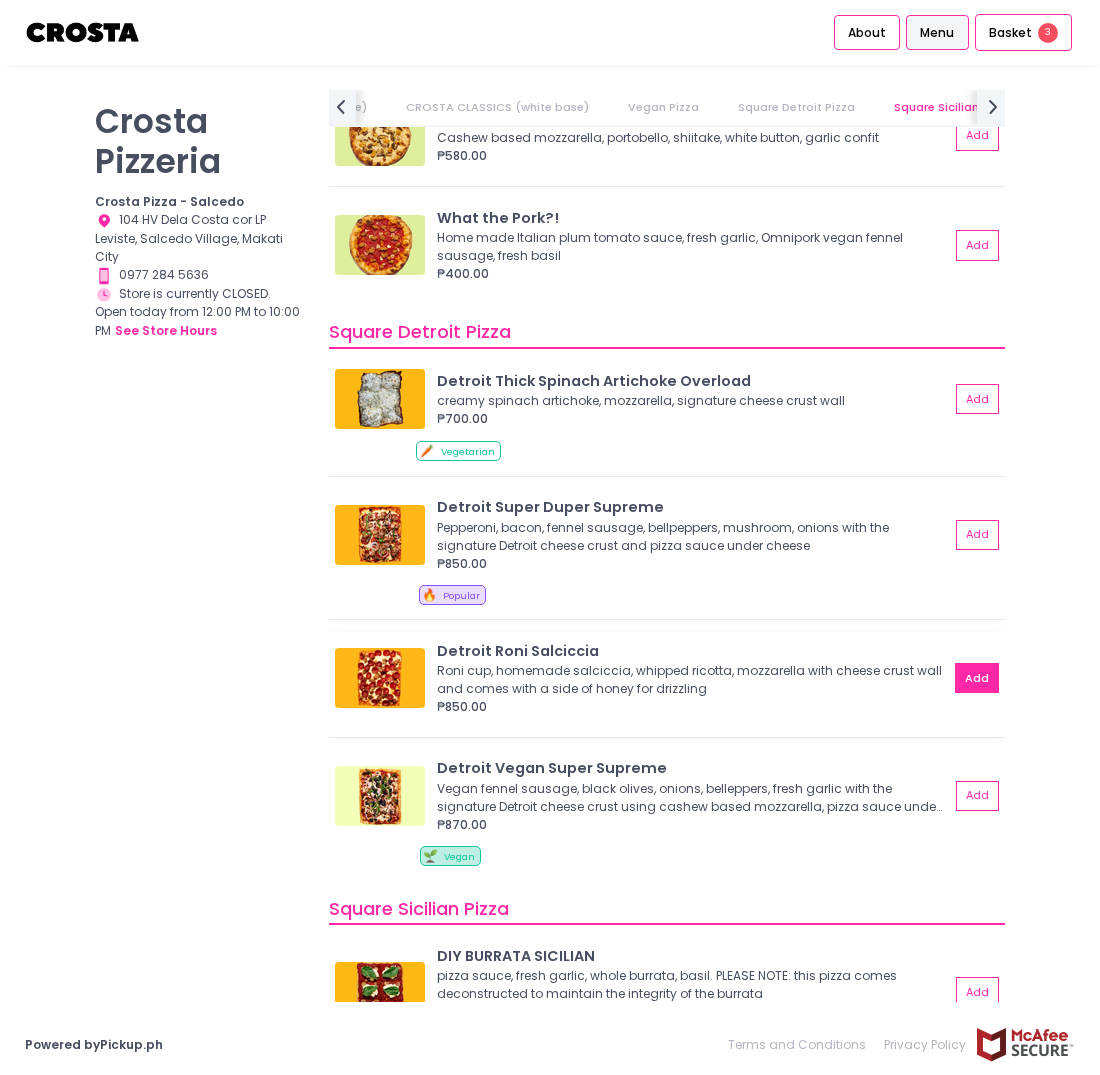click on "Add" at bounding box center [977, 678] 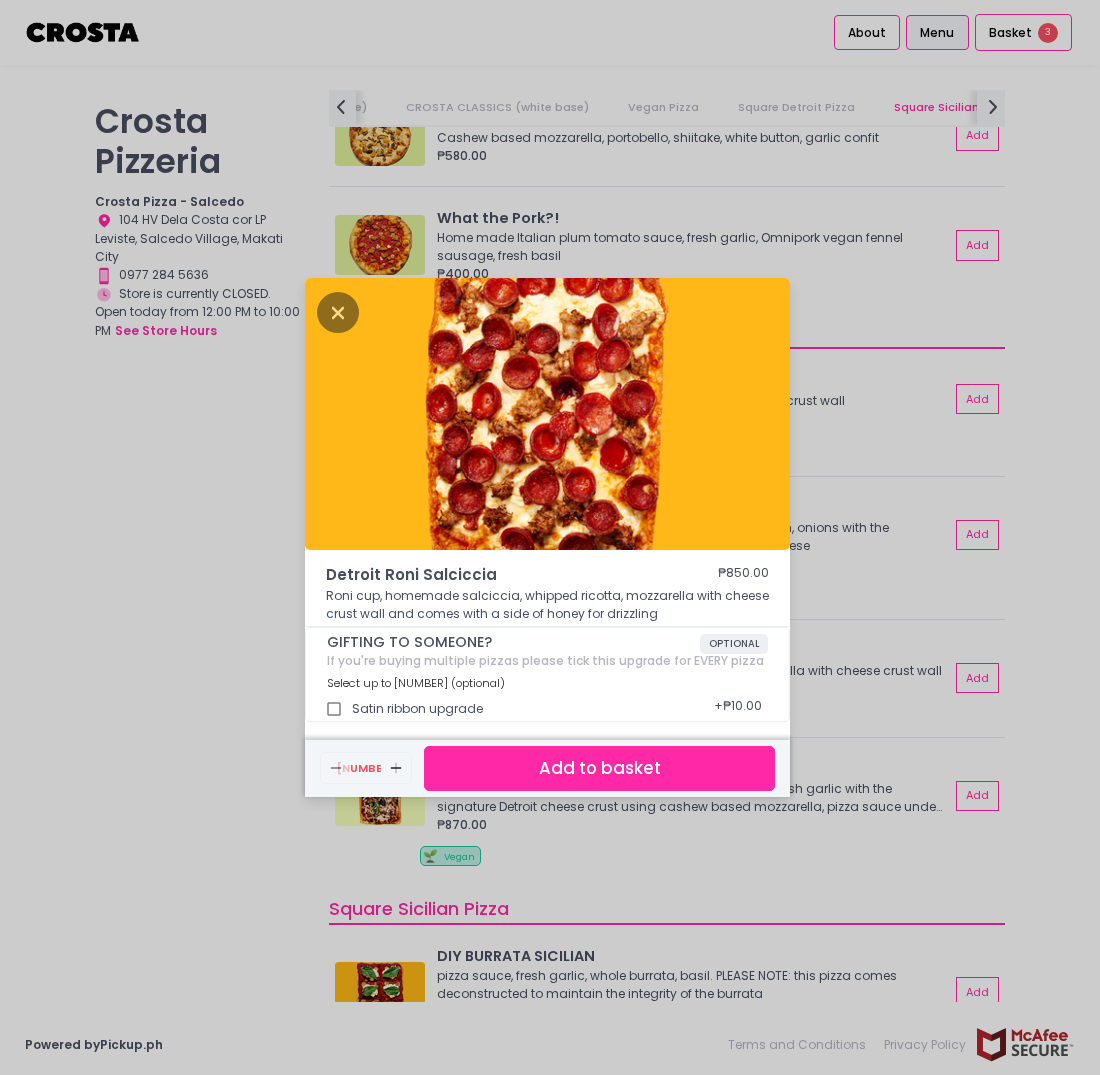 click on "Add to basket" at bounding box center [599, 768] 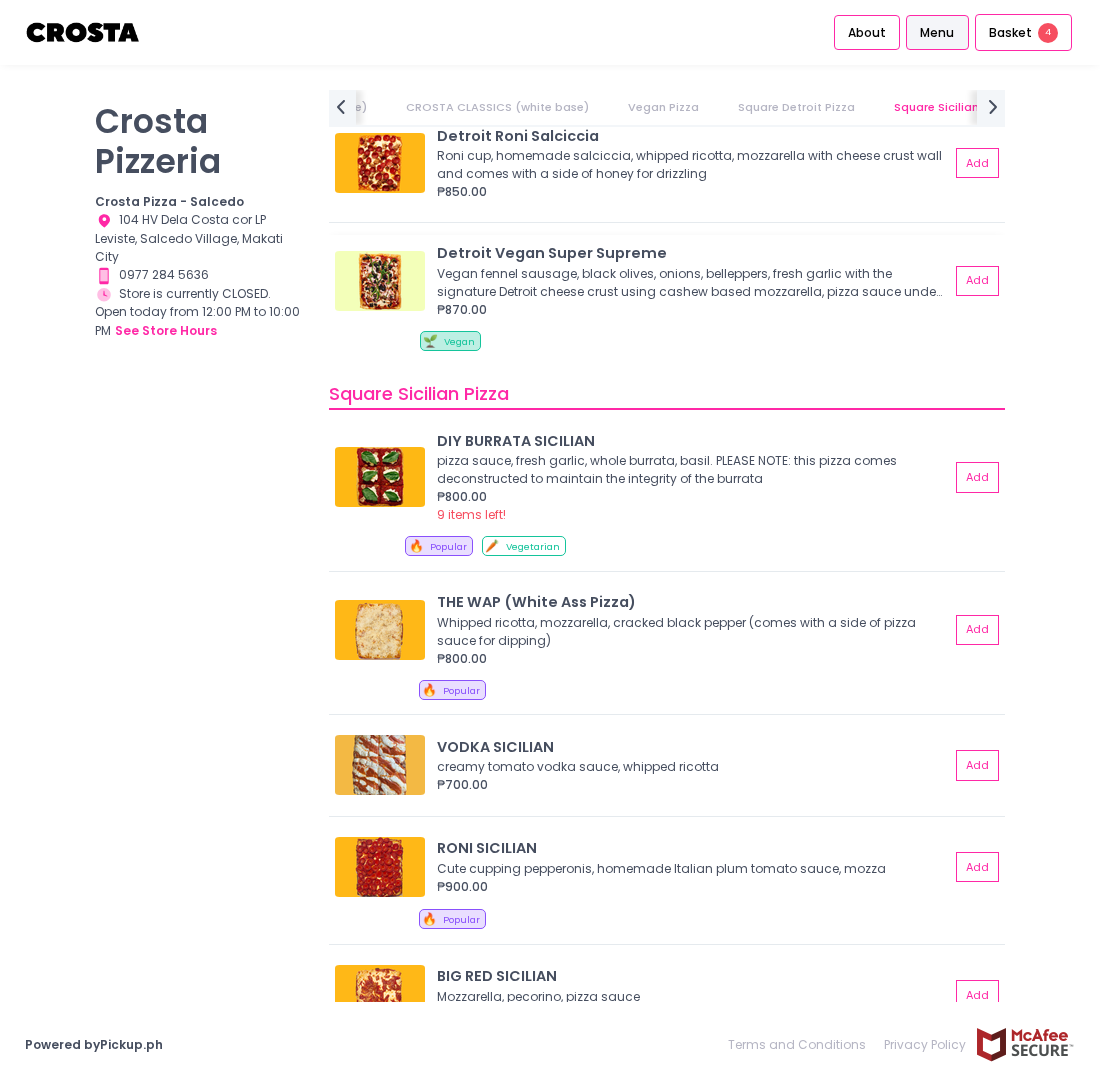 scroll, scrollTop: 2800, scrollLeft: 0, axis: vertical 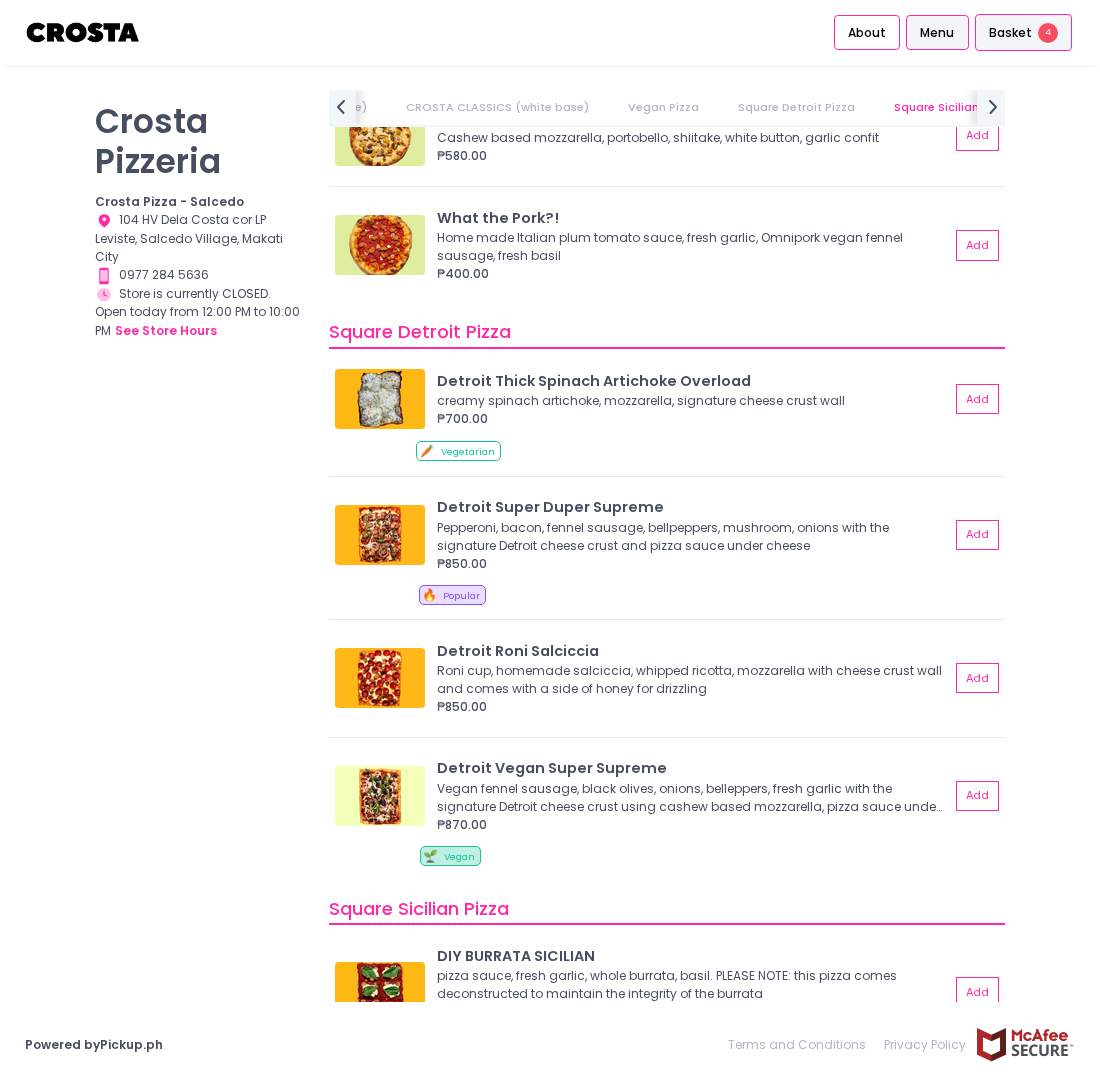 click on "Basket" at bounding box center (1010, 33) 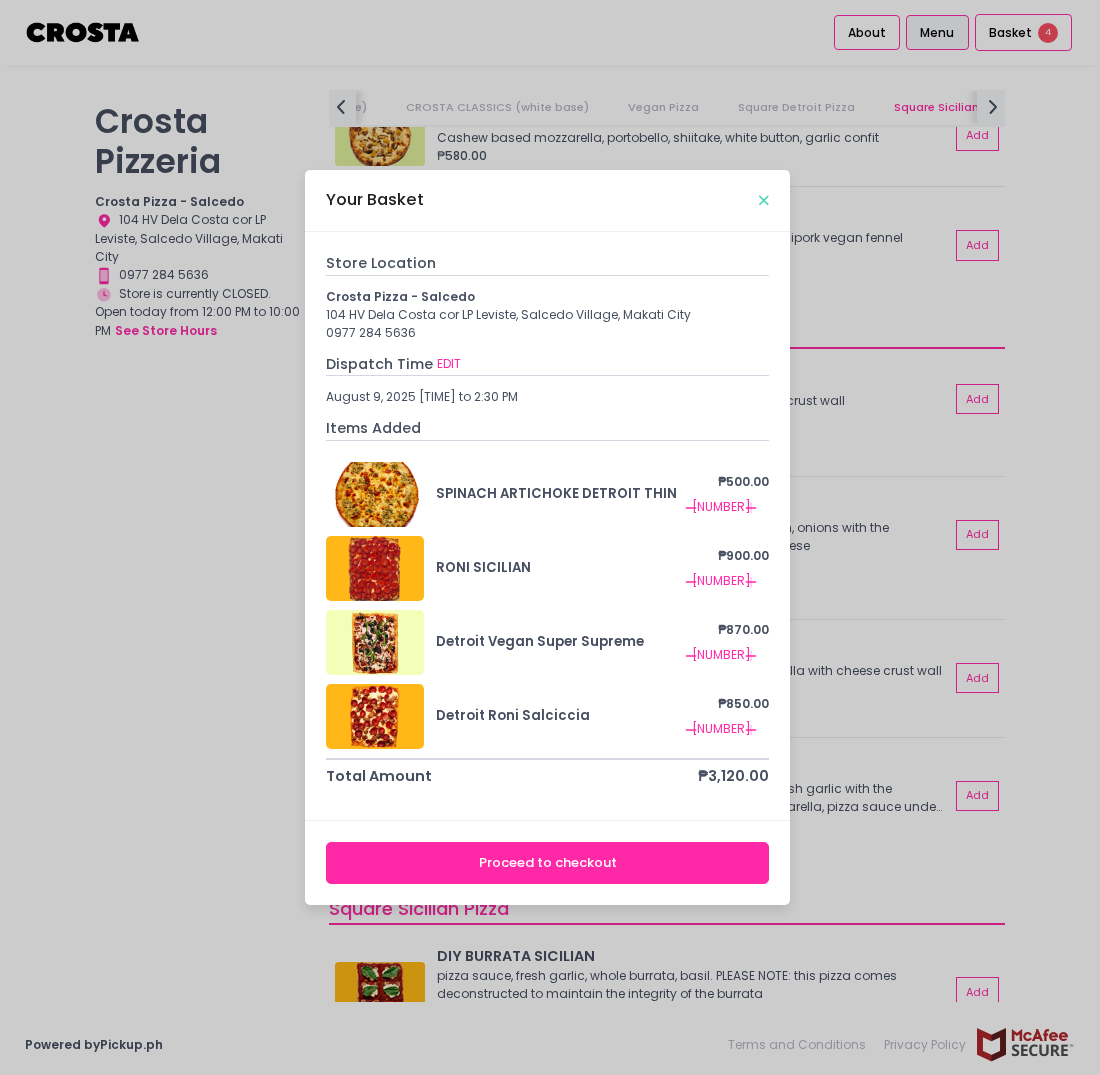 click at bounding box center [764, 200] 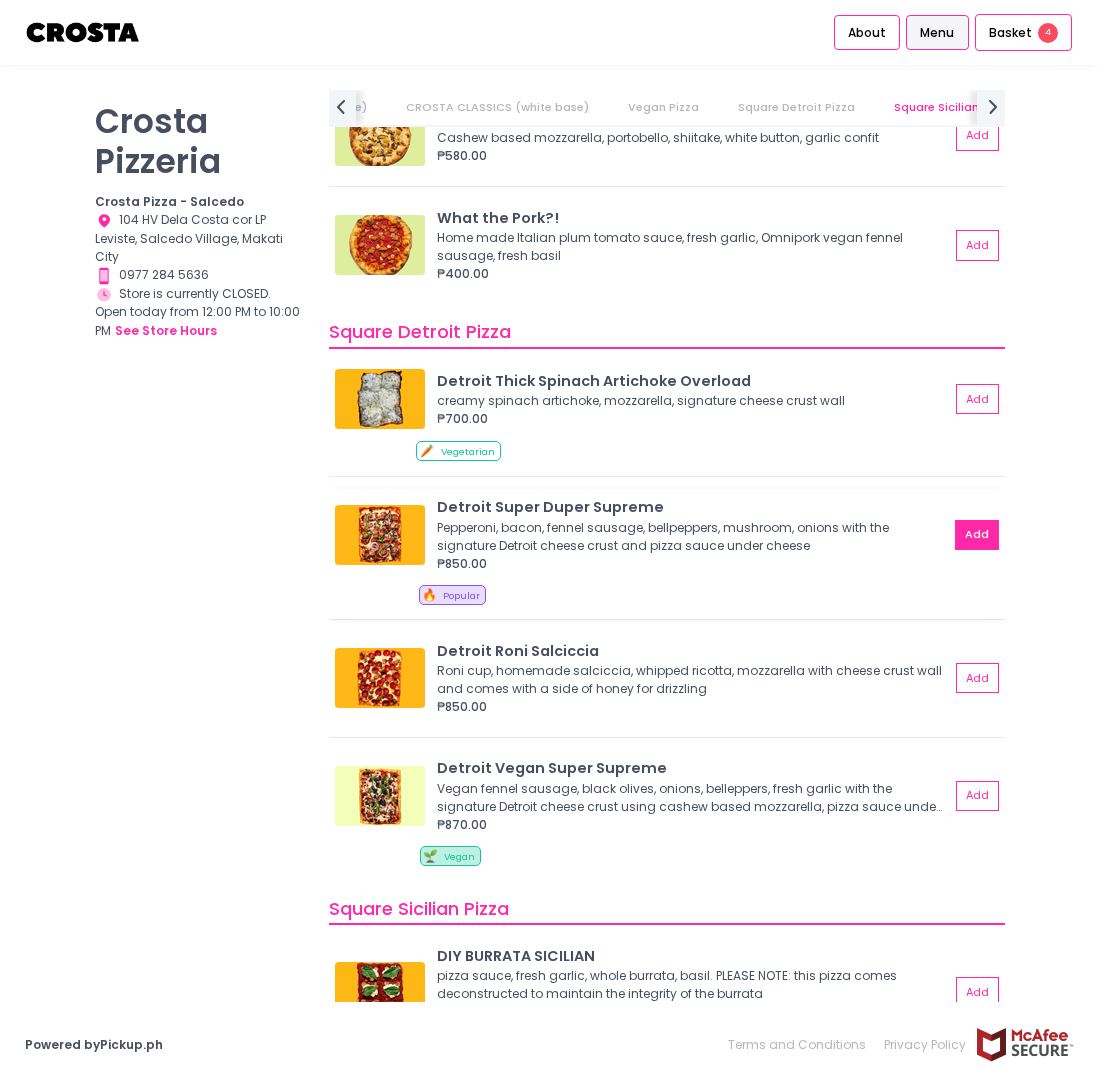 click on "Add" at bounding box center (977, 535) 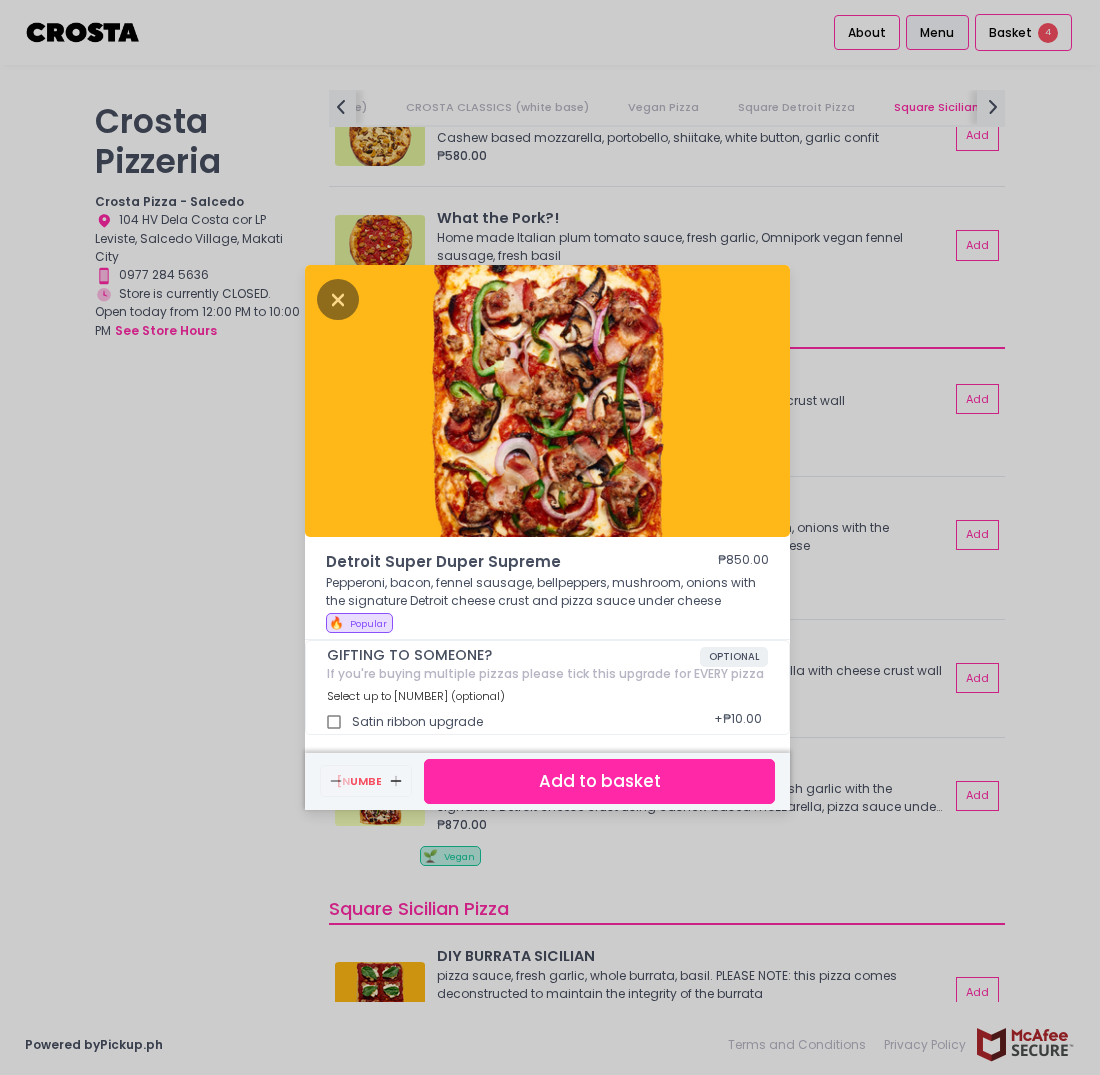 click on "Add to basket" at bounding box center (599, 781) 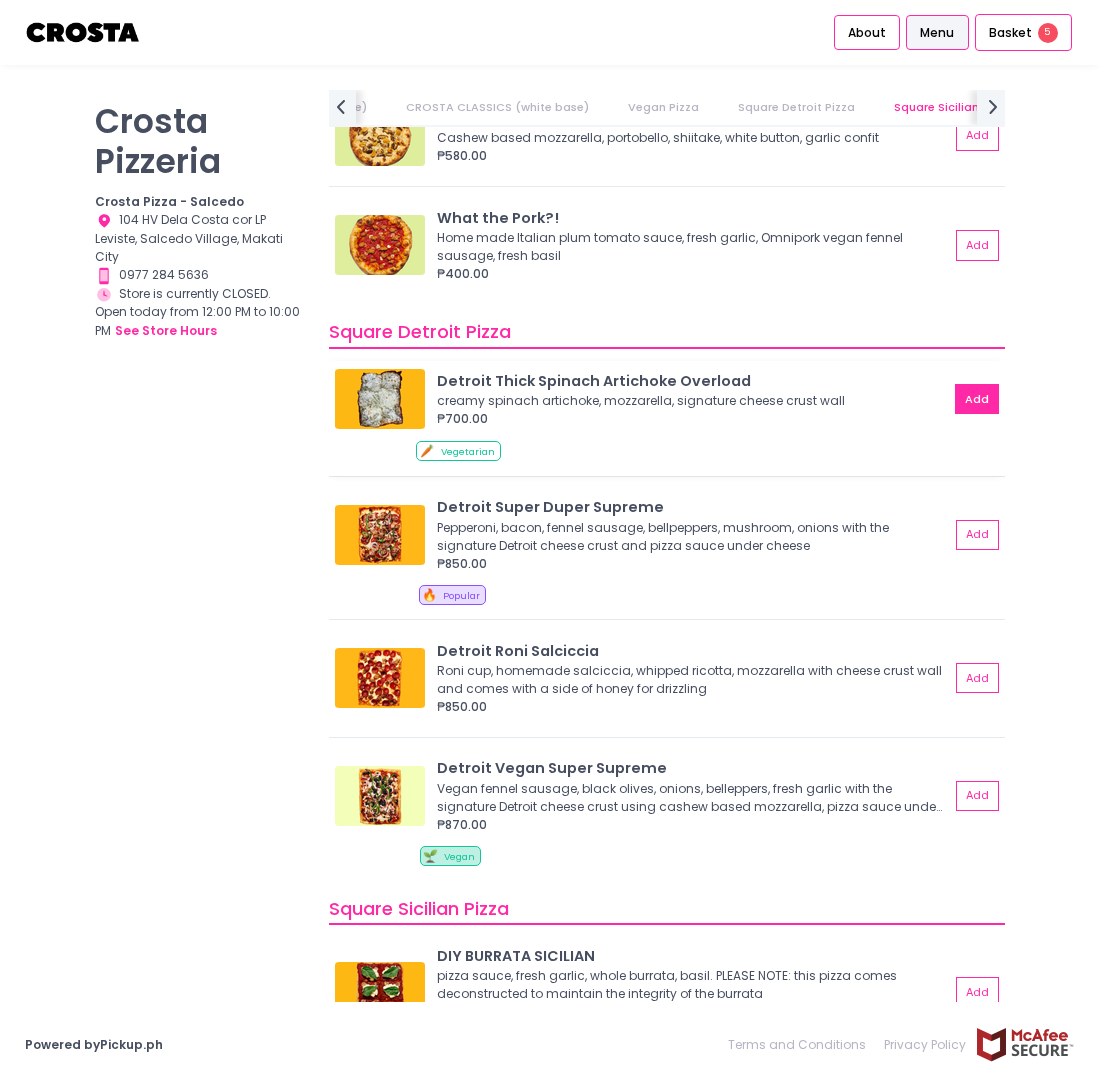 click on "Add" at bounding box center (977, 399) 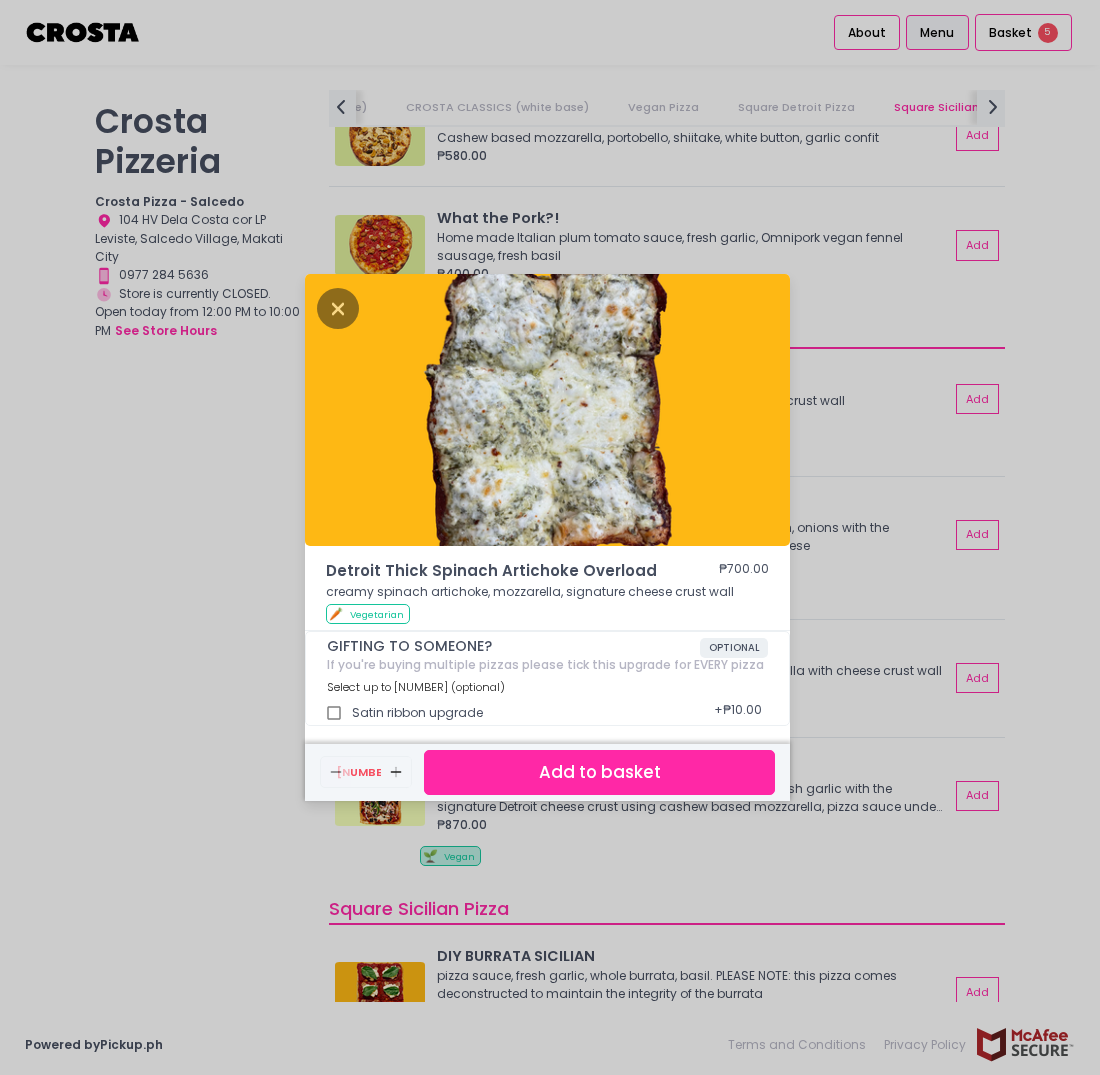 click on "Add to basket" at bounding box center (599, 772) 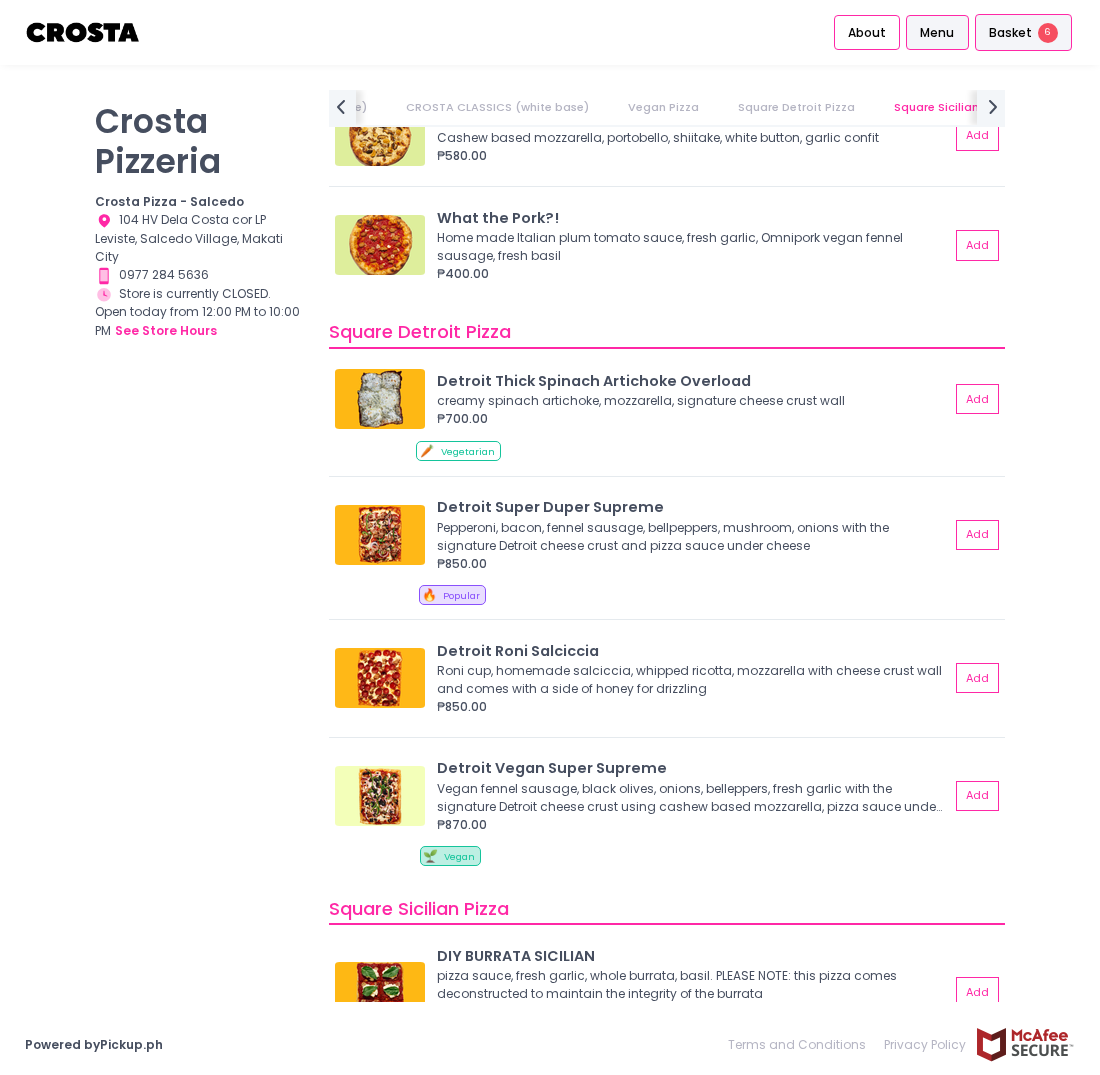 click on "Basket" at bounding box center (1010, 33) 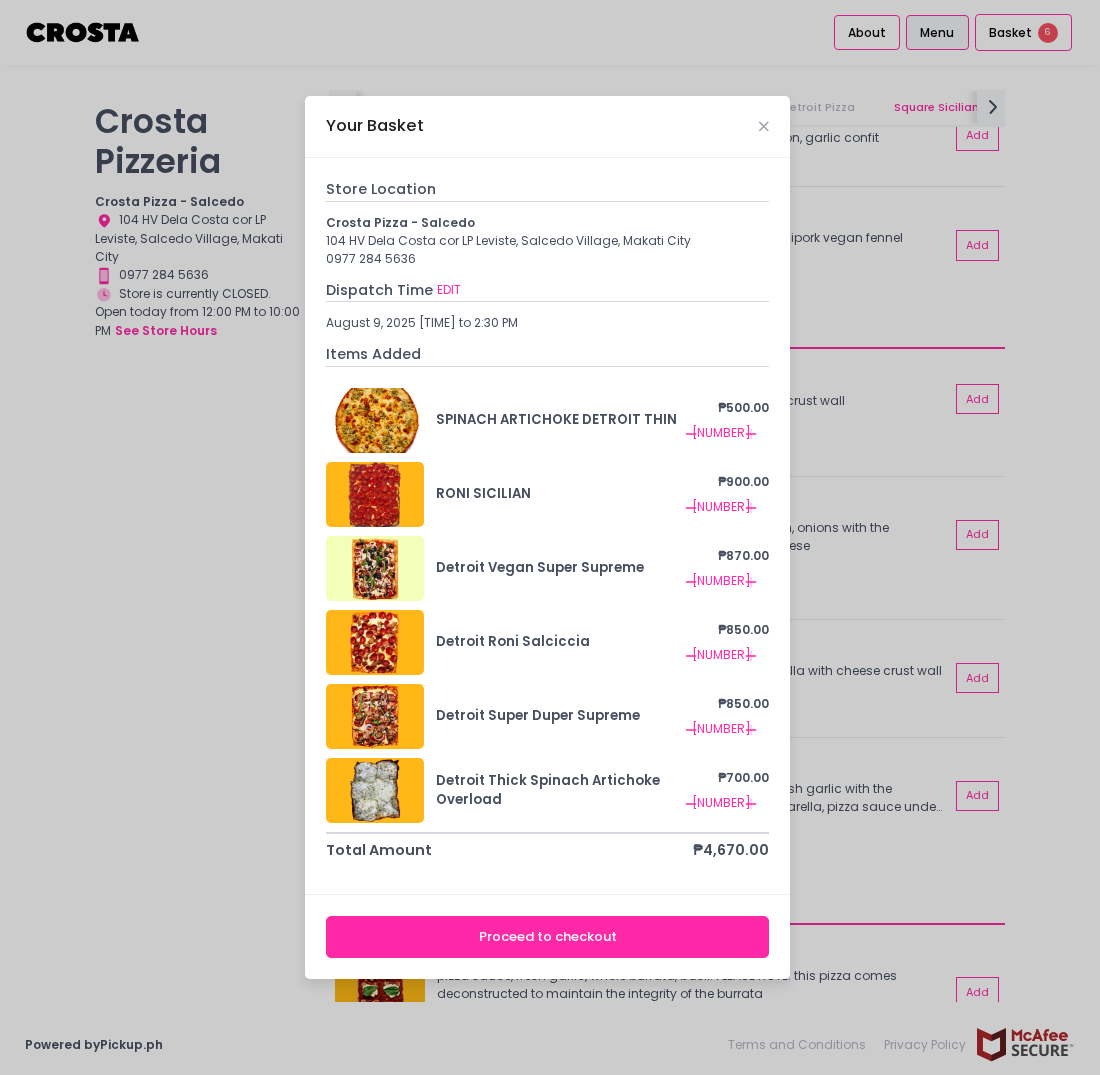 click on "Remove Created with Sketch." 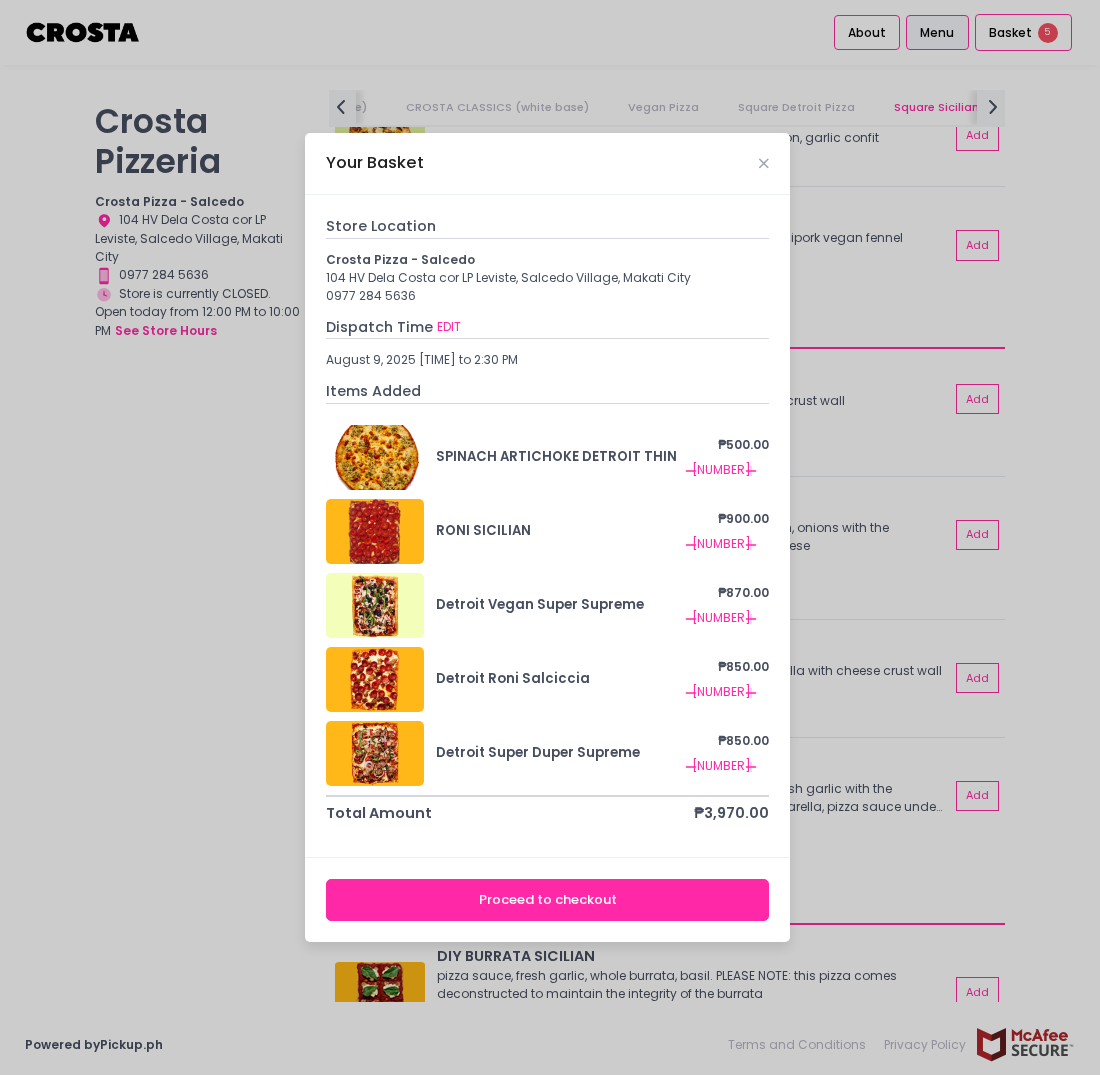 click on "Your Basket" at bounding box center [547, 164] 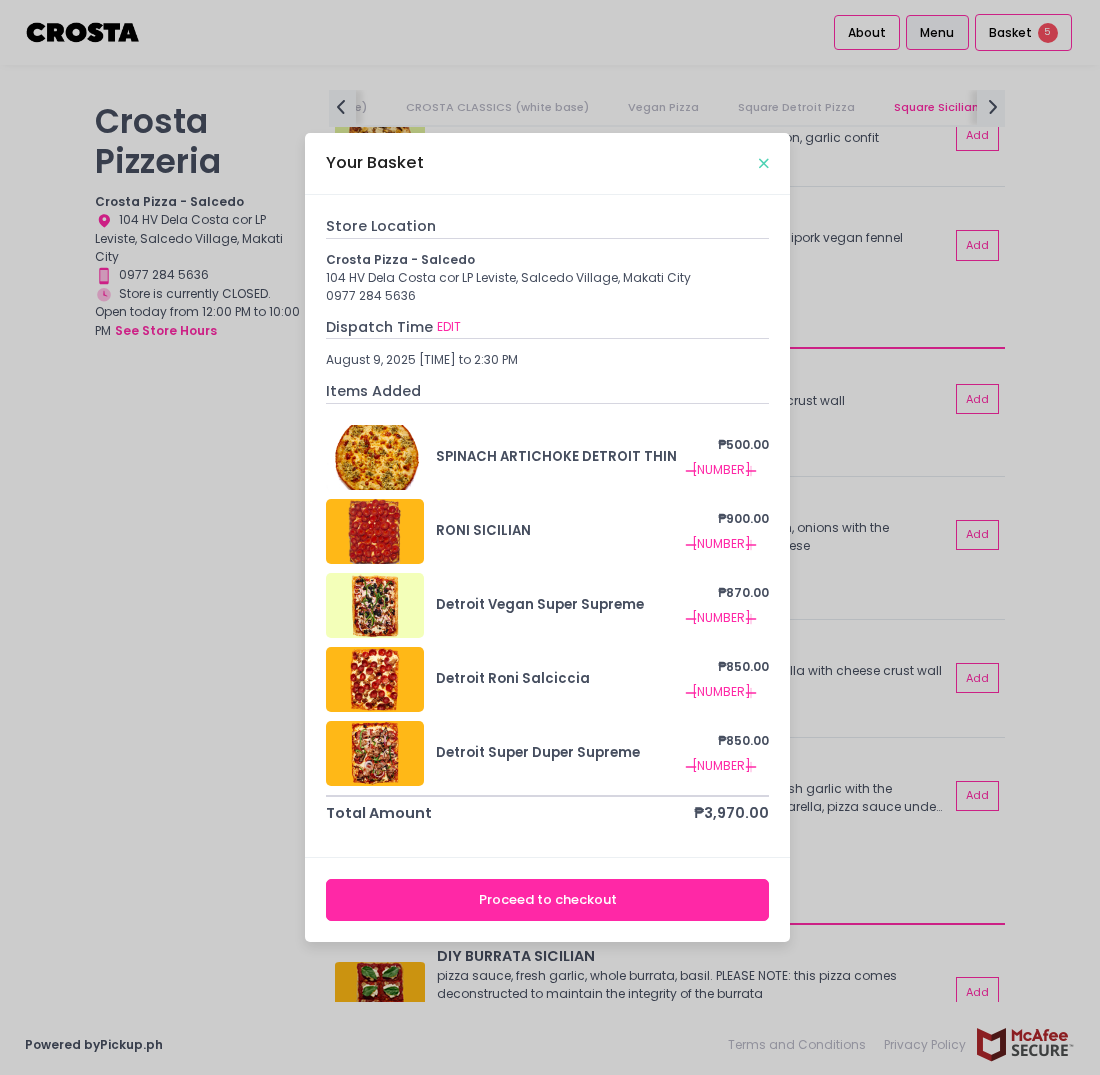 click at bounding box center [764, 163] 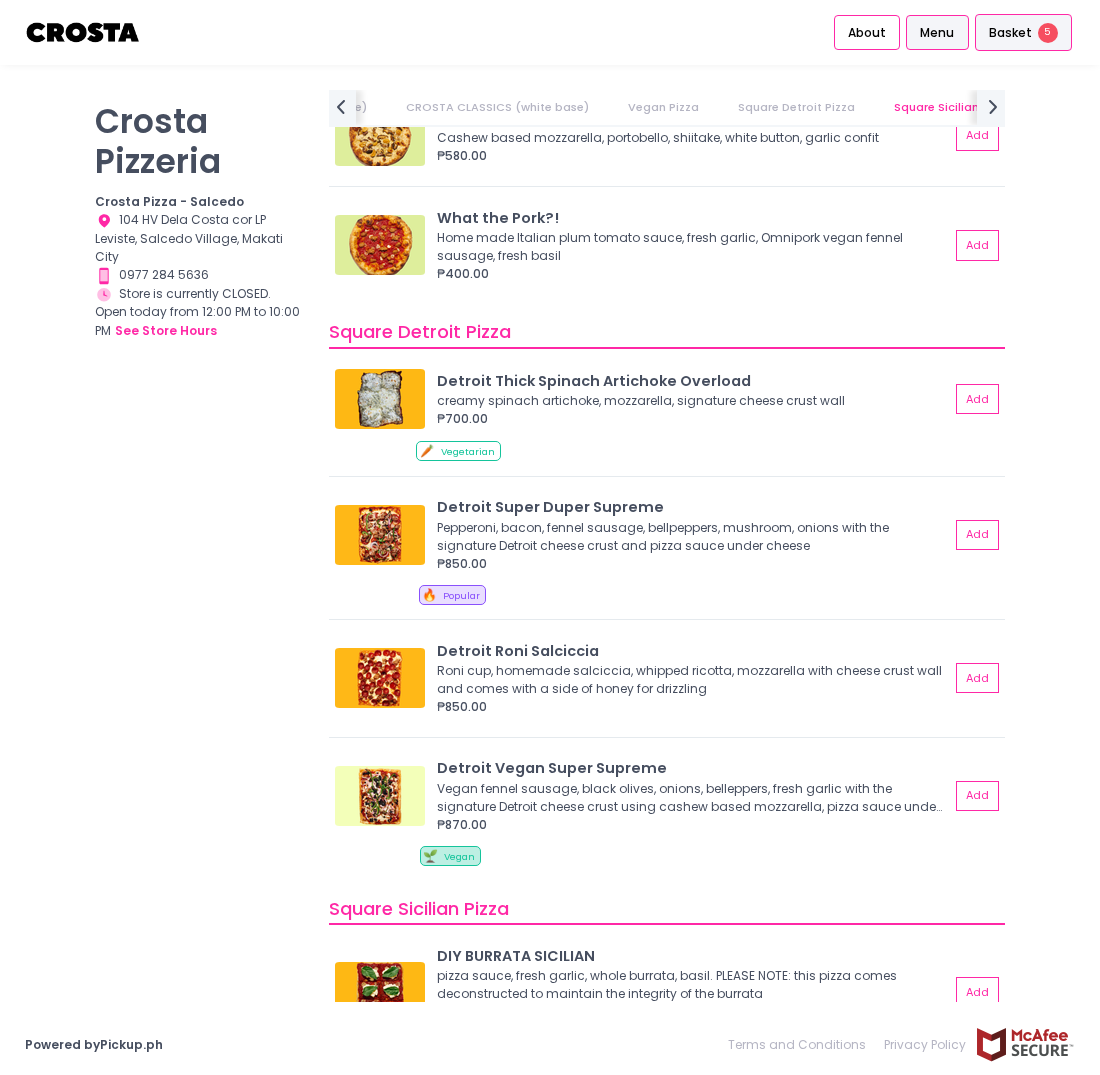 click on "Basket" at bounding box center (1010, 33) 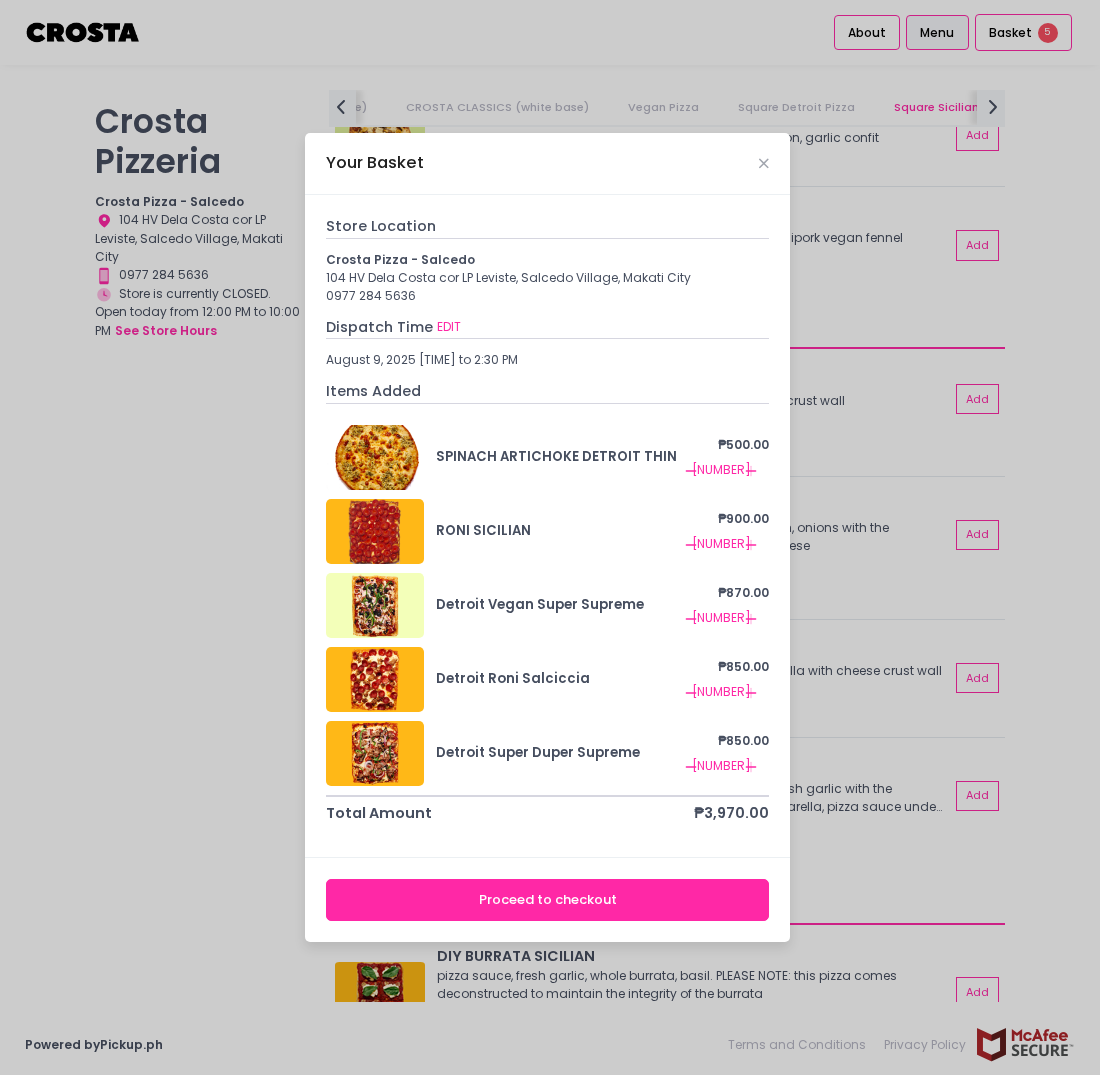click on "Add Created with Sketch." 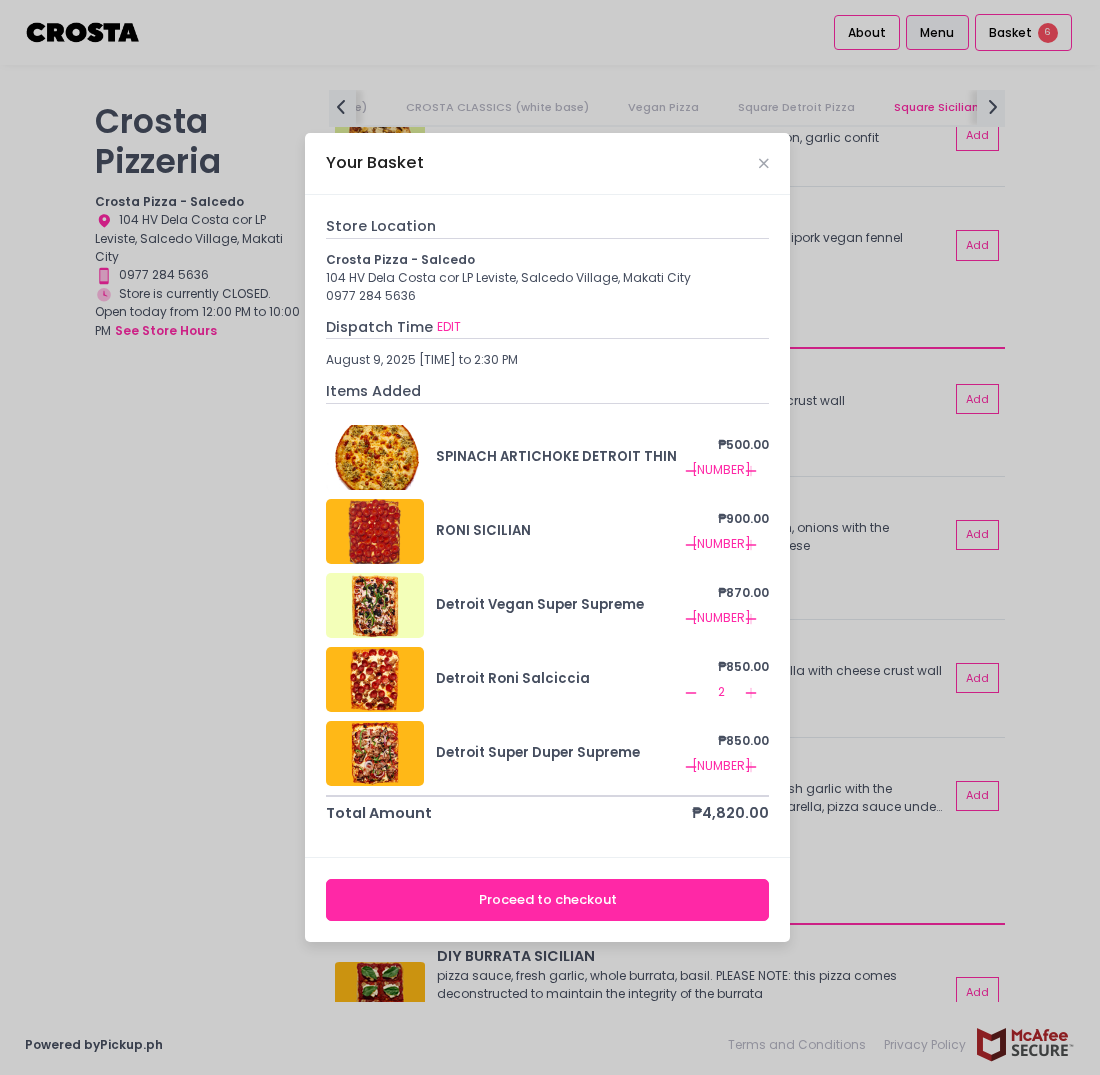 click at bounding box center [375, 679] 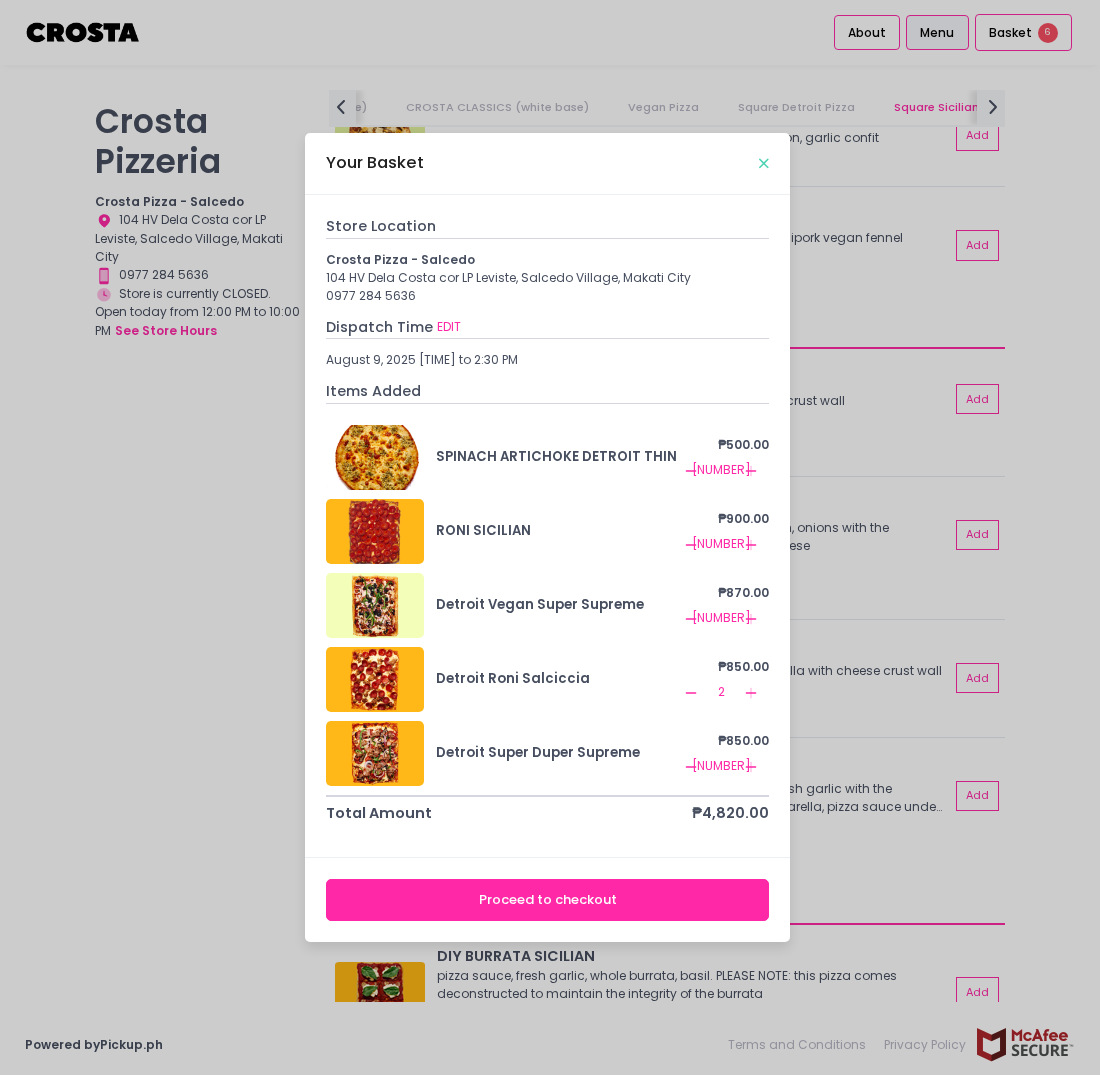 click at bounding box center [764, 163] 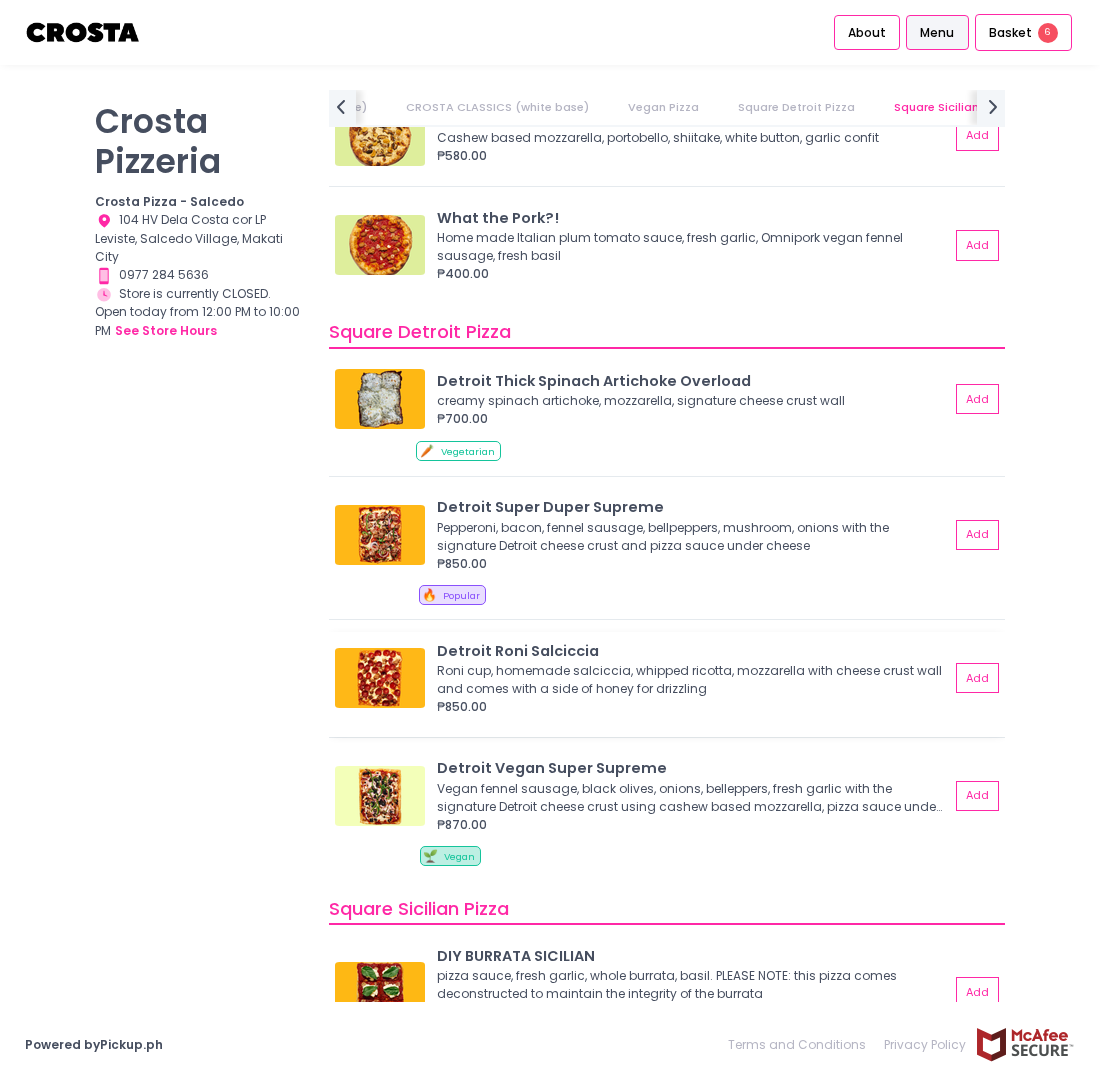 click on "Roni cup, homemade salciccia, whipped ricotta, mozzarella with cheese crust wall and comes with a side of honey for drizzling" at bounding box center (690, 680) 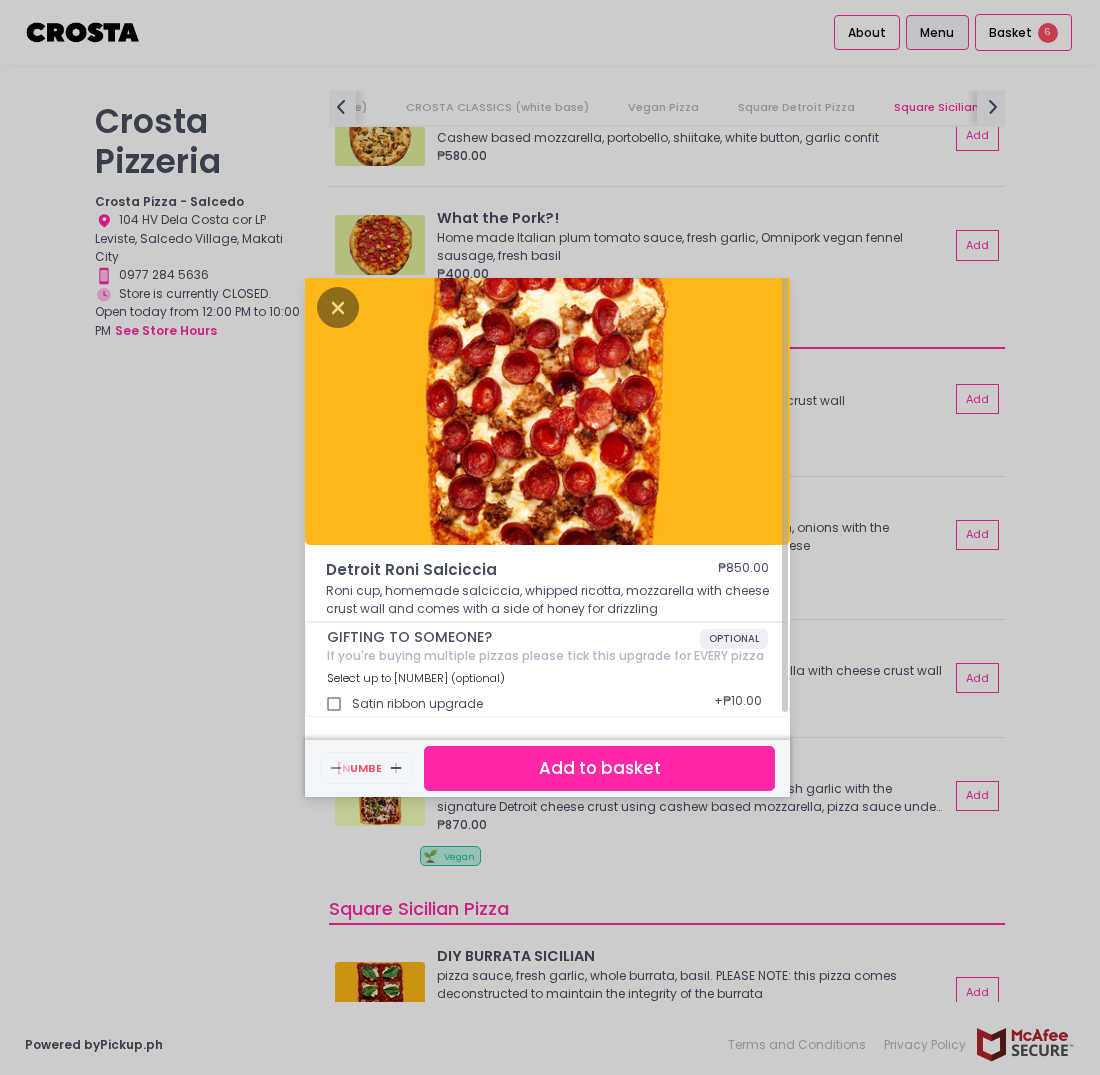 scroll, scrollTop: 0, scrollLeft: 0, axis: both 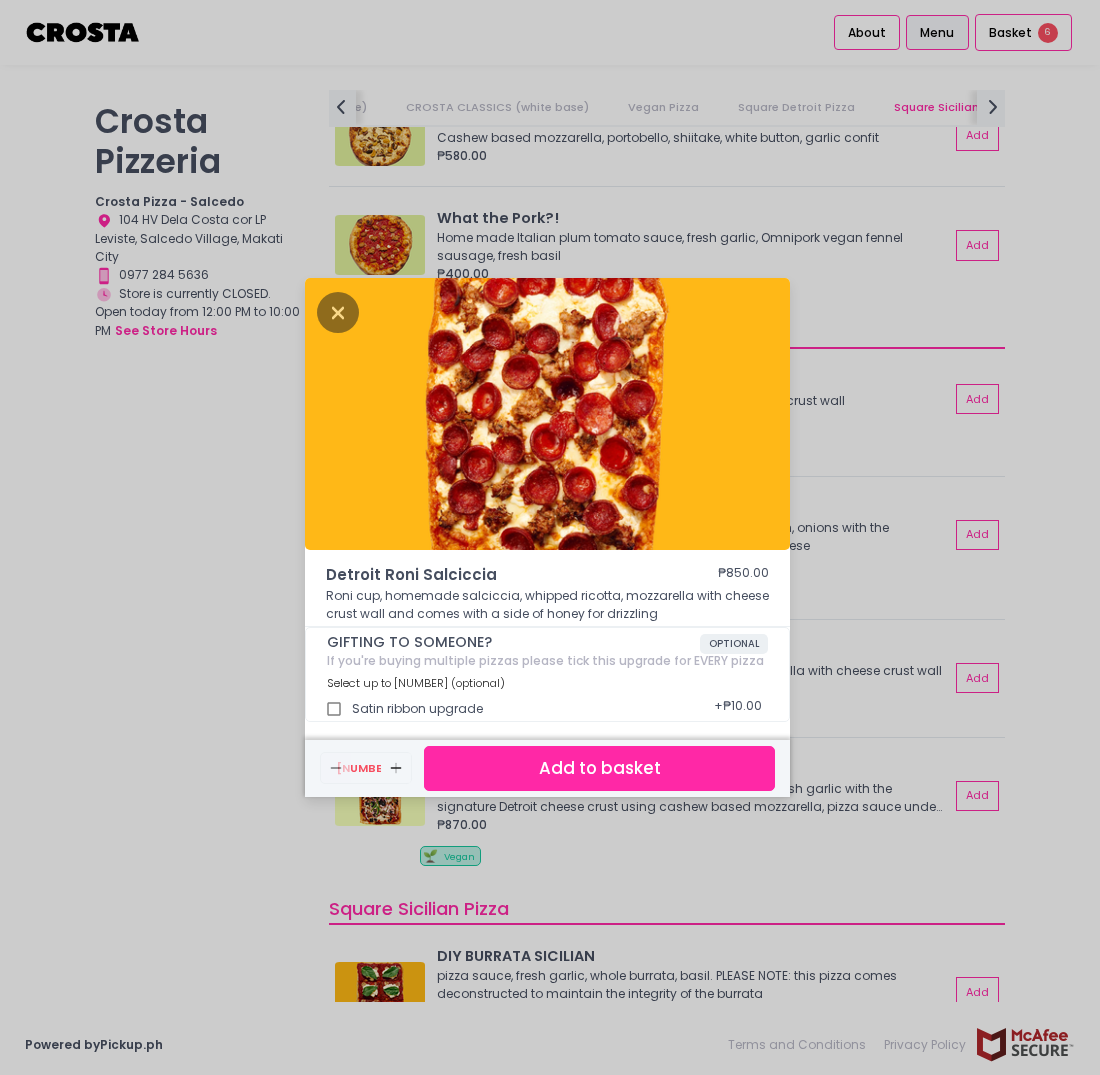 click on "Detroit Roni Salciccia   ₱850.00 Roni cup, homemade salciccia, whipped ricotta, mozzarella with cheese crust wall and comes with a side of honey for drizzling  GIFTING TO SOMEONE? OPTIONAL If you're buying multiple pizzas please tick this upgrade for EVERY pizza  Select up to    1 (optional) Satin ribbon upgrade    +  ₱10.00 Remove Created with Sketch. 1 Add Created with Sketch. Add to basket" at bounding box center (550, 537) 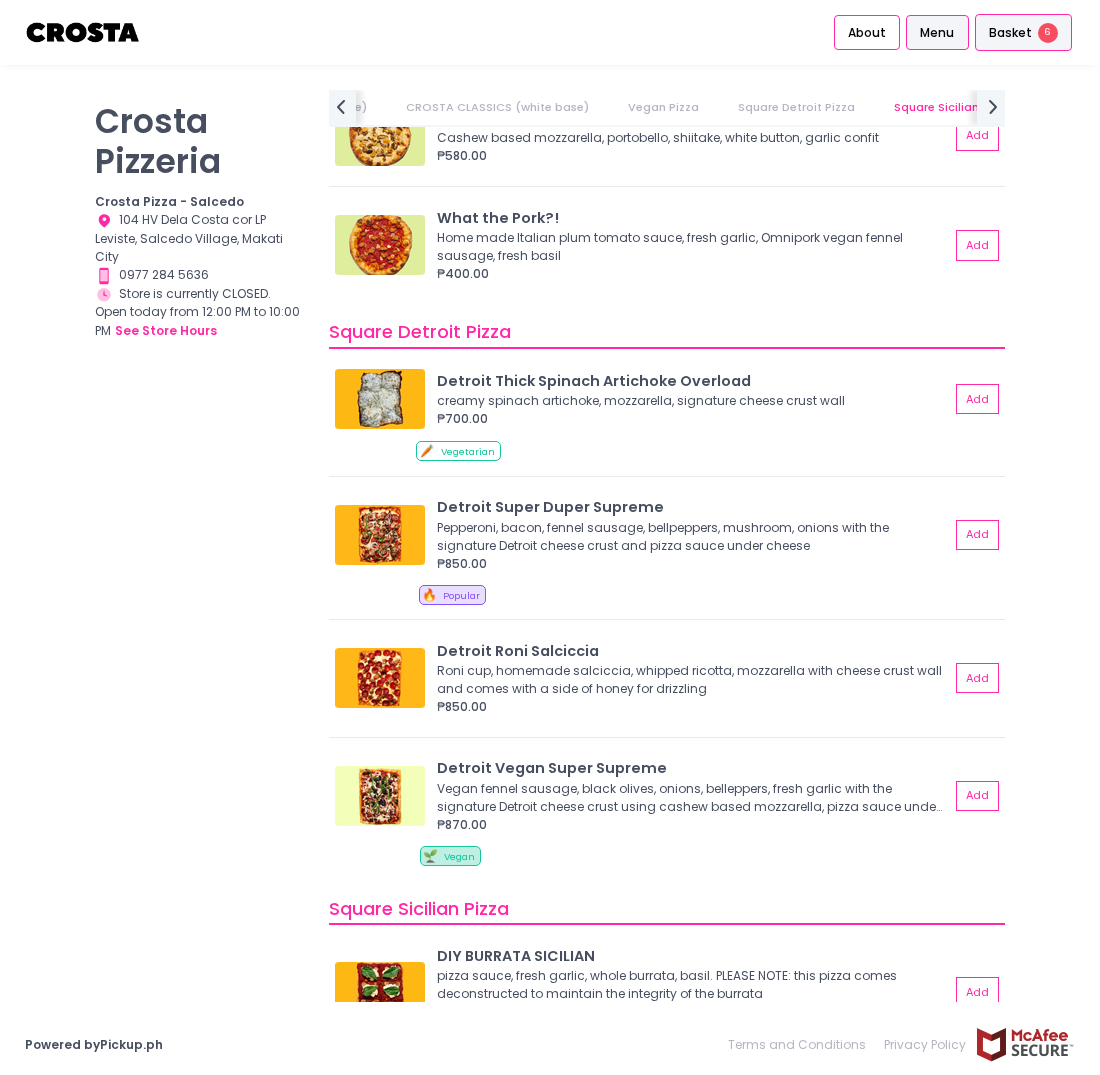 click on "Basket" at bounding box center (1010, 33) 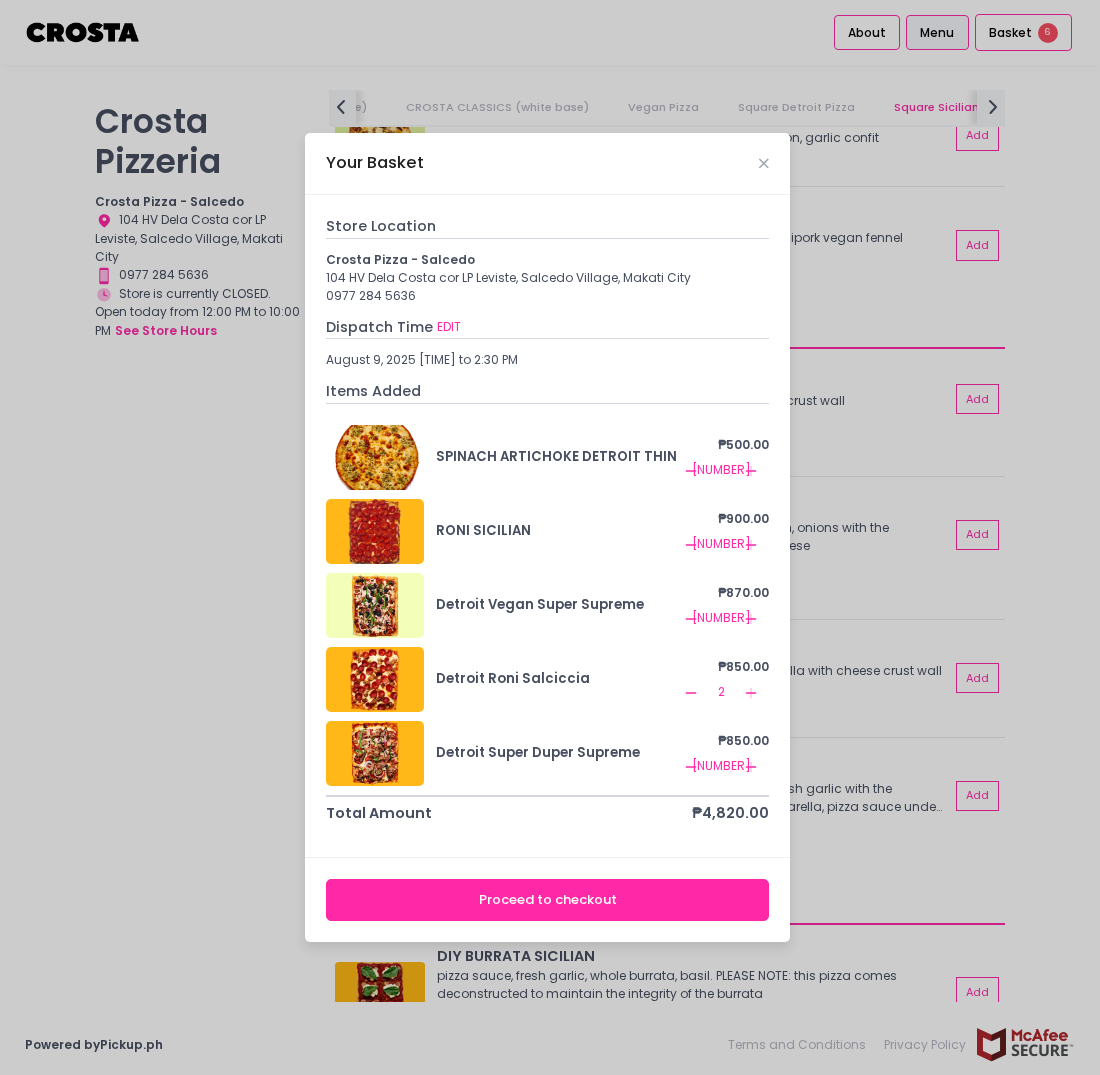 click on "Remove Created with Sketch." 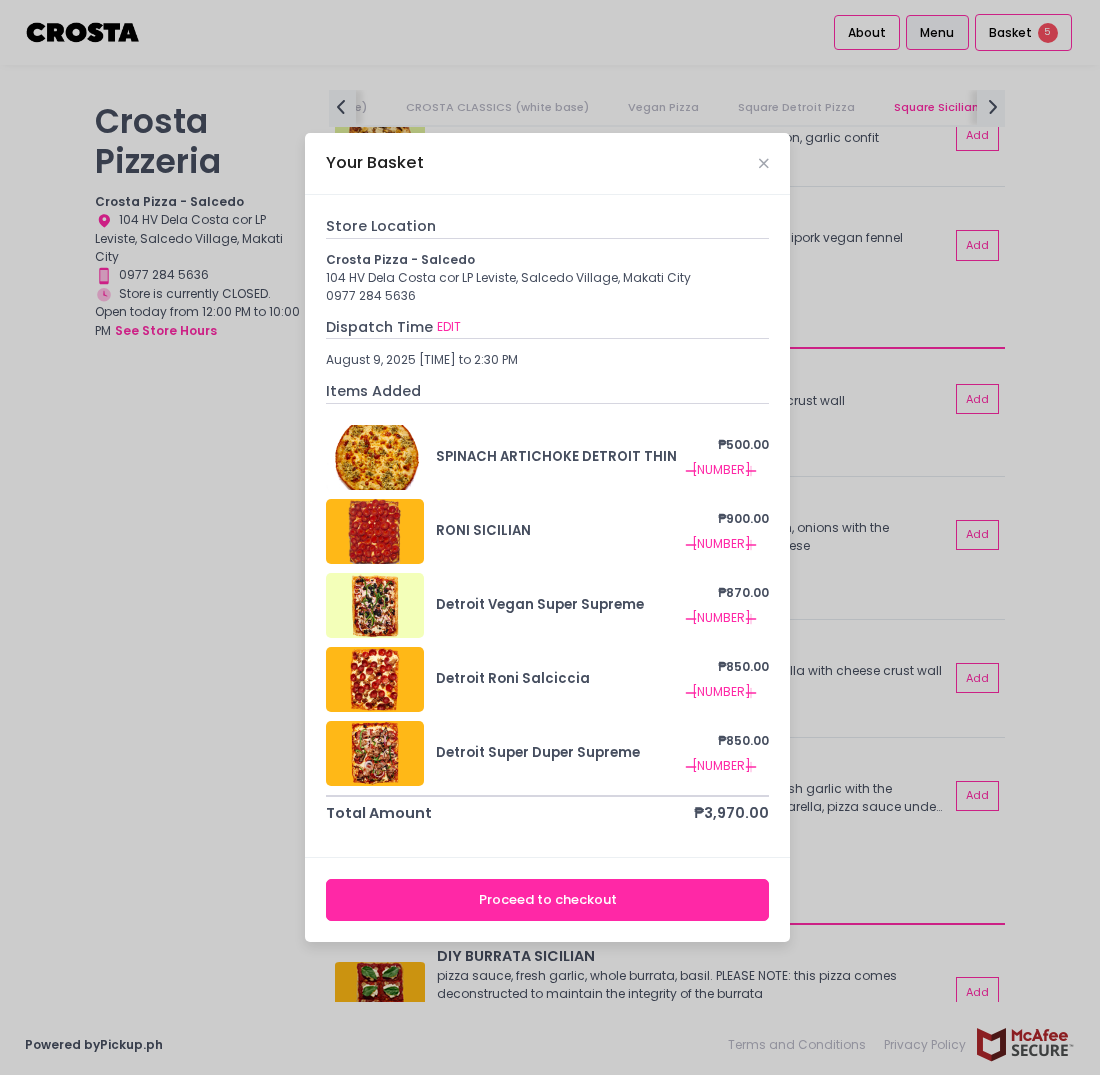 click on "Add Created with Sketch." 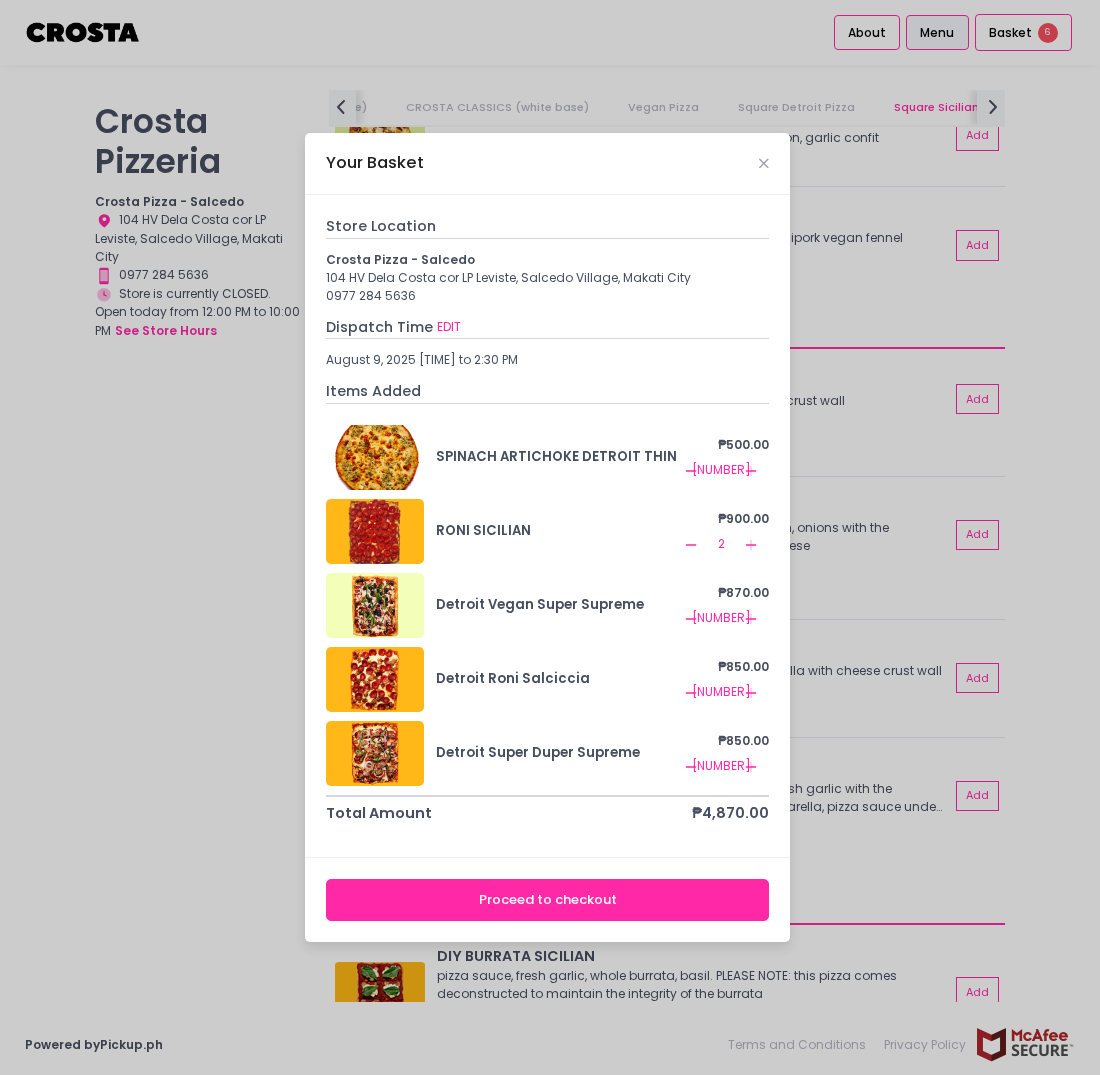 click 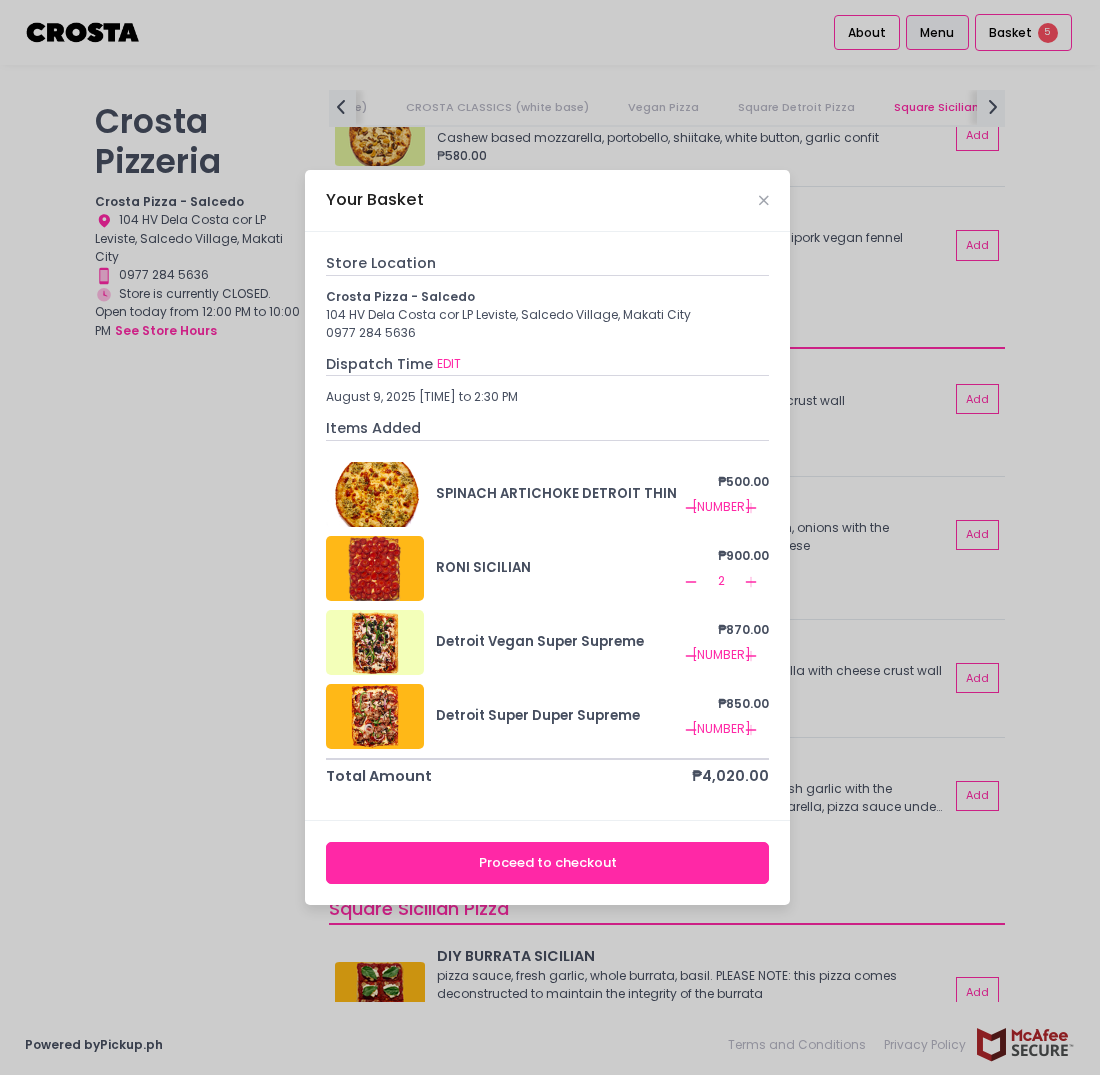 click on "Your Basket" at bounding box center [547, 201] 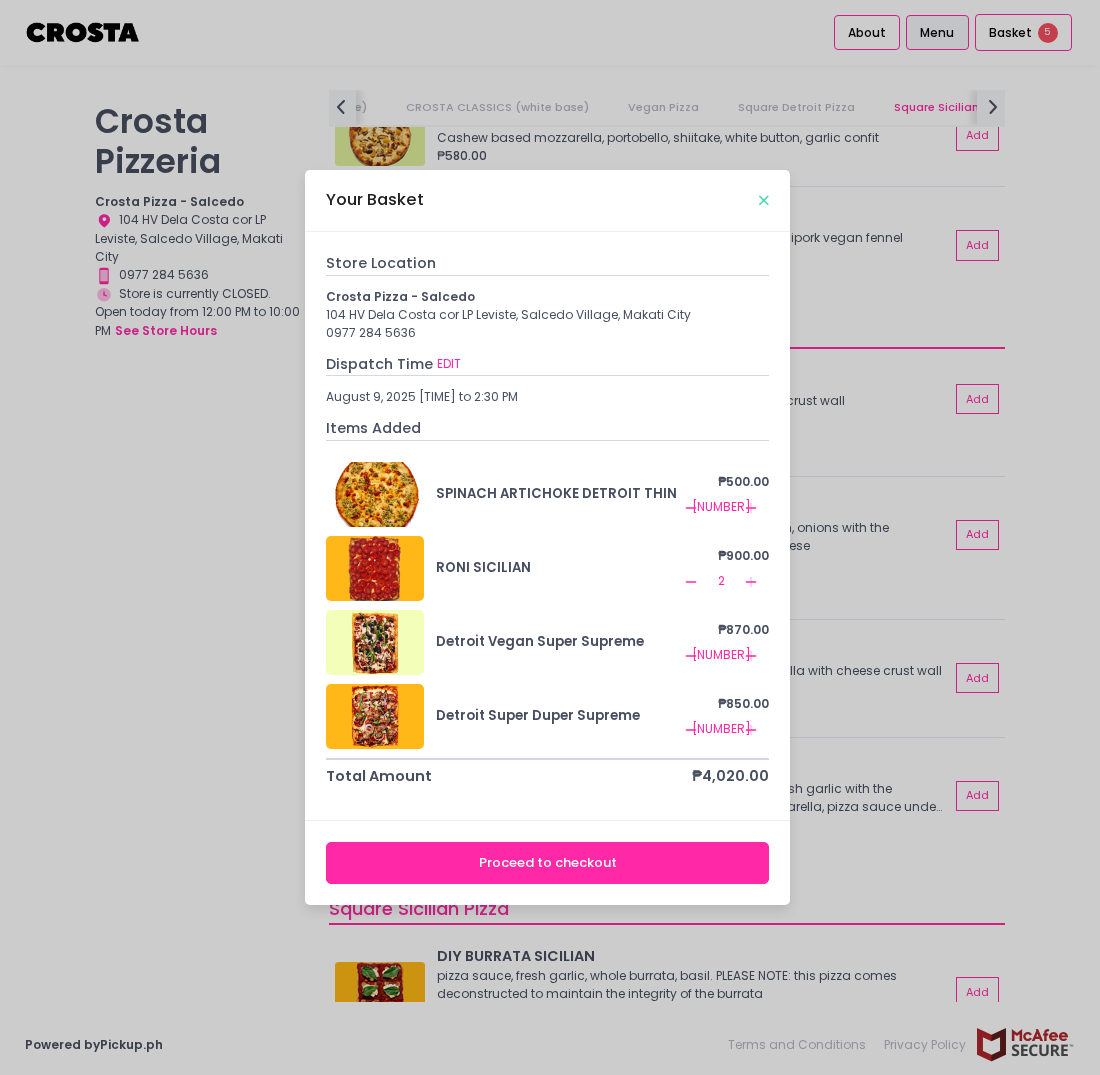 click at bounding box center (764, 200) 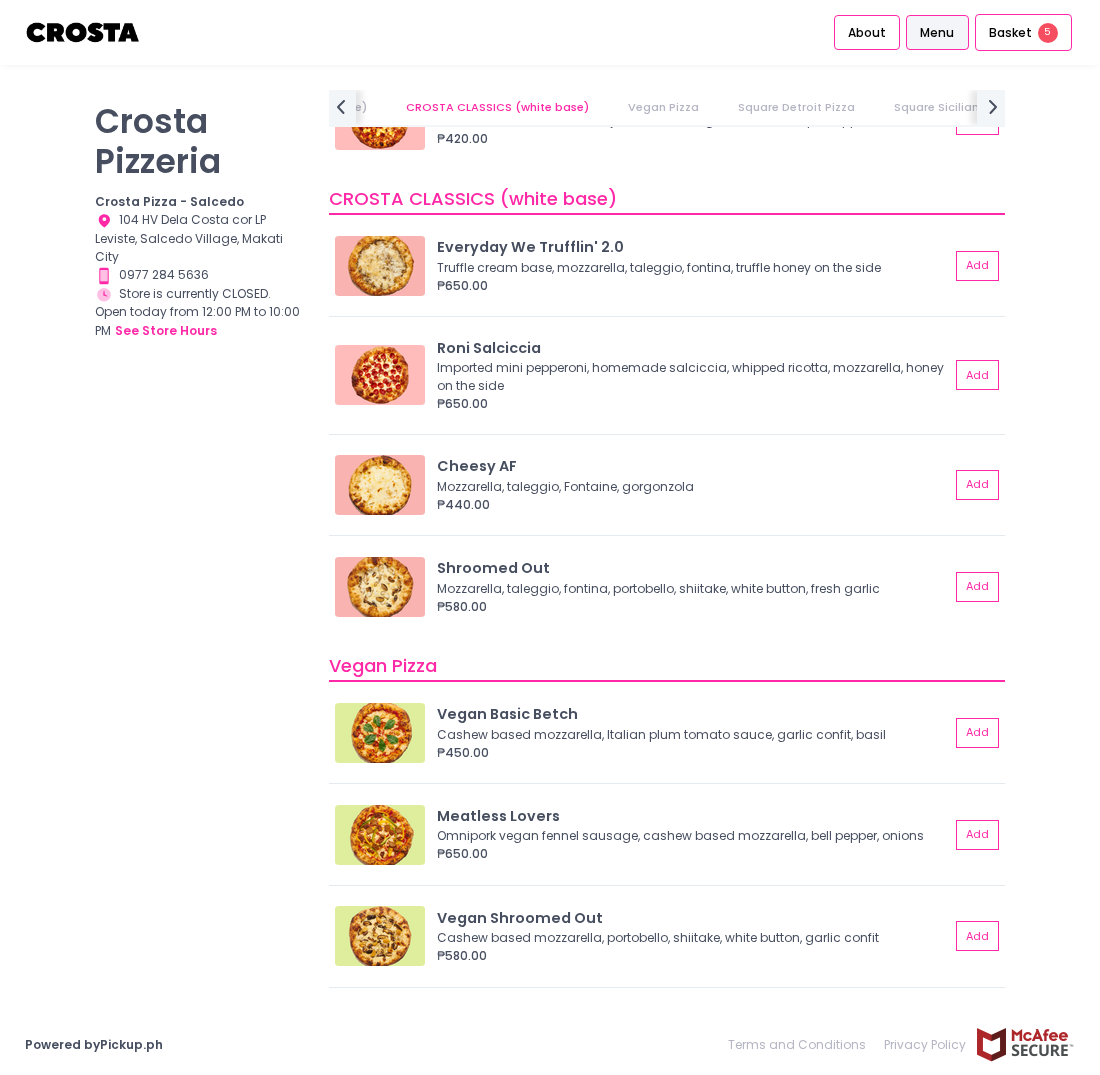 scroll, scrollTop: 1300, scrollLeft: 0, axis: vertical 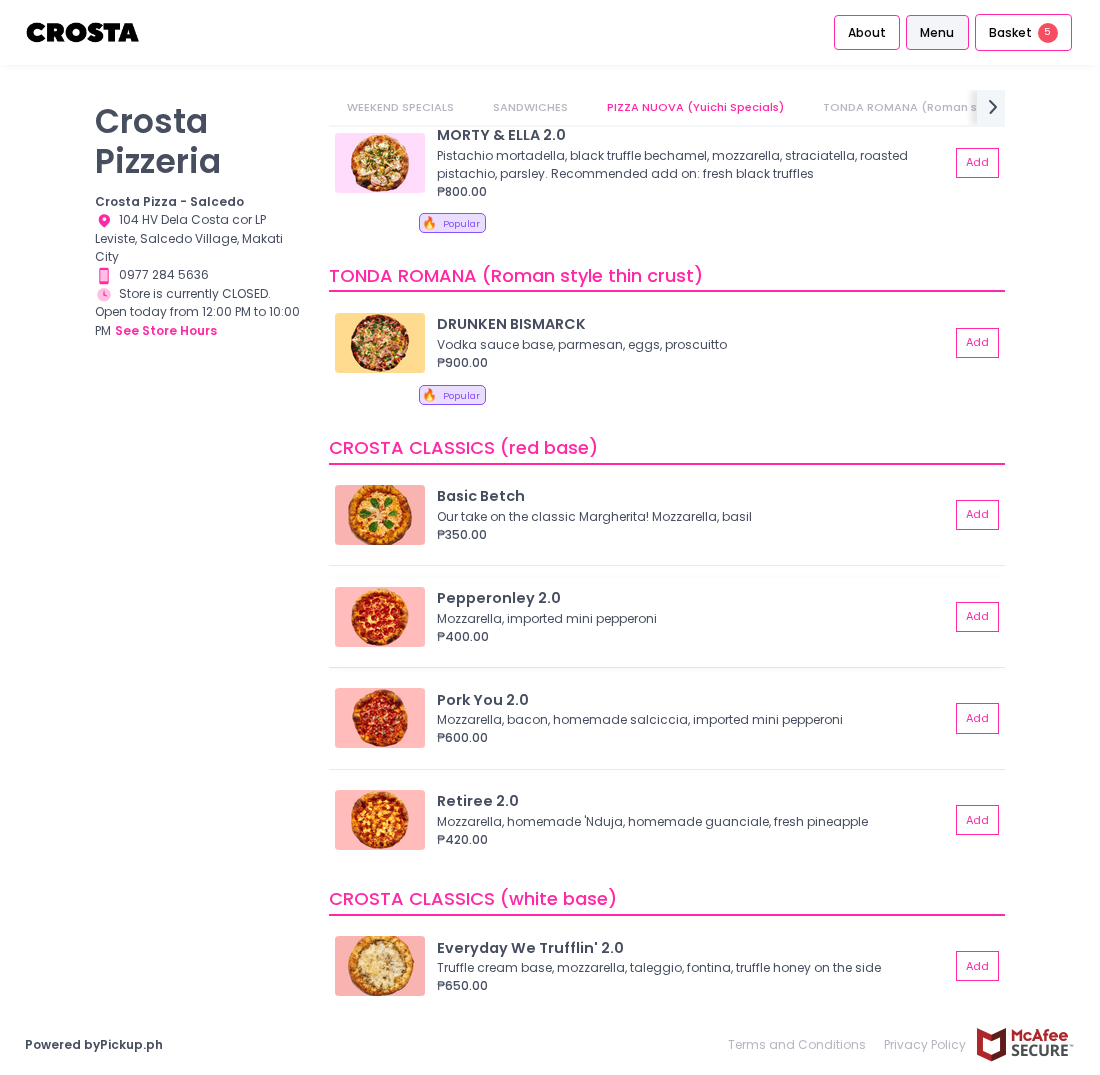 click at bounding box center [380, 617] 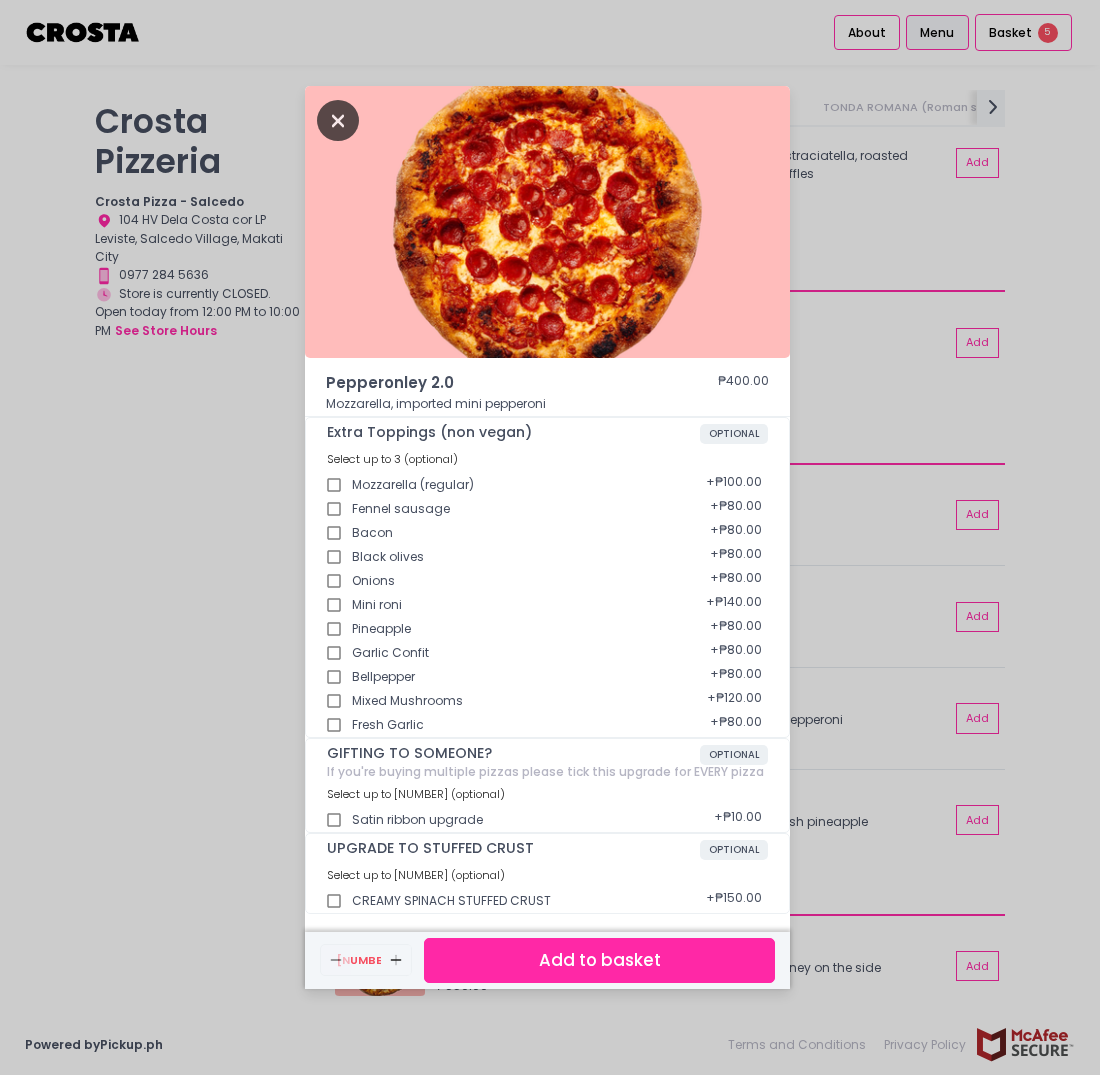 click at bounding box center (338, 120) 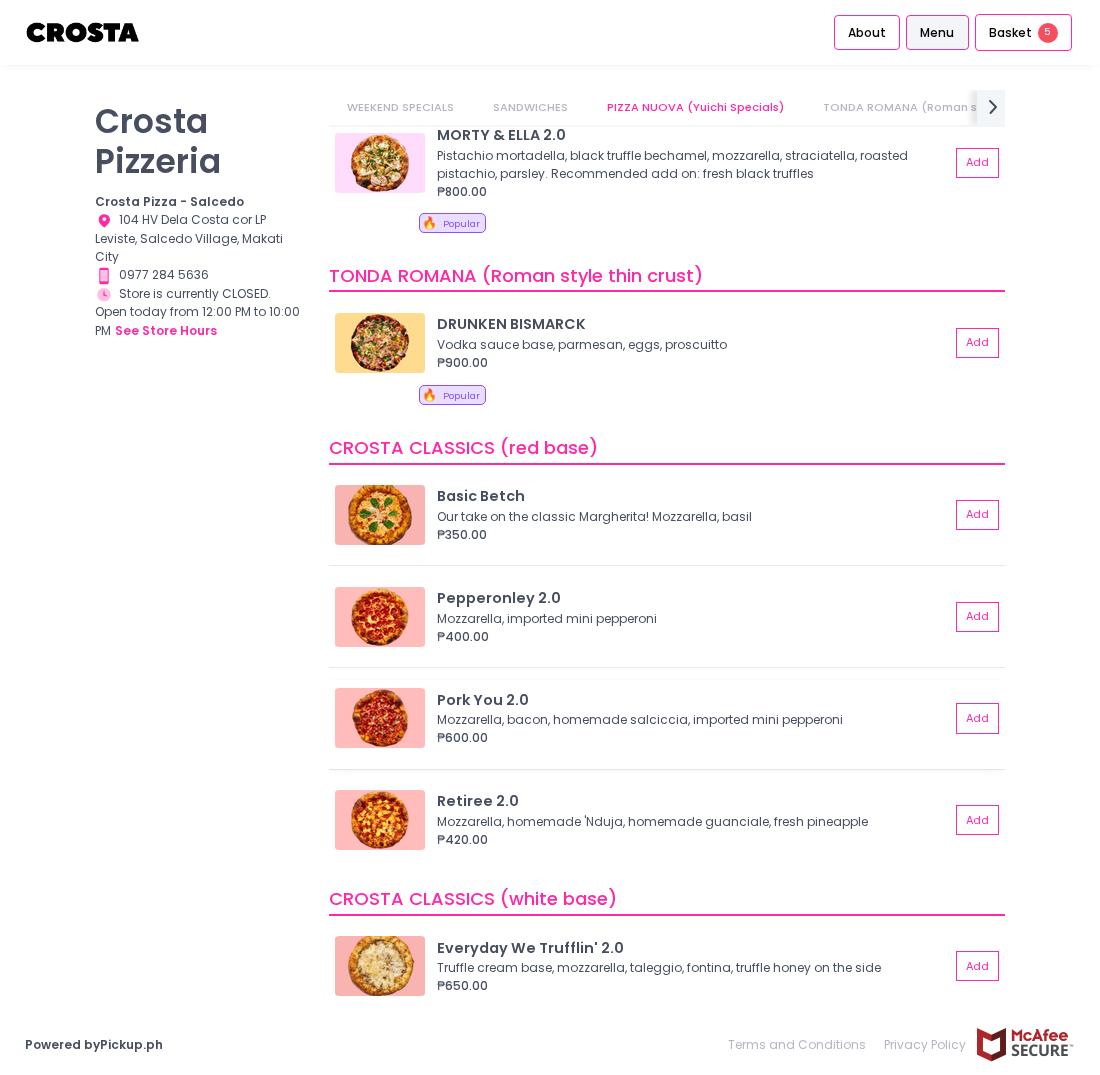 click at bounding box center (380, 718) 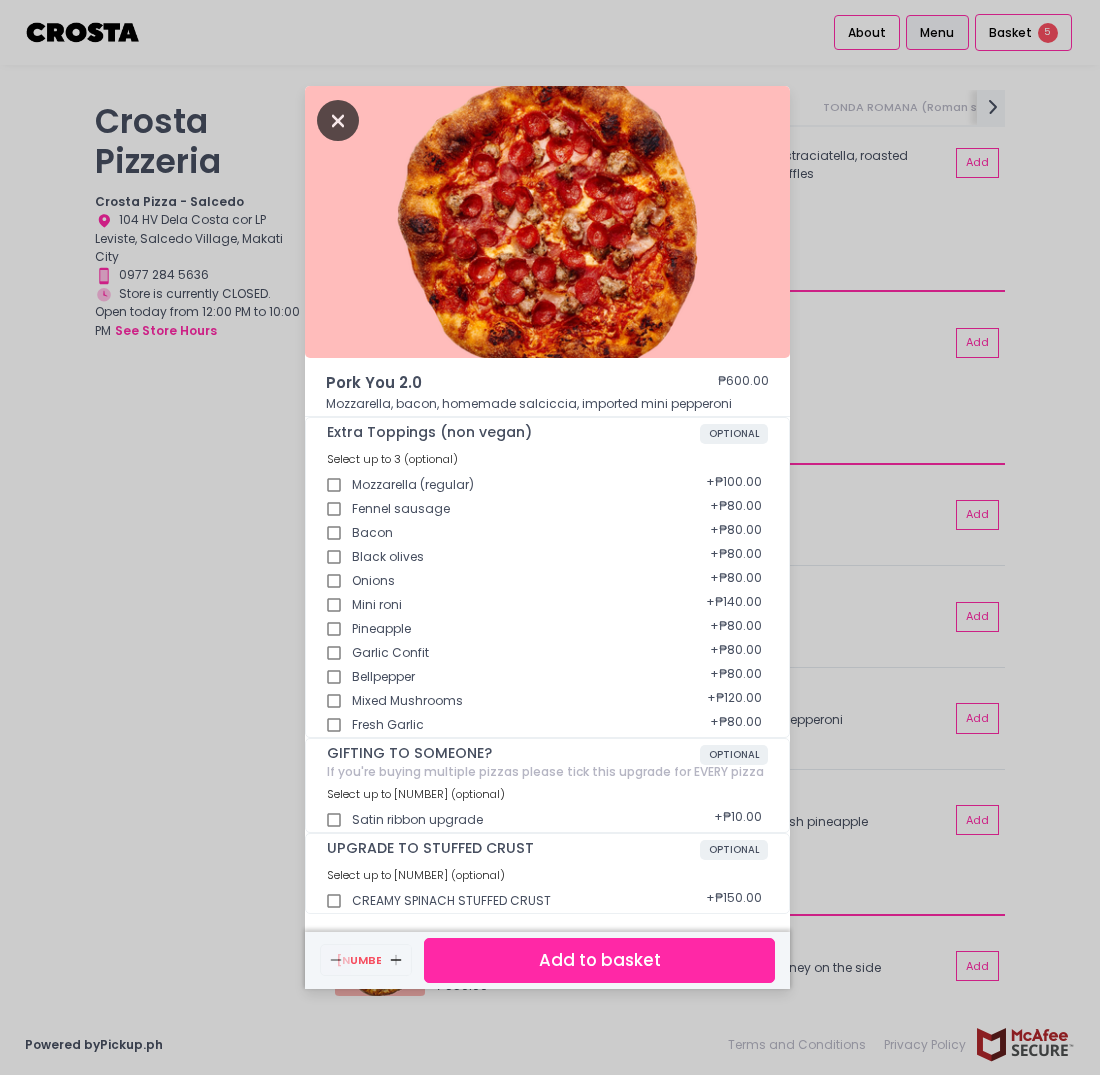click at bounding box center [338, 120] 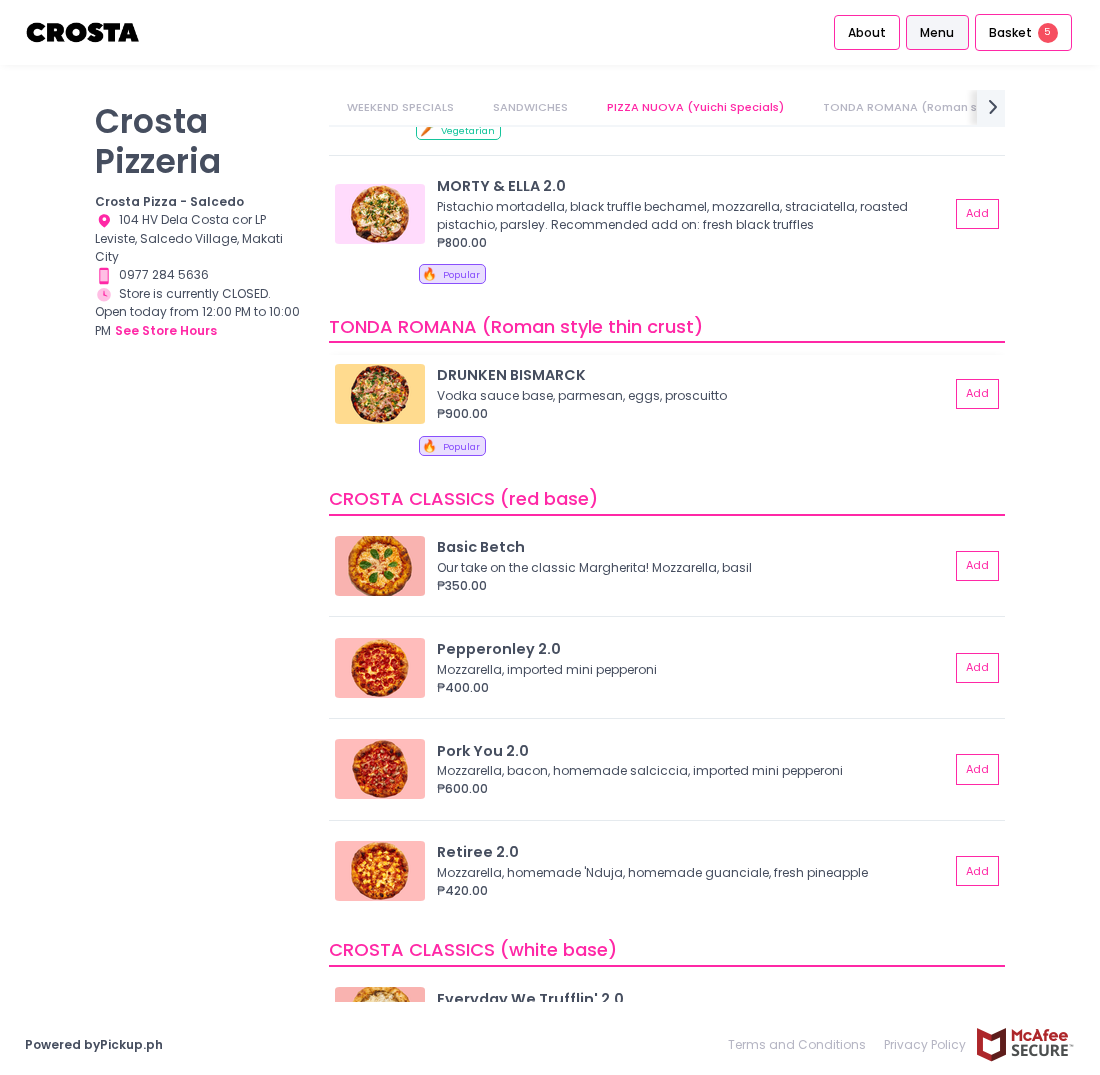 scroll, scrollTop: 500, scrollLeft: 0, axis: vertical 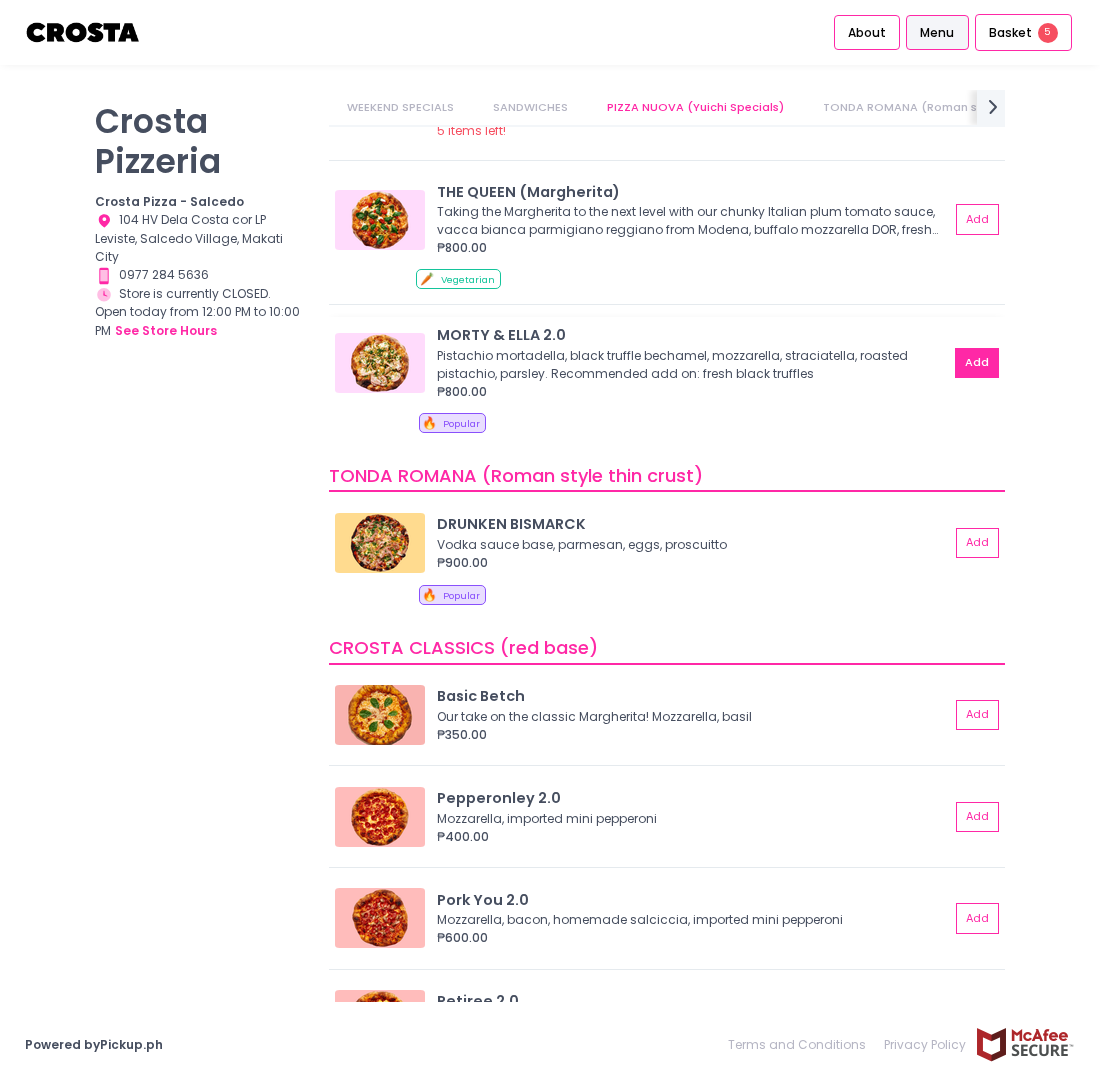 click on "Add" at bounding box center [977, 363] 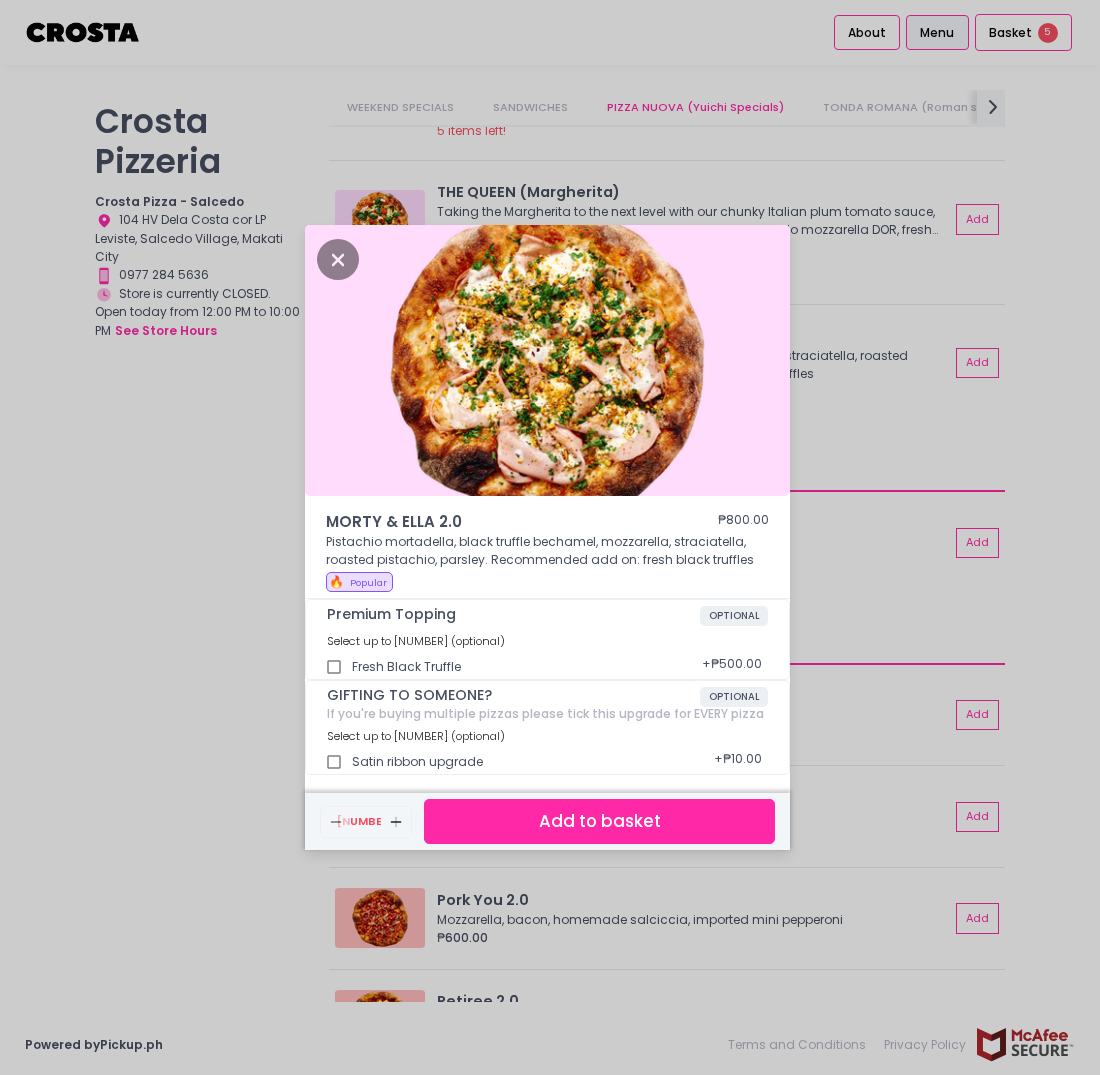 click on "Add to basket" at bounding box center (599, 821) 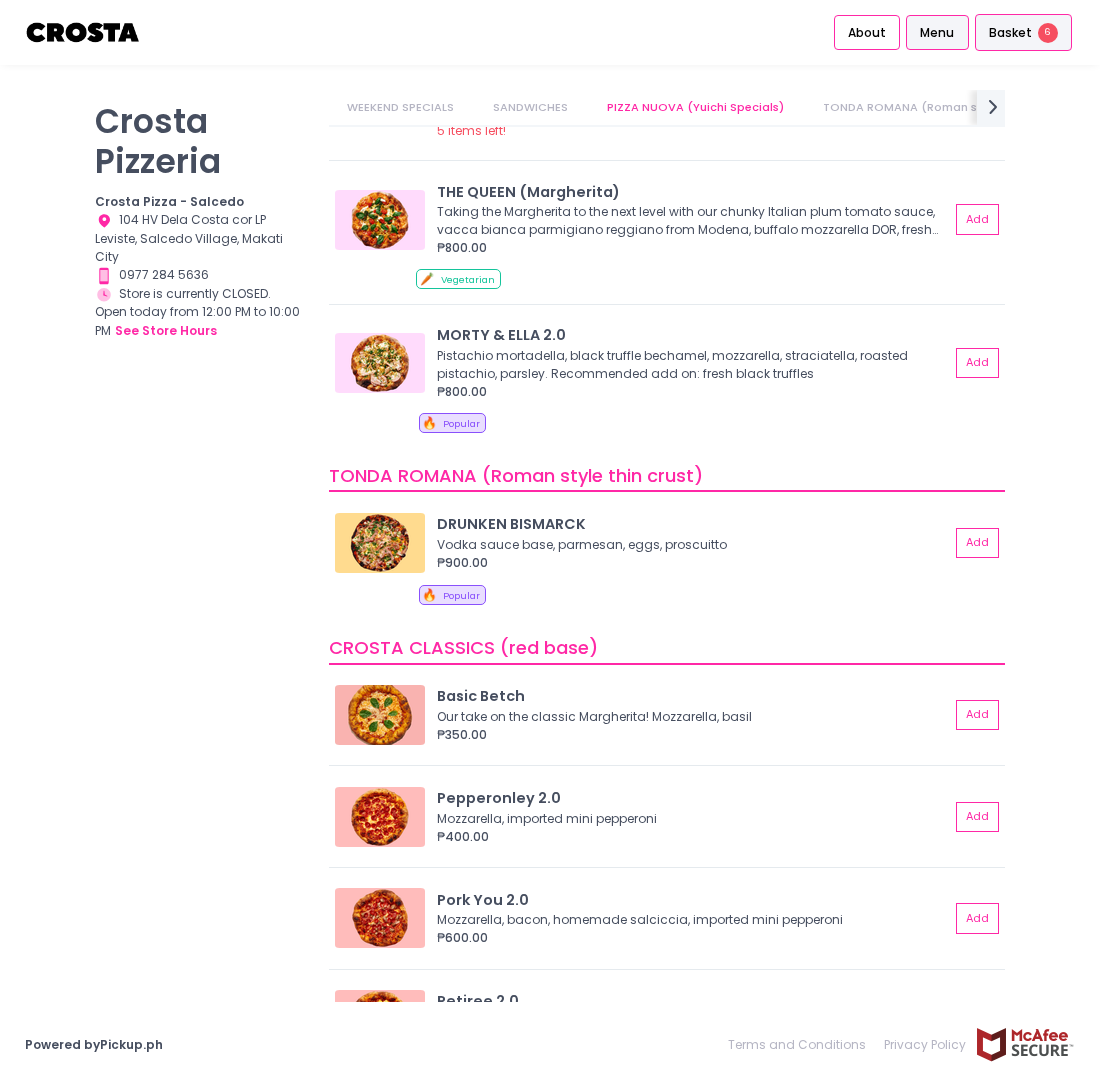 click on "Basket" at bounding box center (1010, 33) 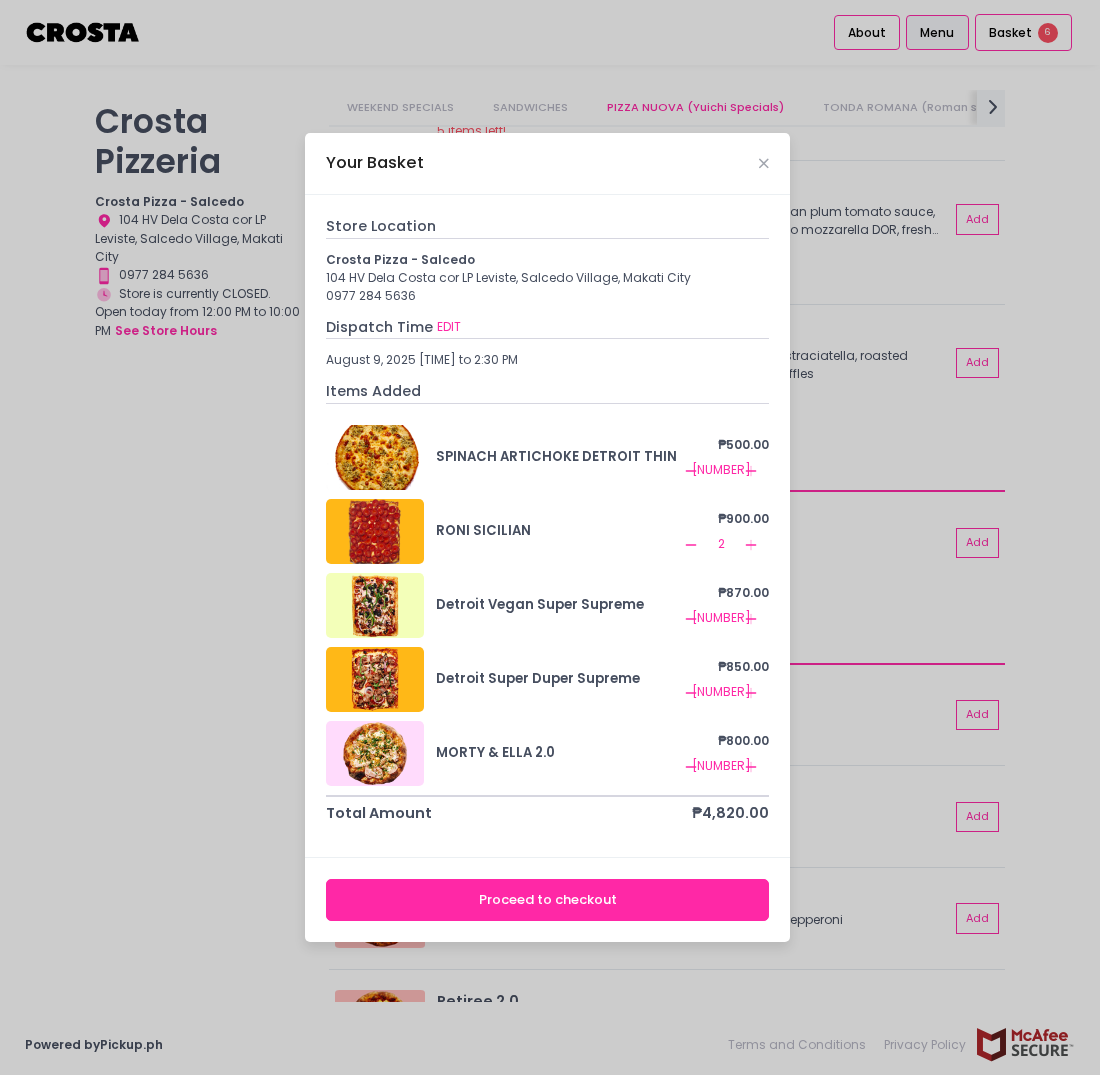 click on "Your Basket" at bounding box center (547, 164) 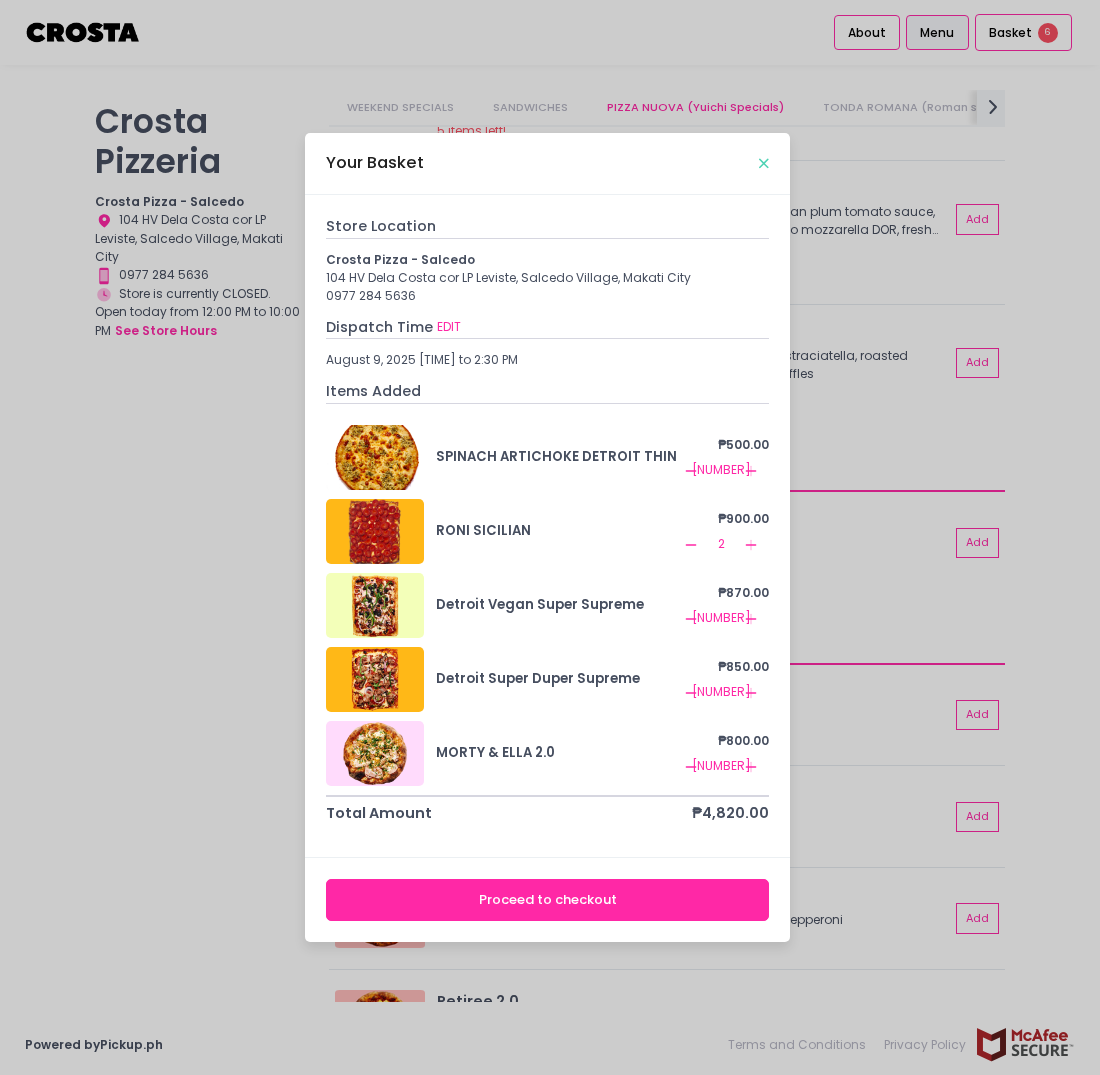 click at bounding box center (764, 163) 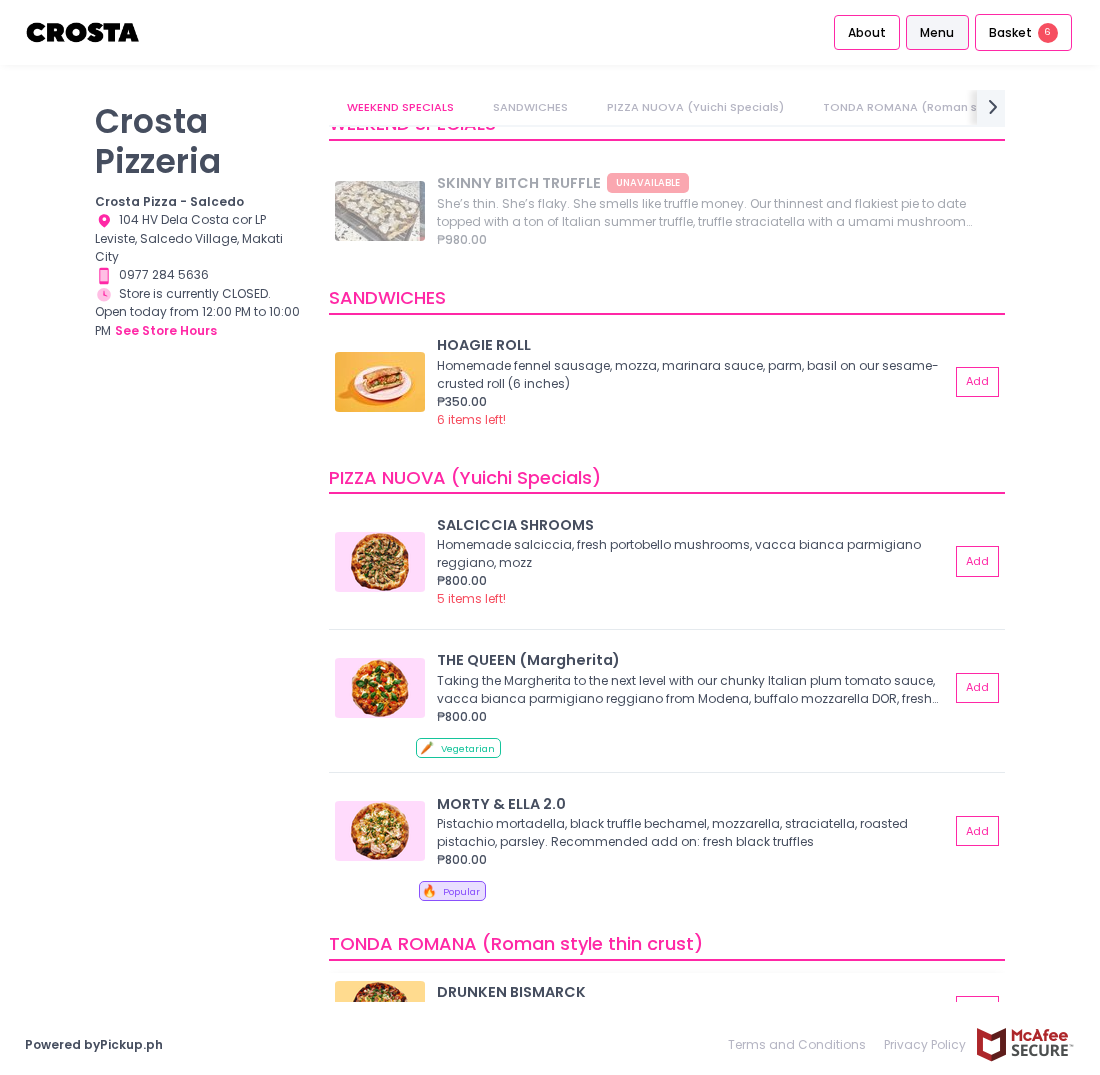 scroll, scrollTop: 0, scrollLeft: 0, axis: both 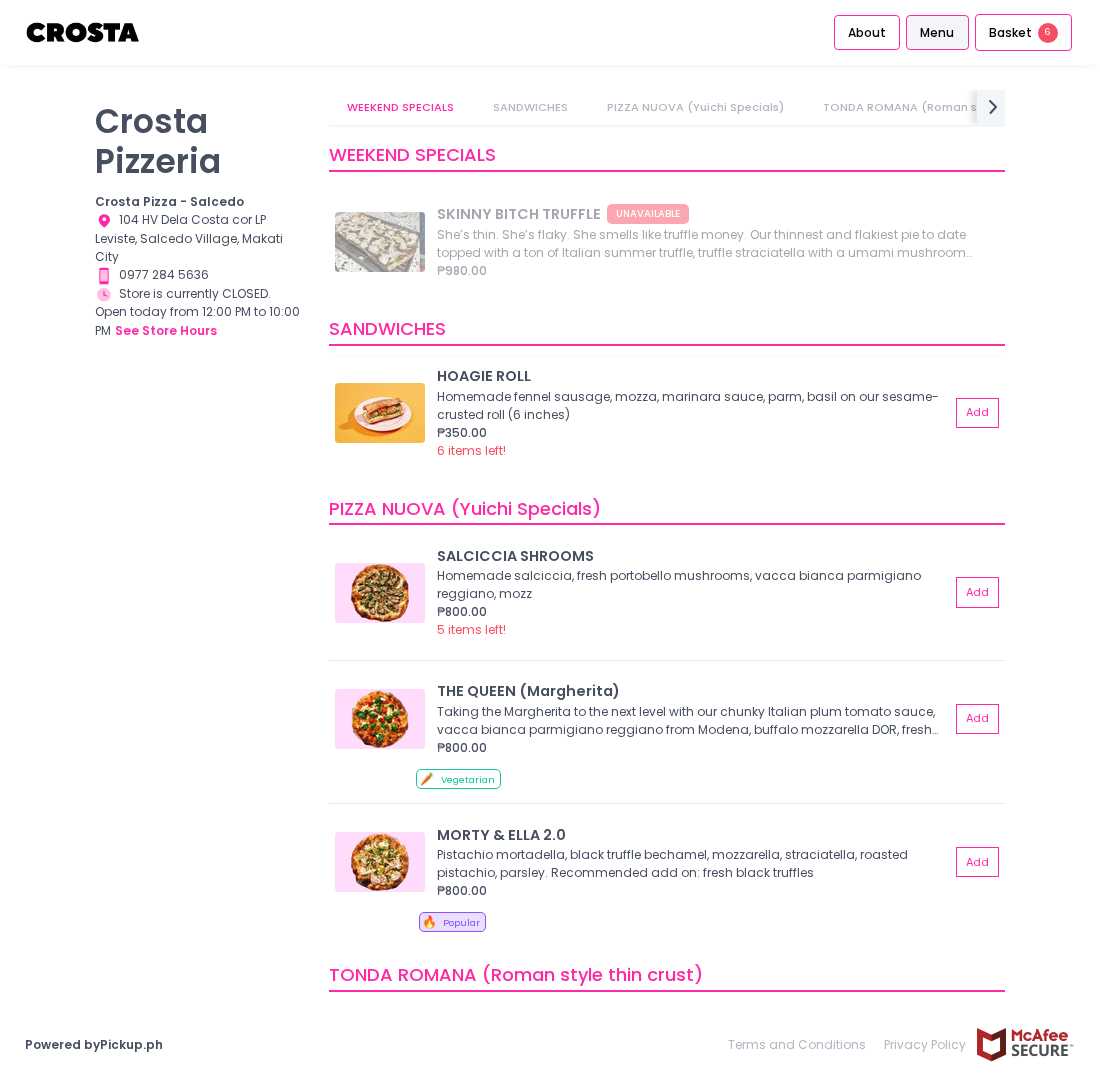 click on "Homemade fennel sausage, mozza, marinara sauce, parm, basil on our sesame-crusted roll (6 inches)" at bounding box center (690, 406) 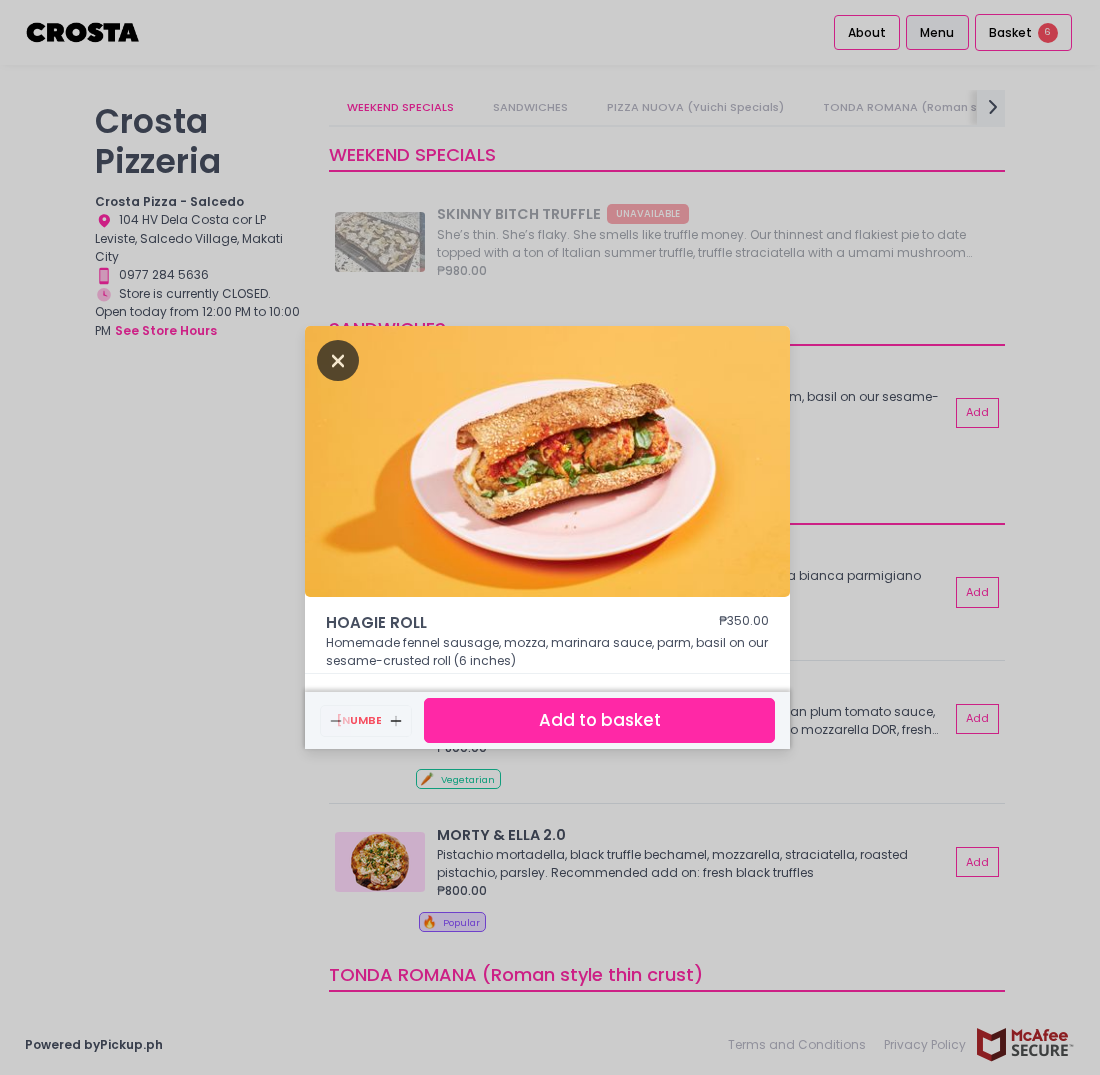 click at bounding box center [338, 360] 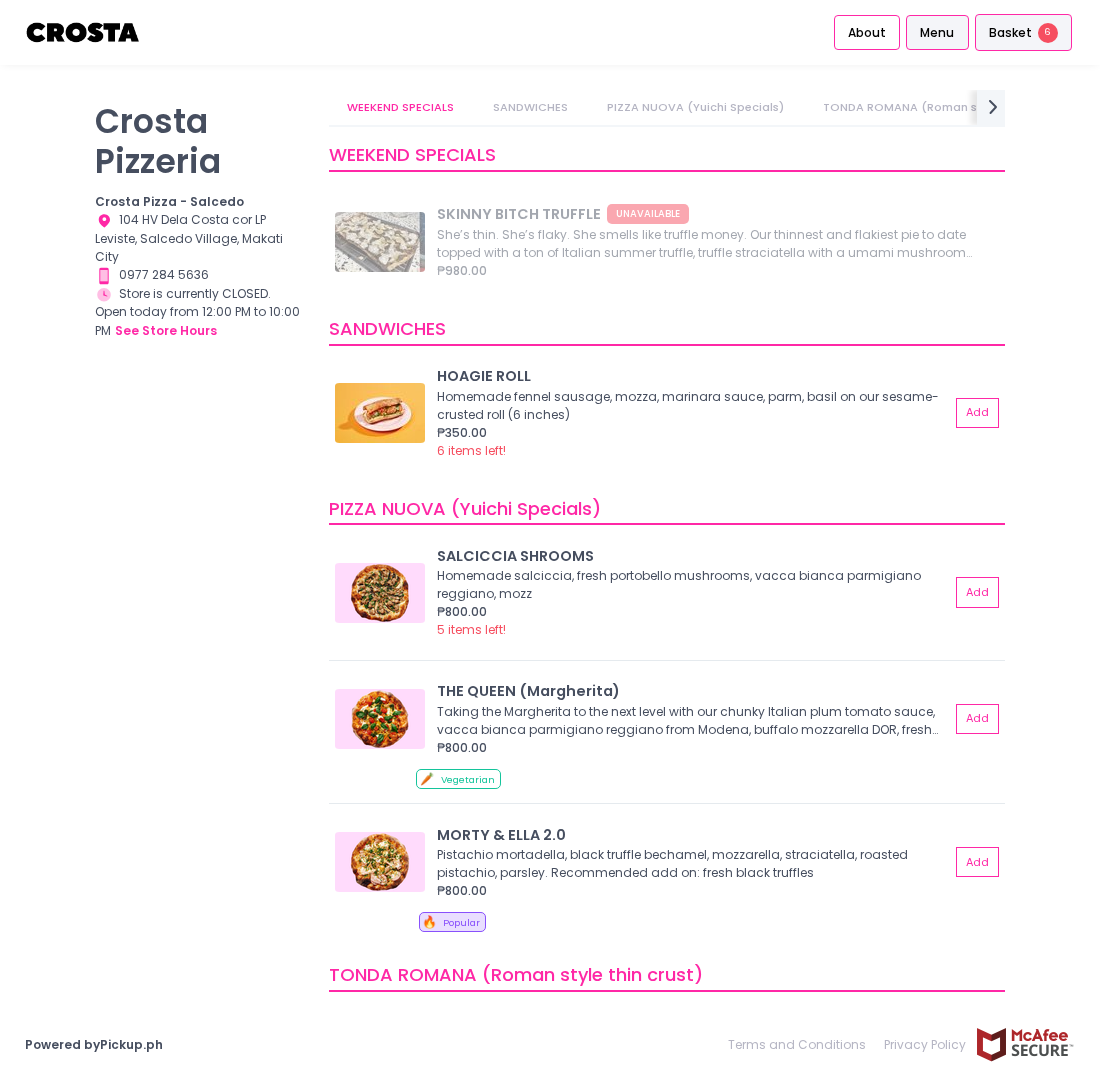click on "Basket" at bounding box center [1010, 33] 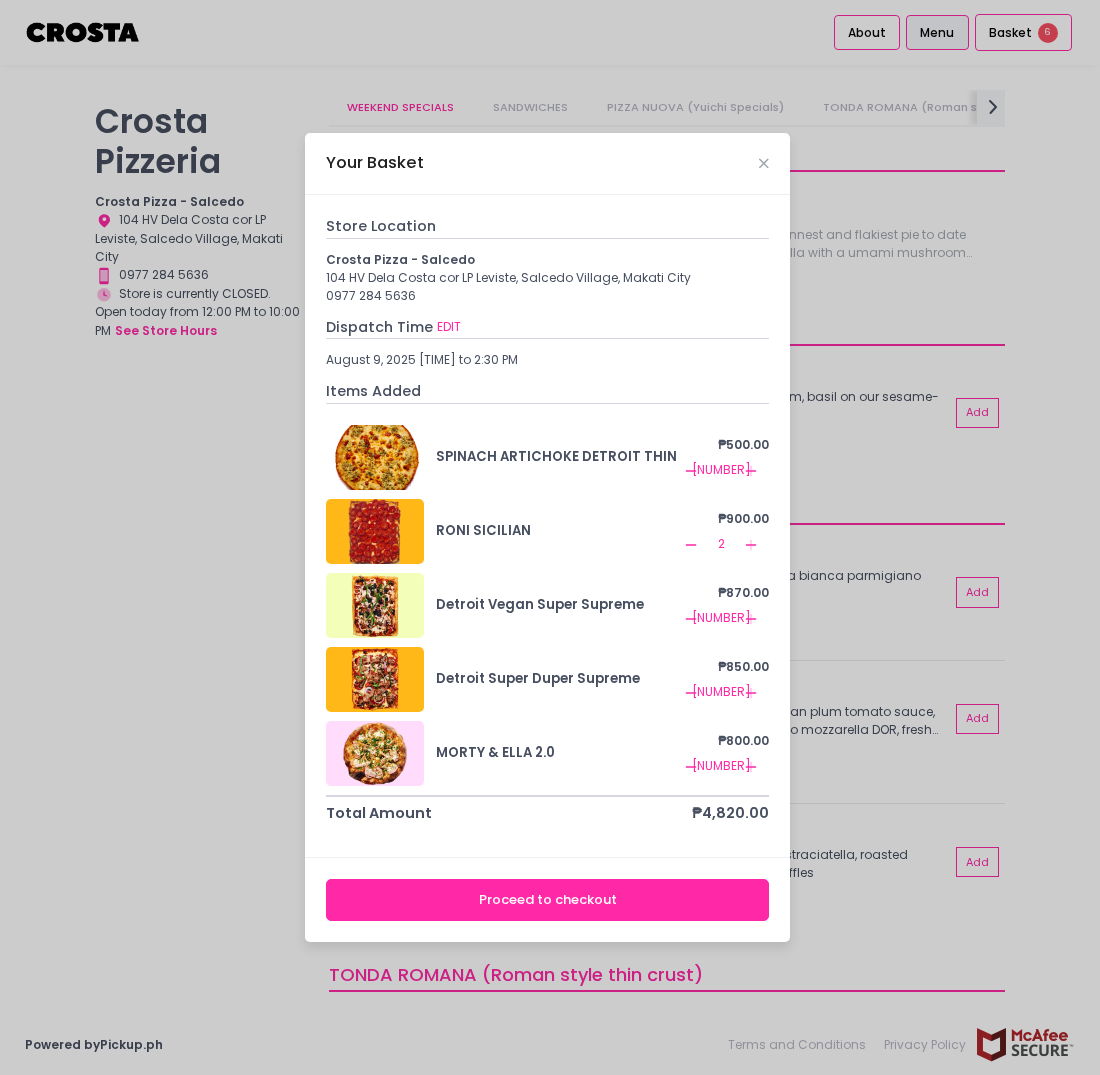 click on "Remove Created with Sketch." 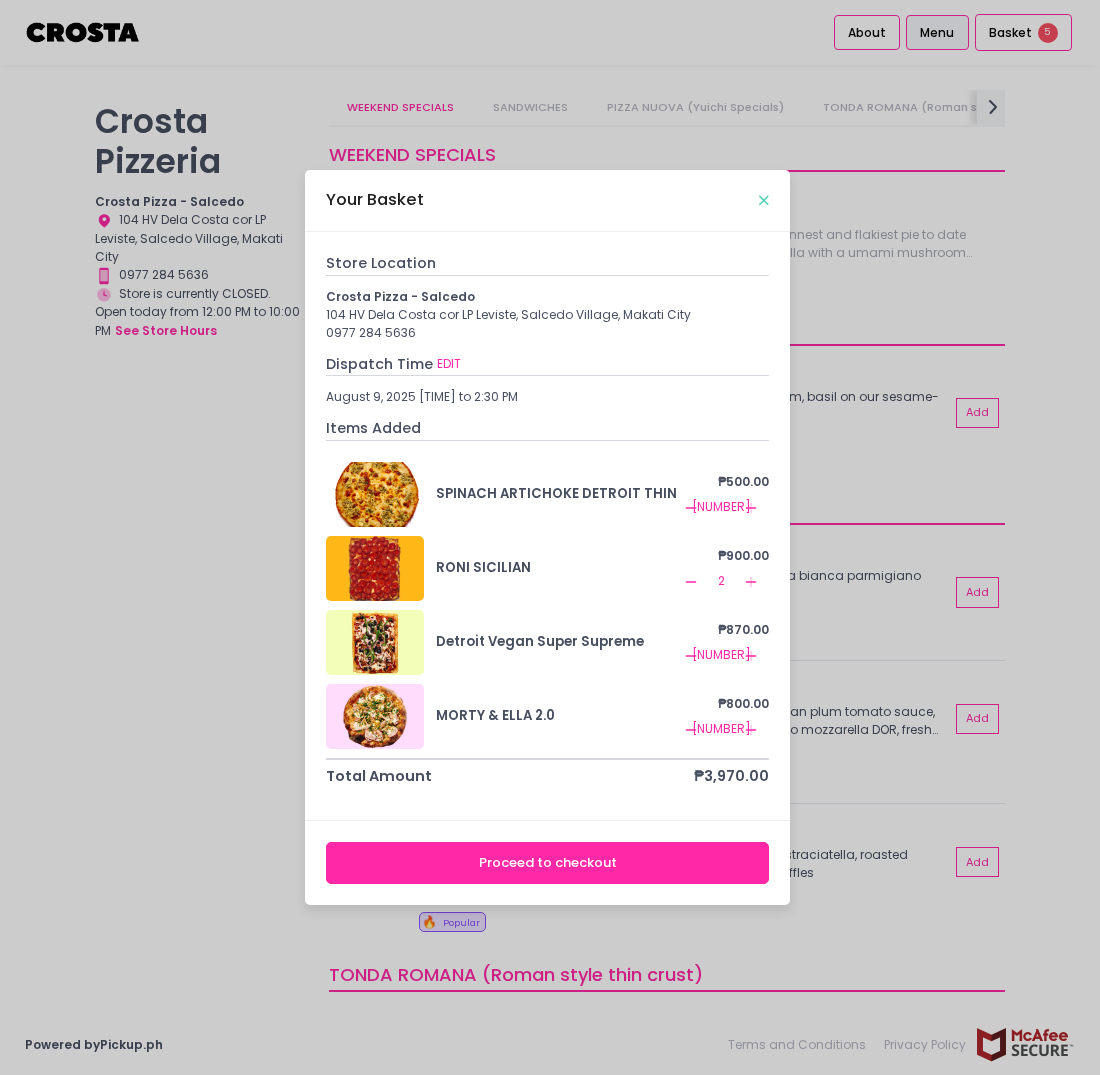 click at bounding box center [764, 200] 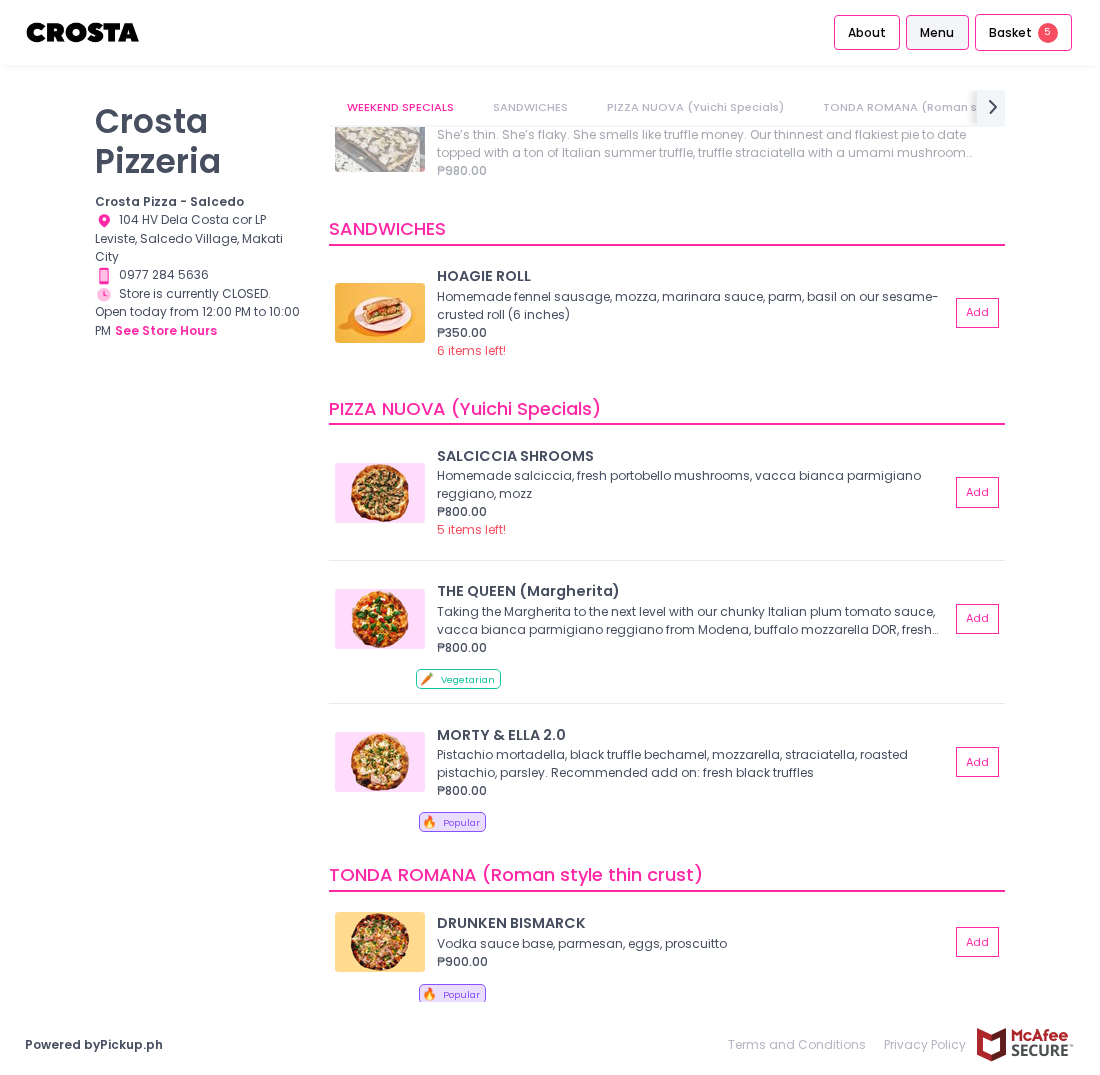 scroll, scrollTop: 165, scrollLeft: 0, axis: vertical 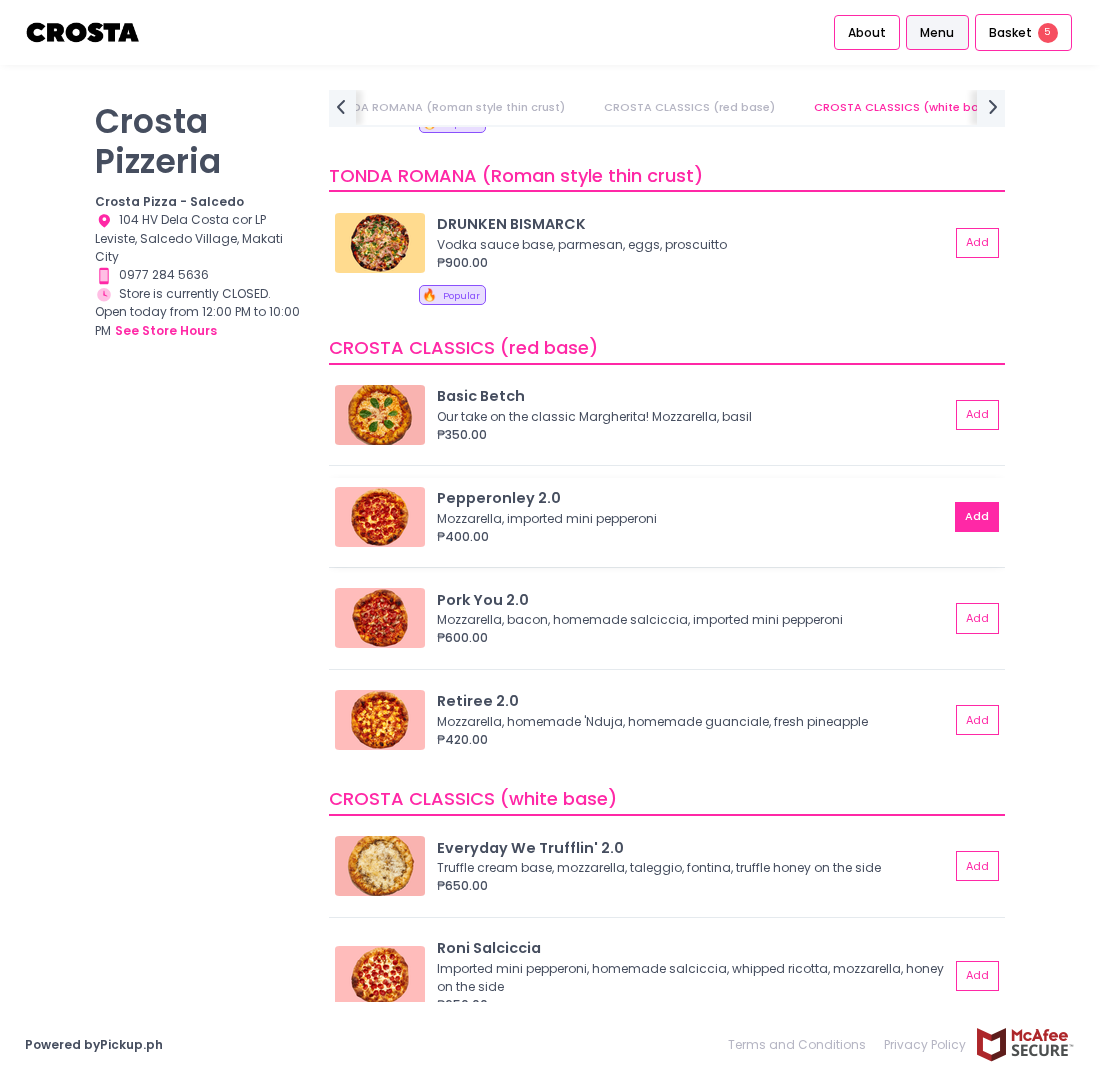 click on "Add" at bounding box center [977, 517] 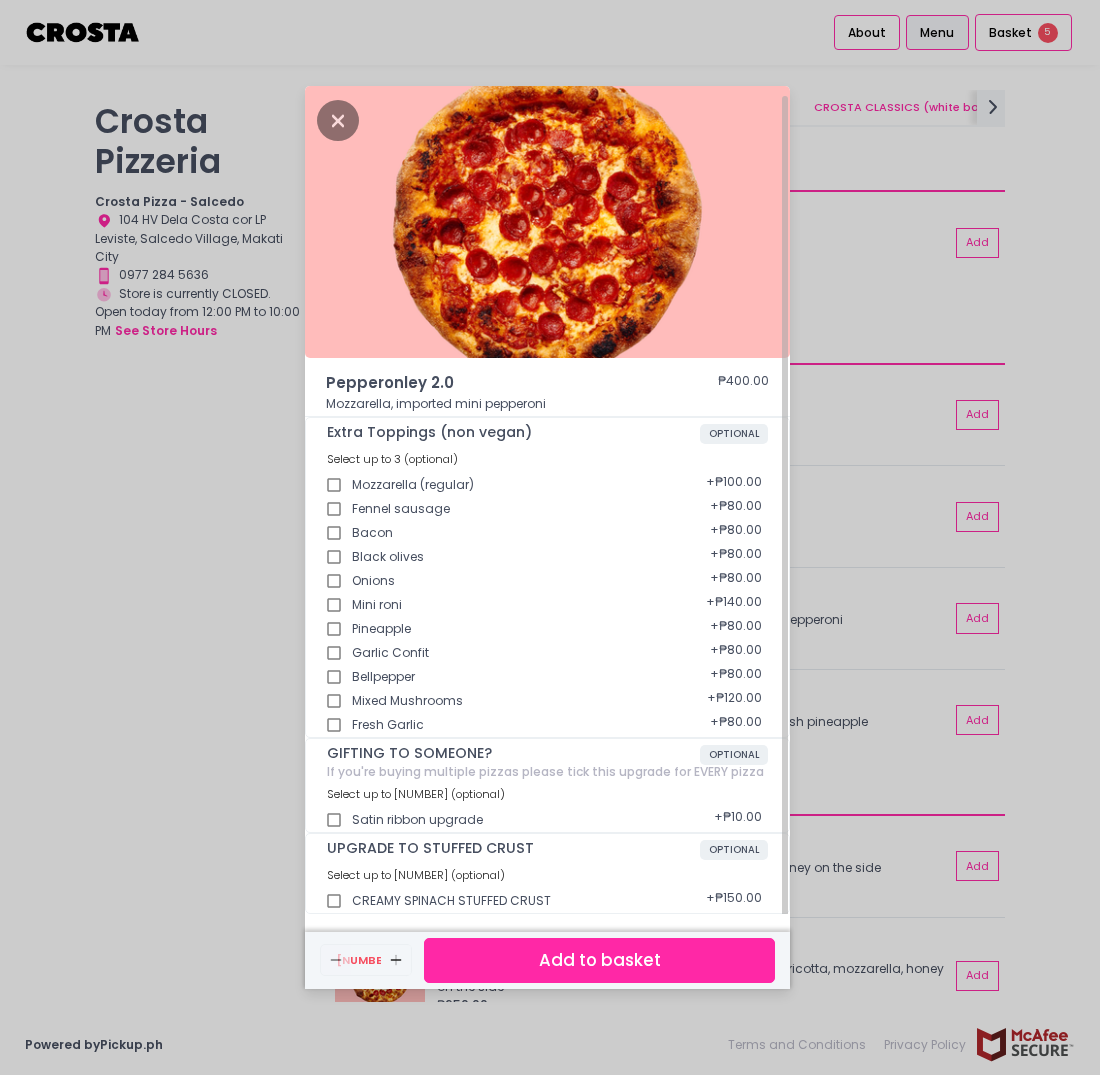scroll, scrollTop: 5, scrollLeft: 0, axis: vertical 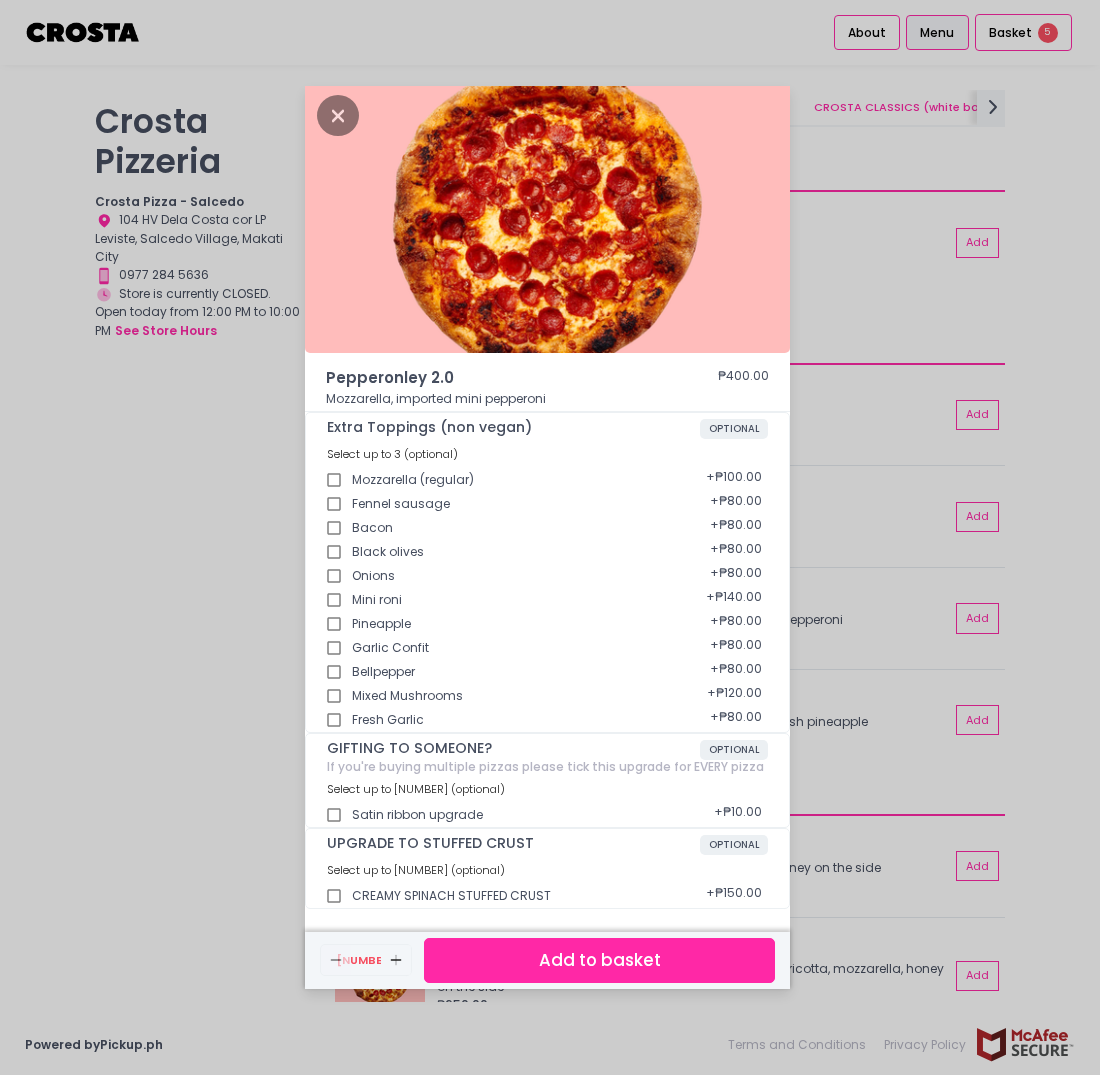 click on "Add to basket" at bounding box center [599, 960] 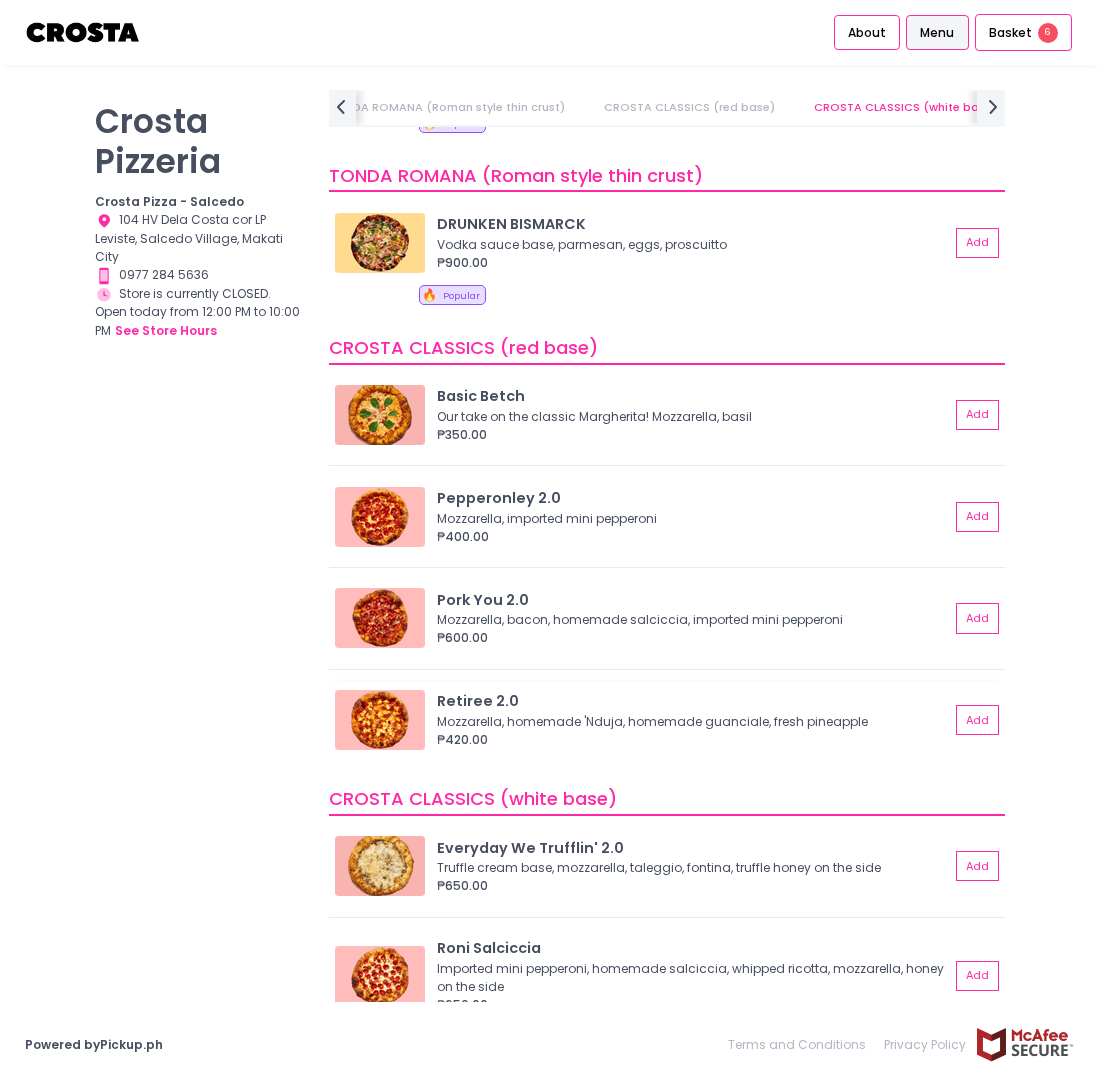 scroll, scrollTop: 1099, scrollLeft: 0, axis: vertical 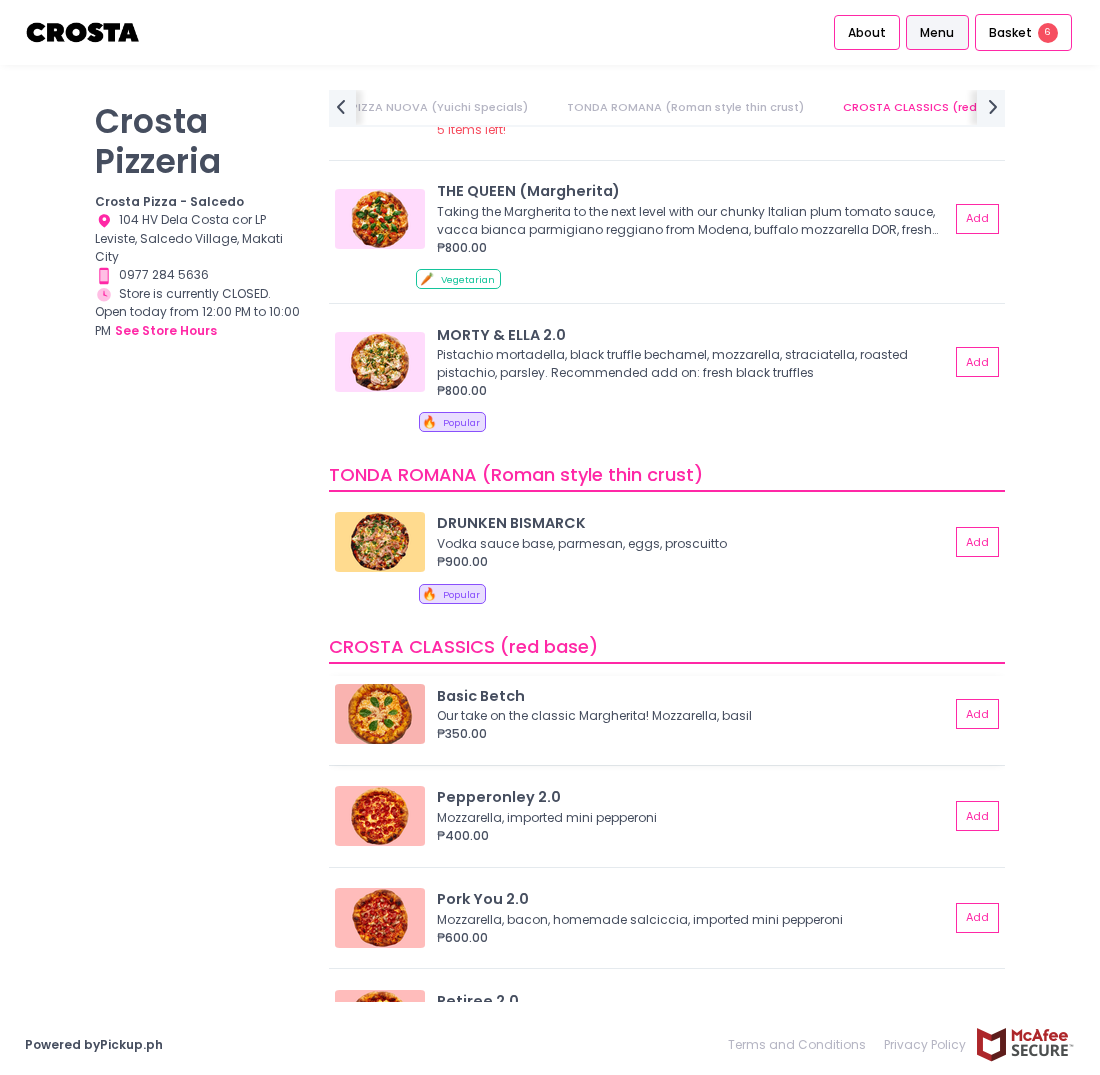 click on "₱350.00" at bounding box center (693, 734) 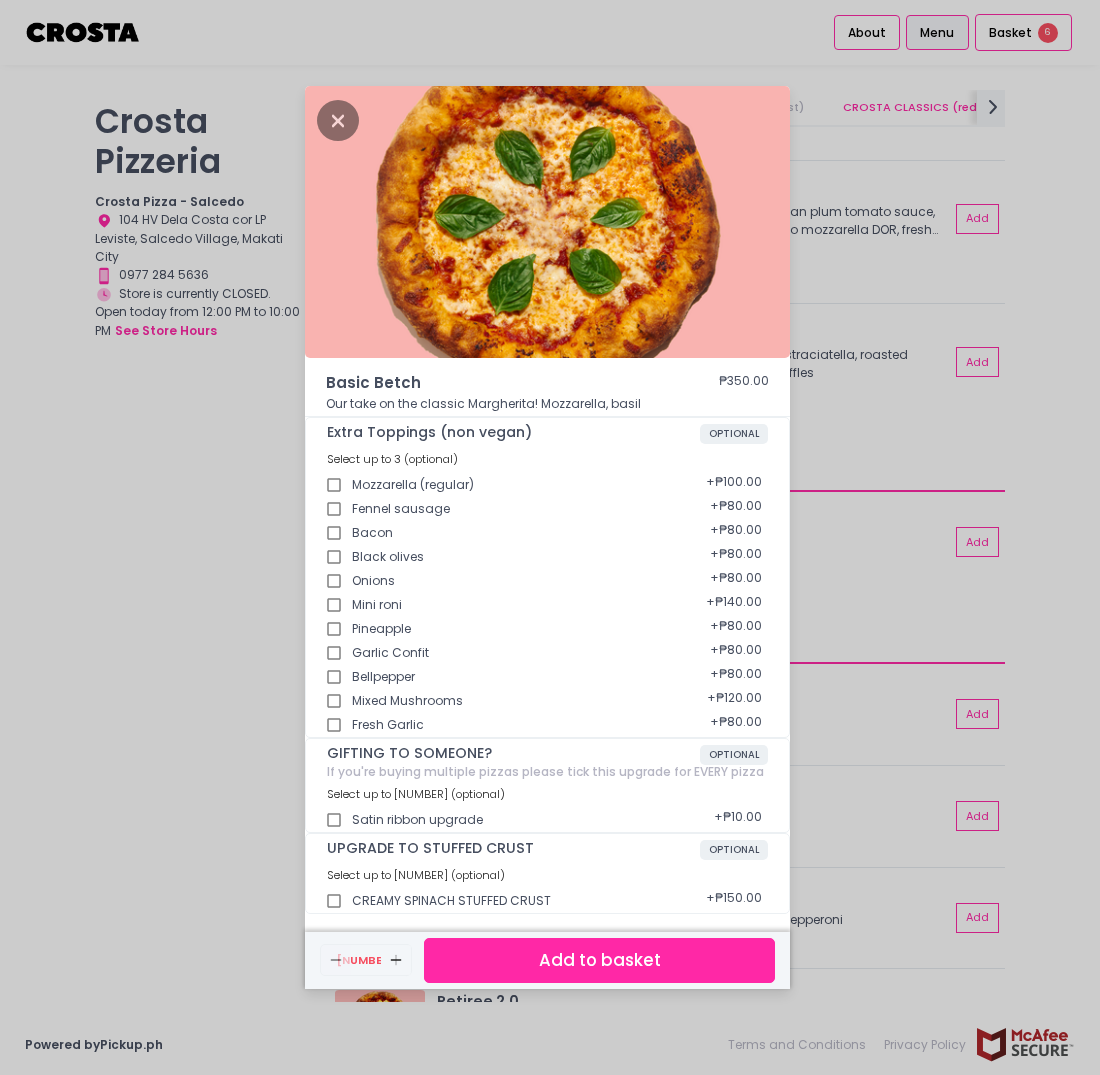 click on "Add to basket" at bounding box center (599, 960) 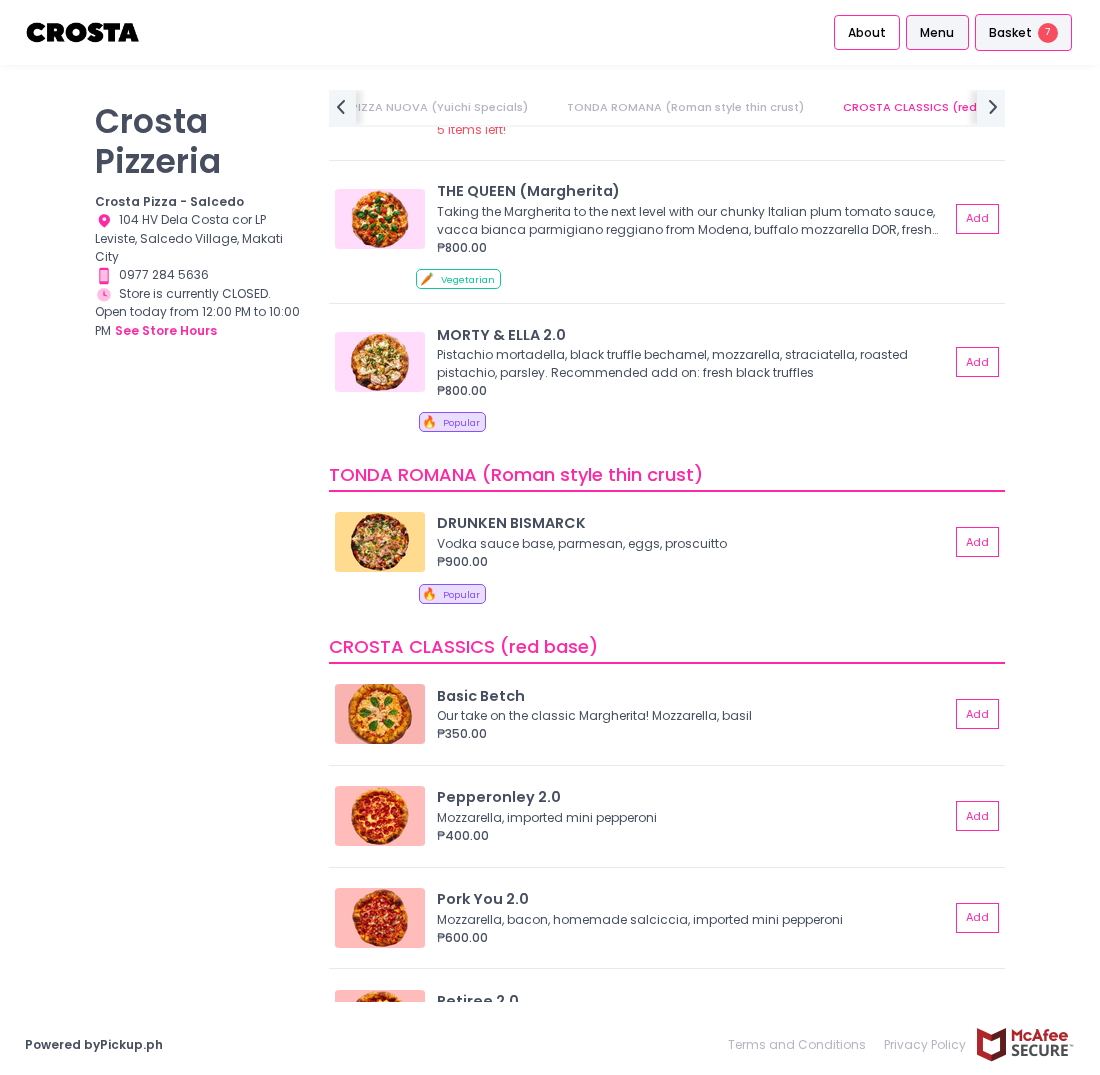 click on "Basket 7" at bounding box center [1023, 33] 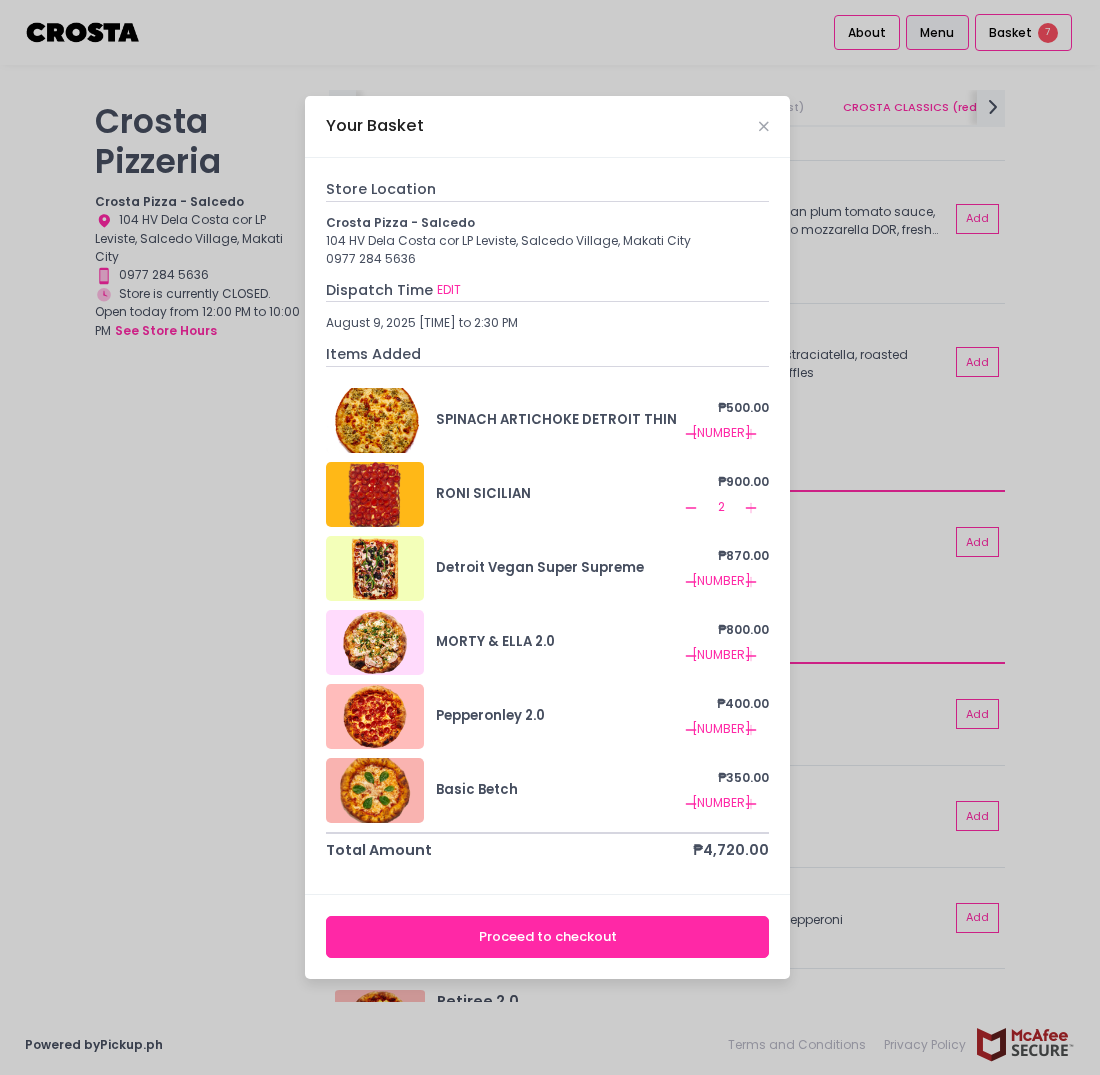 click on "Add Created with Sketch." 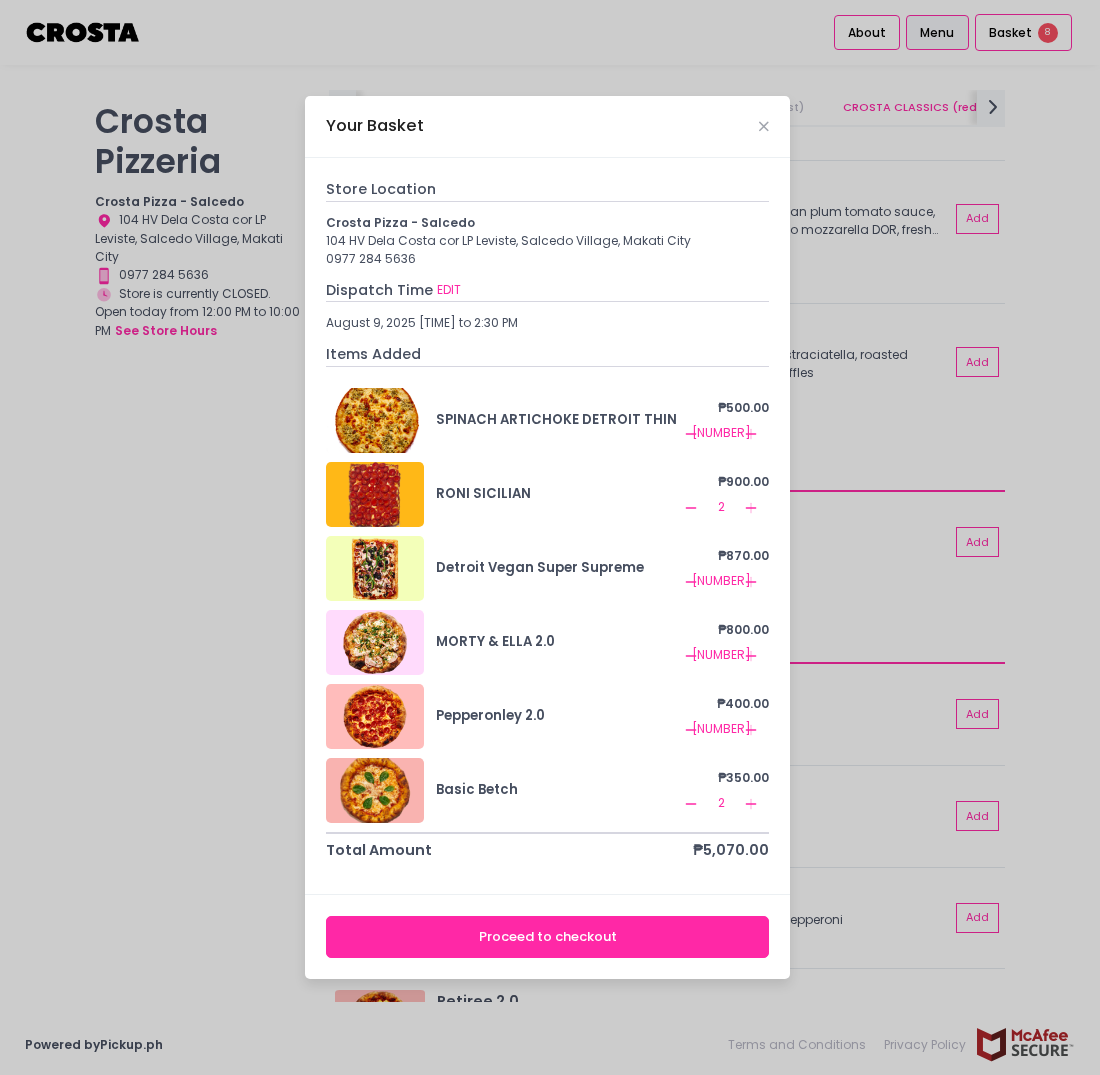 click on "Remove Created with Sketch." 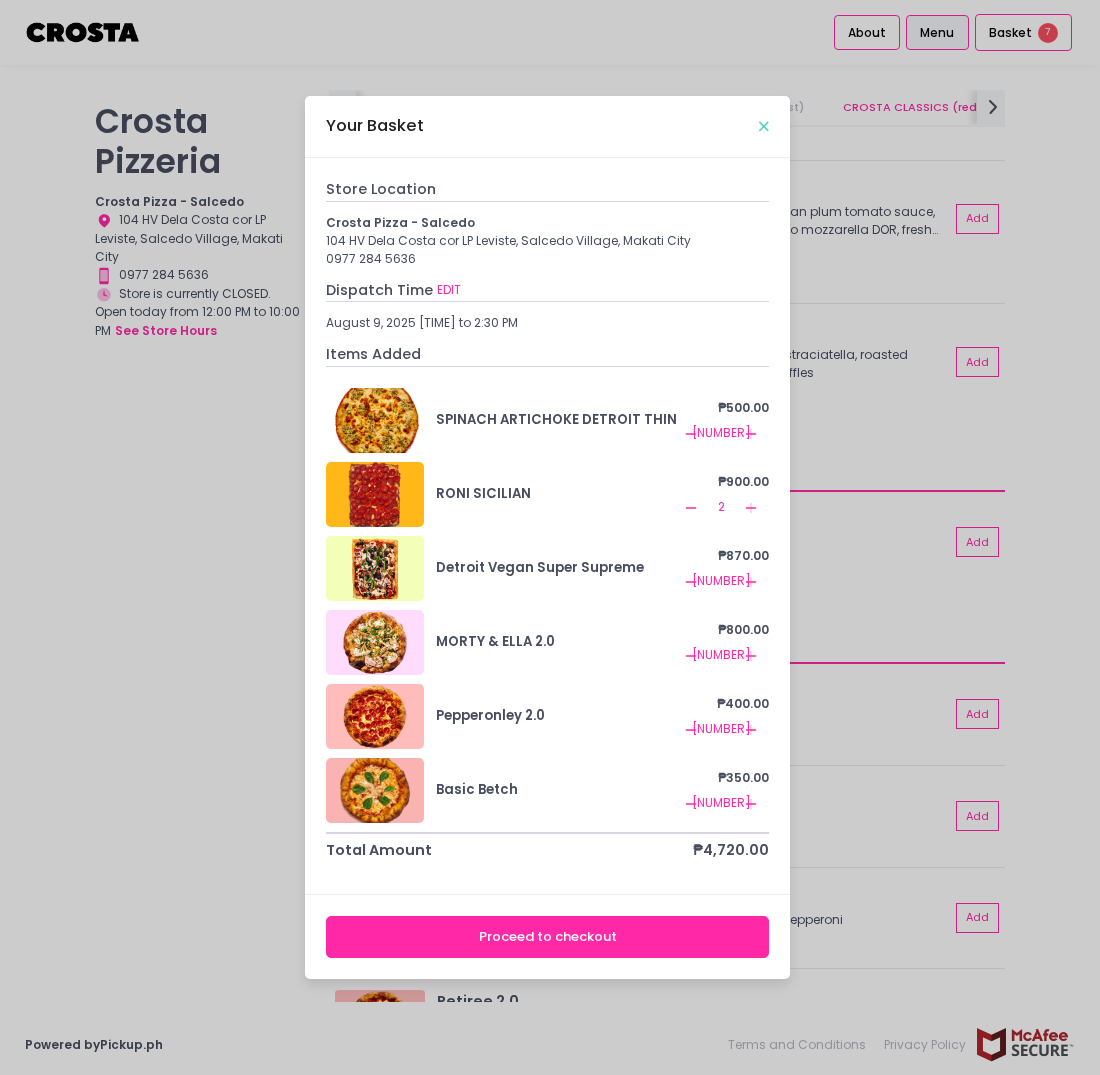 click at bounding box center [764, 126] 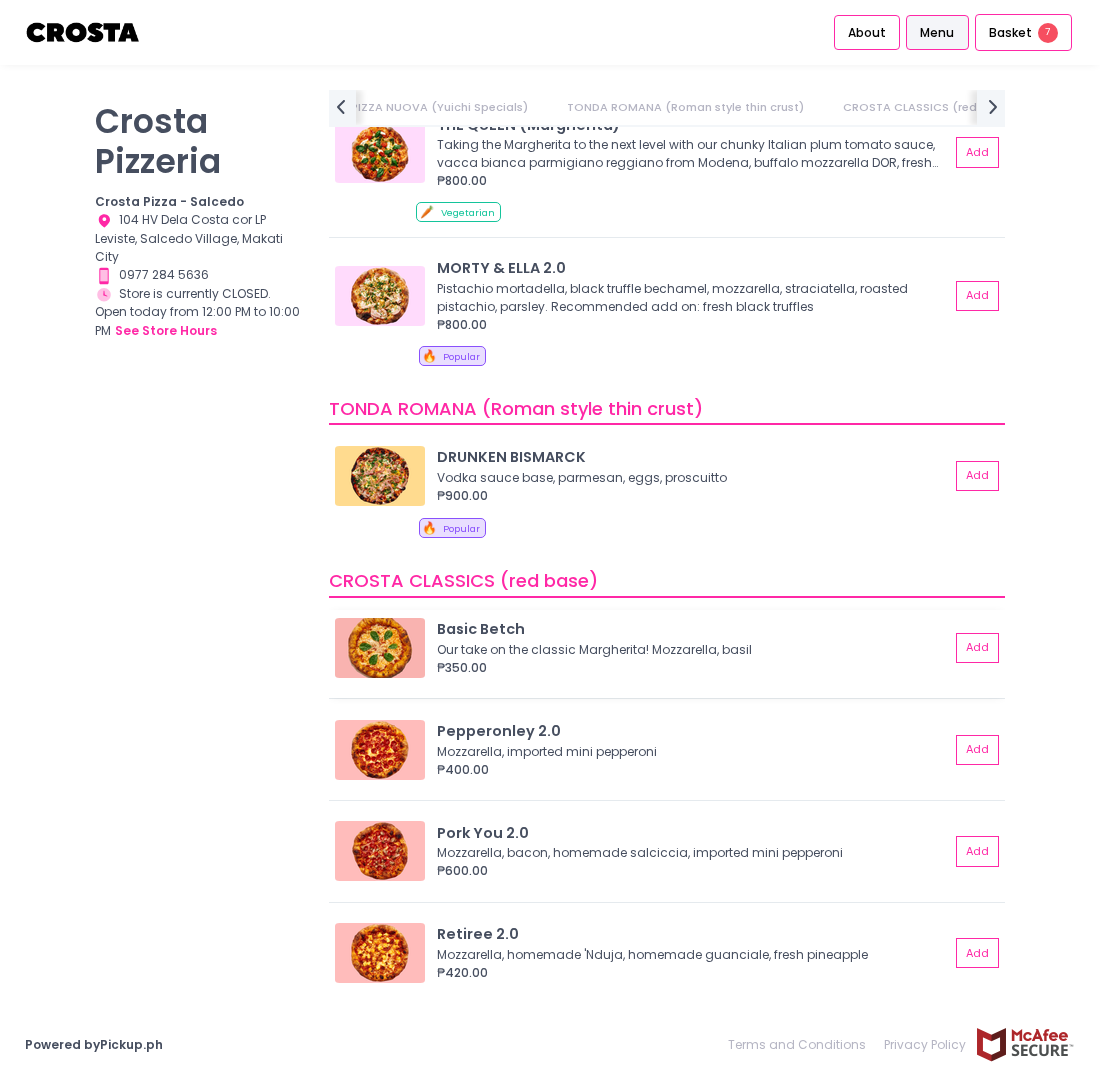 scroll, scrollTop: 600, scrollLeft: 0, axis: vertical 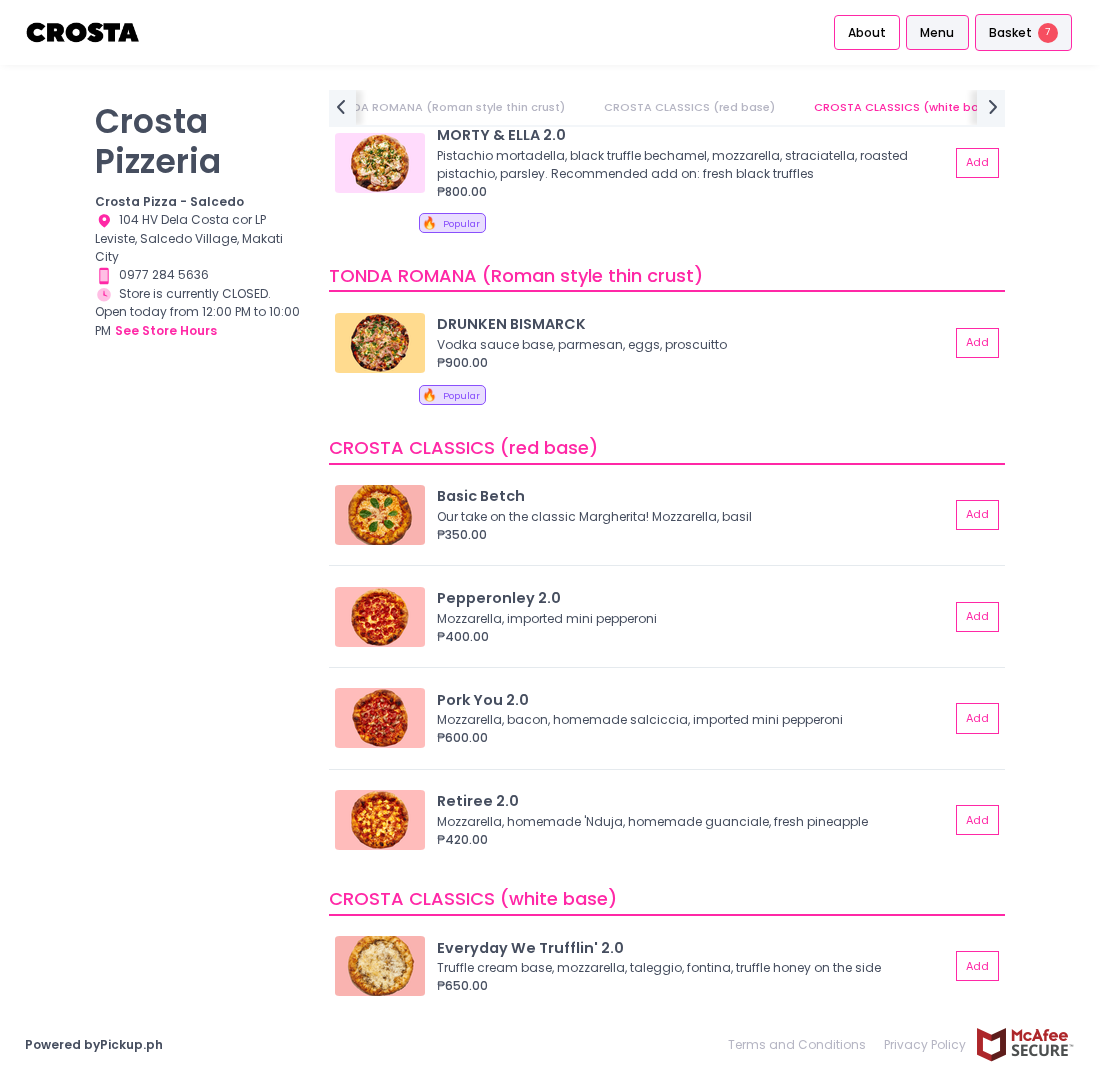 click on "Basket 7" at bounding box center [1023, 33] 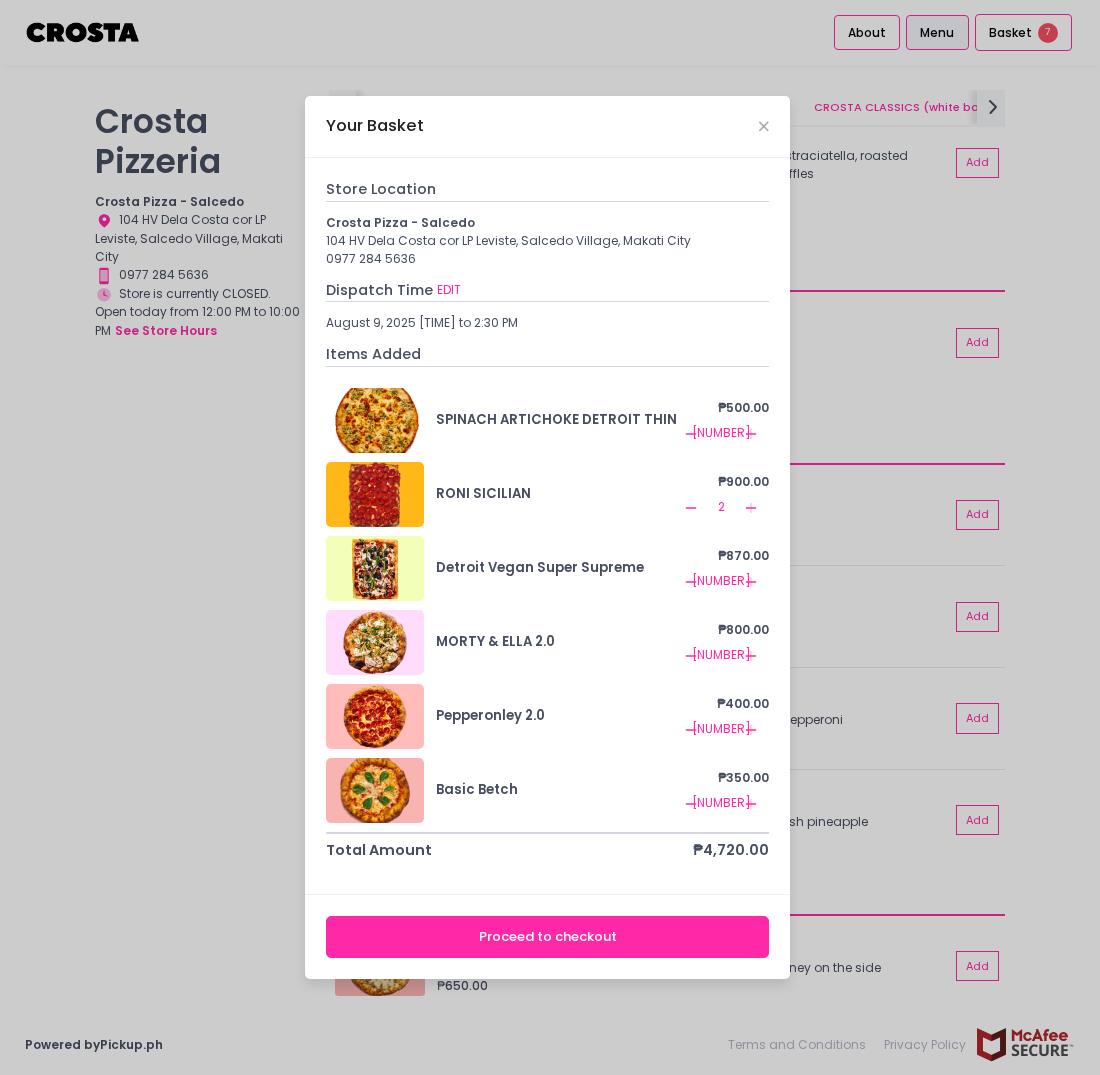 click on "Proceed to checkout" at bounding box center [547, 936] 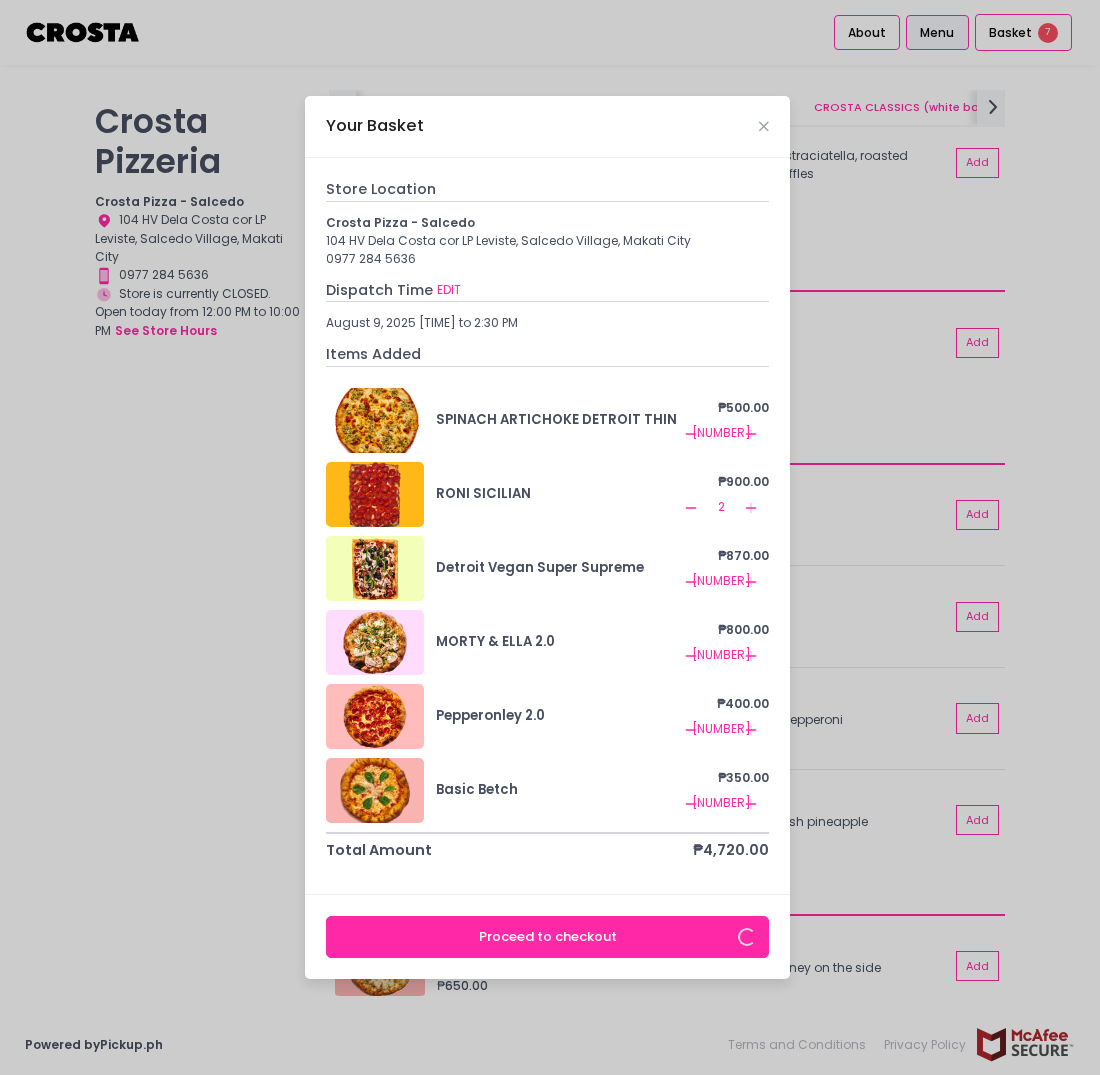 click on "Proceed to checkout" at bounding box center (547, 936) 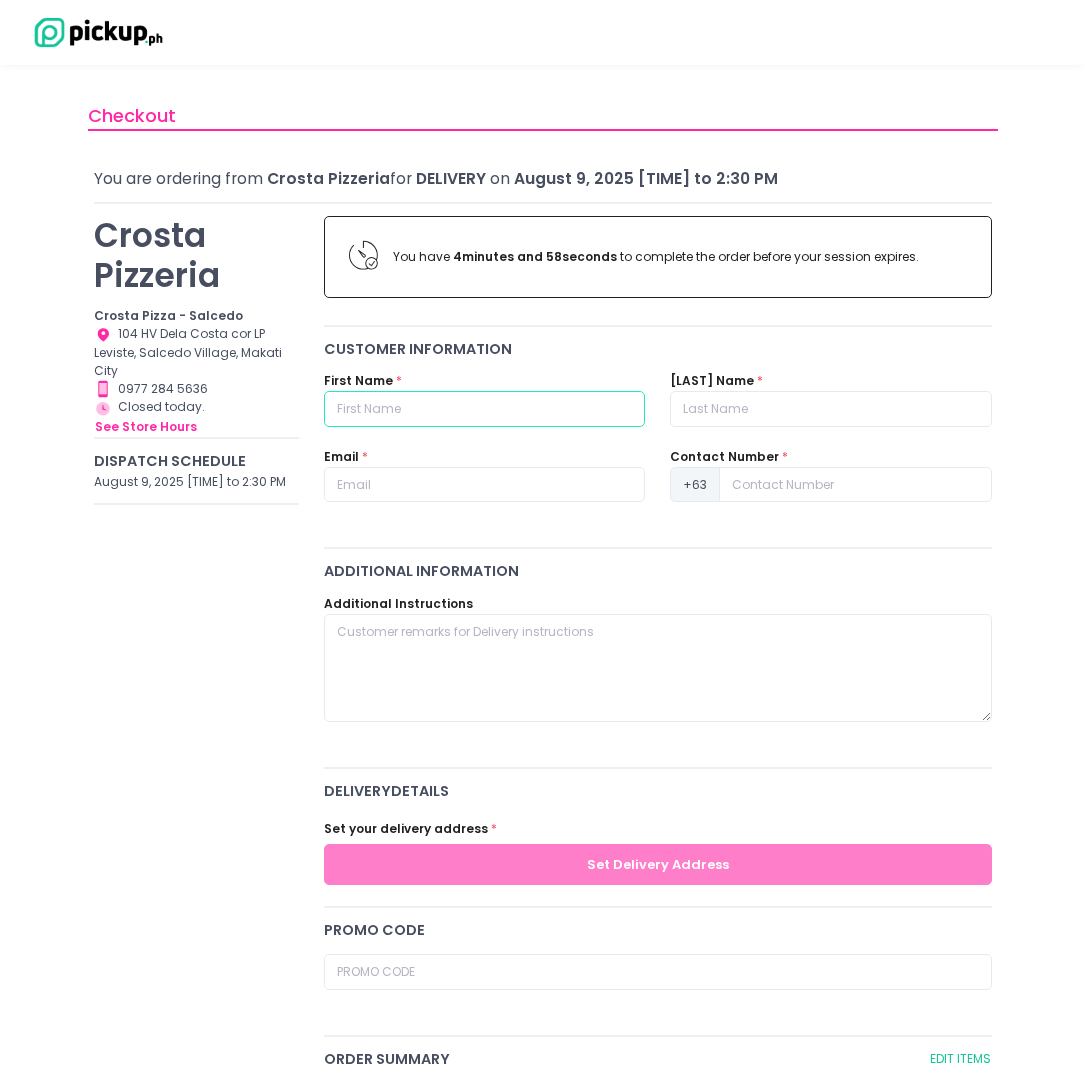 click at bounding box center [484, 409] 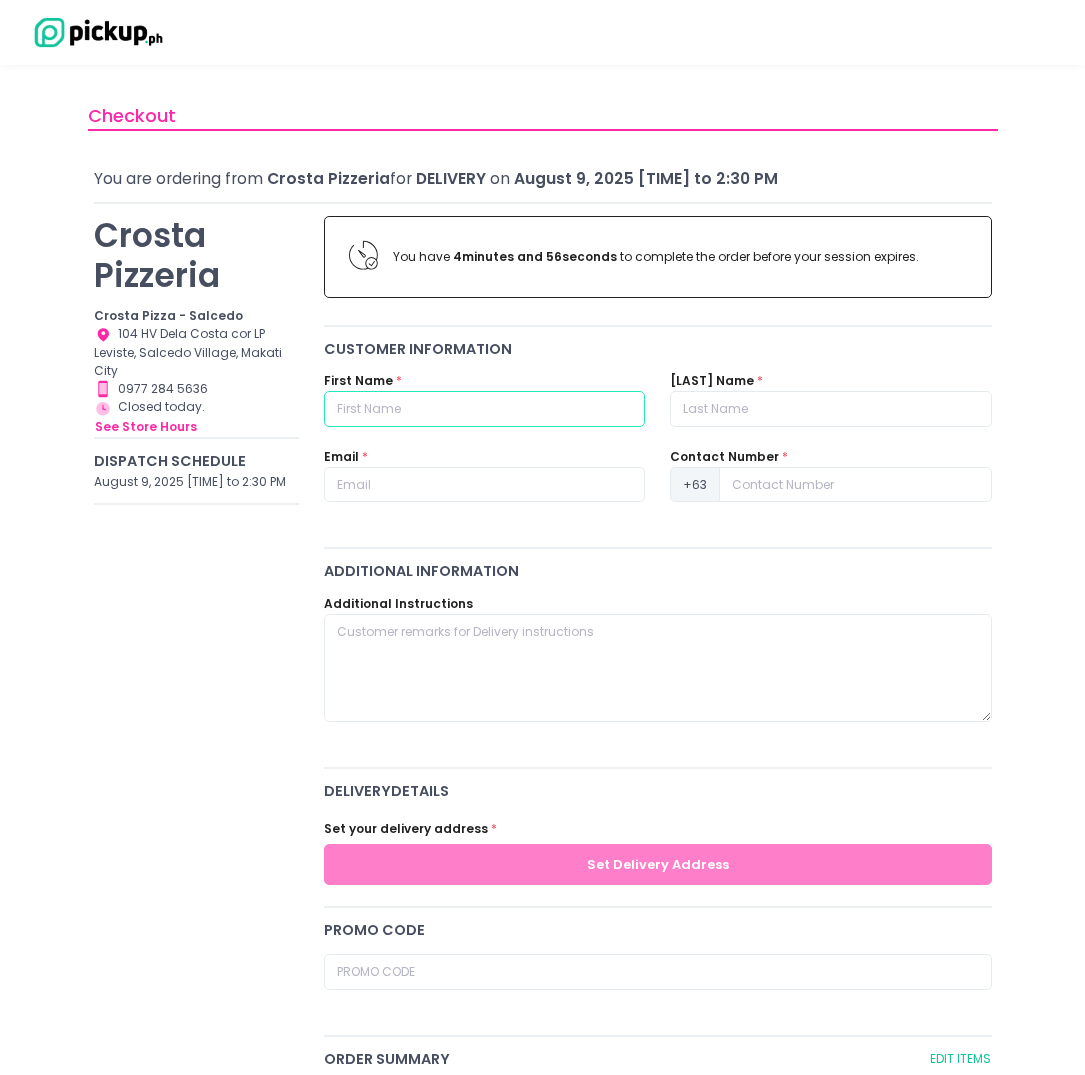 type on "[FIRST]" 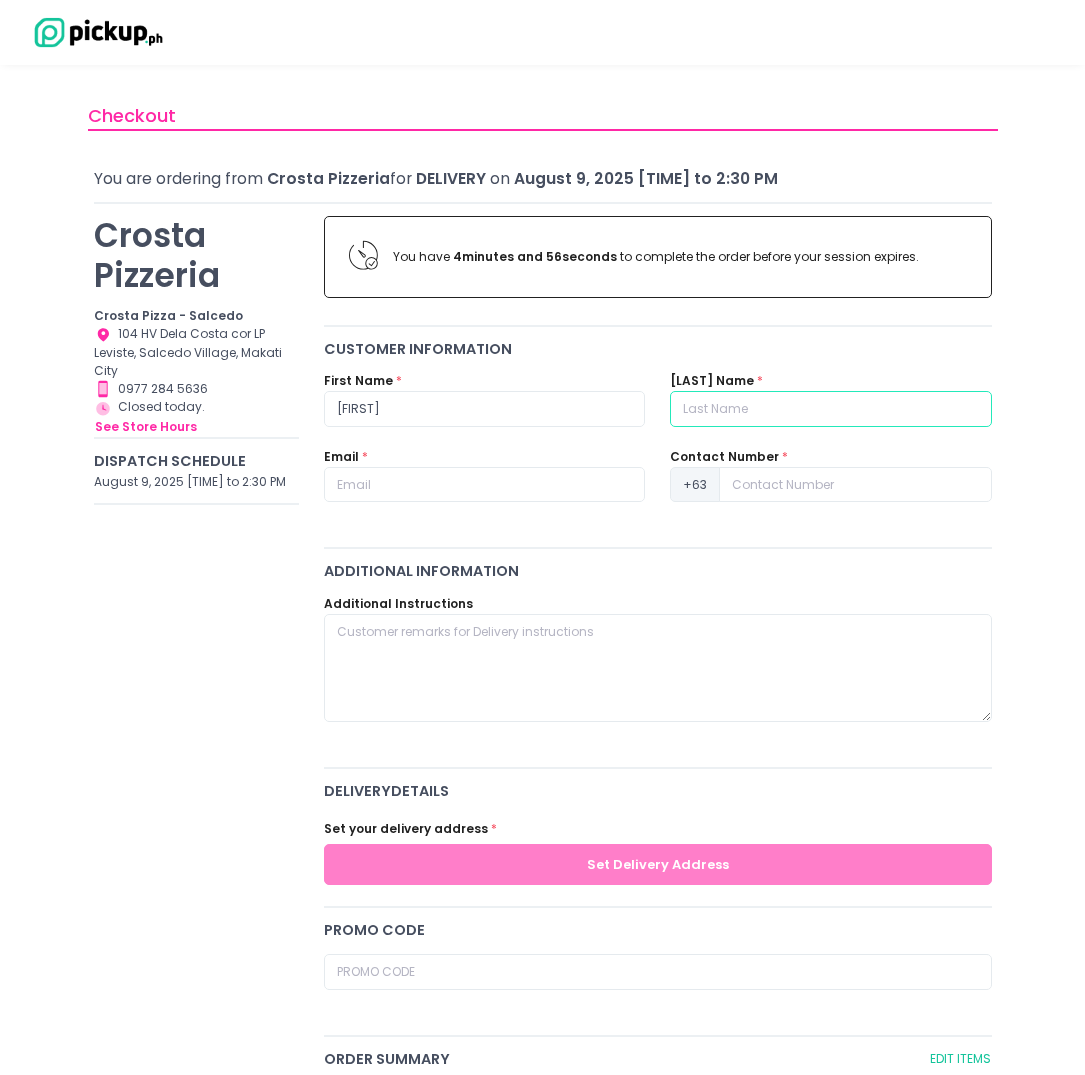 type on "[LAST]" 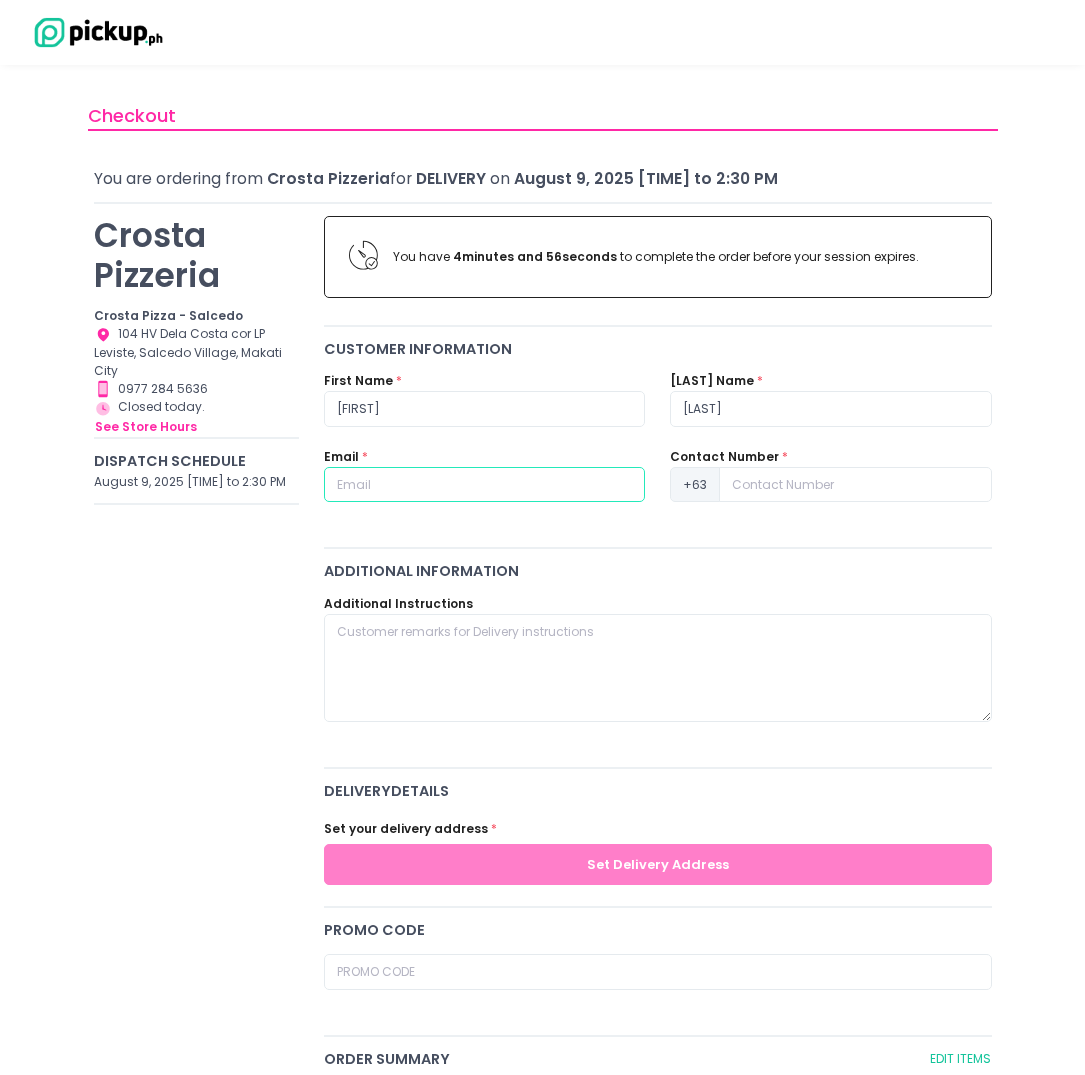 type on "[EMAIL]" 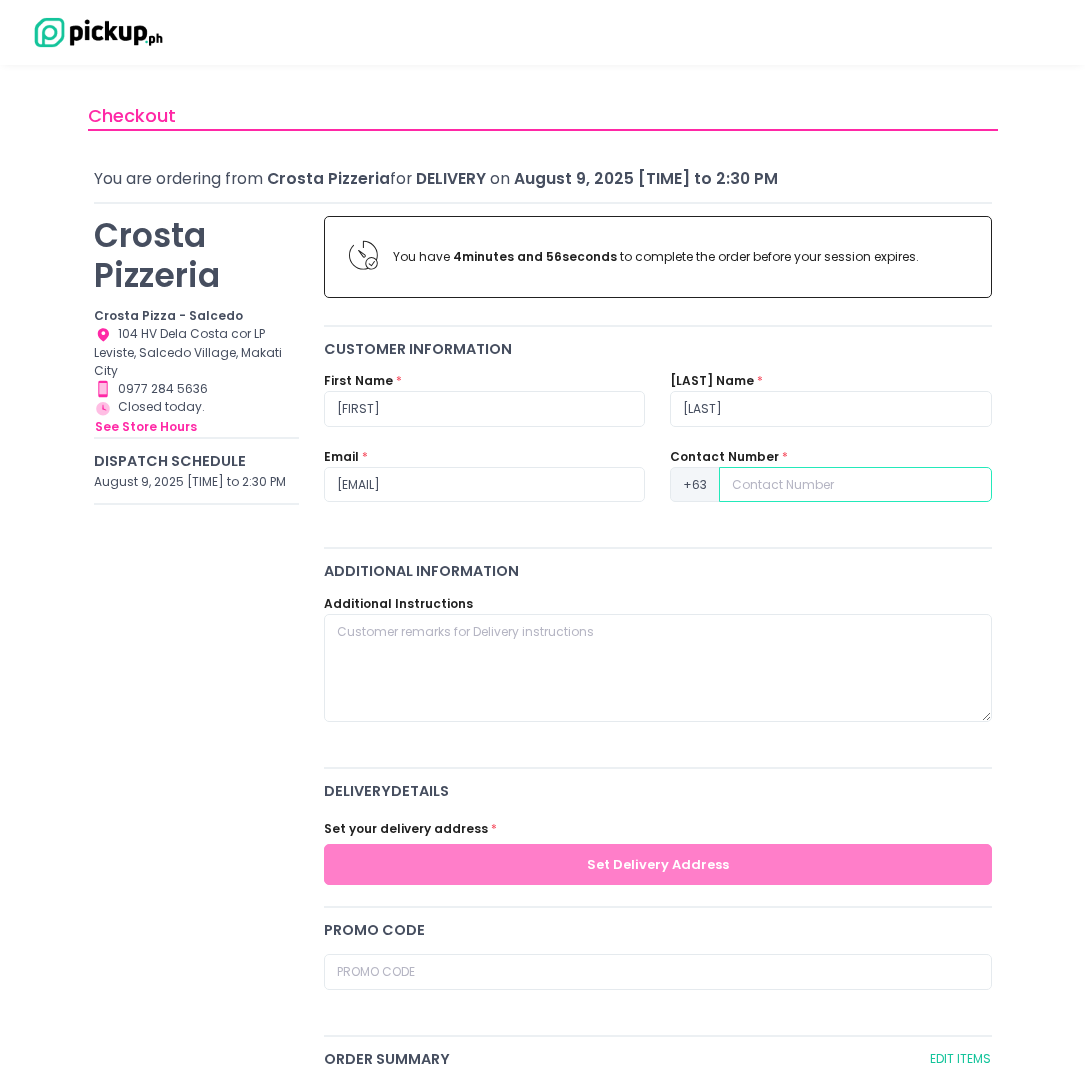 type on "[PHONE]" 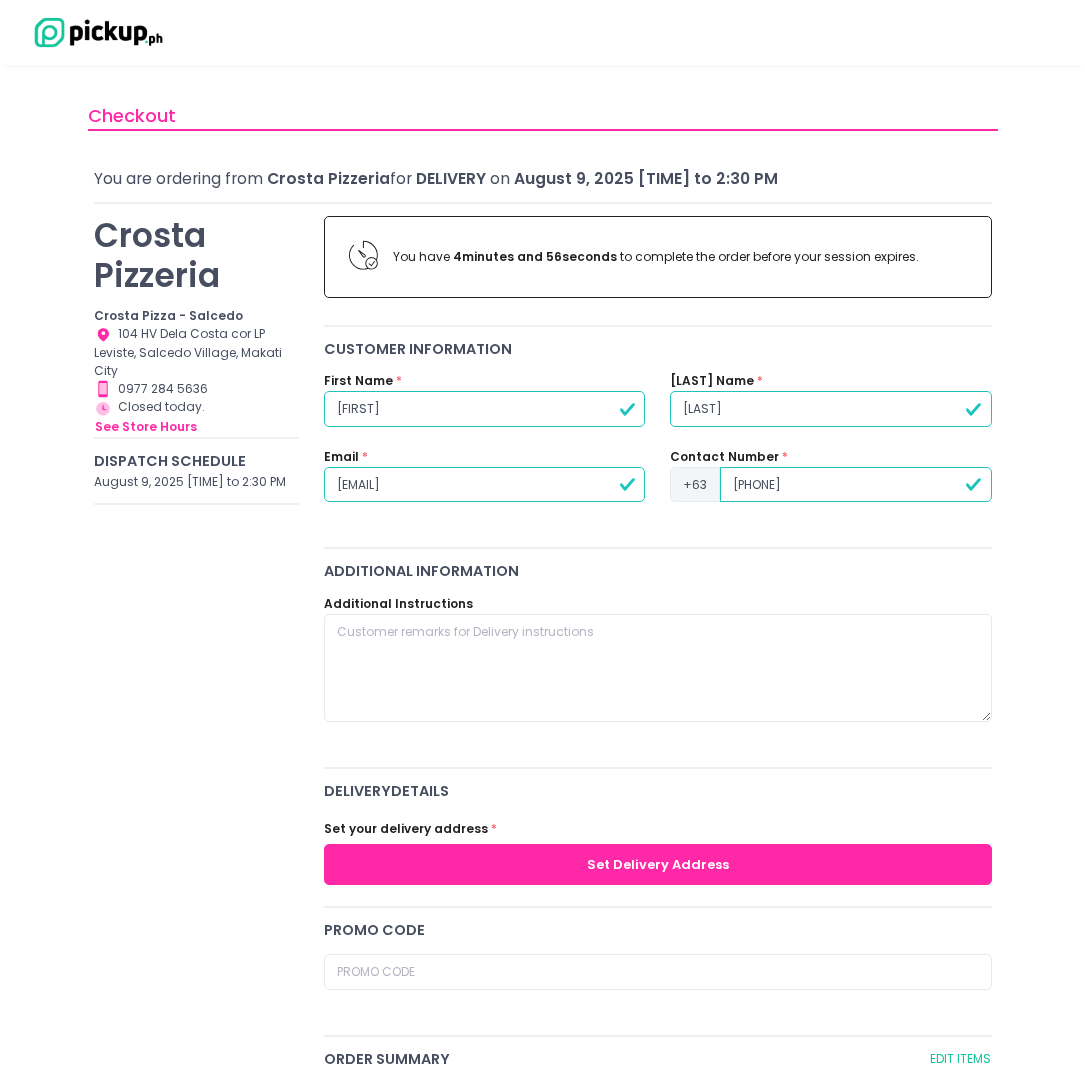click on "[FIRST]" at bounding box center (484, 409) 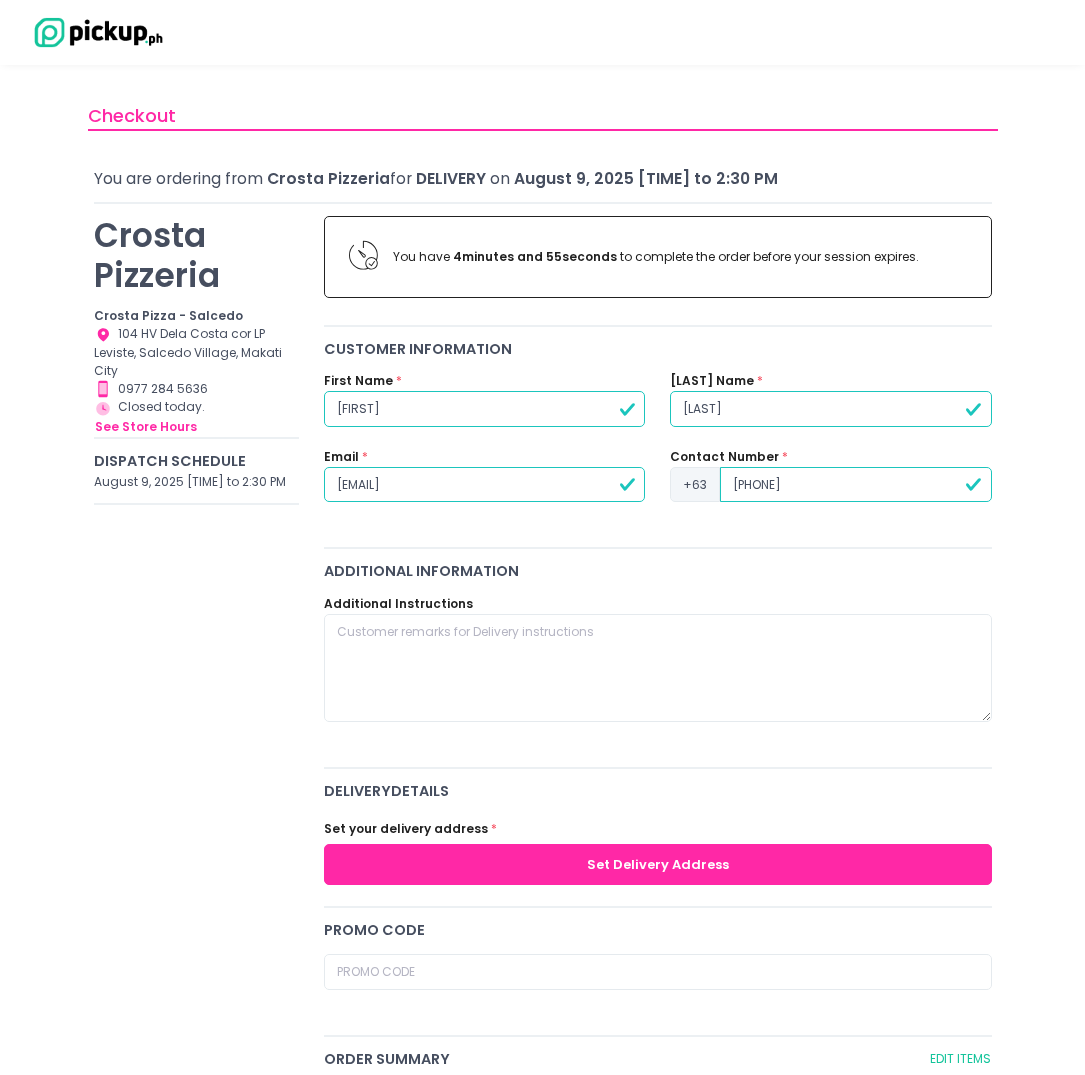 click on "[FIRST]" at bounding box center (484, 409) 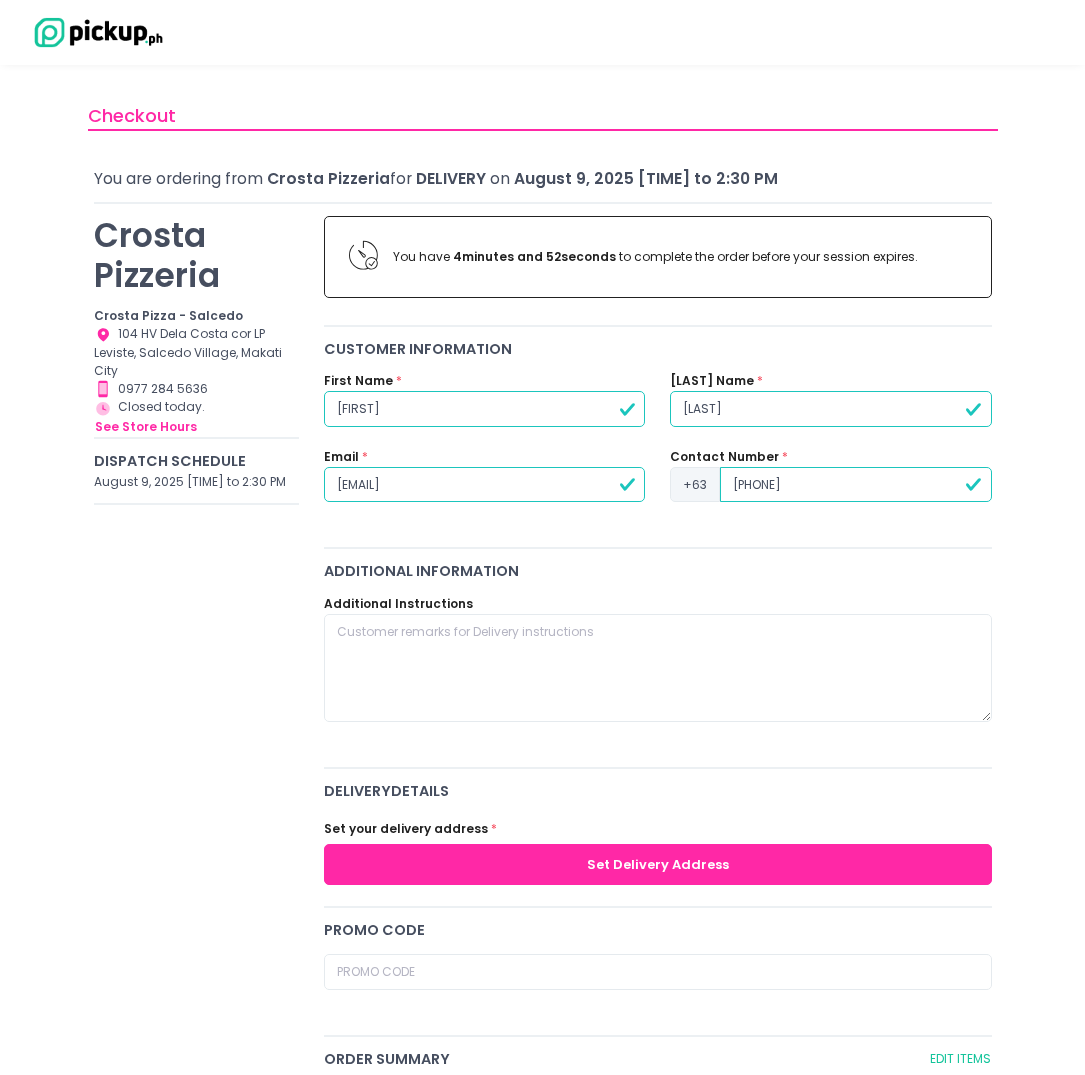click on "[FIRST]" at bounding box center (484, 409) 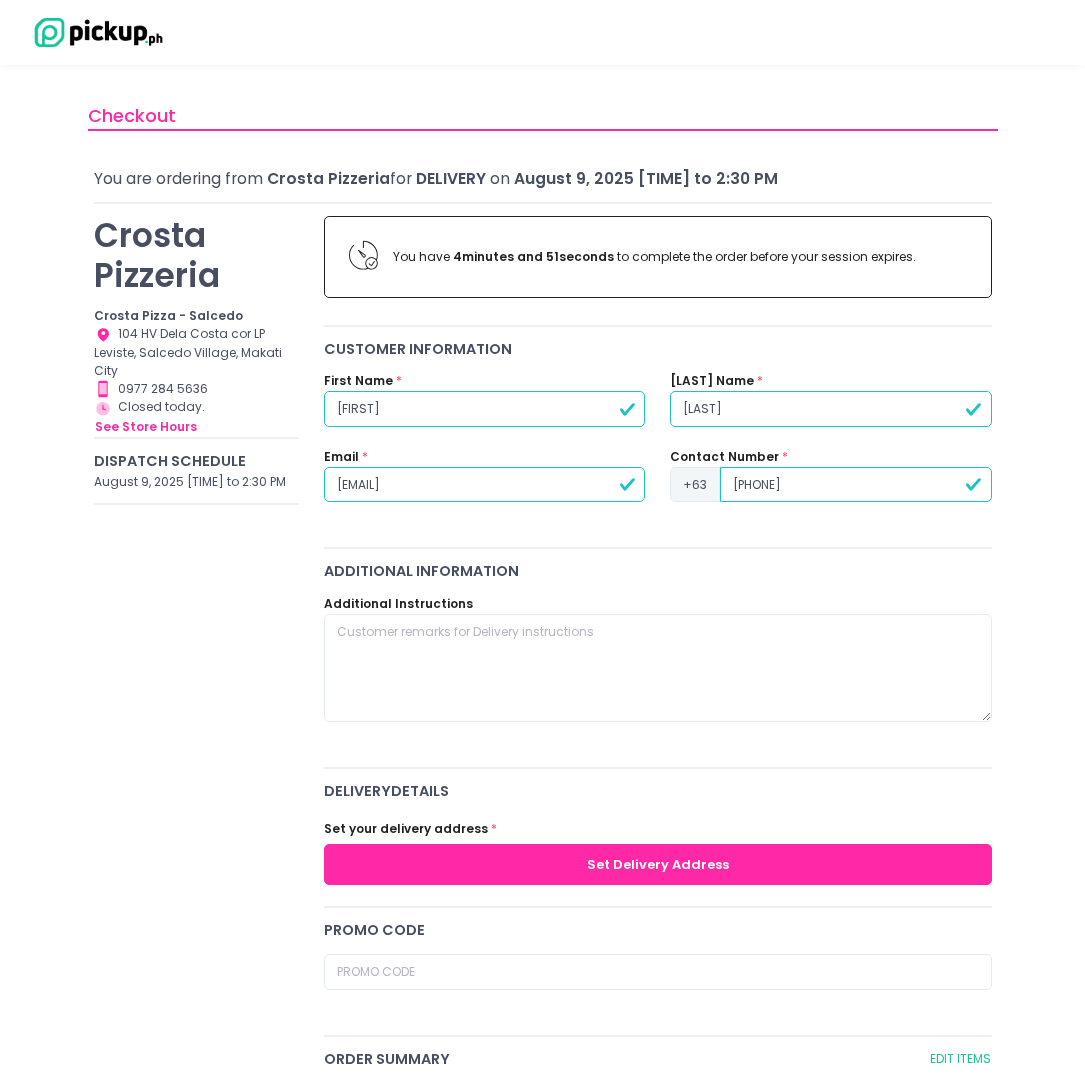 type on "[FIRST]" 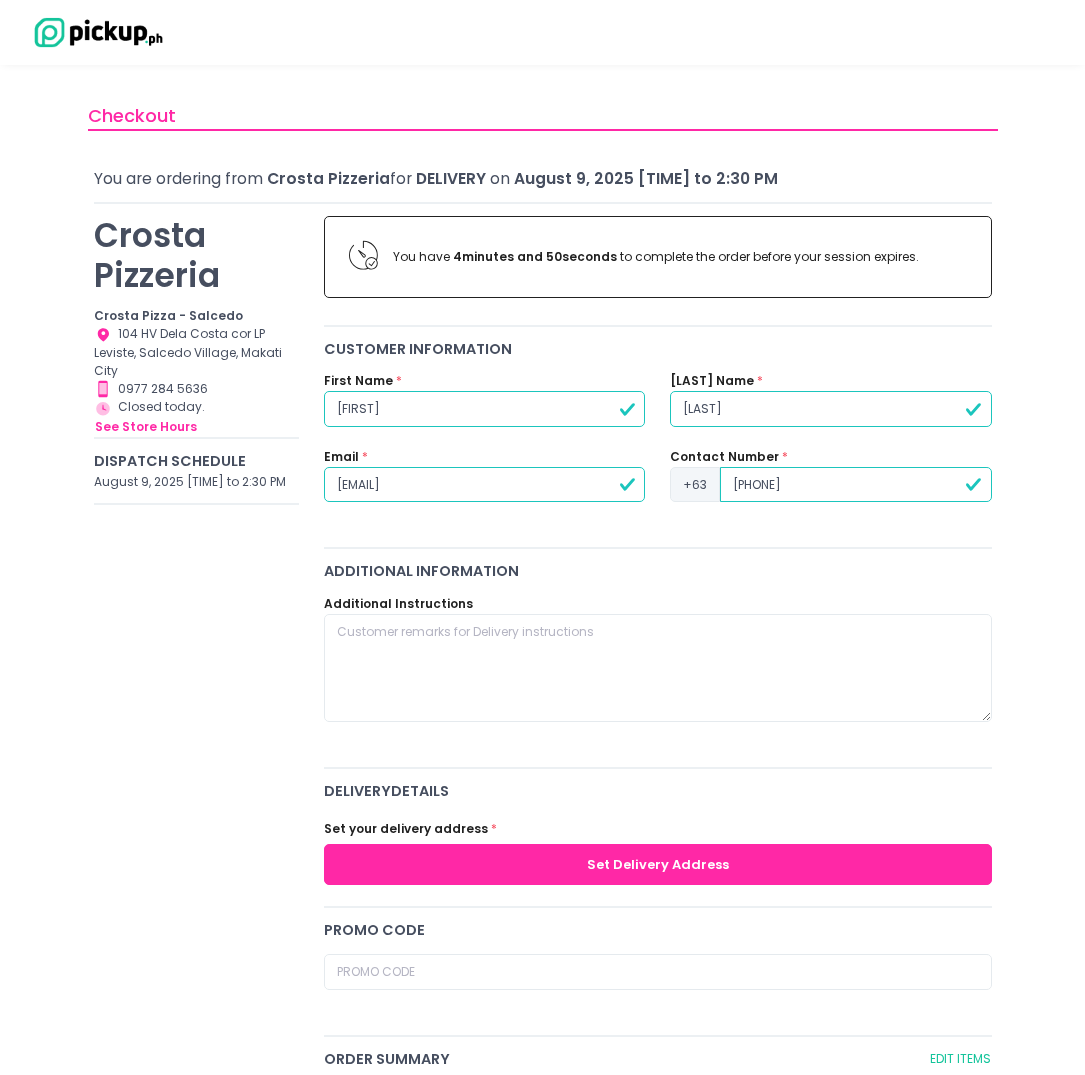 type on "[LAST]" 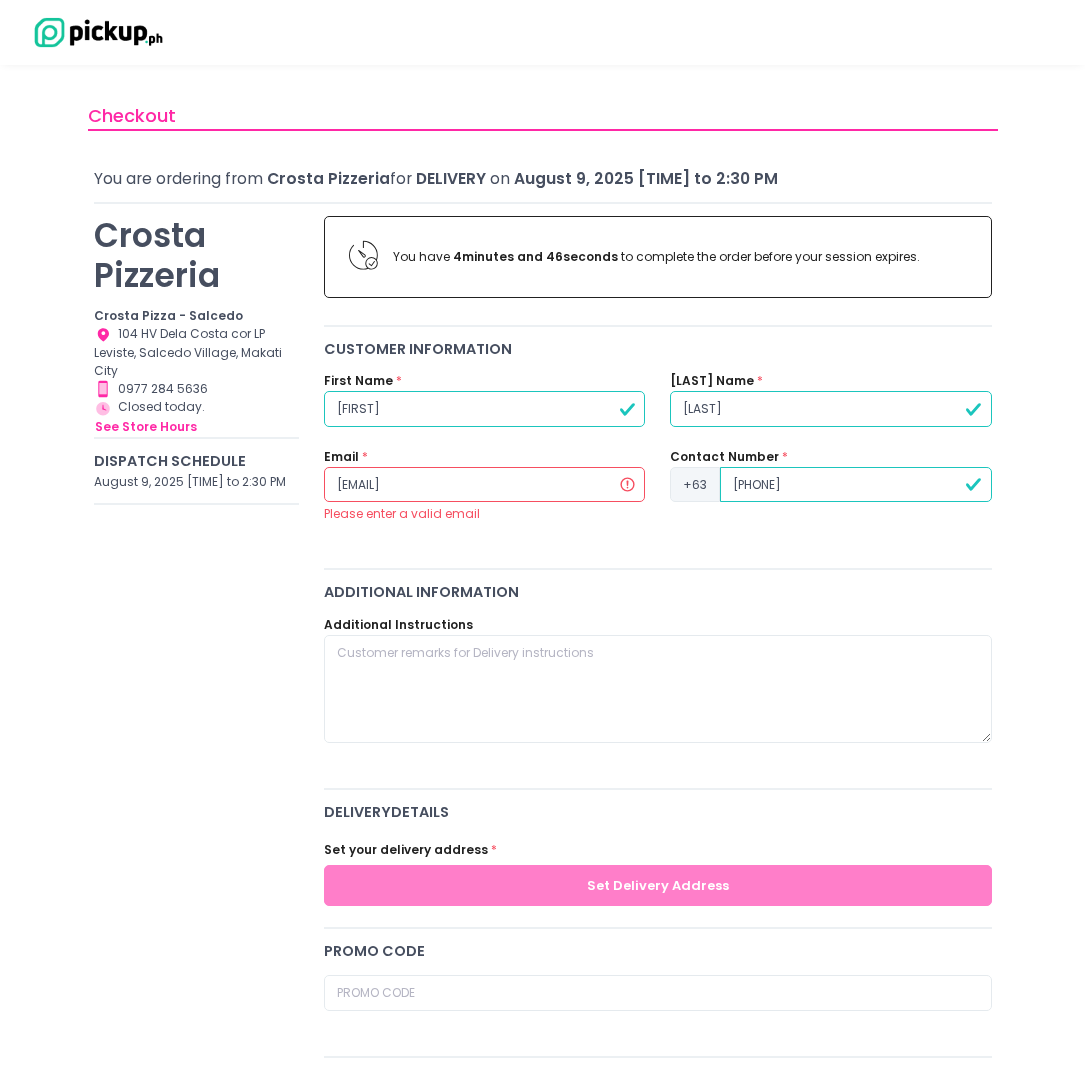 type on "[EMAIL]" 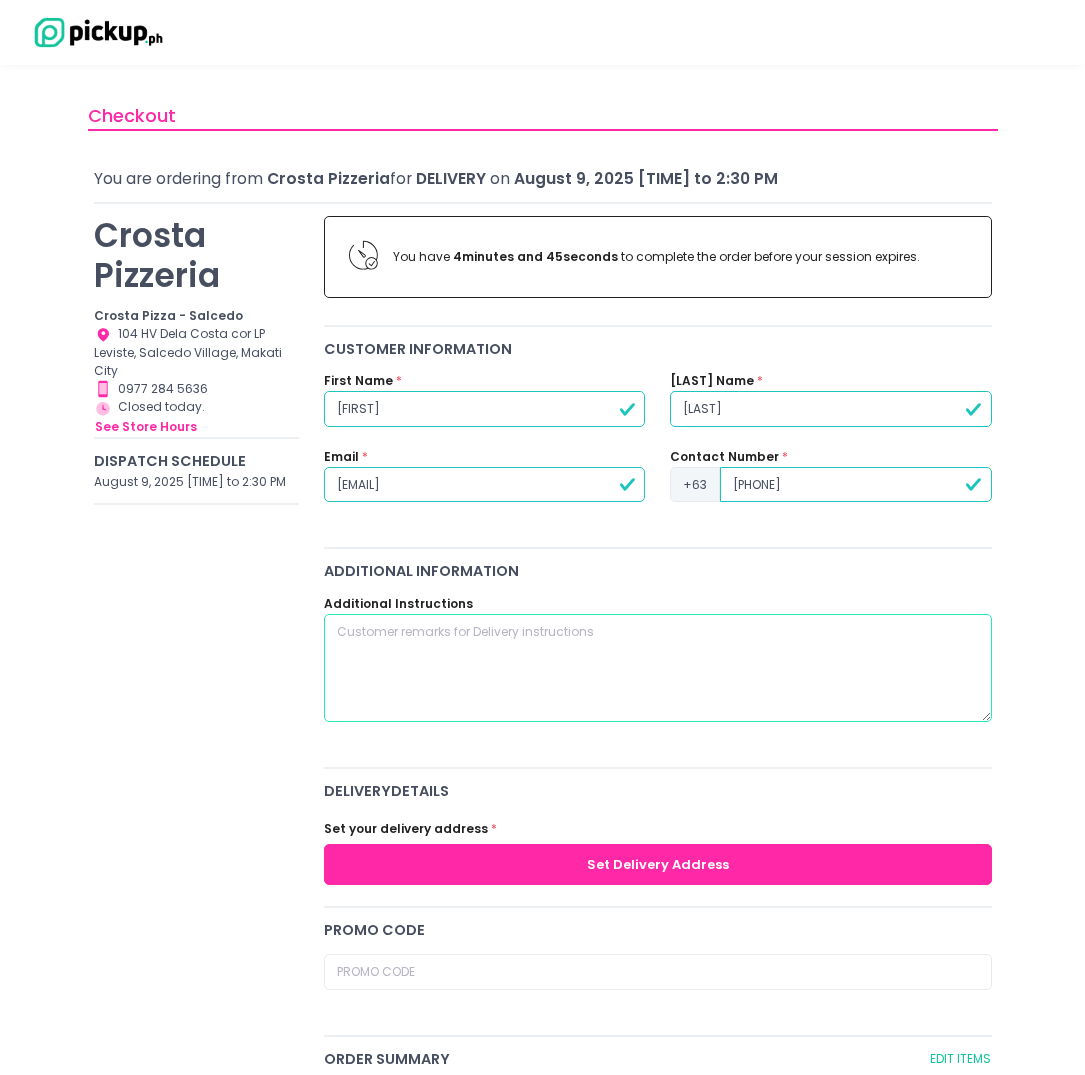 click at bounding box center [657, 668] 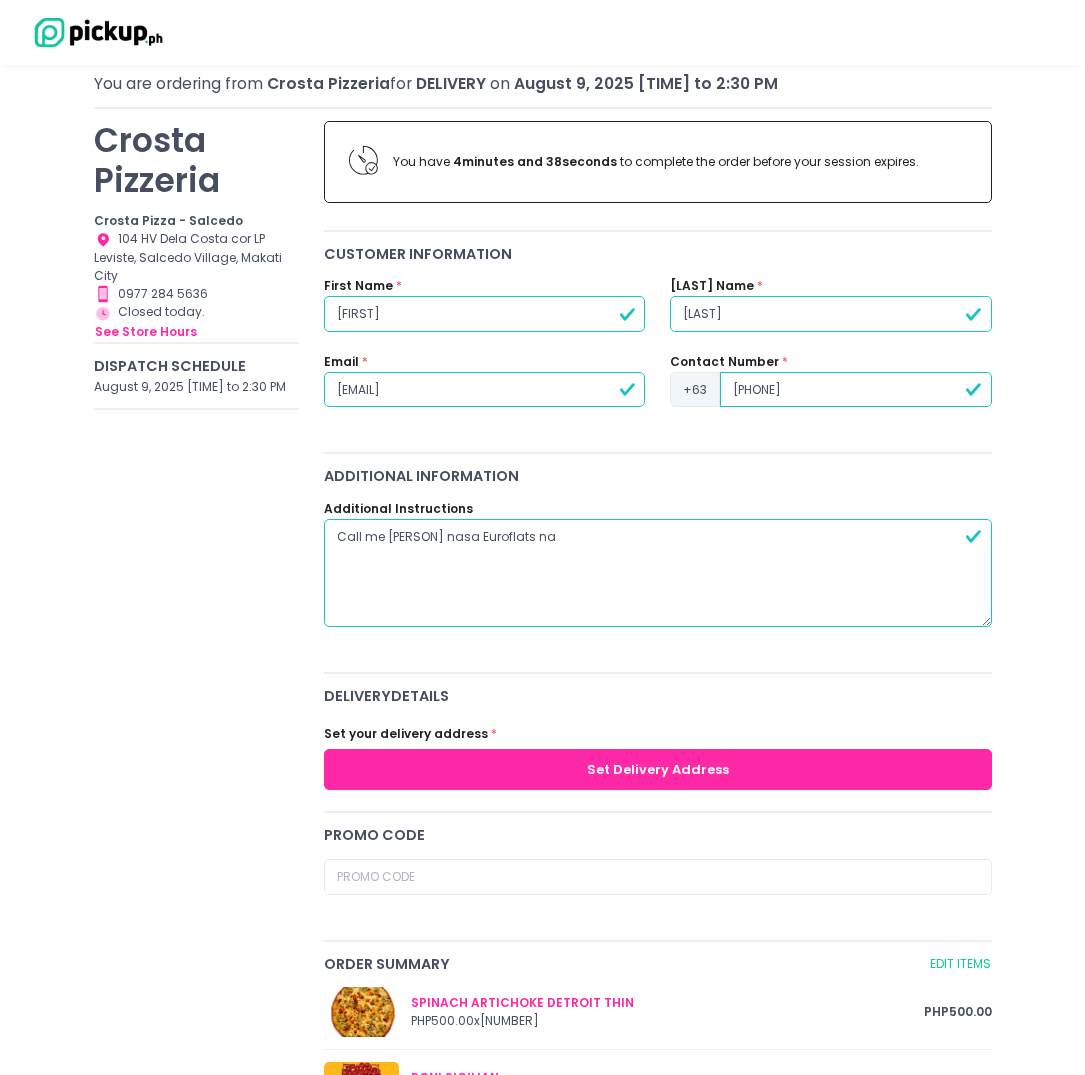 scroll, scrollTop: 200, scrollLeft: 0, axis: vertical 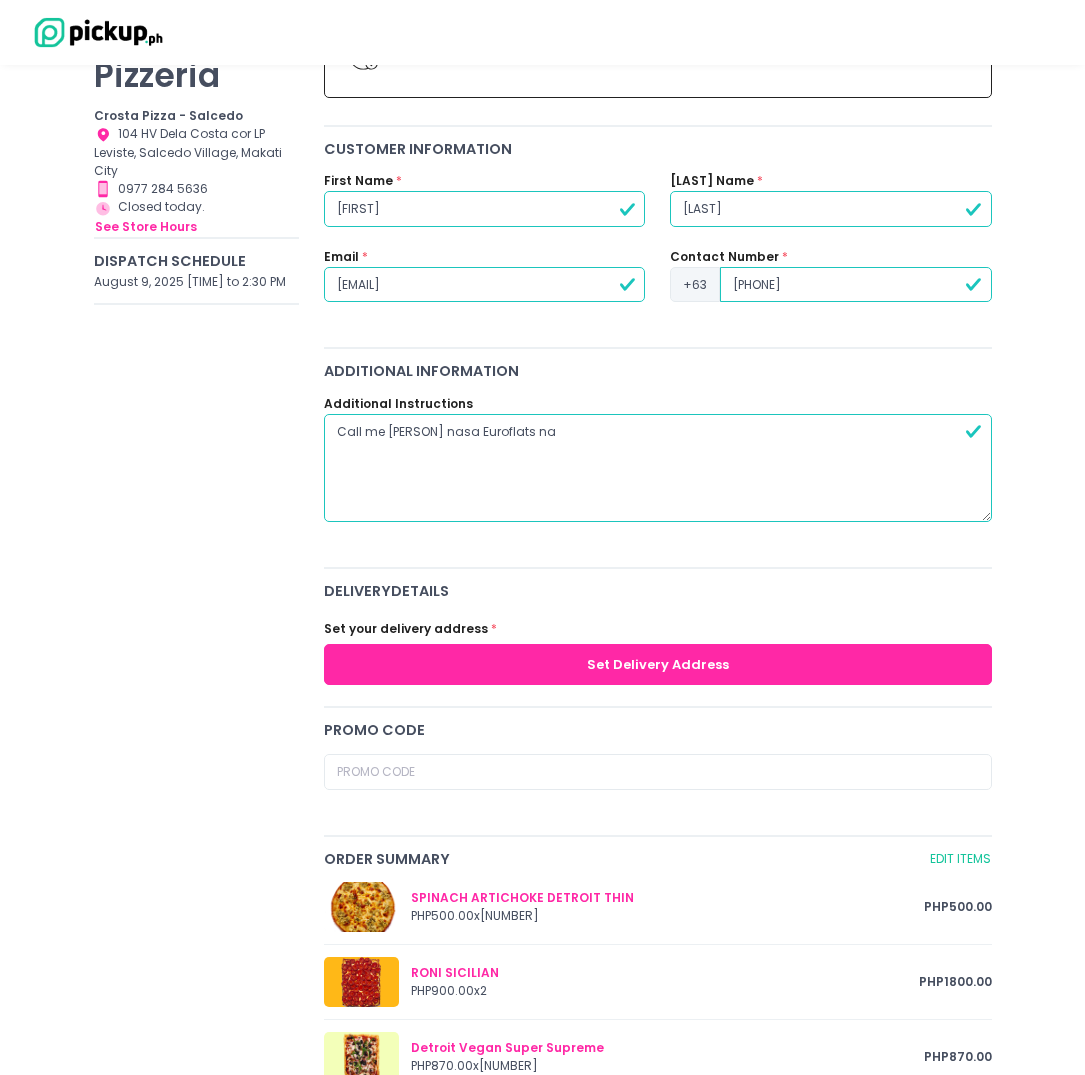 type on "Call me [PERSON] nasa Euroflats na" 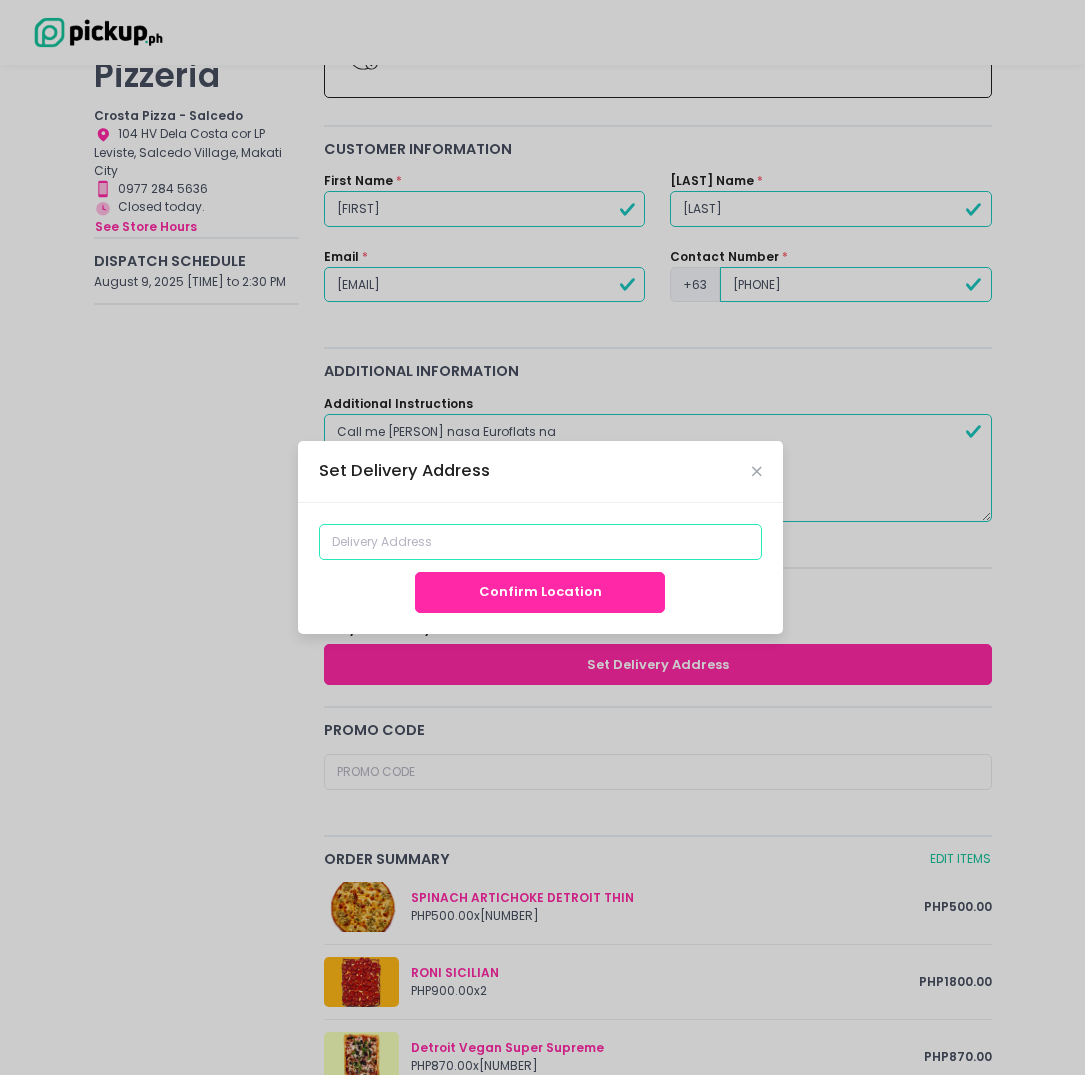 click at bounding box center [540, 542] 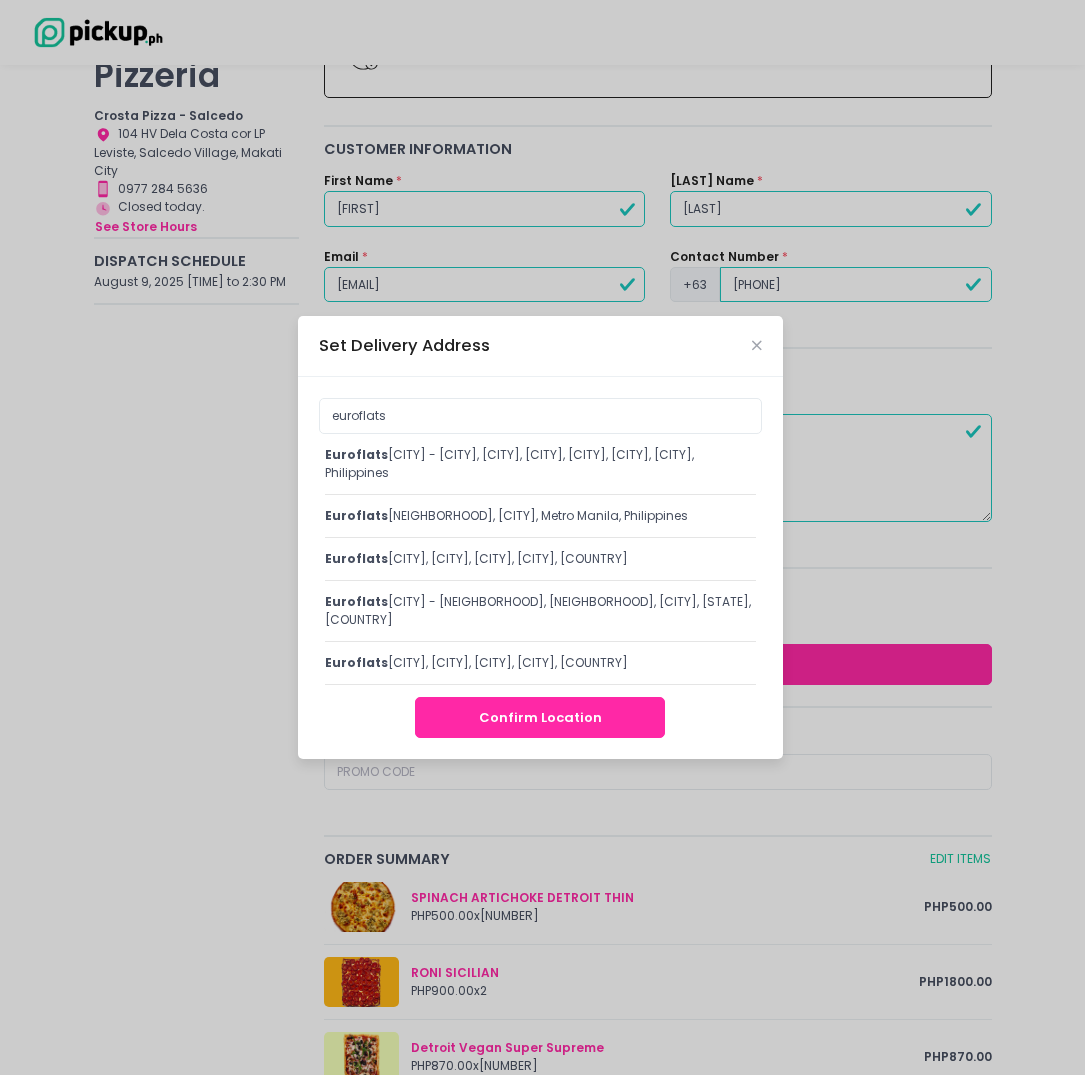 click on "euroflats [CITY], [CITY], [CITY], [CITY], [CITY], [CITY], [COUNTRY]" at bounding box center (540, 464) 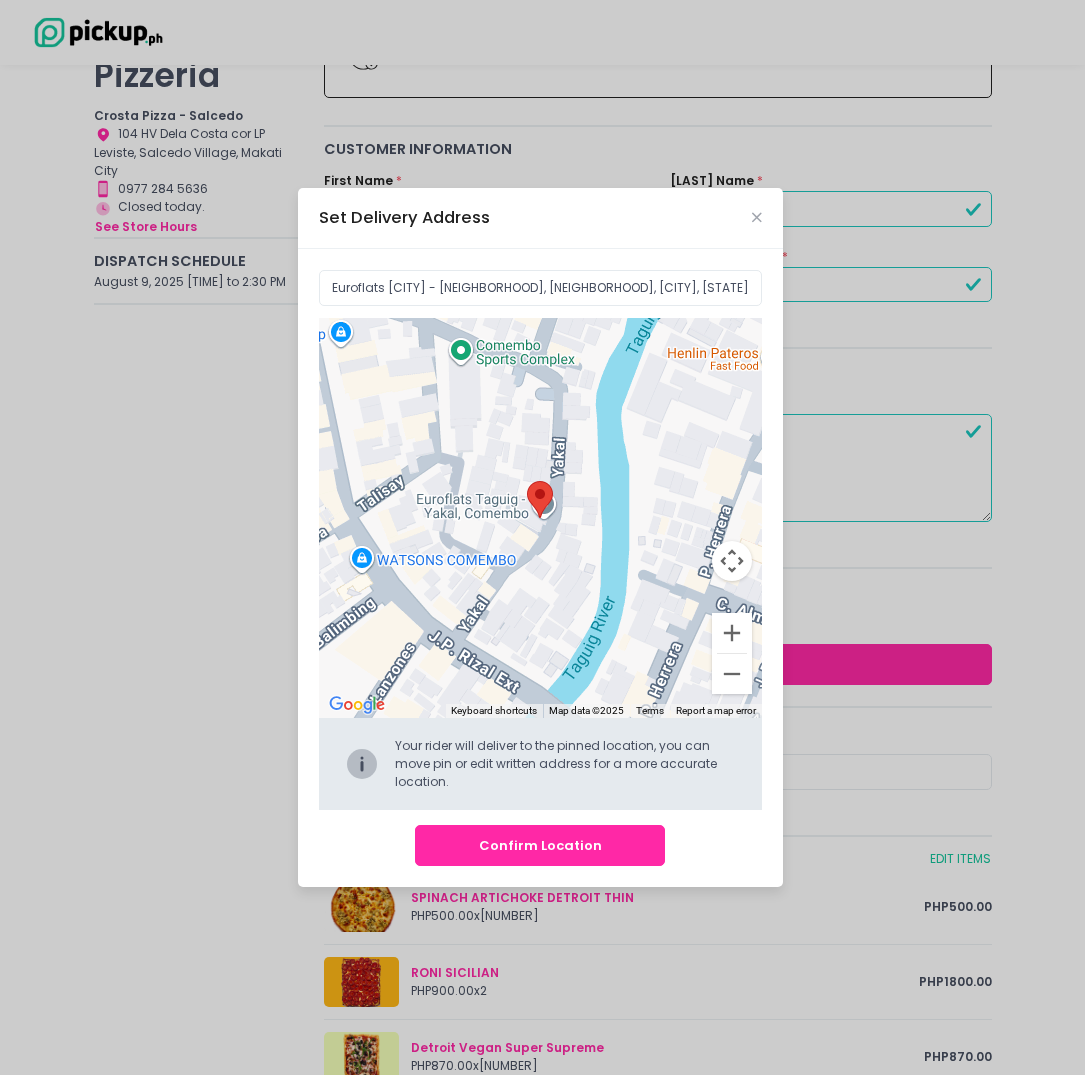 click on "Confirm Location" at bounding box center (540, 845) 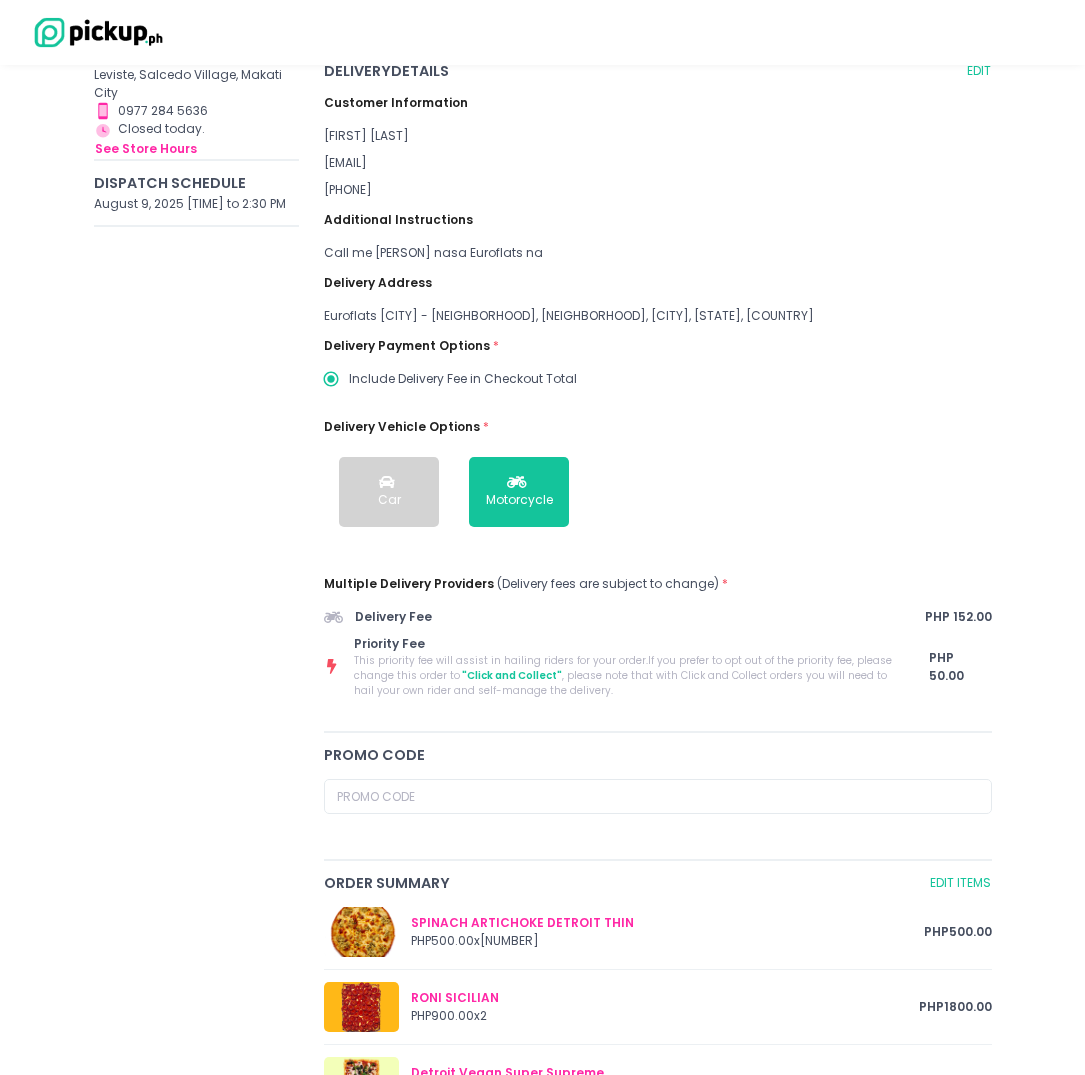 scroll, scrollTop: 400, scrollLeft: 0, axis: vertical 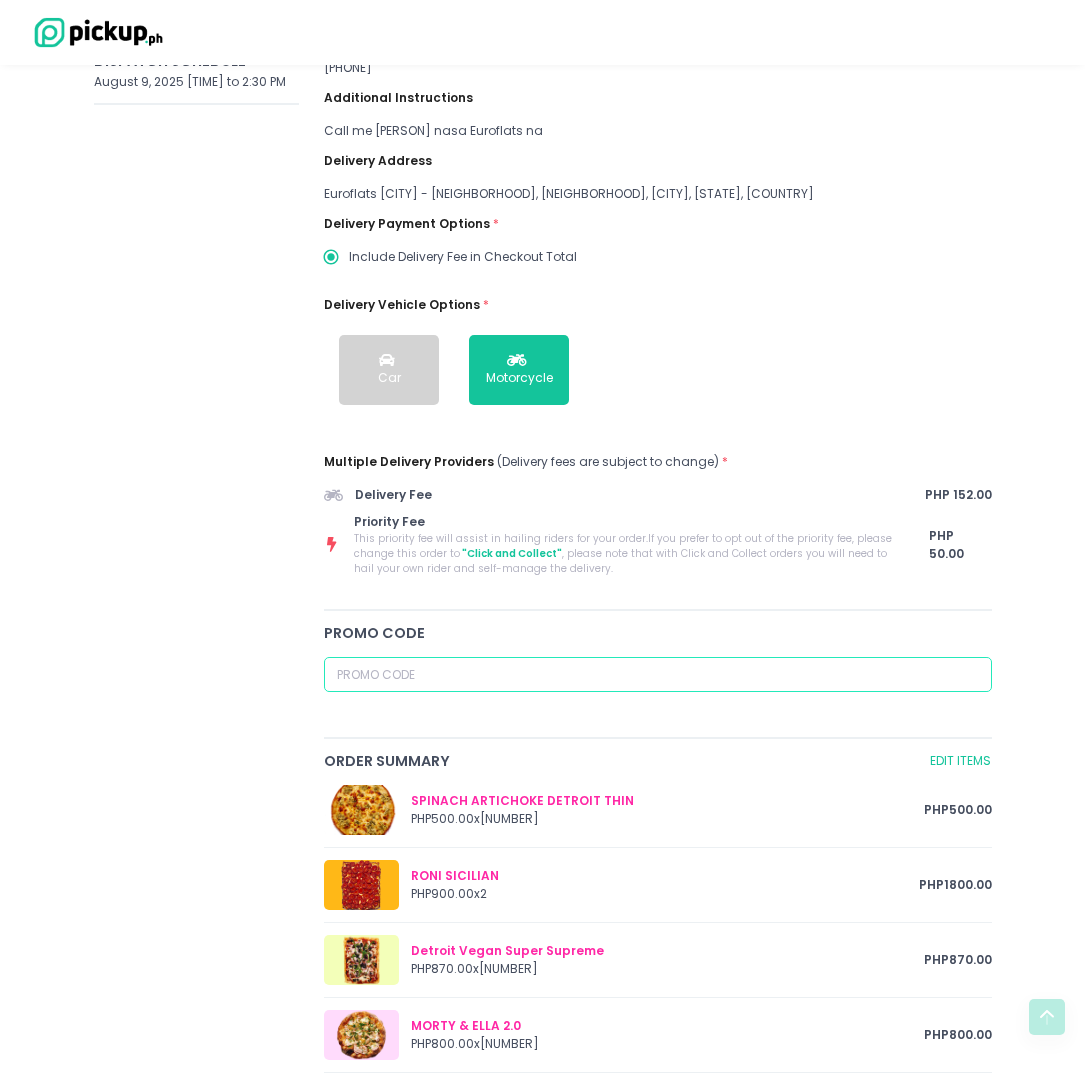 click at bounding box center (657, 675) 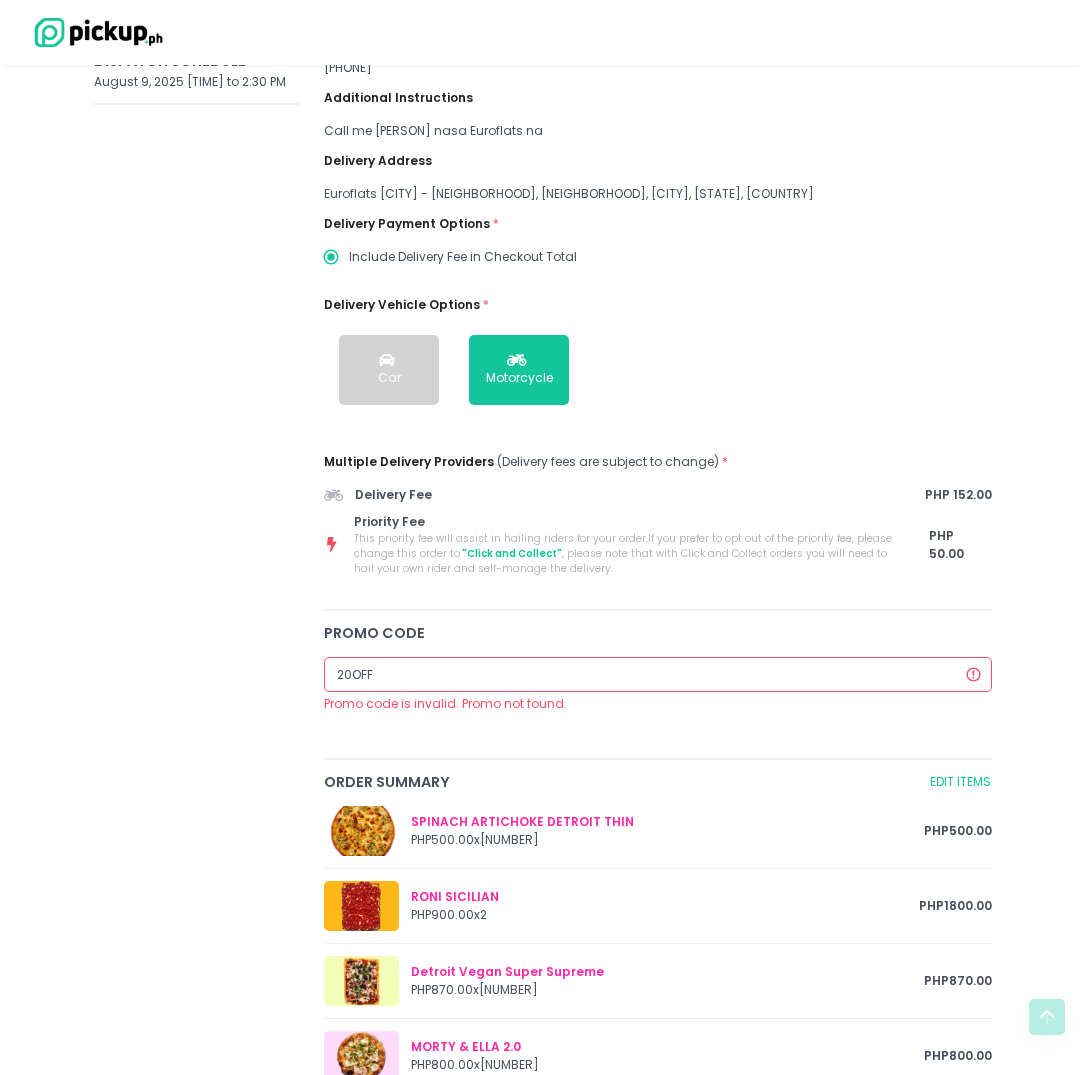 type on "20off" 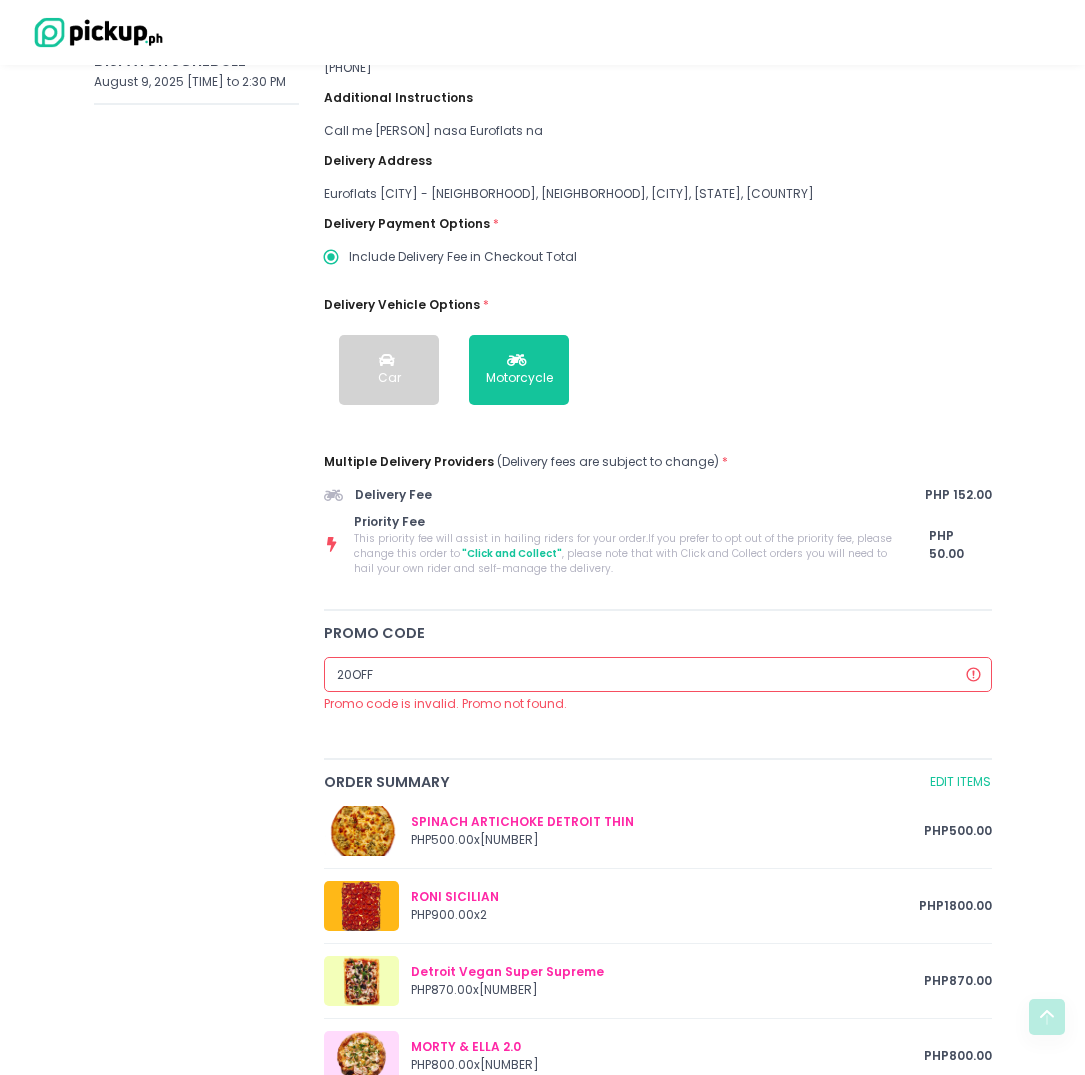 click on "Delivery Details EDIT Customer Information [FIRST] [LAST] [EMAIL] [PHONE] Additional Instructions Call me pag nasa Euroflats na Delivery Address Euroflats Taguig - Yakal, Comembo, Yakal, Comembo, Taguig, Metro Manila, Philippines Delivery Payment Options * Include Delivery Fee in Checkout Total Delivery Vehicle Options * Car Motorcycle Multiple Delivery Providers (Delivery fees are subject to change) * Delivery Fee PHP [PRICE] Priority Fee This priority fee will assist in hailing riders for your order. If you prefer to opt out of the priority fee, please change this order to "Click and Collect" , please note that with Click and Collect orders you will need to hail your own rider and self-manage the delivery. PHP [PRICE] Promo code Promo code is invalid. Promo not found. Order Summary Edit Items SPINACH ARTICHOKE DETROIT THIN PHP [PRICE] x 1 PHP [PRICE] RONI SICILIAN" at bounding box center (658, 789) 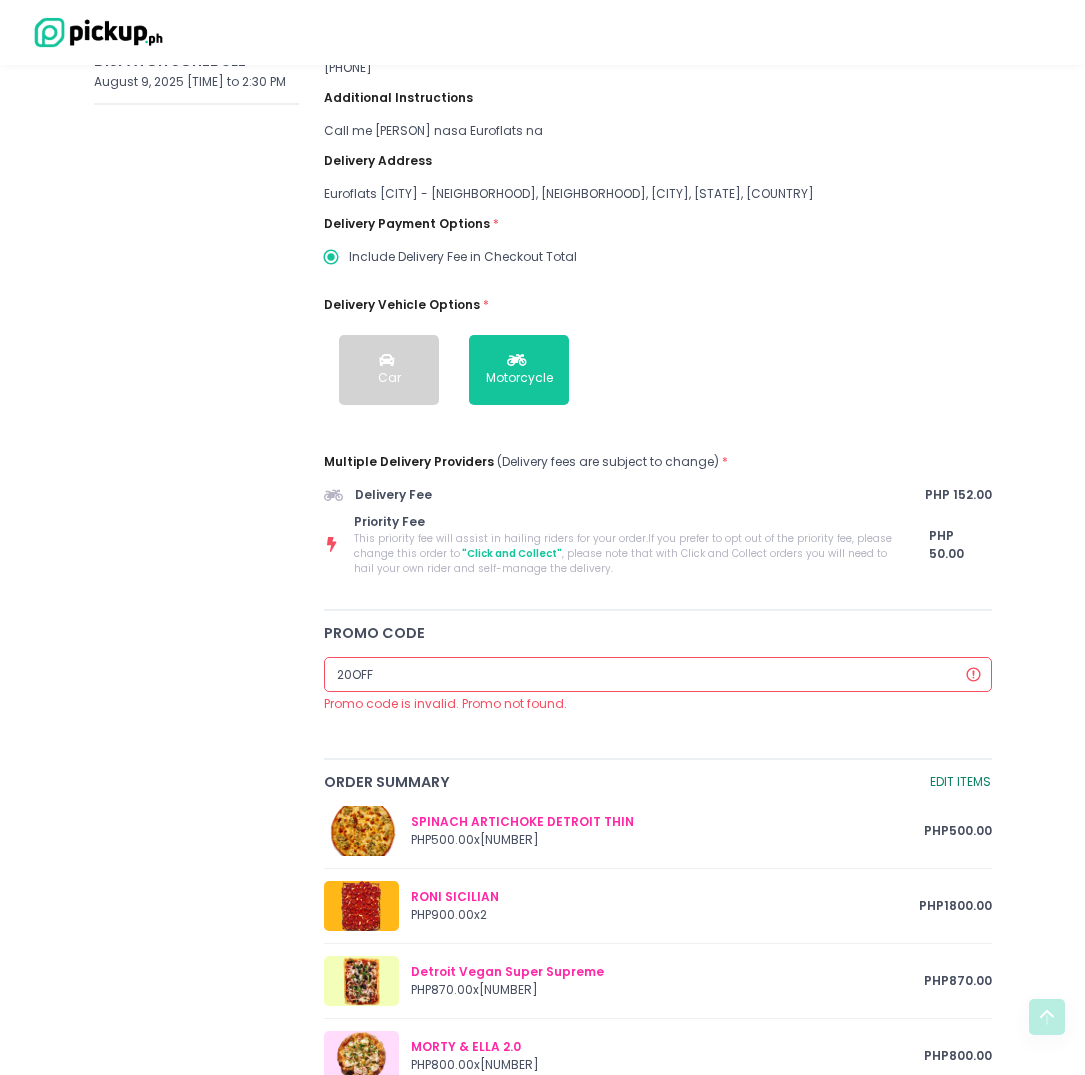 click on "Edit Items" at bounding box center (960, 783) 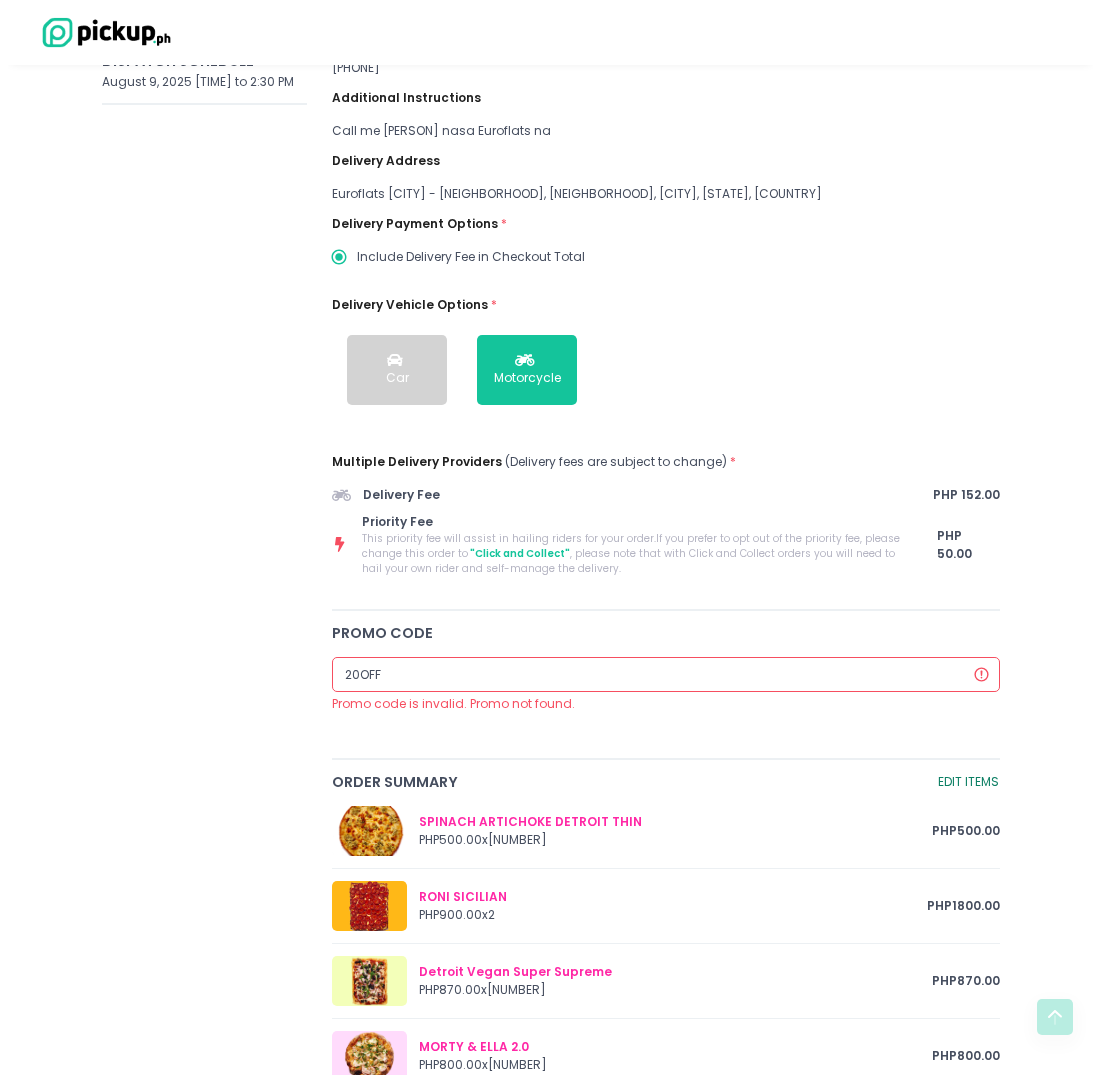 scroll, scrollTop: 0, scrollLeft: 0, axis: both 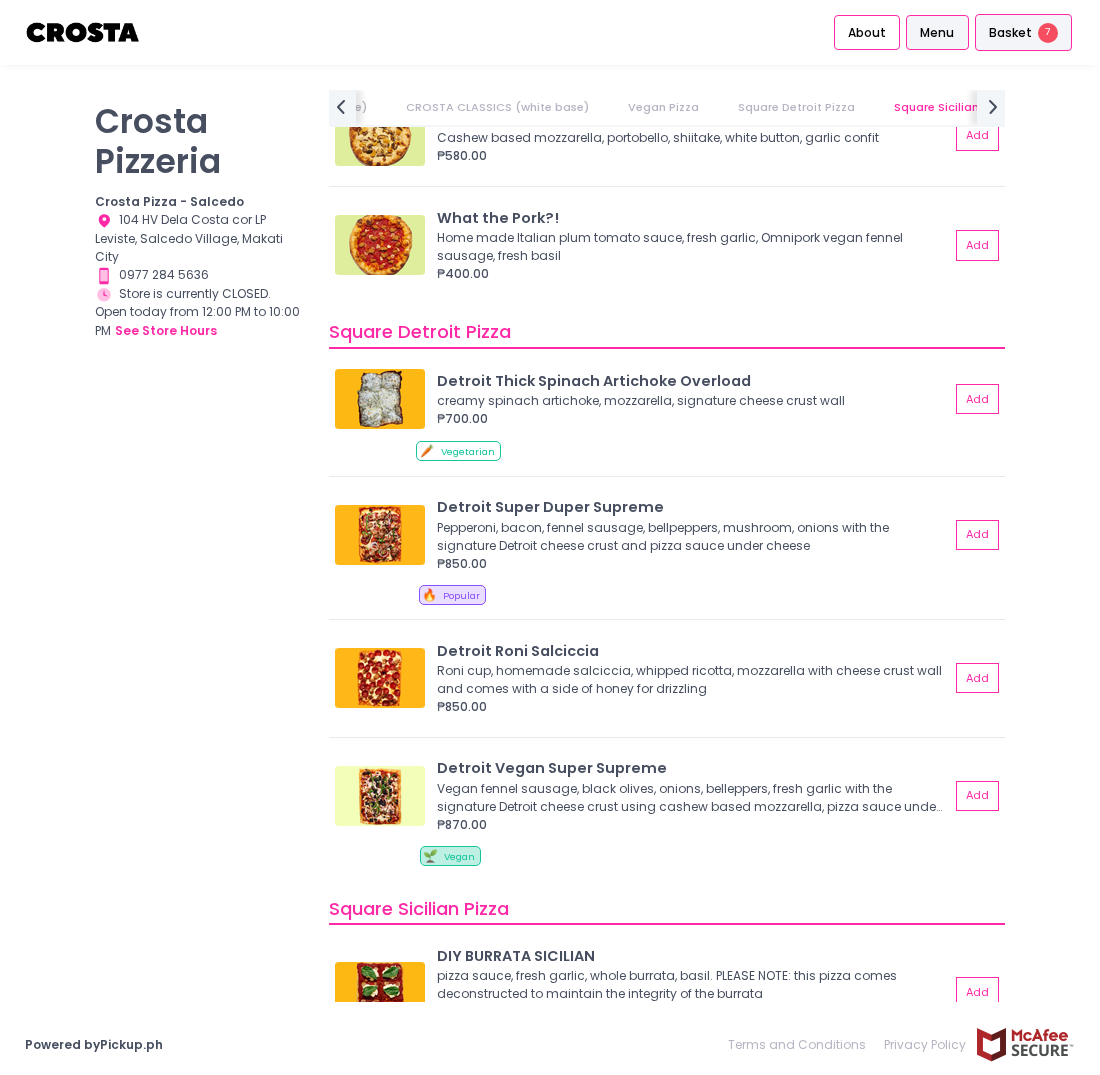 click on "Basket" at bounding box center (1010, 33) 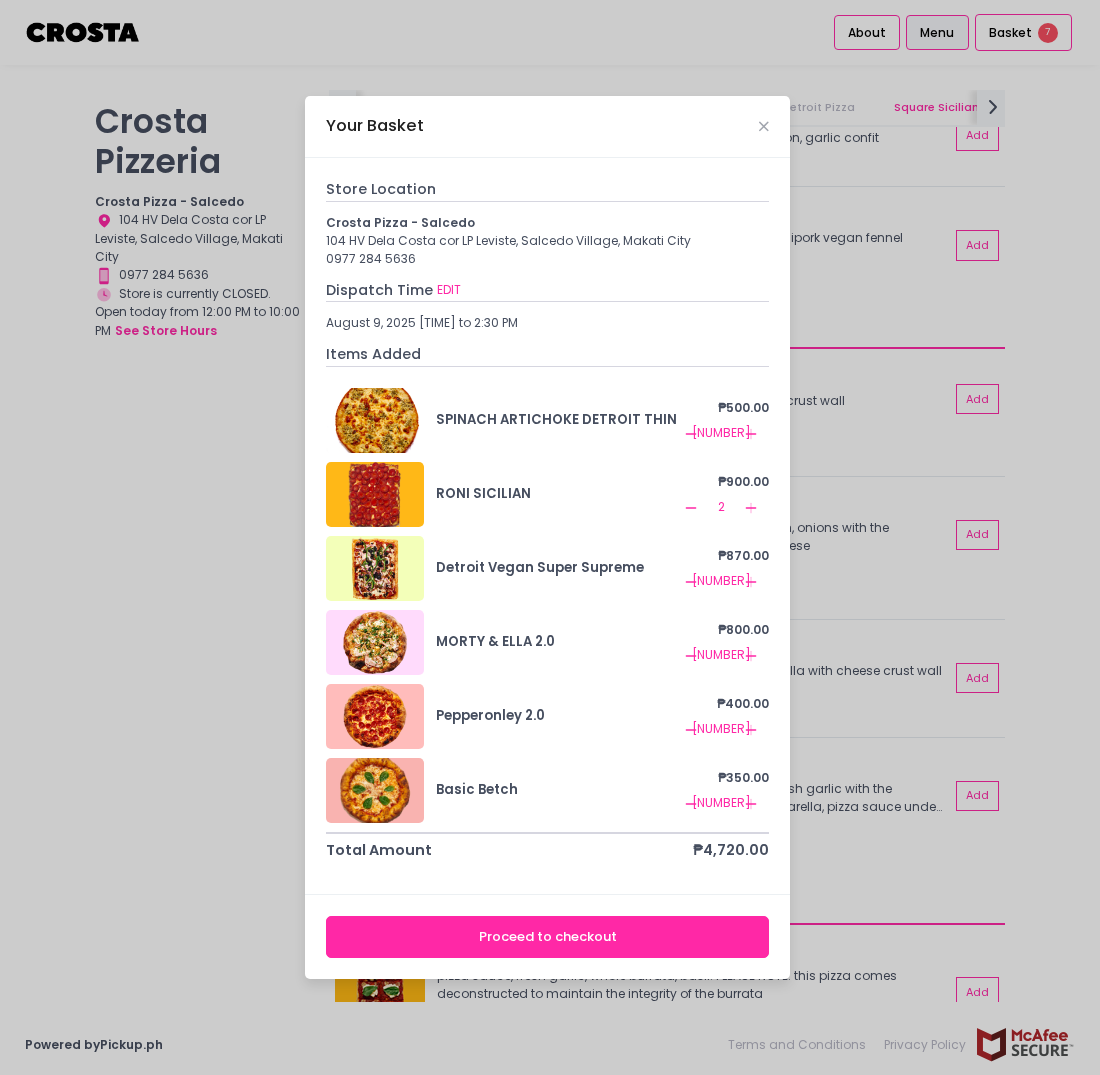 click on "Remove Created with Sketch." 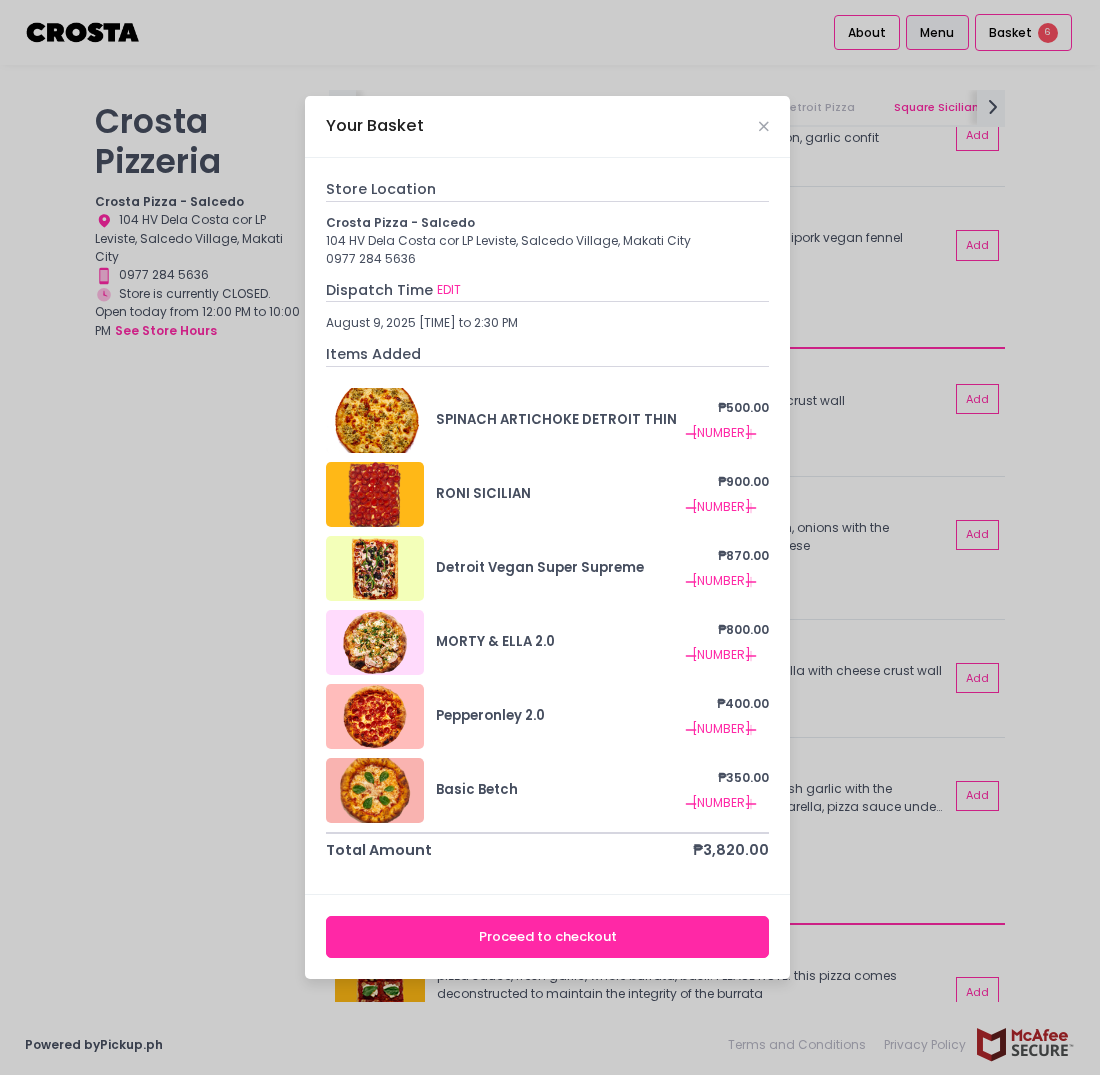 click on "Remove Created with Sketch." 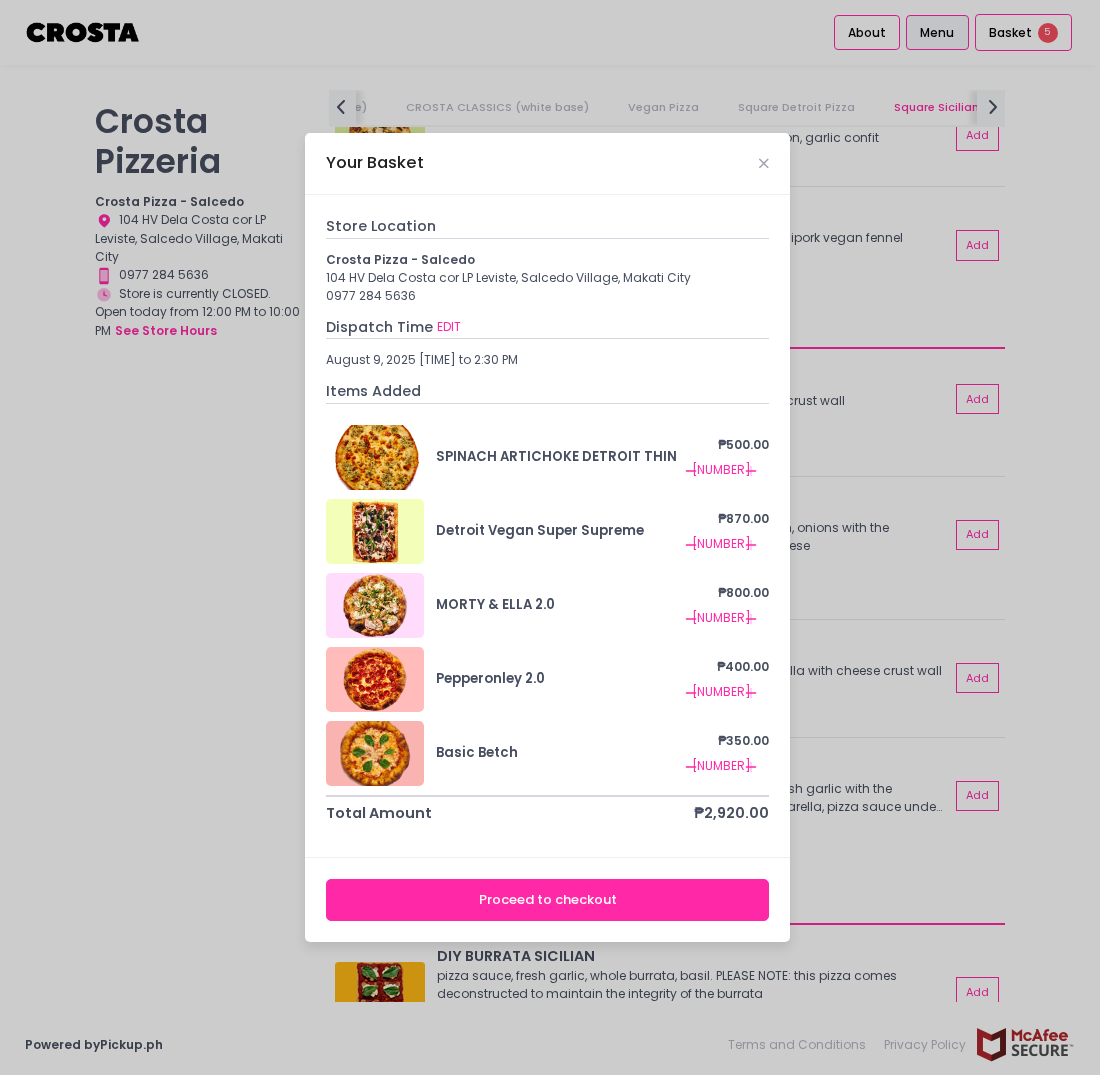 click on "Your Basket" at bounding box center [547, 164] 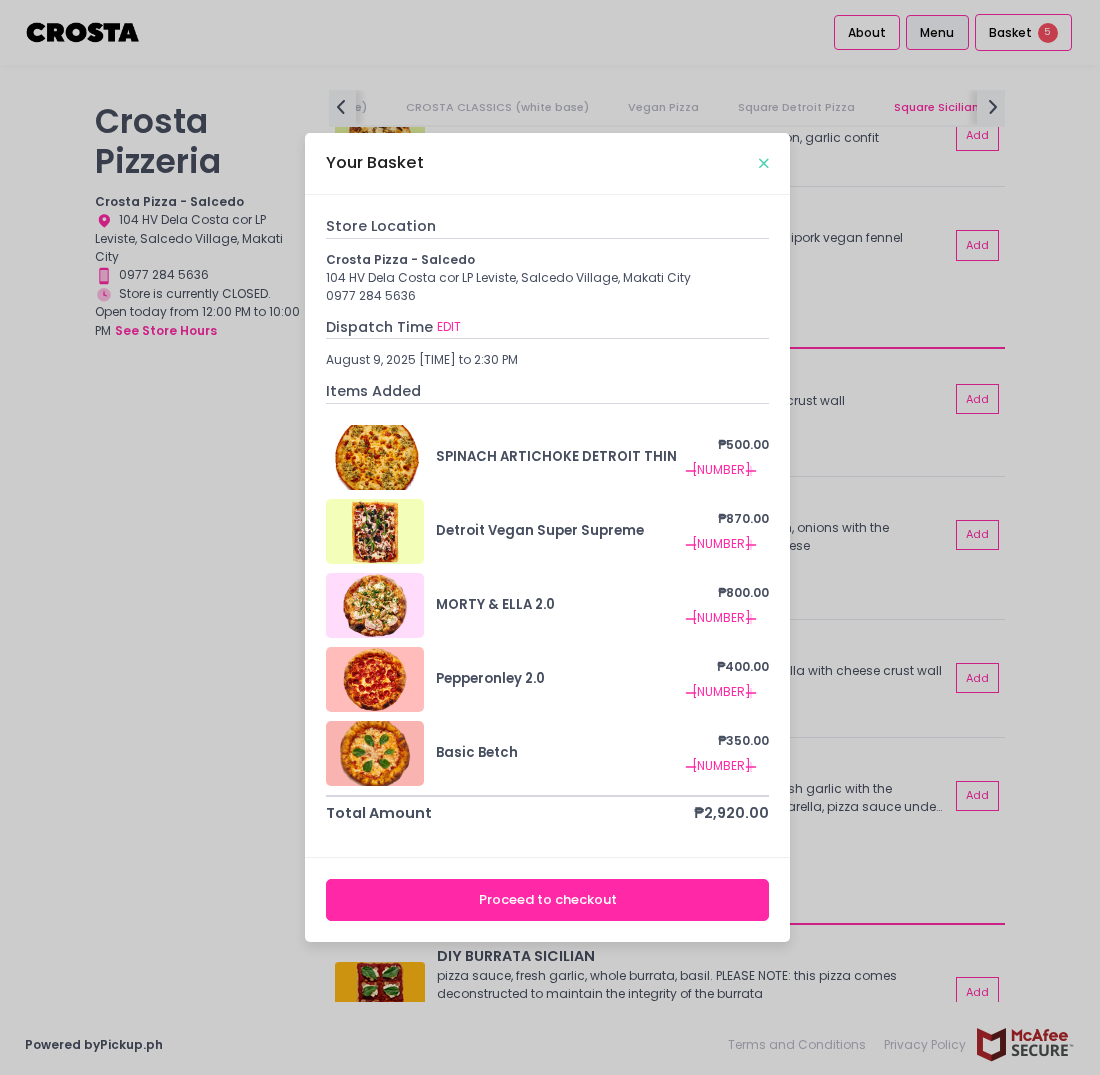 click at bounding box center (764, 163) 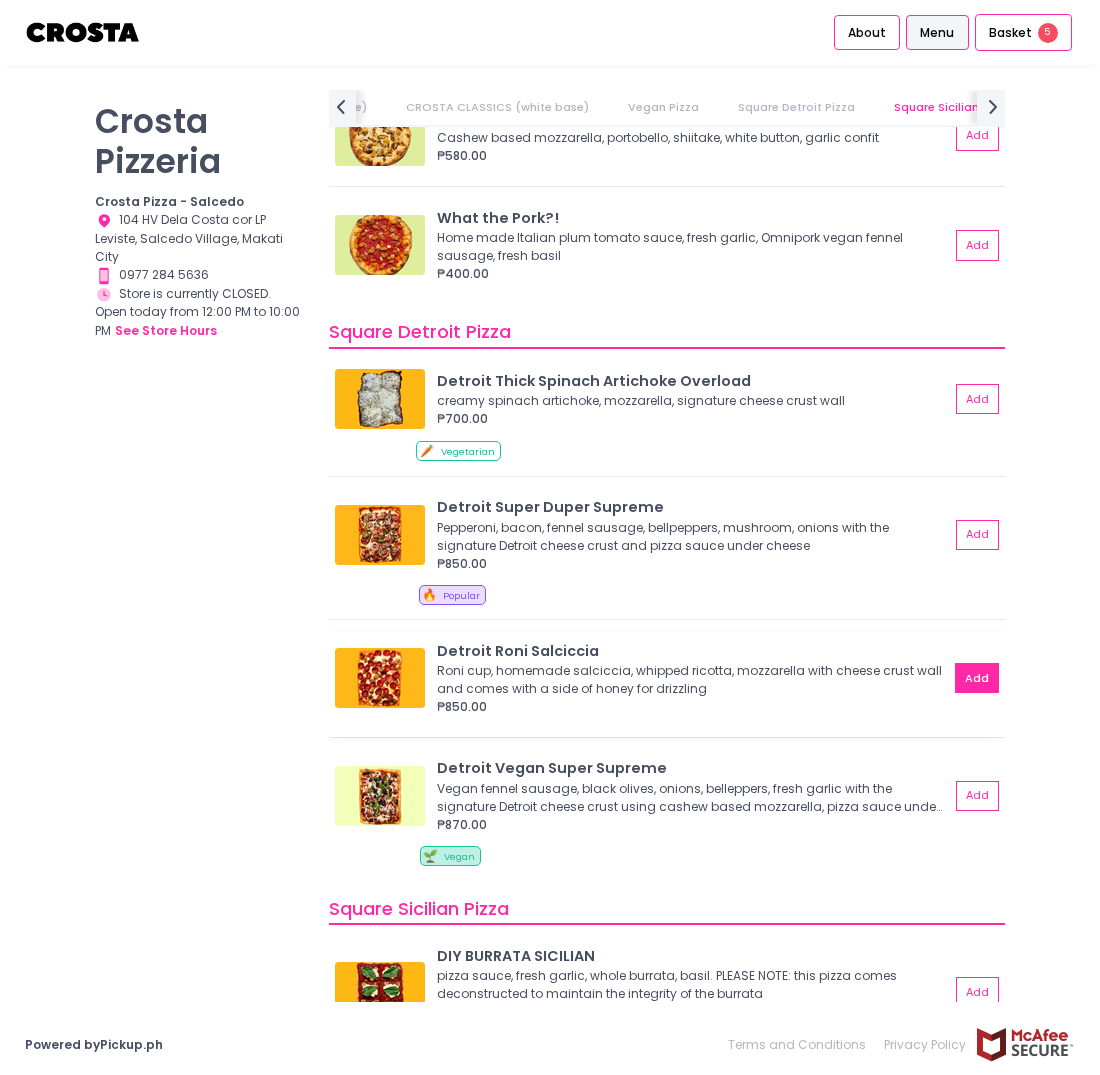 click on "Add" at bounding box center (977, 678) 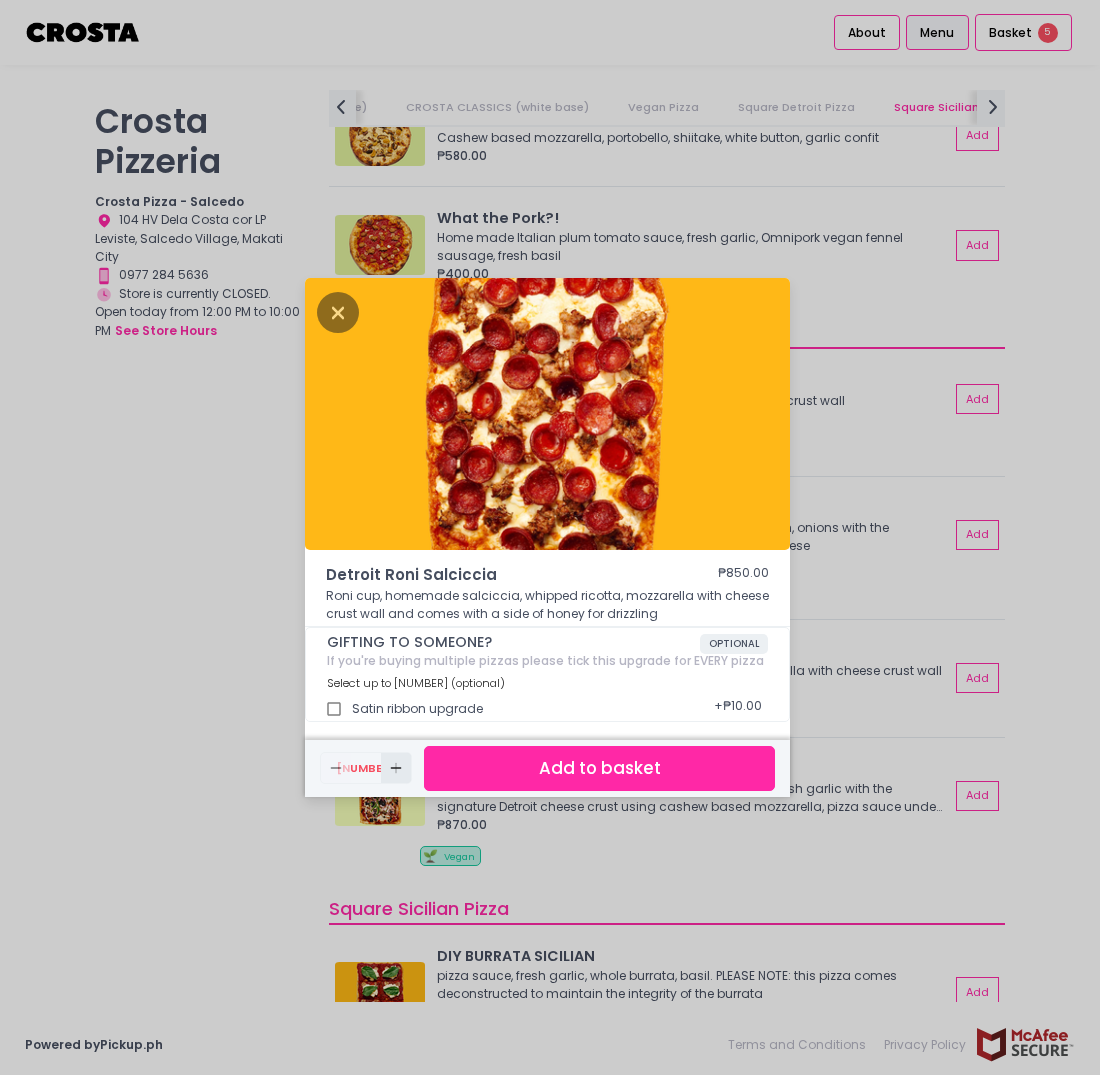 click on "Add Created with Sketch." 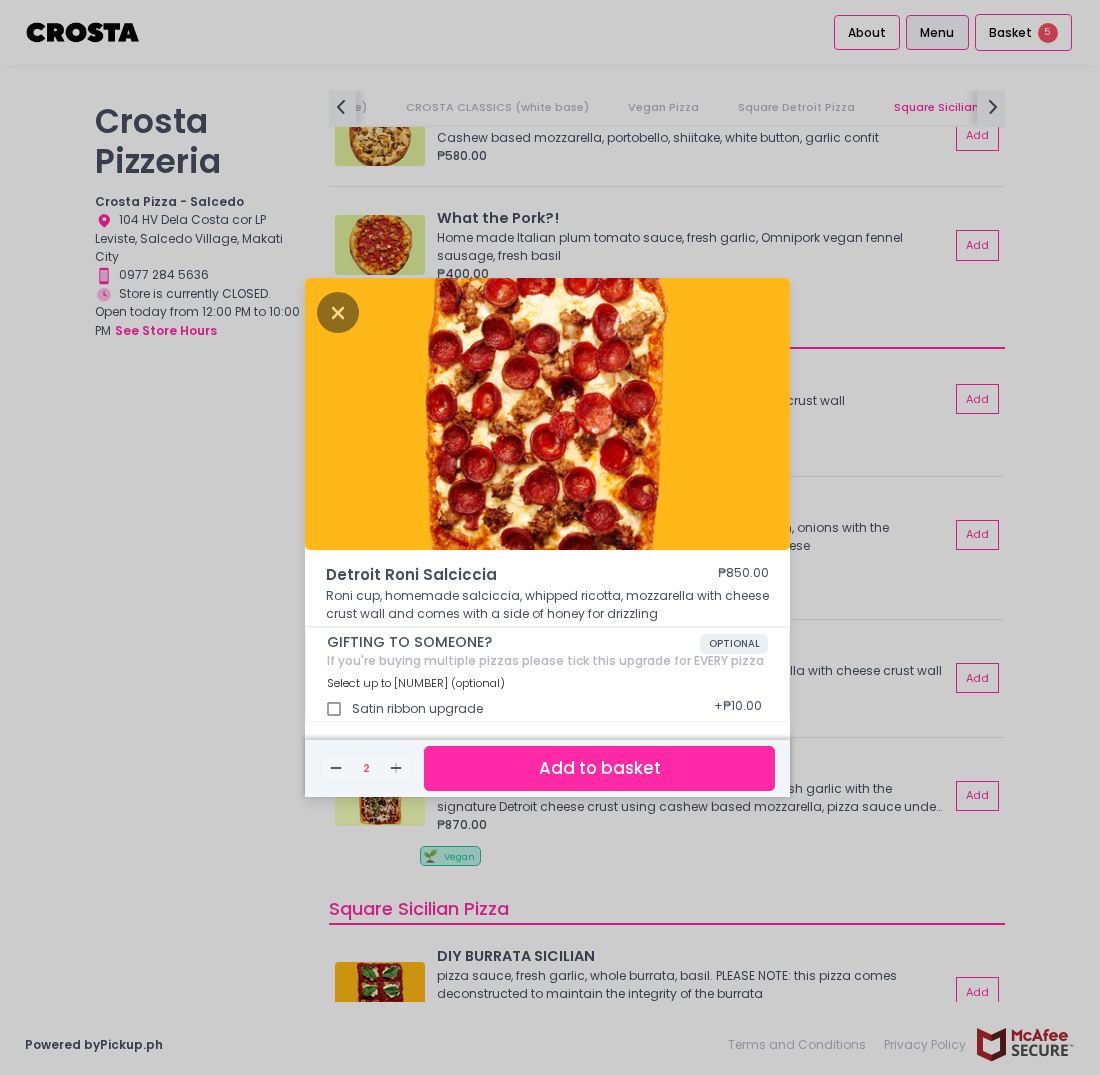 click on "Add to basket" at bounding box center [599, 768] 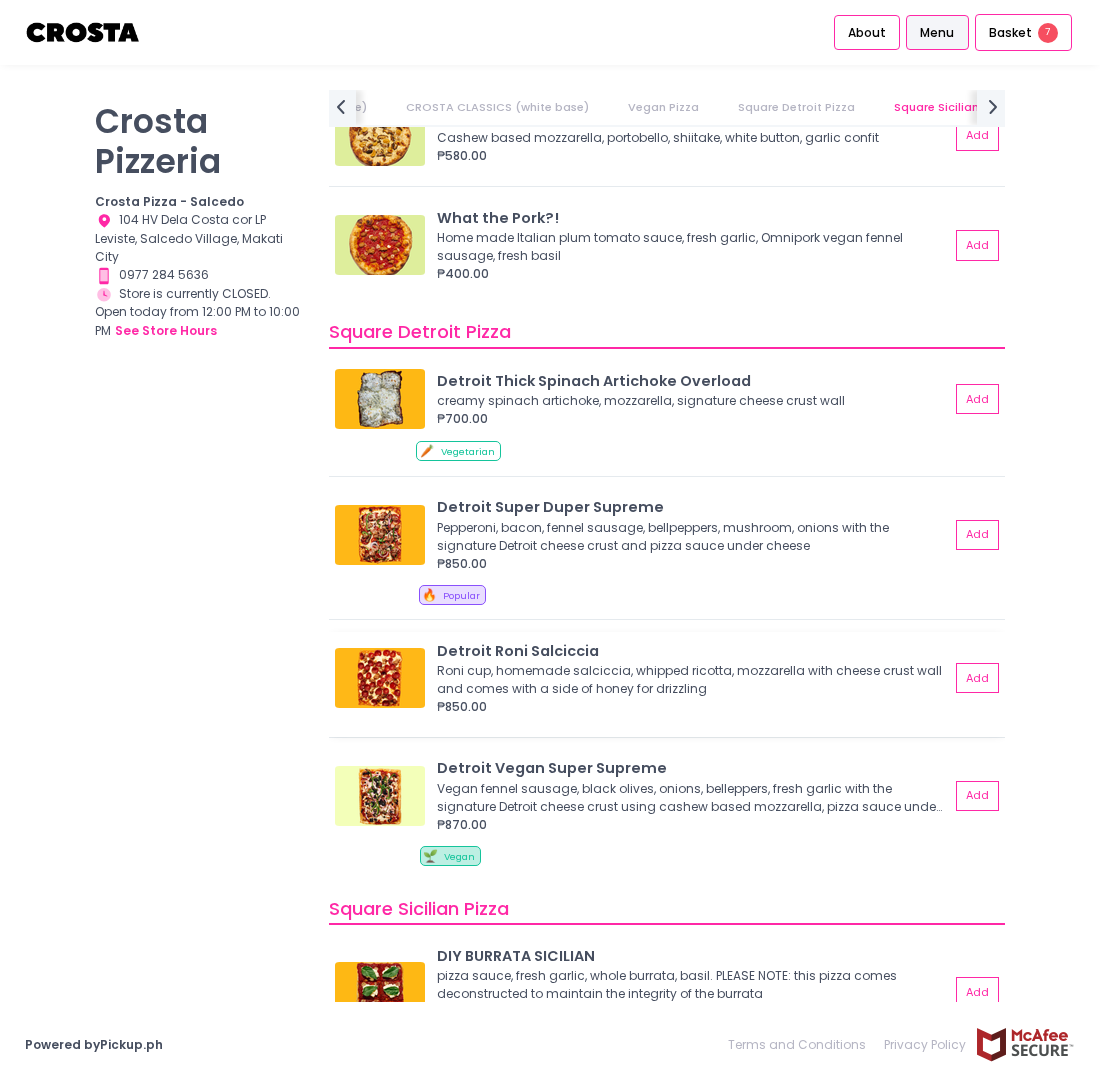 click on "Detroit Roni Salciccia Roni cup, homemade salciccia, whipped ricotta, mozzarella with cheese crust wall and comes with a side of honey for drizzling  ₱850.00     Add" at bounding box center (667, 684) 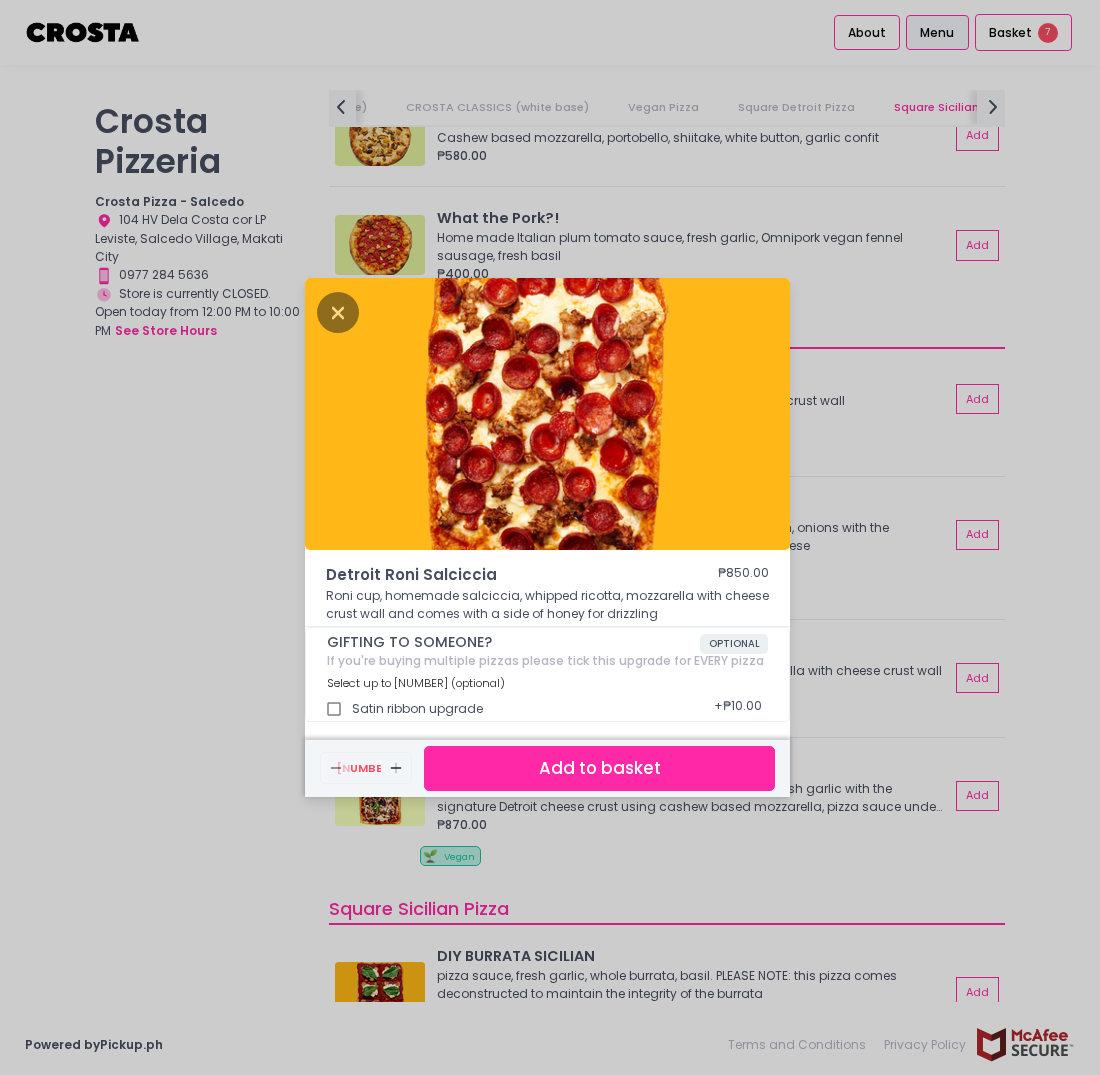 scroll, scrollTop: 5, scrollLeft: 0, axis: vertical 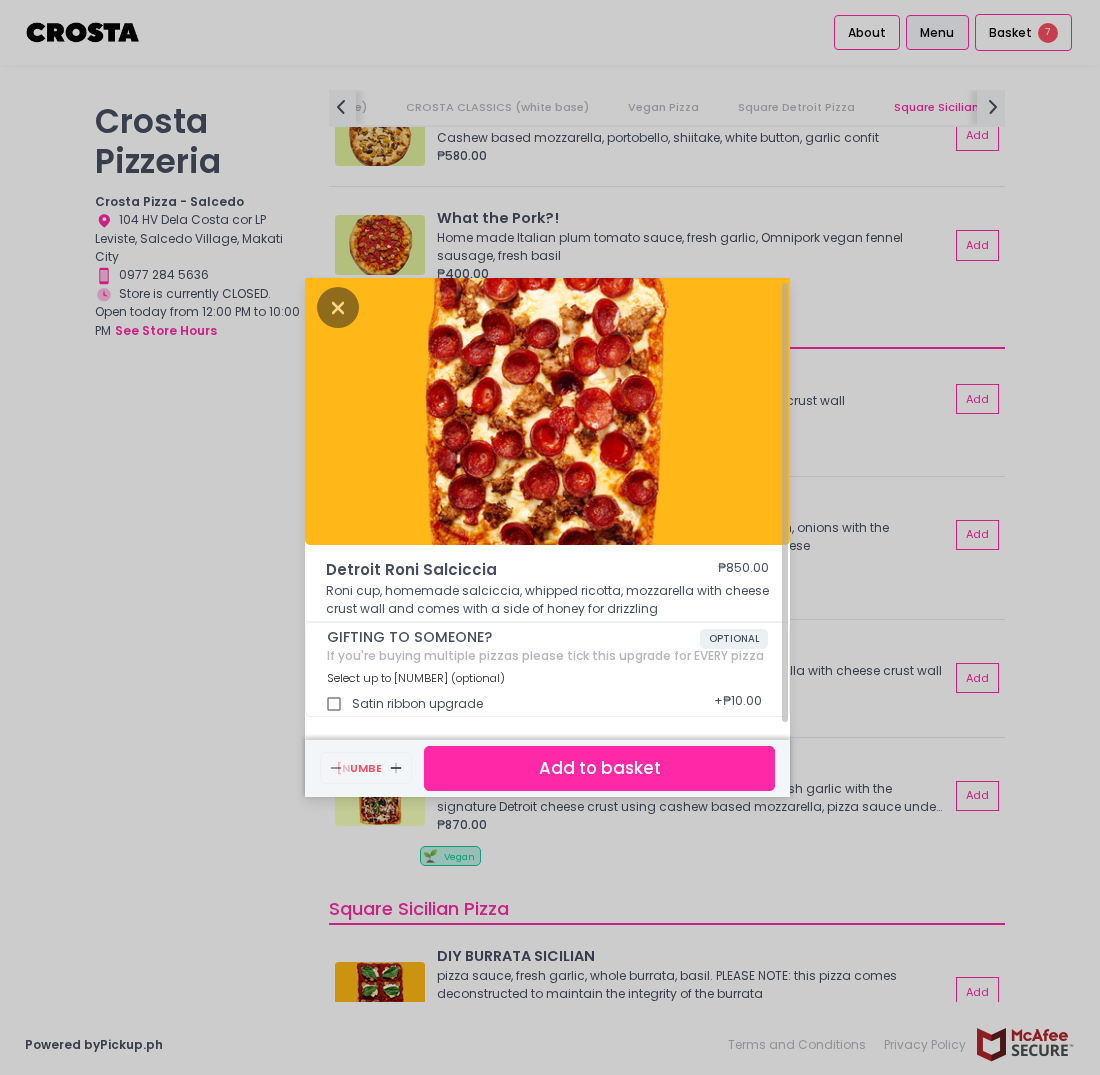 click on "Detroit Roni Salciccia   ₱850.00 Roni cup, homemade salciccia, whipped ricotta, mozzarella with cheese crust wall and comes with a side of honey for drizzling  GIFTING TO SOMEONE? OPTIONAL If you're buying multiple pizzas please tick this upgrade for EVERY pizza  Select up to    1 (optional) Satin ribbon upgrade    +  ₱10.00 Remove Created with Sketch. 1 Add Created with Sketch. Add to basket" at bounding box center [550, 537] 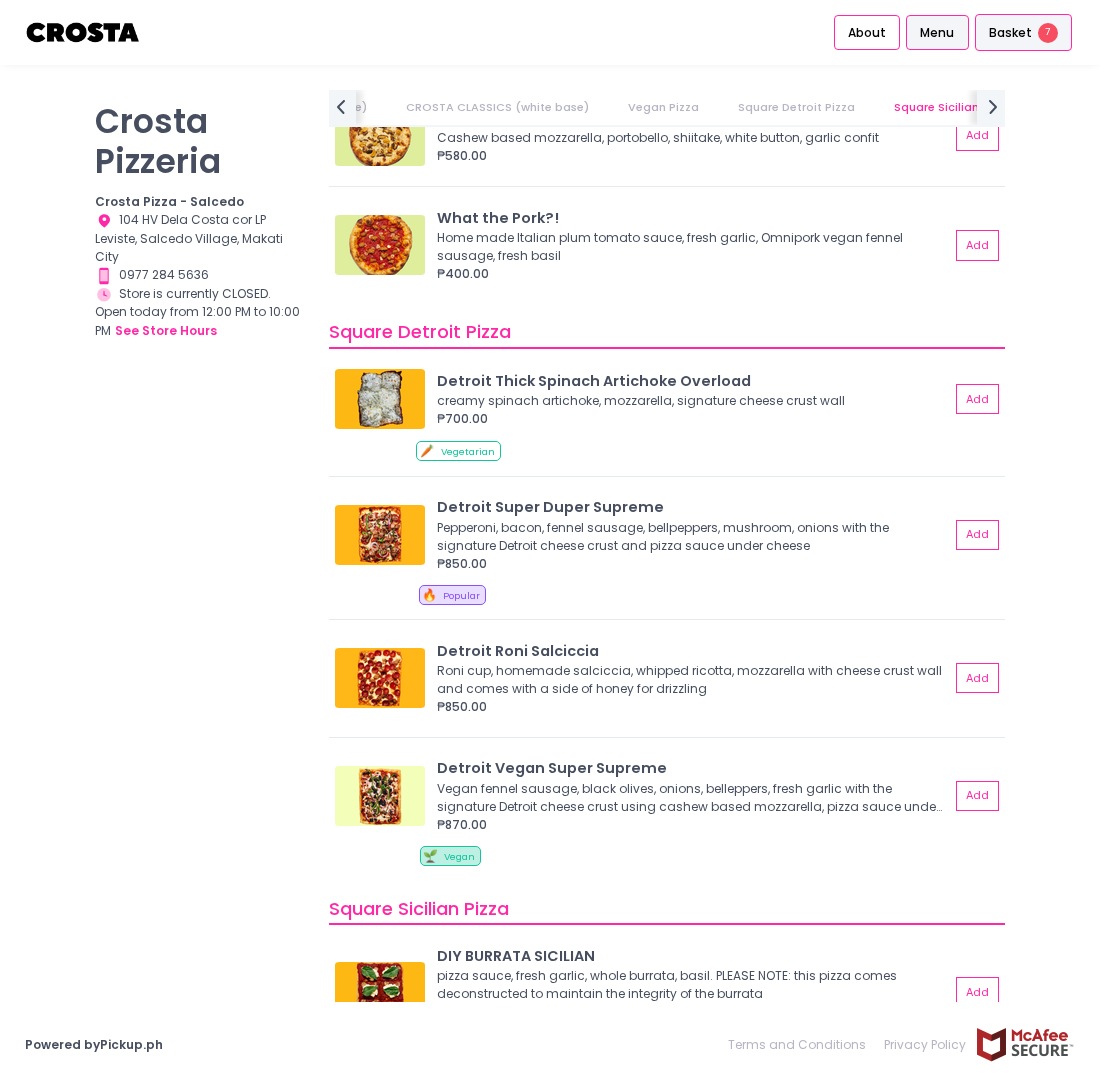 click on "Basket" at bounding box center [1010, 33] 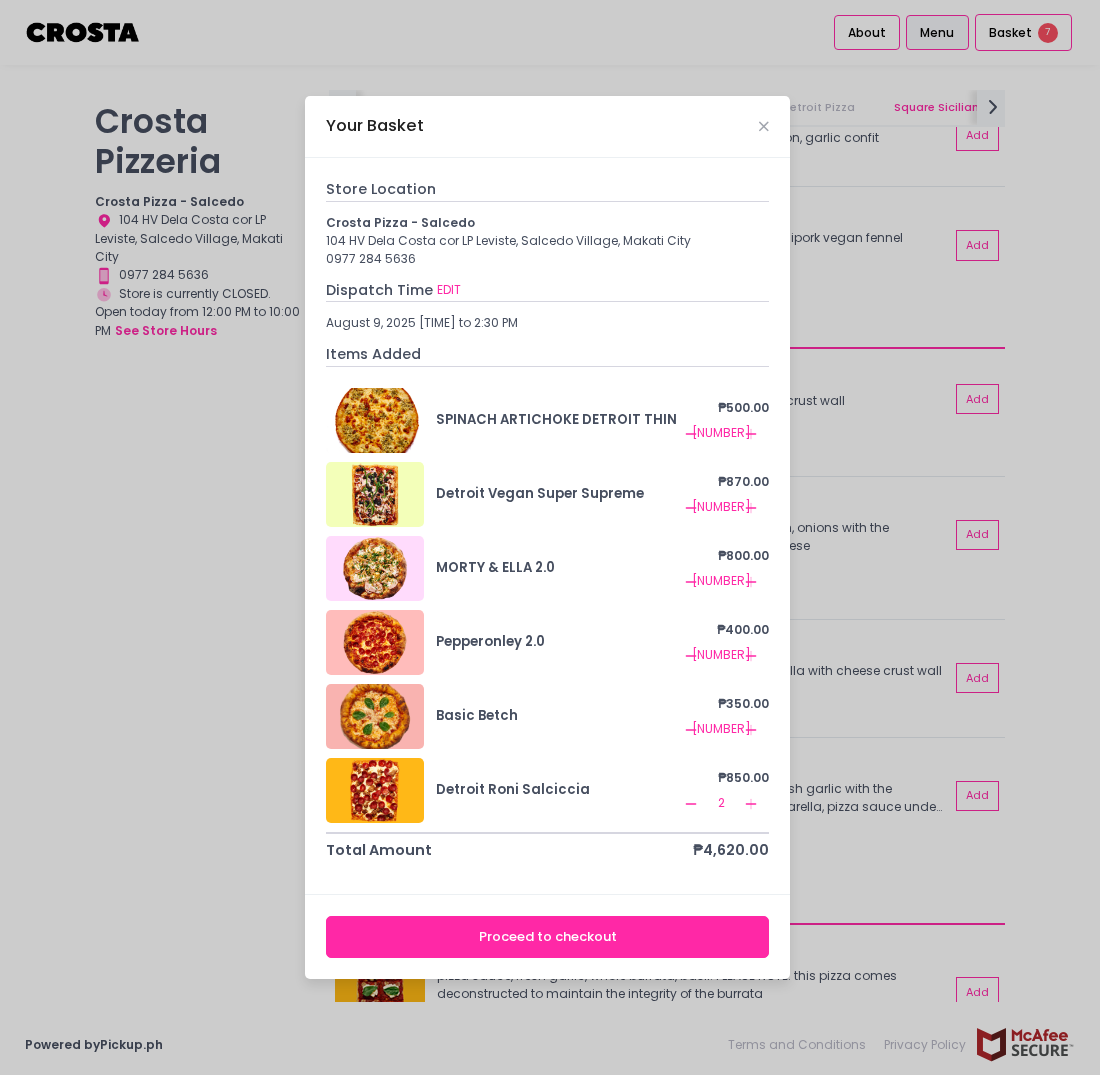 click on "Add Created with Sketch." 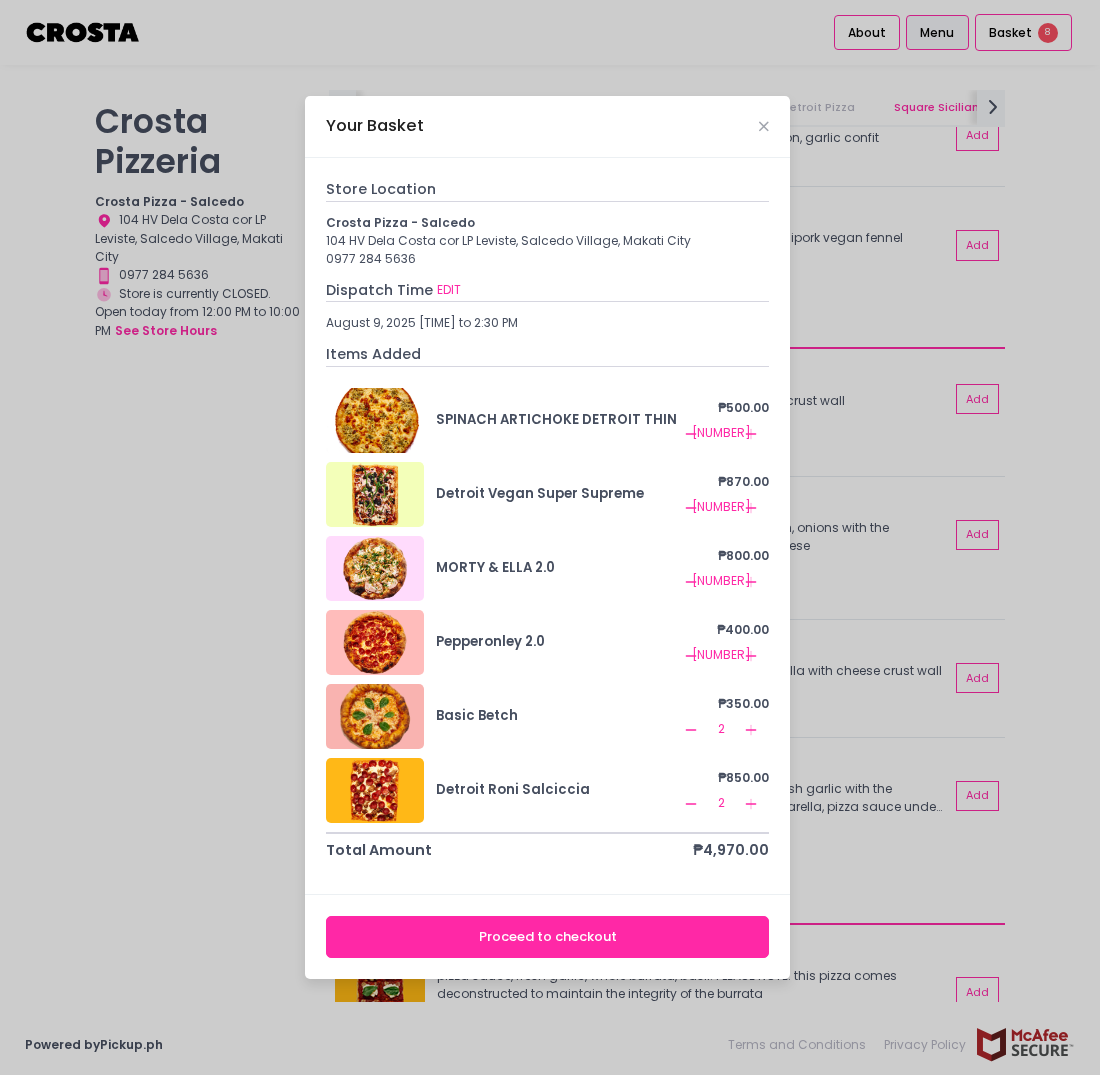 click on "Remove Created with Sketch." 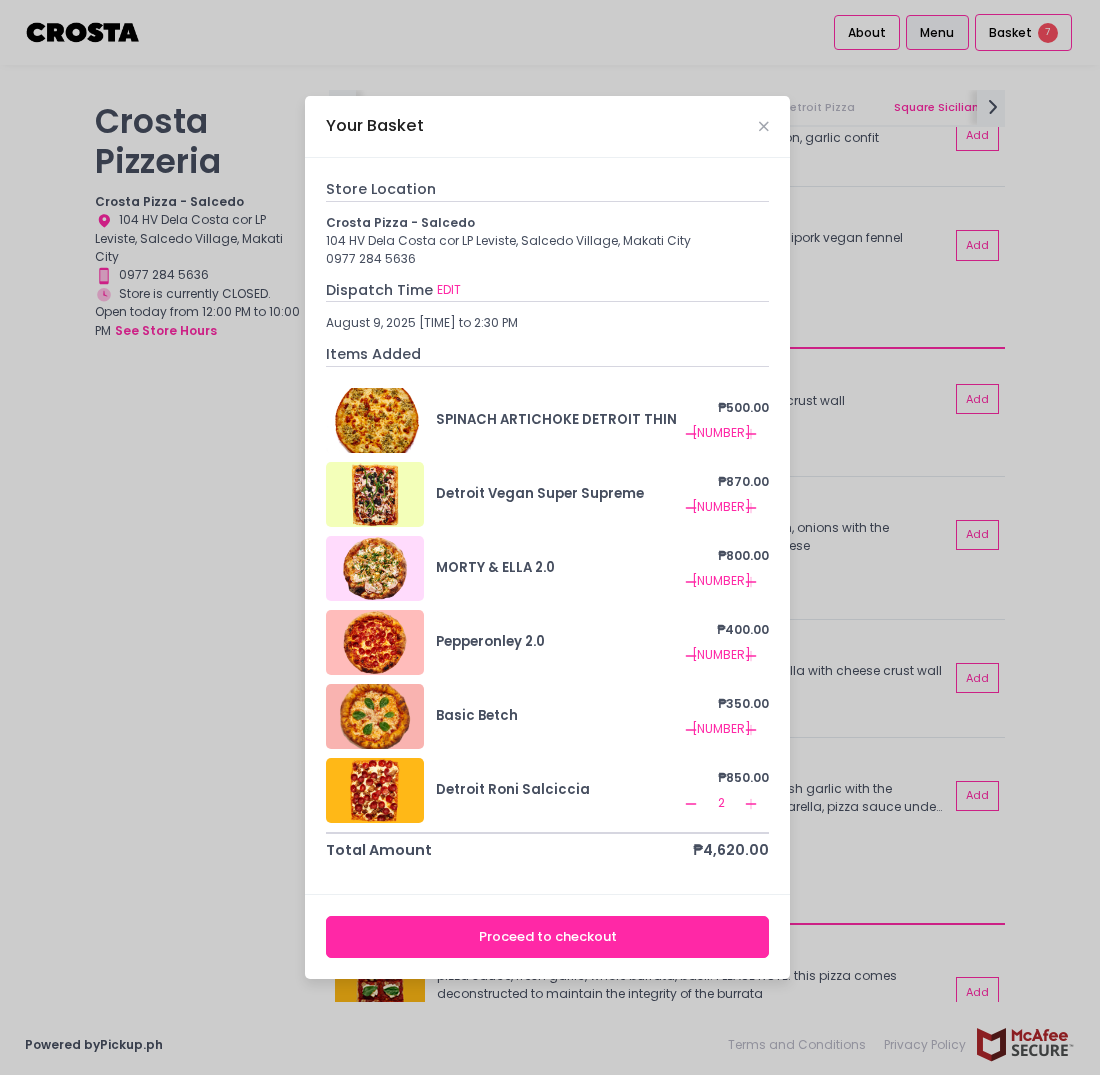click on "Your Basket" at bounding box center [547, 127] 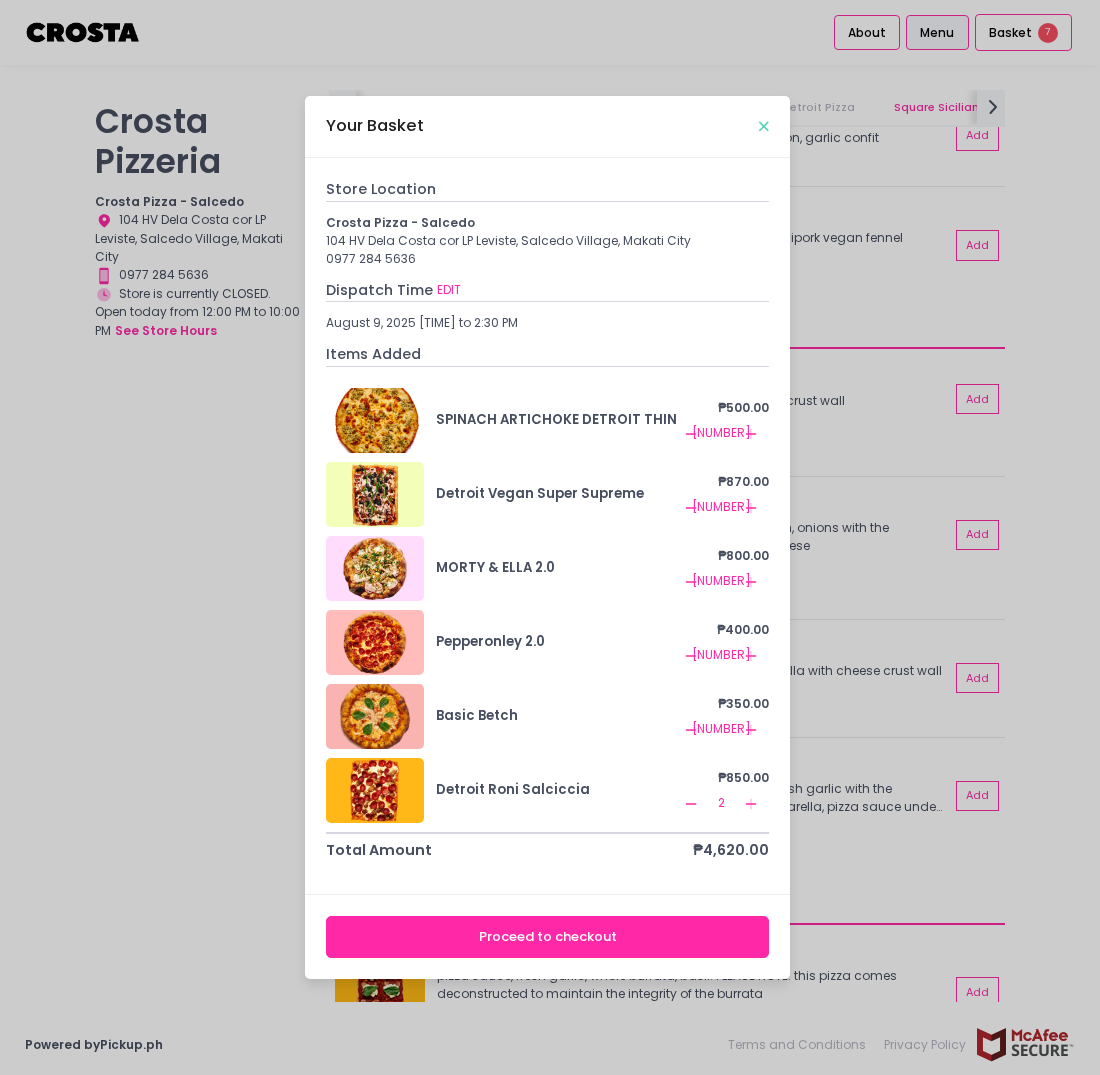 click at bounding box center (764, 126) 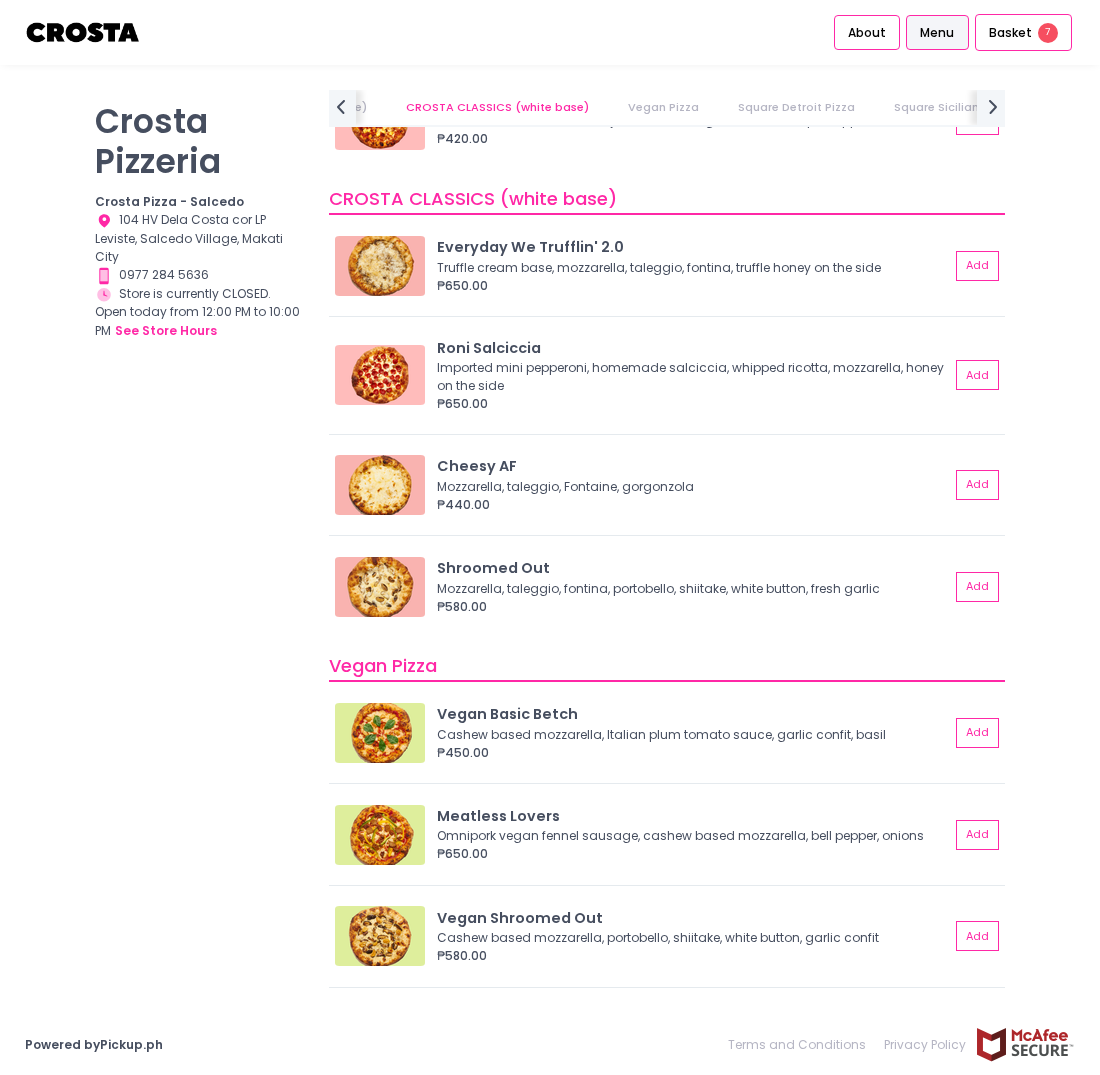 scroll, scrollTop: 1300, scrollLeft: 0, axis: vertical 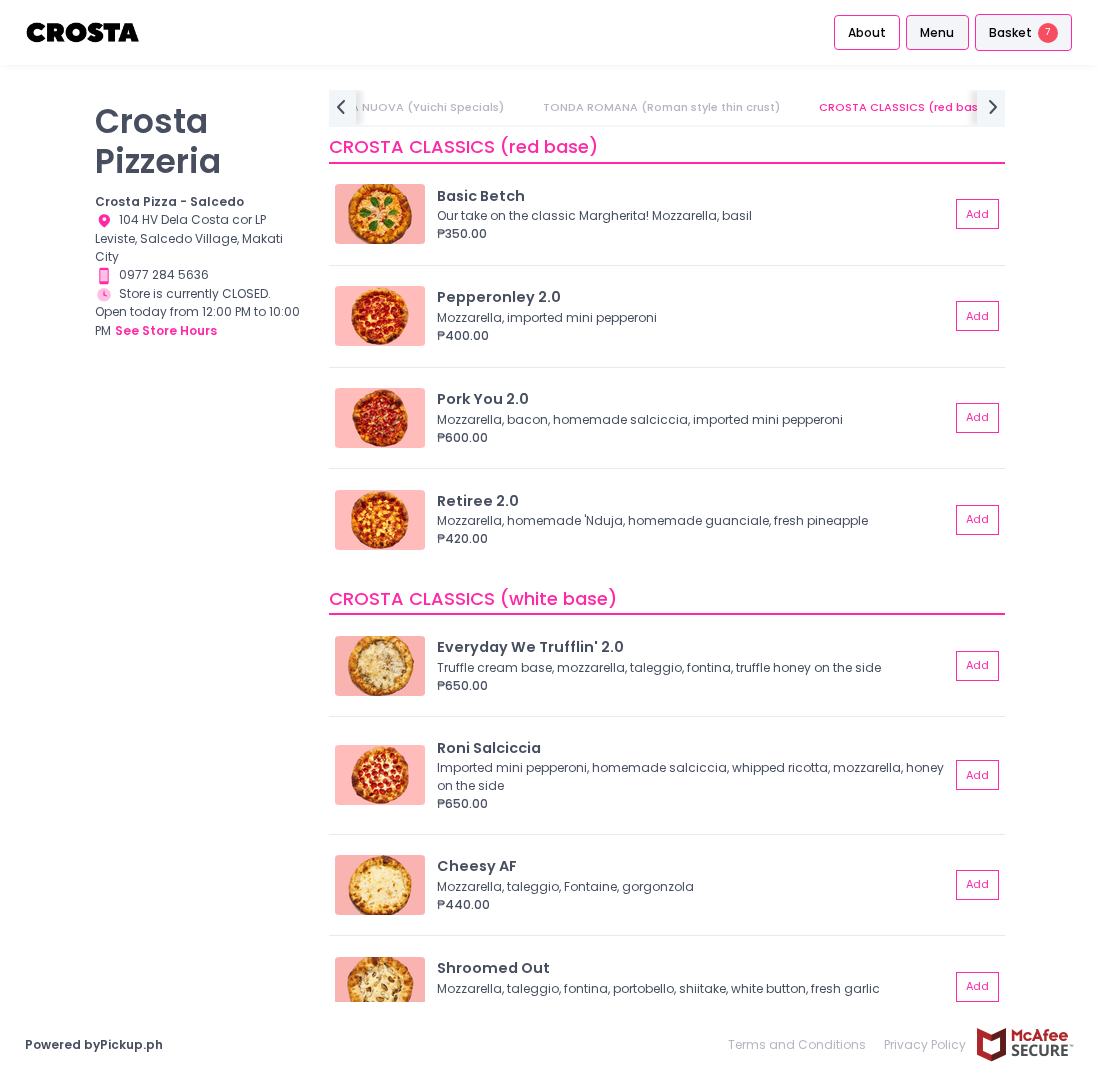 click on "Basket 7" at bounding box center (1023, 33) 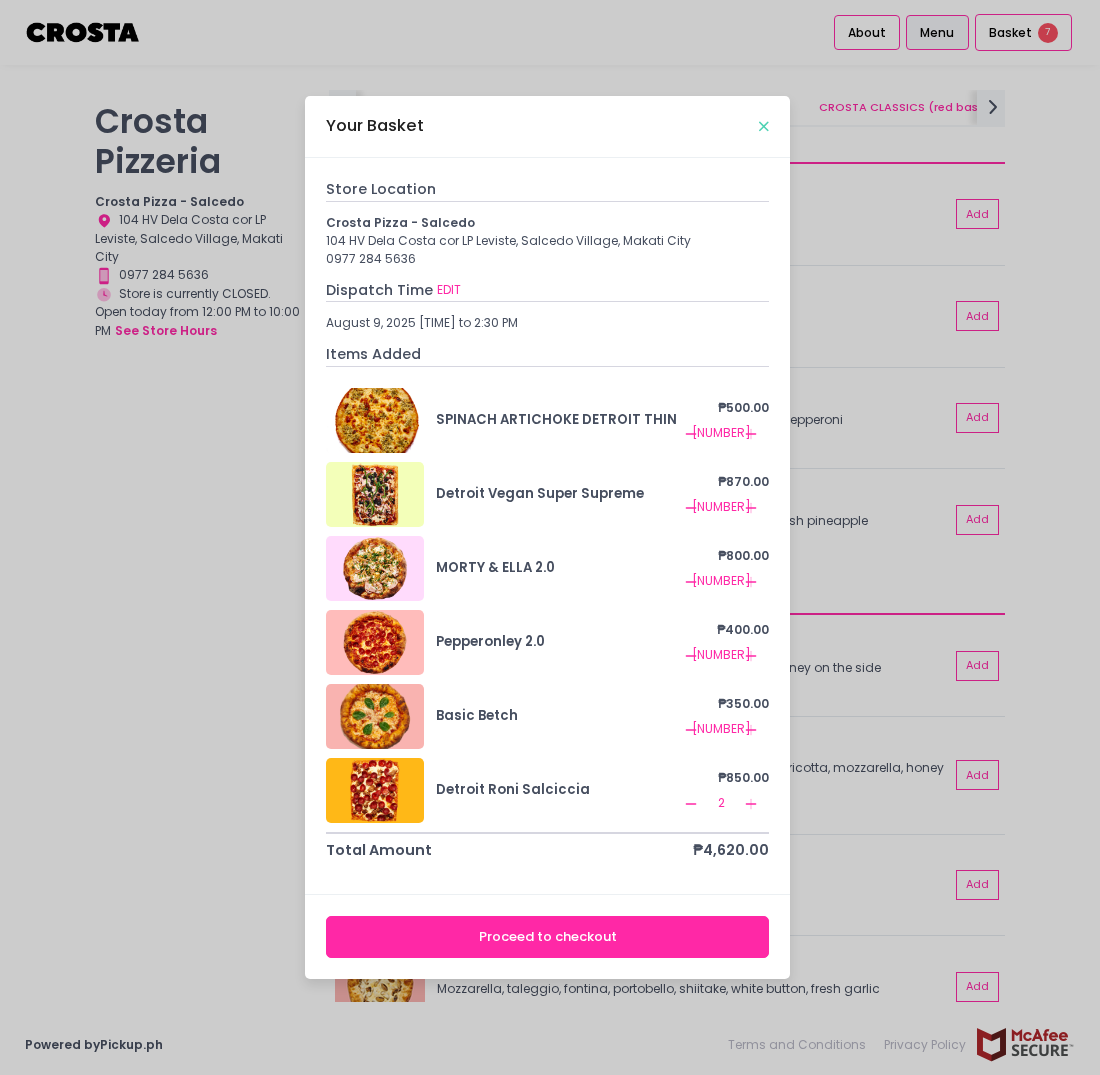 click at bounding box center [764, 126] 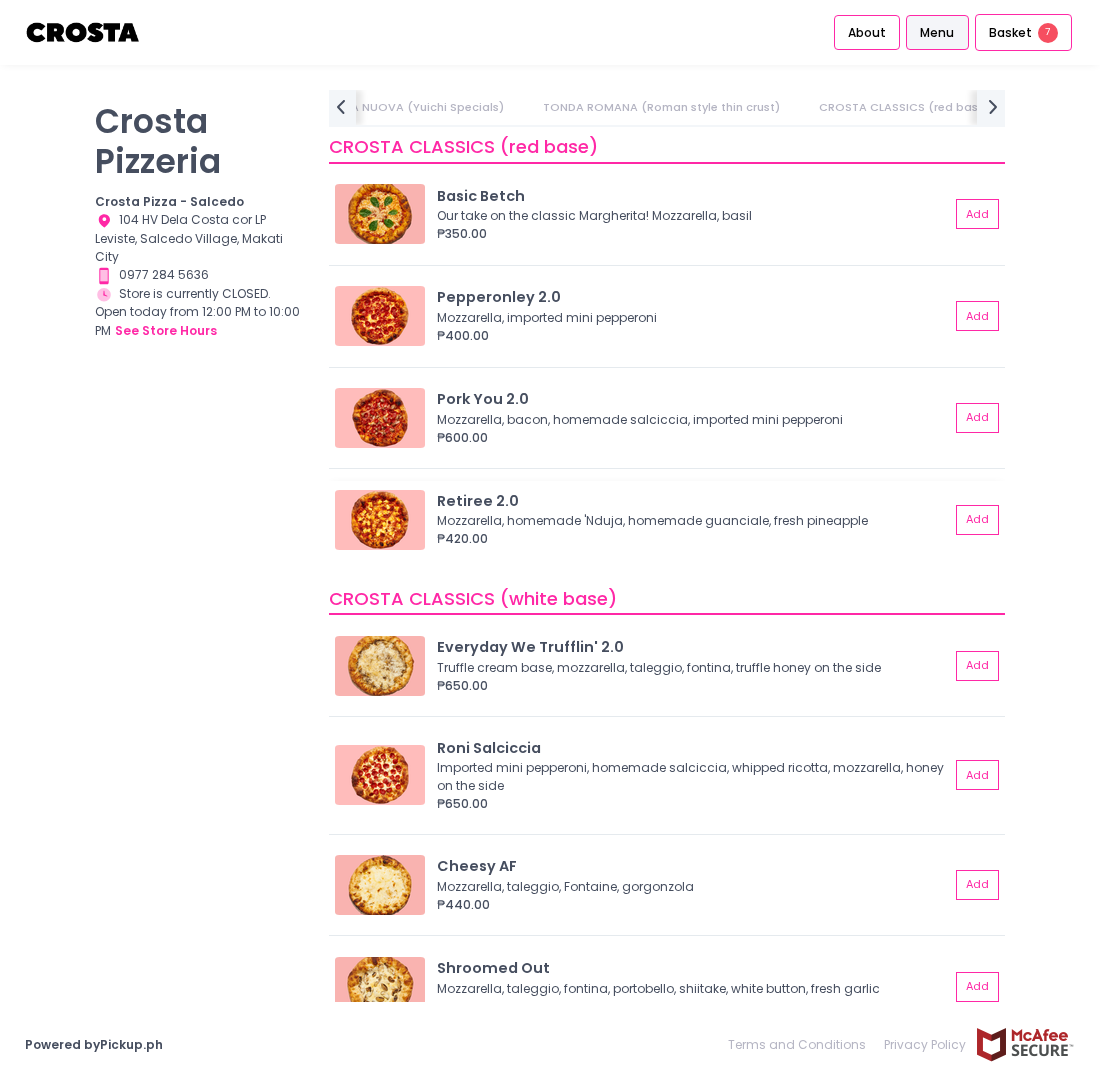scroll, scrollTop: 1297, scrollLeft: 0, axis: vertical 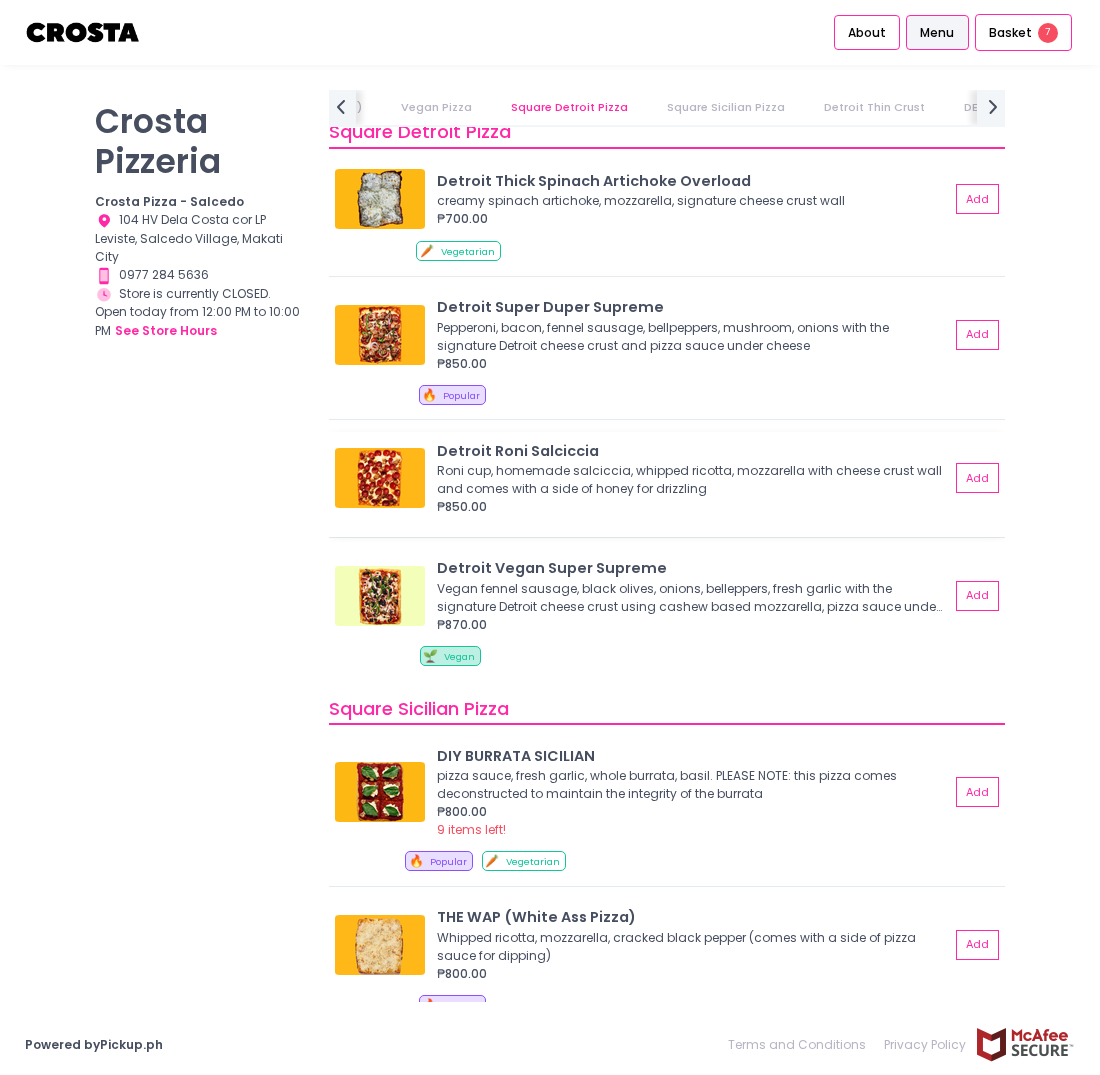 click on "Roni cup, homemade salciccia, whipped ricotta, mozzarella with cheese crust wall and comes with a side of honey for drizzling" at bounding box center (690, 480) 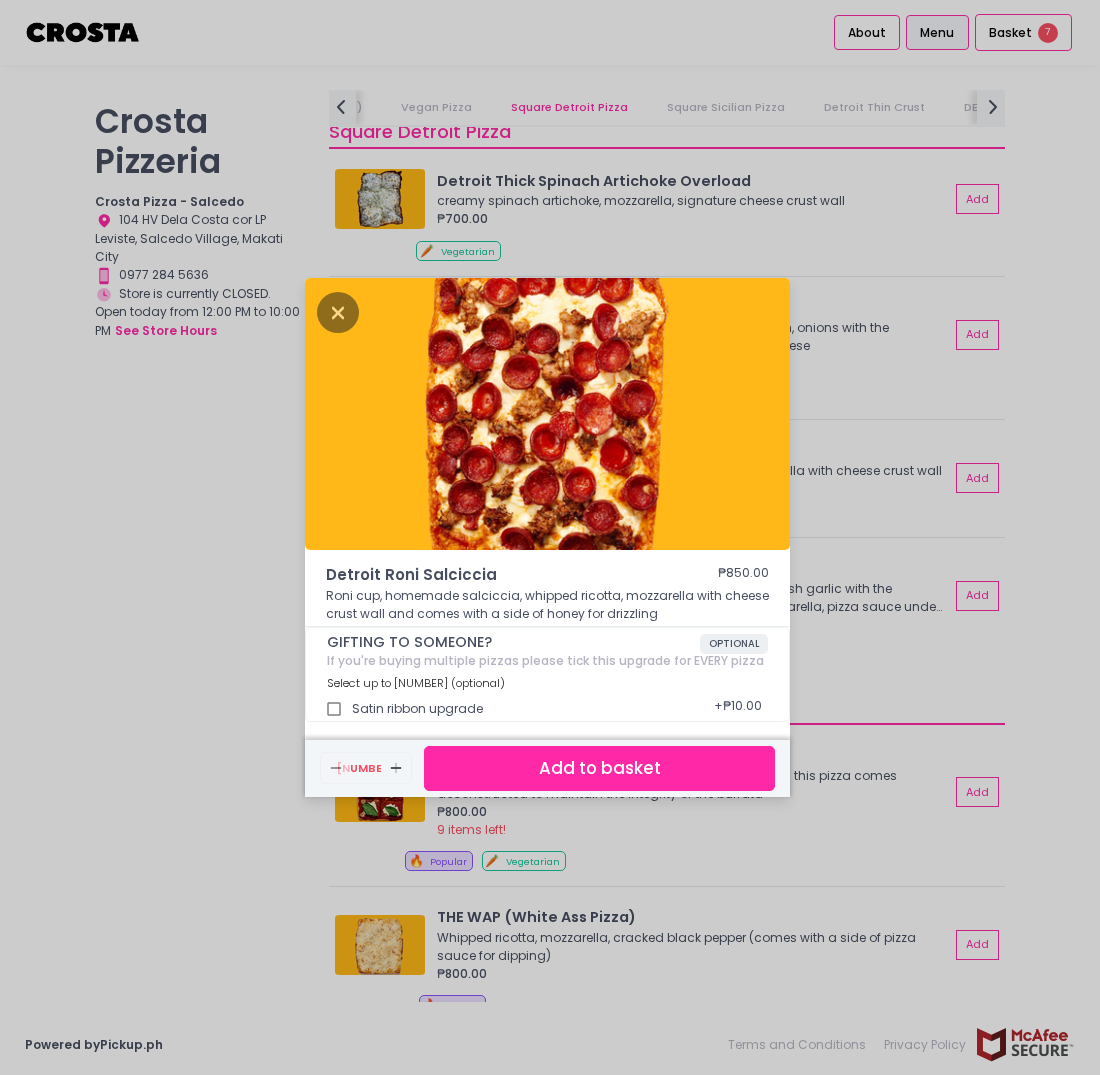 scroll, scrollTop: 5, scrollLeft: 0, axis: vertical 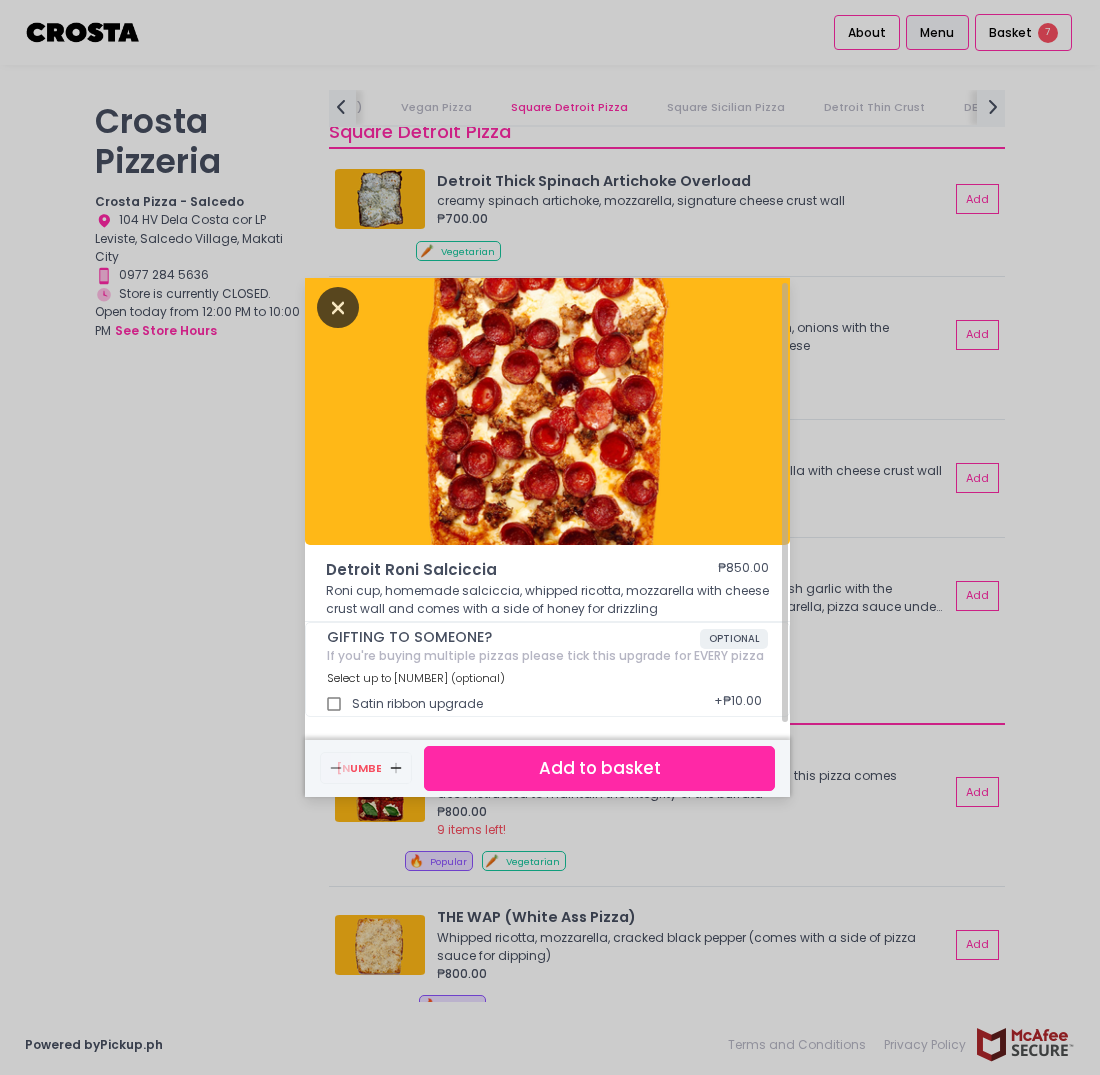 click at bounding box center [338, 307] 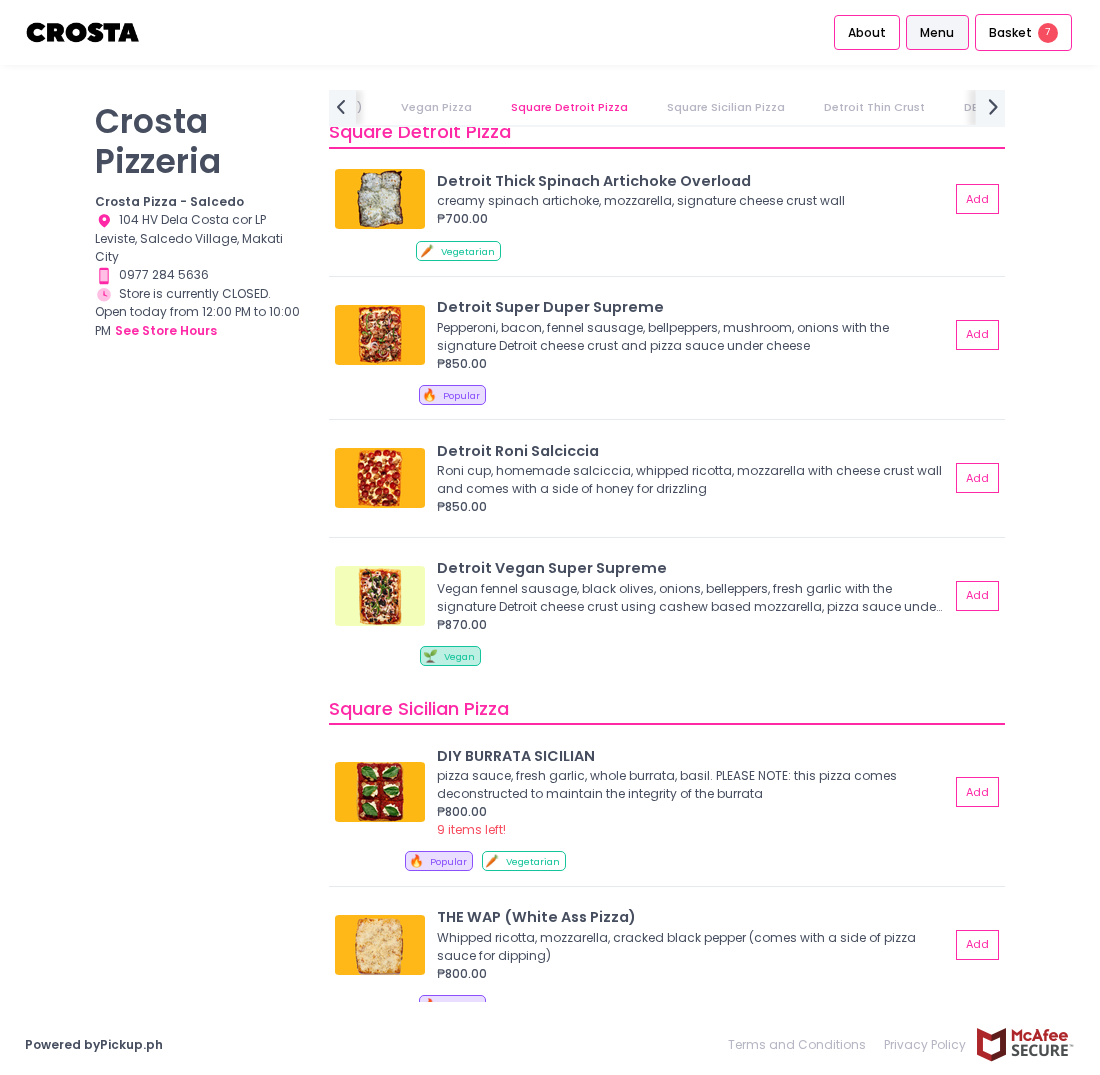 click on "next Created with Sketch." 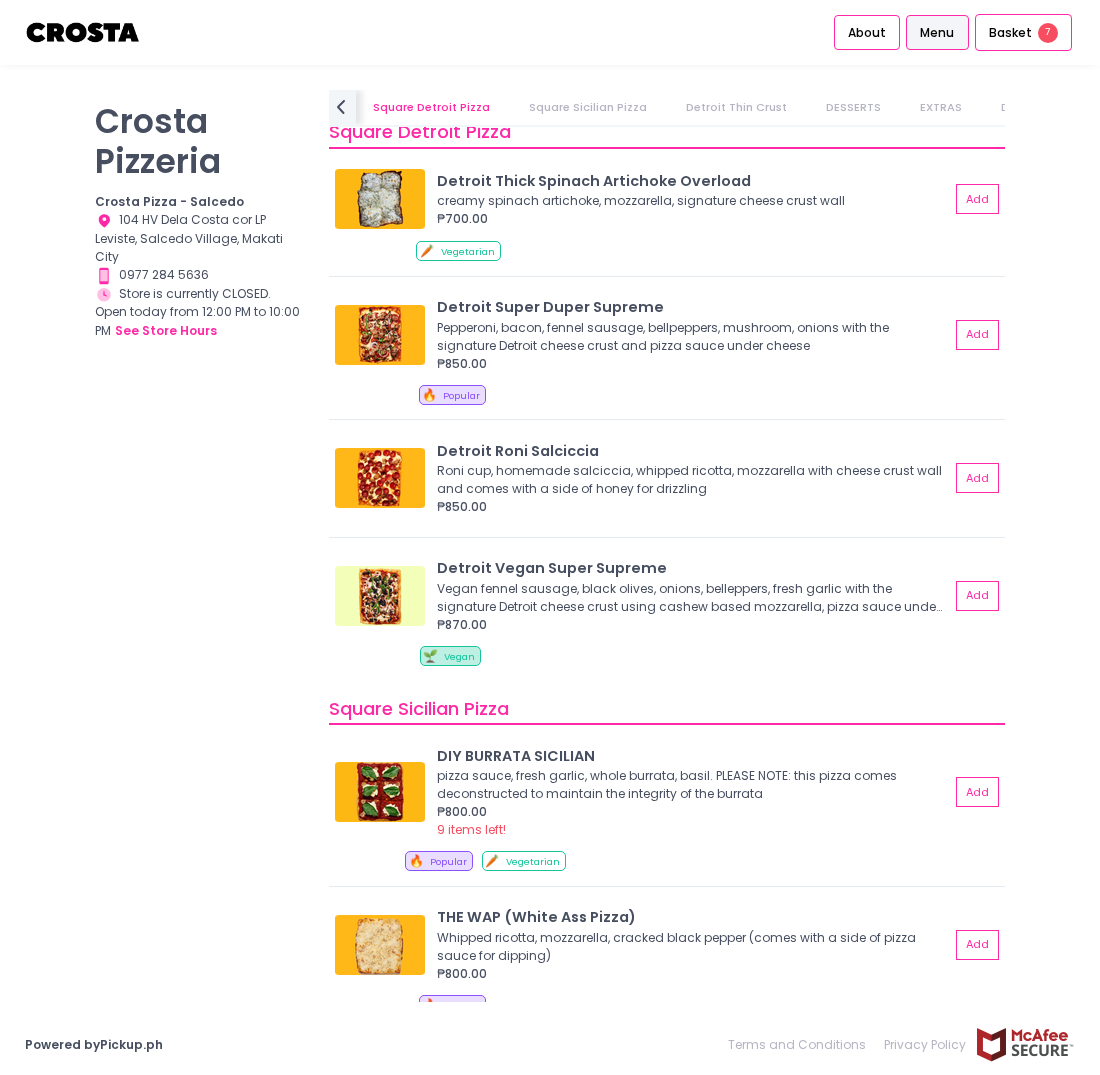 click on "EXTRAS" at bounding box center (941, 107) 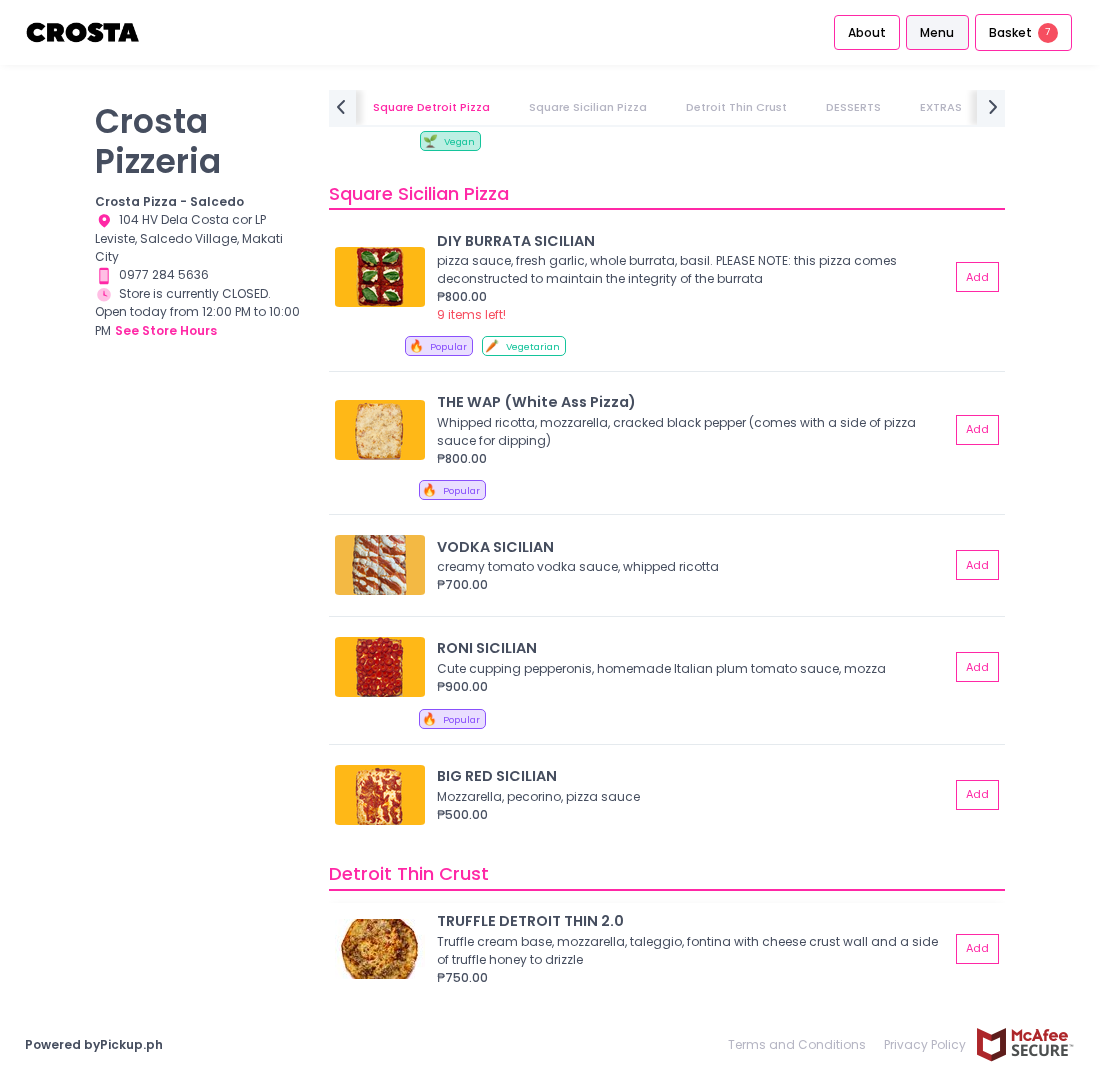 scroll, scrollTop: 2863, scrollLeft: 0, axis: vertical 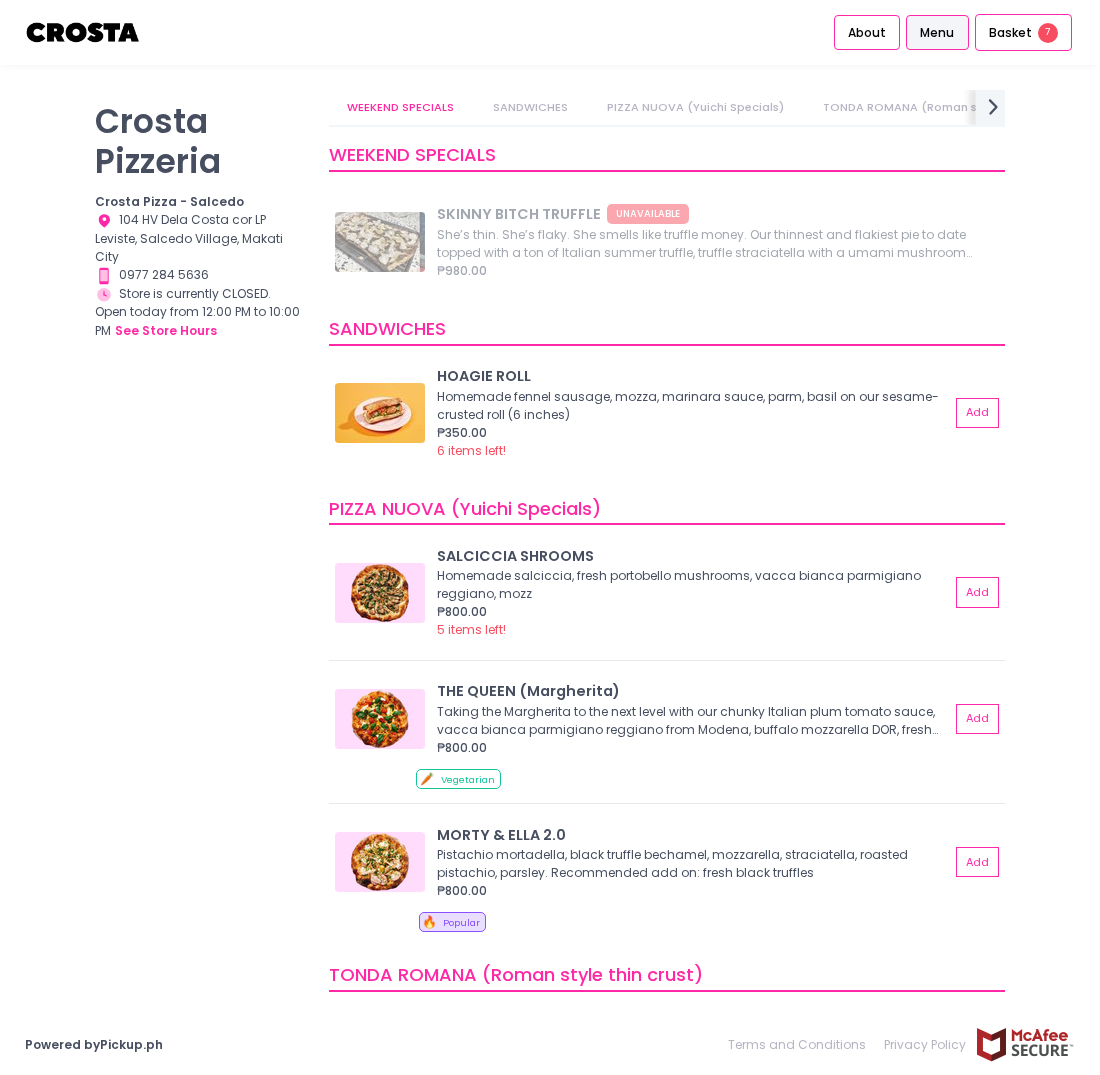 click on "next Created with Sketch." 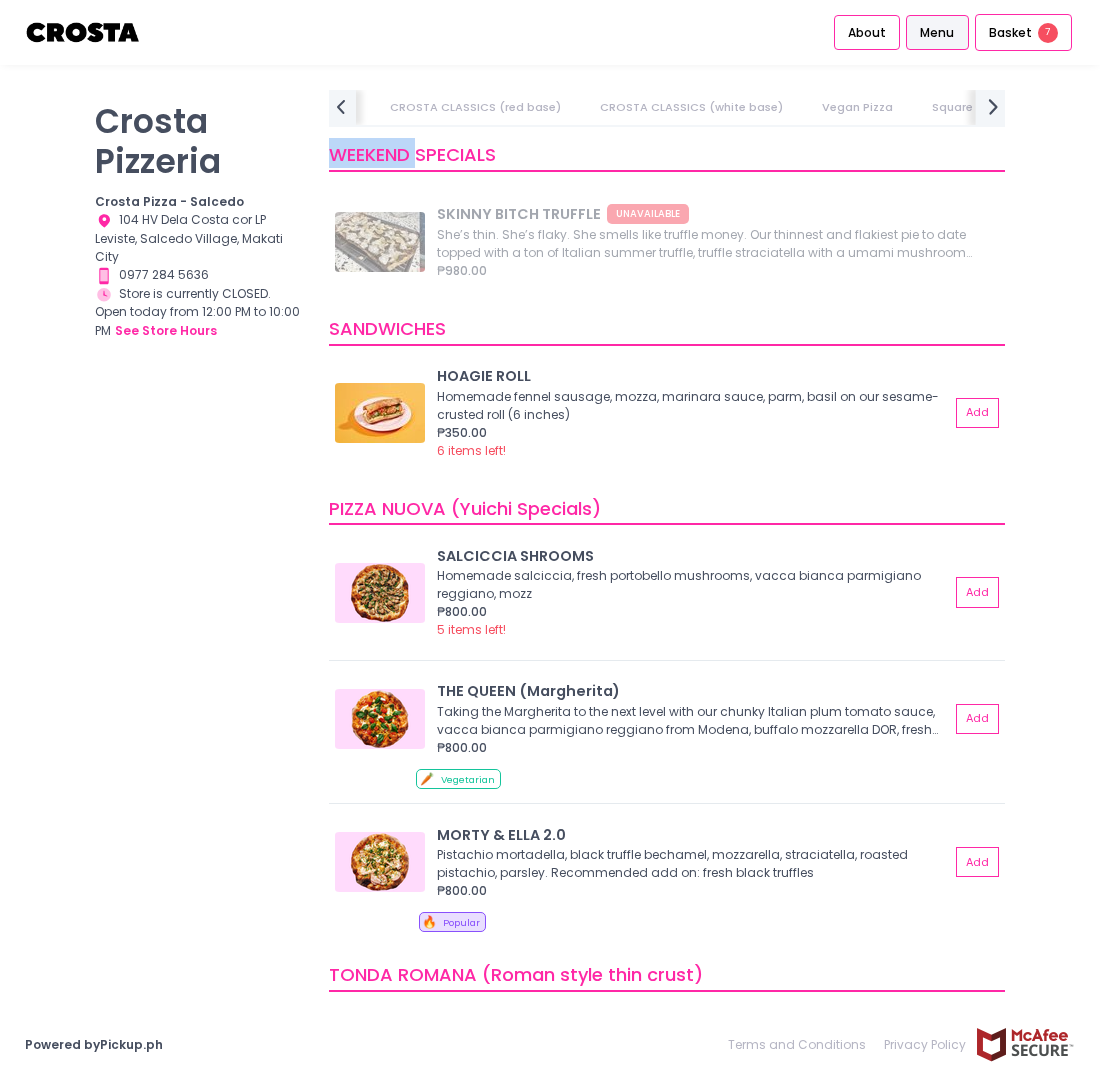 click on "next Created with Sketch." 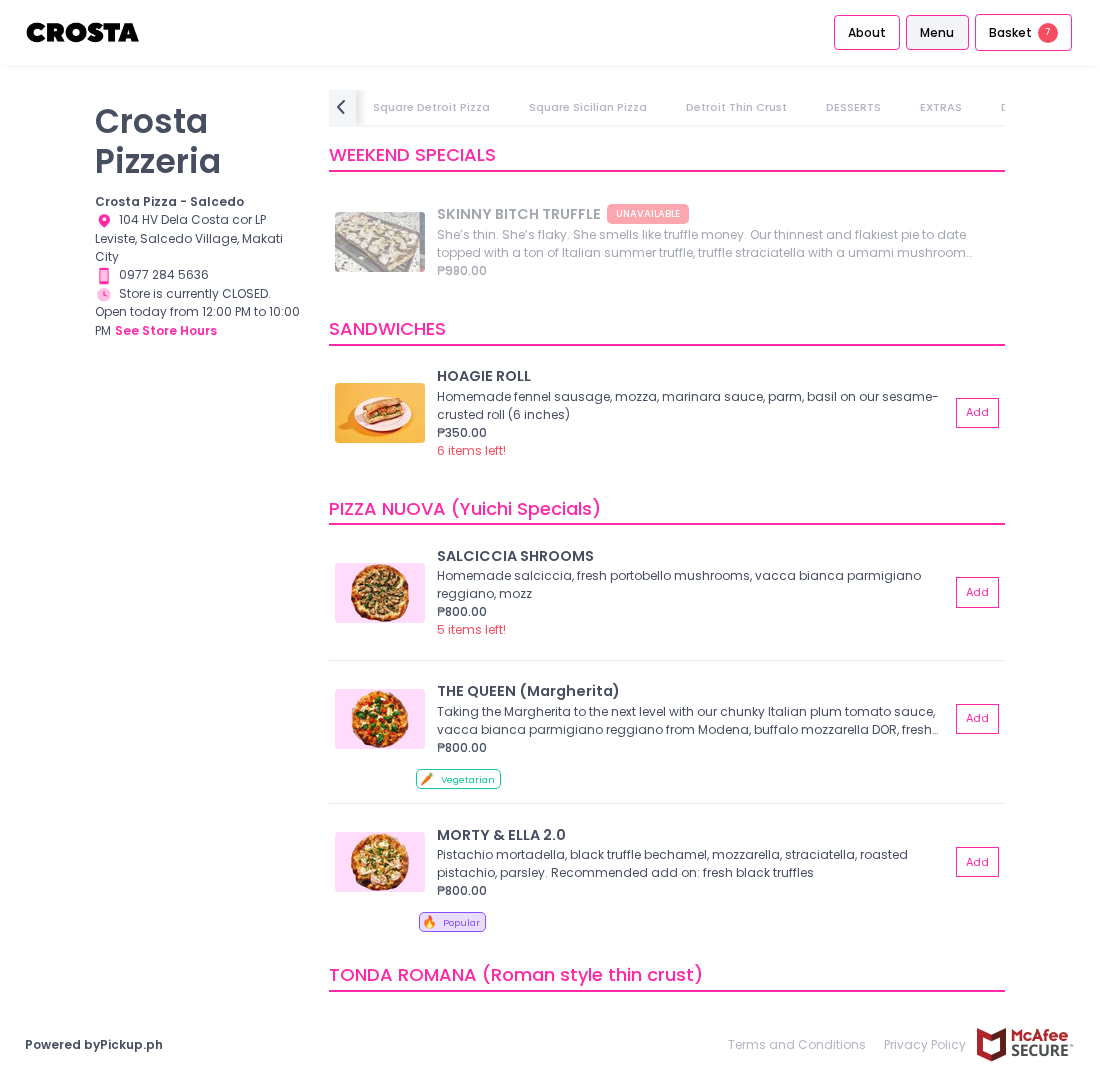 click on "DRINKS" at bounding box center [1021, 107] 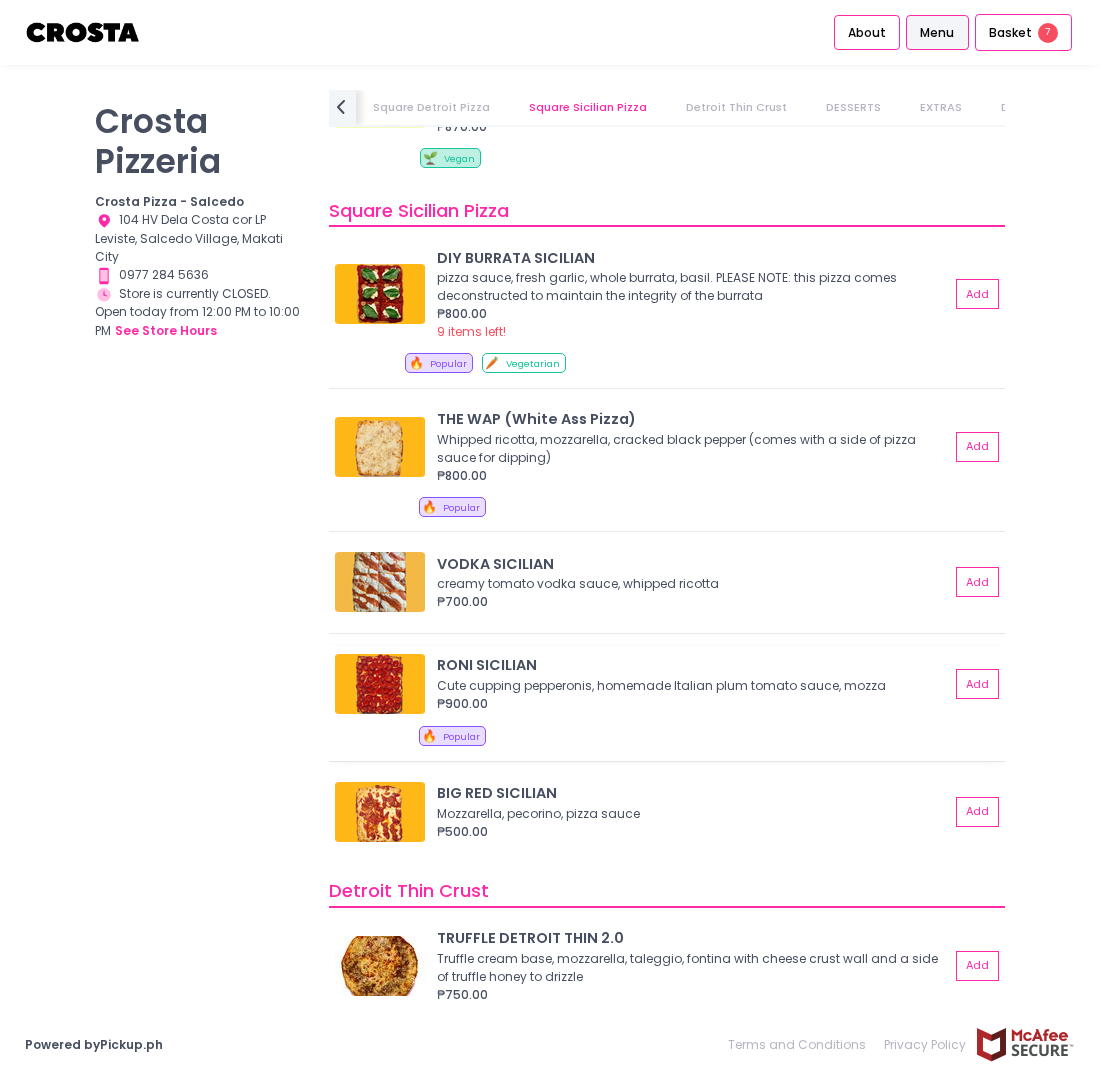 click on "₱900.00" at bounding box center [693, 704] 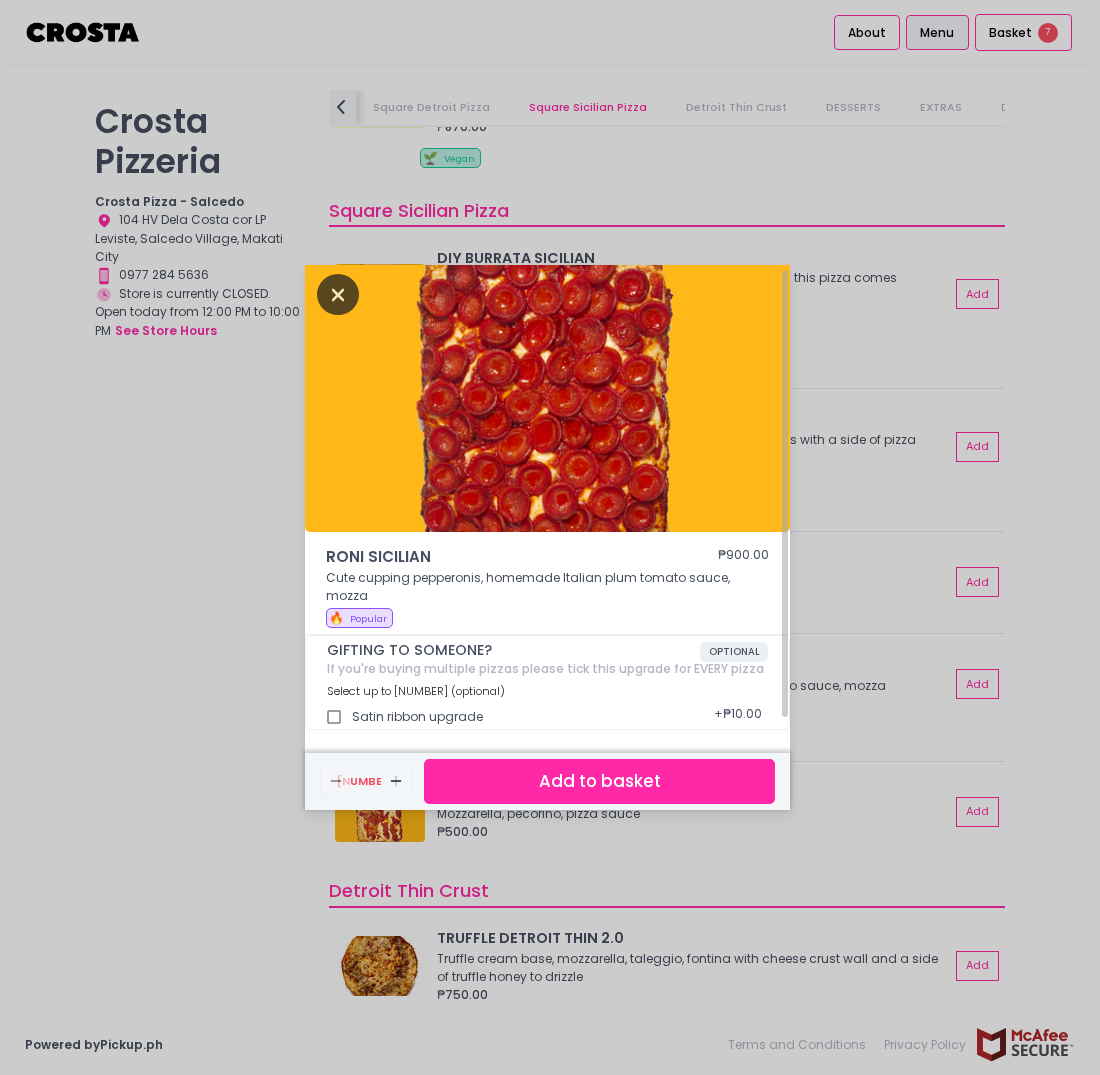 click at bounding box center [338, 294] 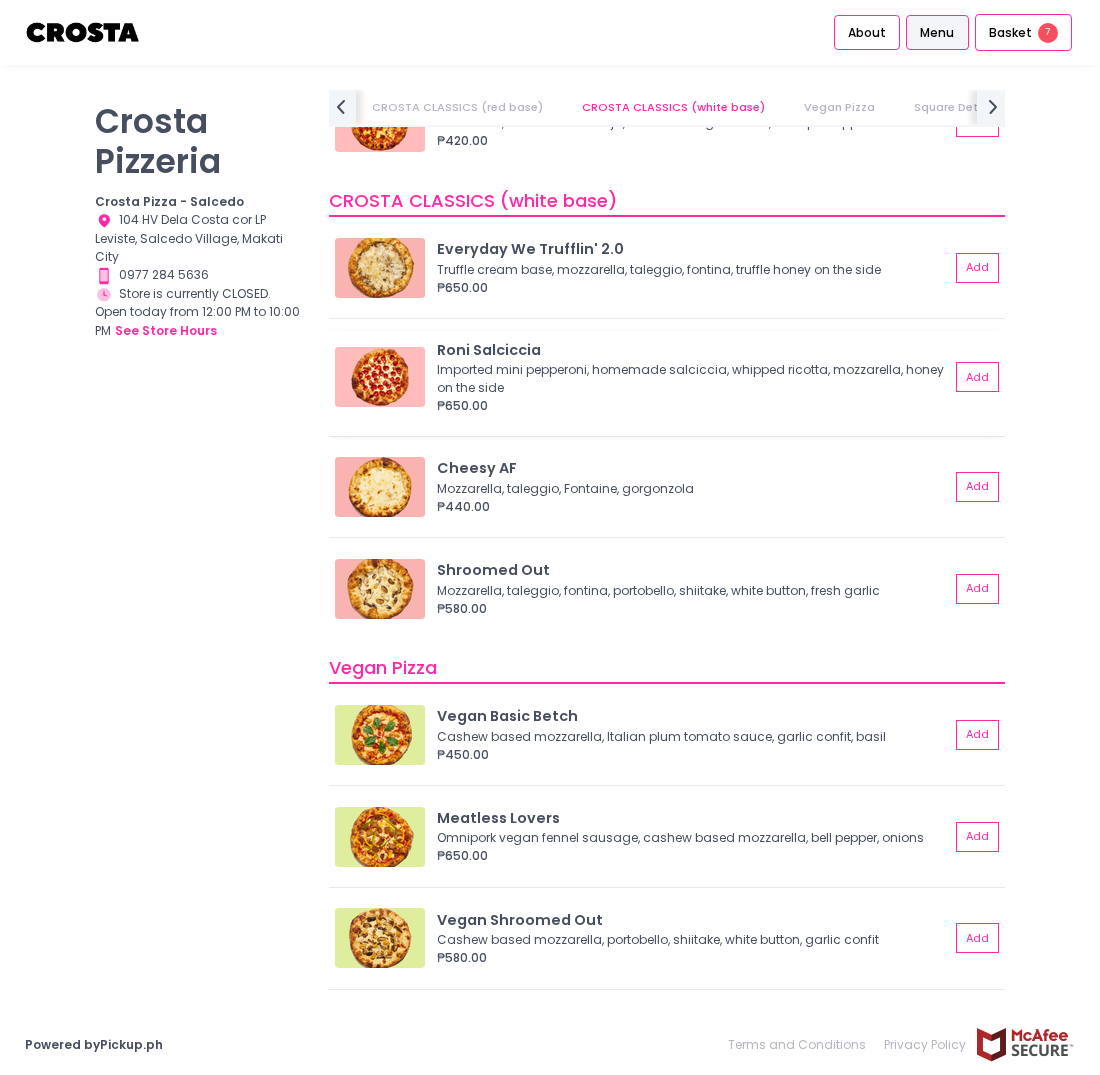 click on "Imported mini pepperoni, homemade salciccia, whipped ricotta, mozzarella, honey on the side" at bounding box center [690, 379] 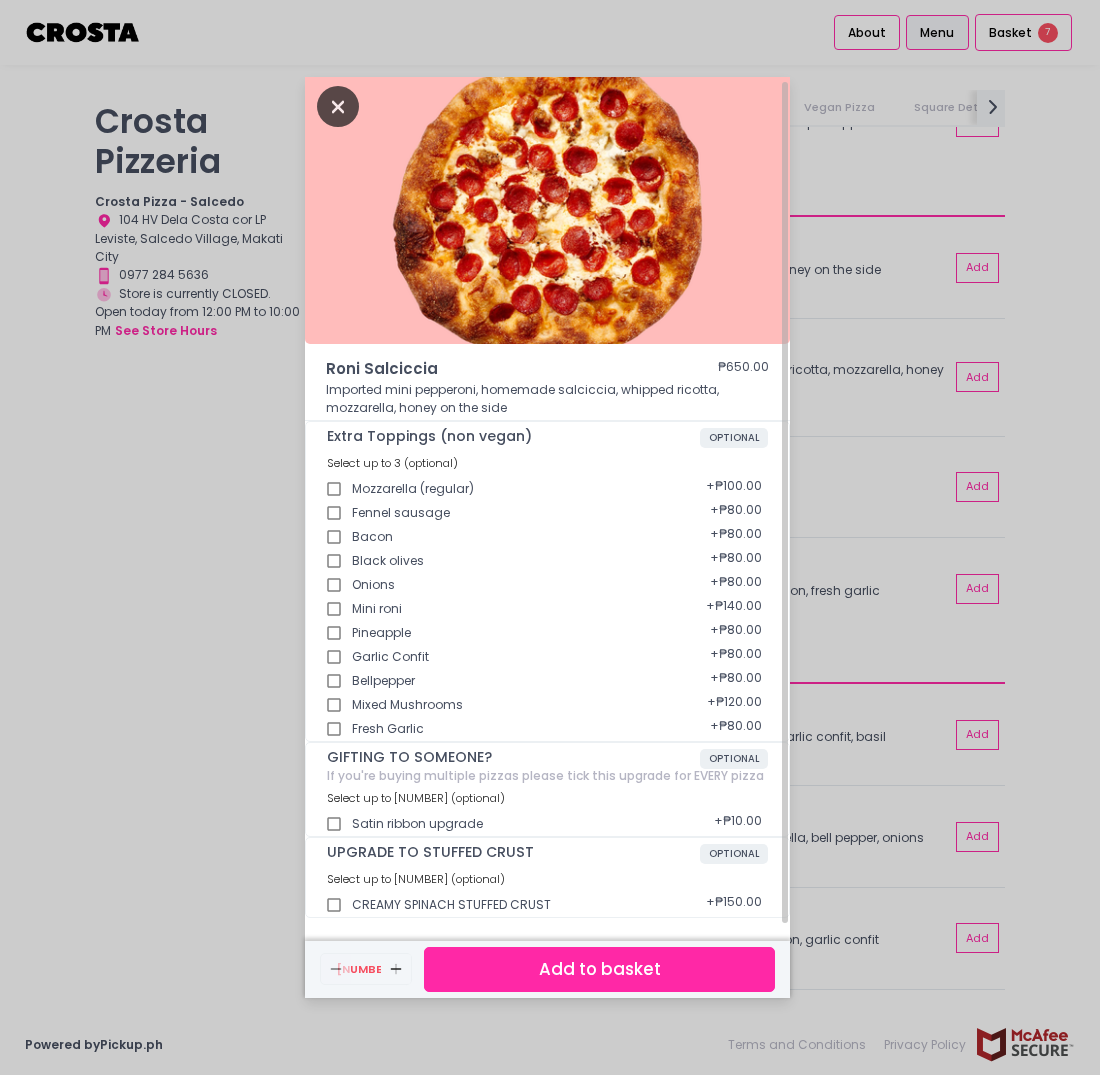 click at bounding box center (338, 106) 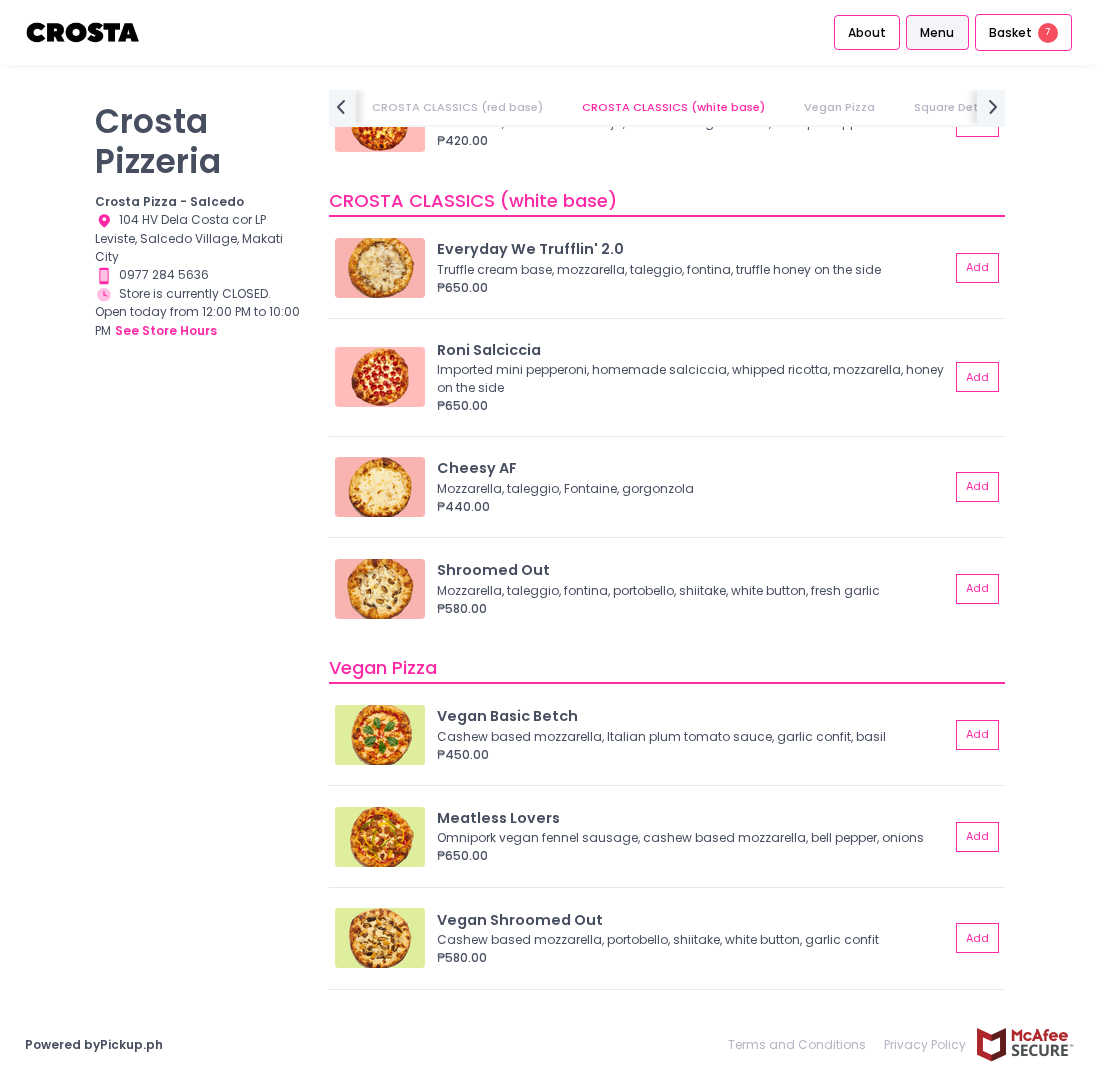 click on "Crosta Pizzeria Crosta Pizza - Salcedo Location Created with Sketch. 104 [STREET] cor [STREET], [CITY] Village, [CITY] [CITY] Contact Number Created with Sketch. [PHONE] Store Hours Created with Sketch. Store is currently CLOSED. Open today from 12:00 PM to 10:00 PM see store hours" at bounding box center (200, 527) 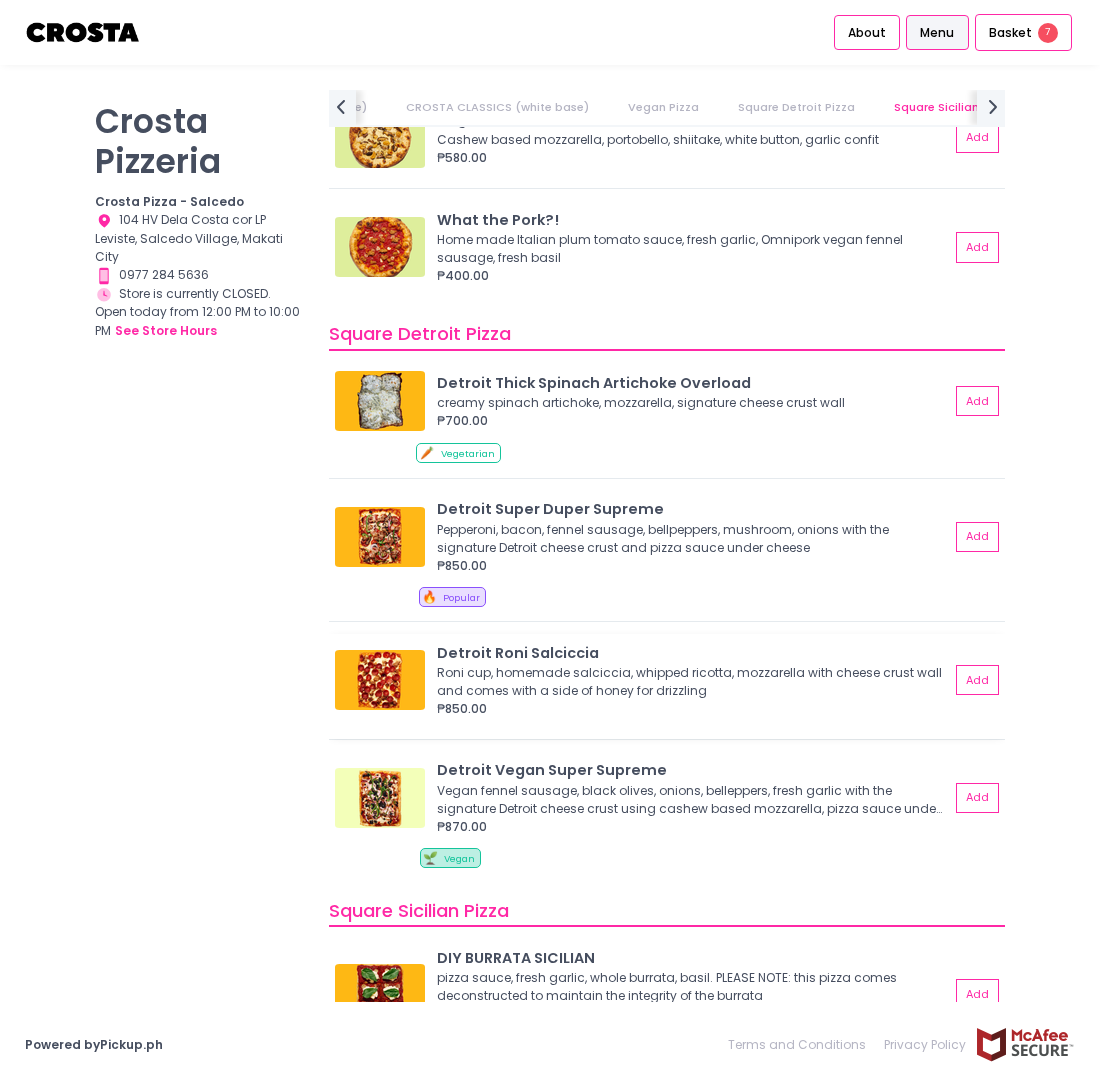 click on "Roni cup, homemade salciccia, whipped ricotta, mozzarella with cheese crust wall and comes with a side of honey for drizzling" at bounding box center [690, 682] 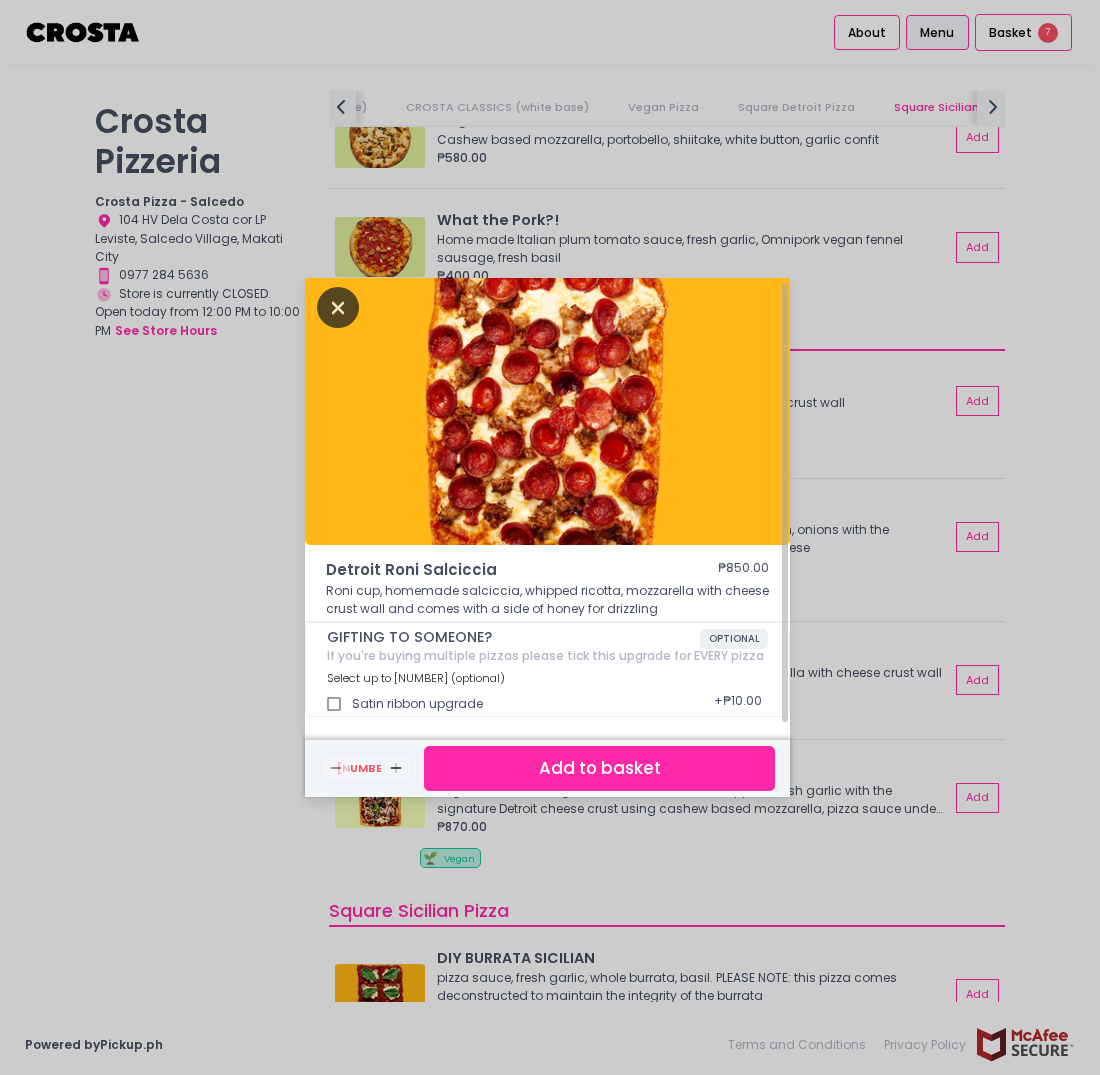 click at bounding box center [338, 307] 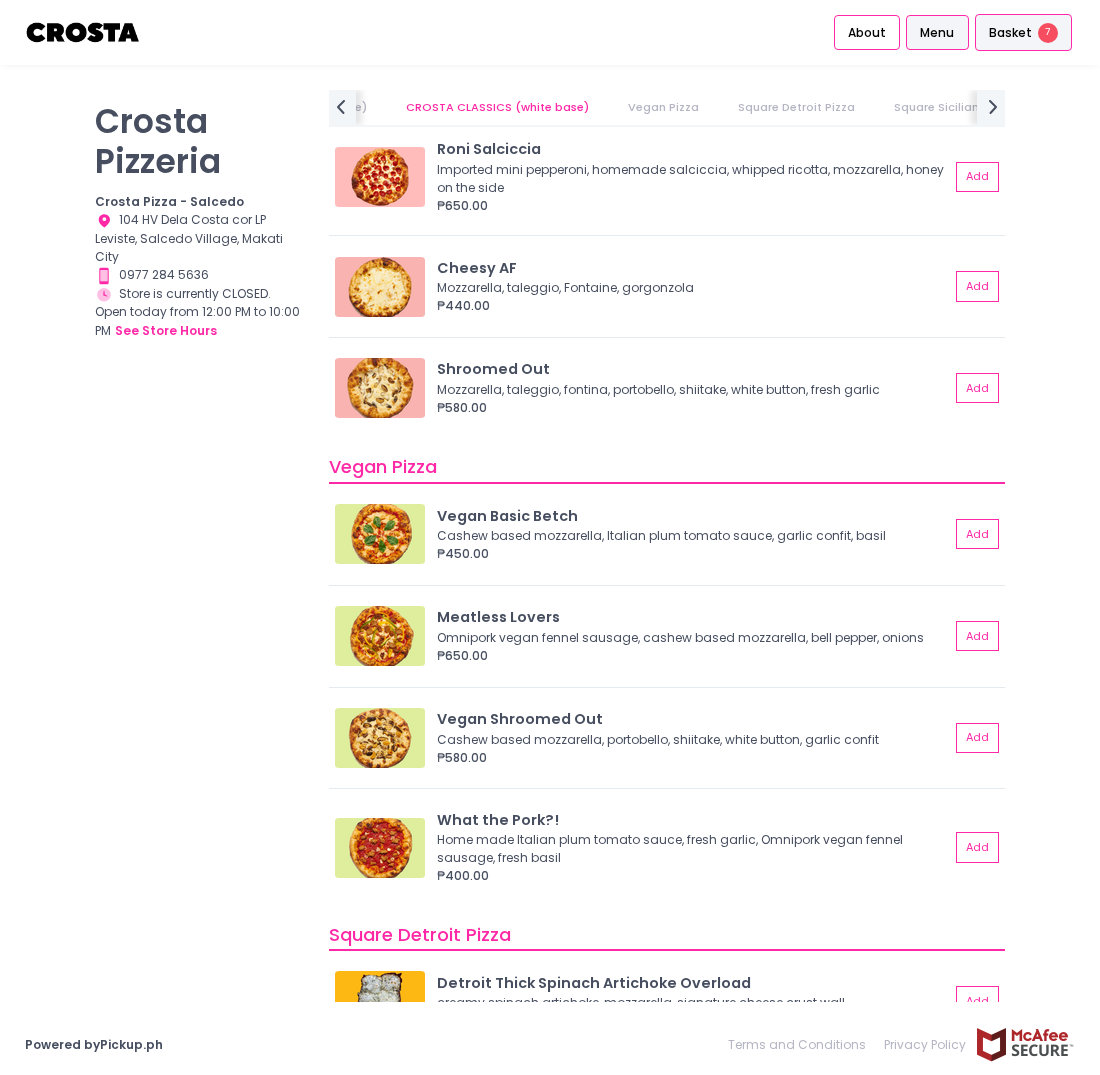 click on "Basket 7" at bounding box center (1023, 33) 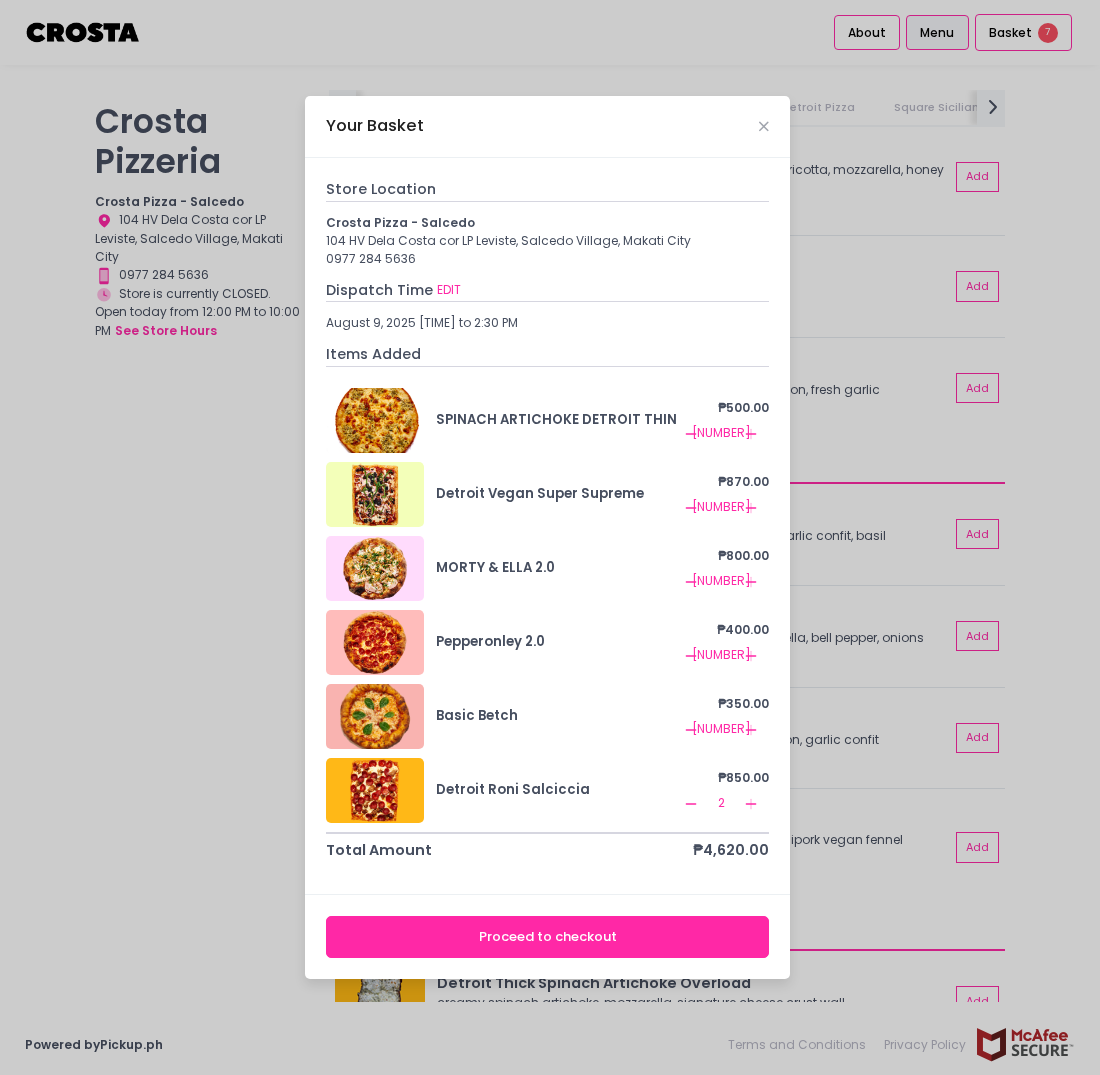 click on "Basic Betch" at bounding box center [558, 716] 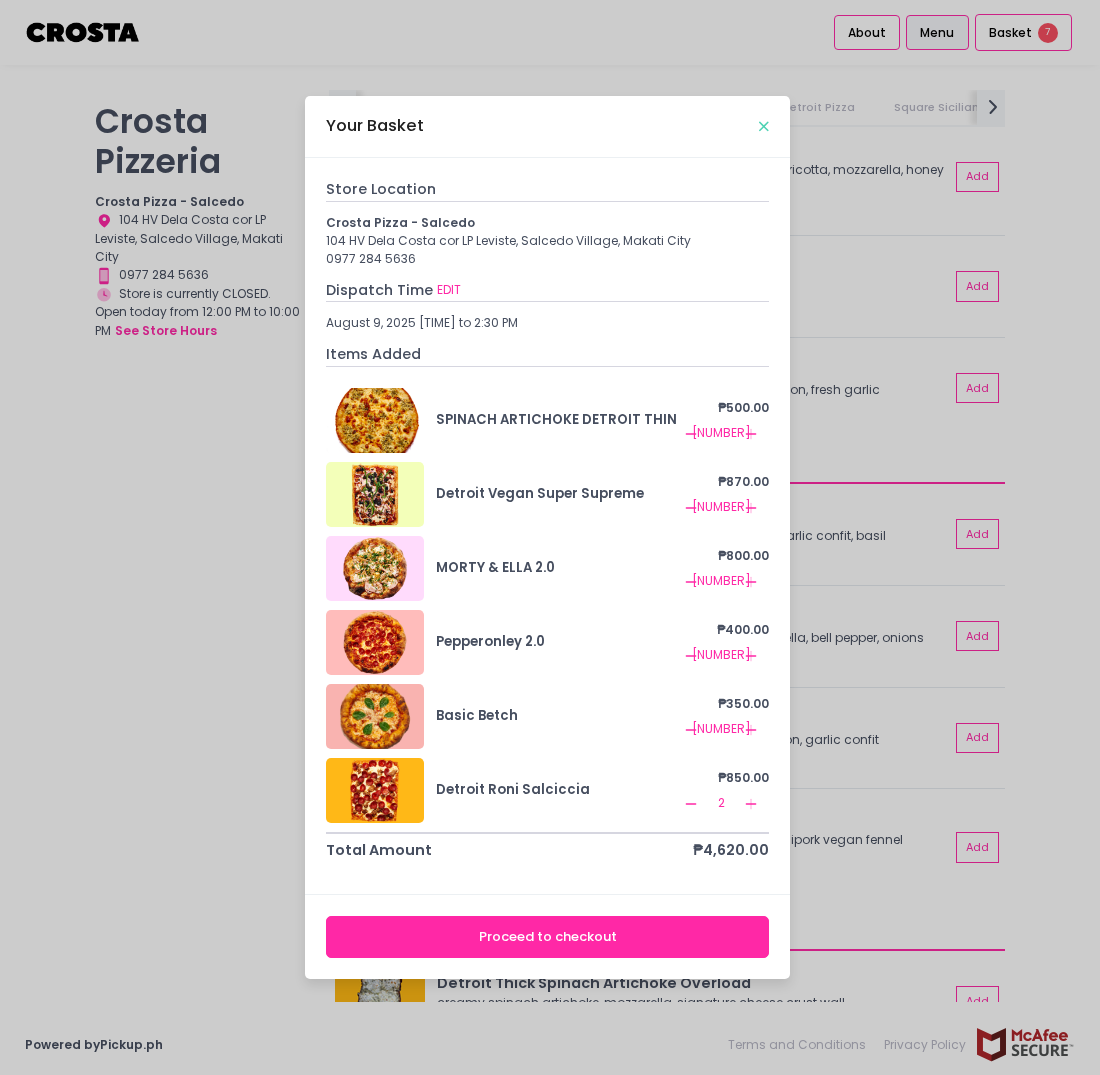 click at bounding box center (764, 126) 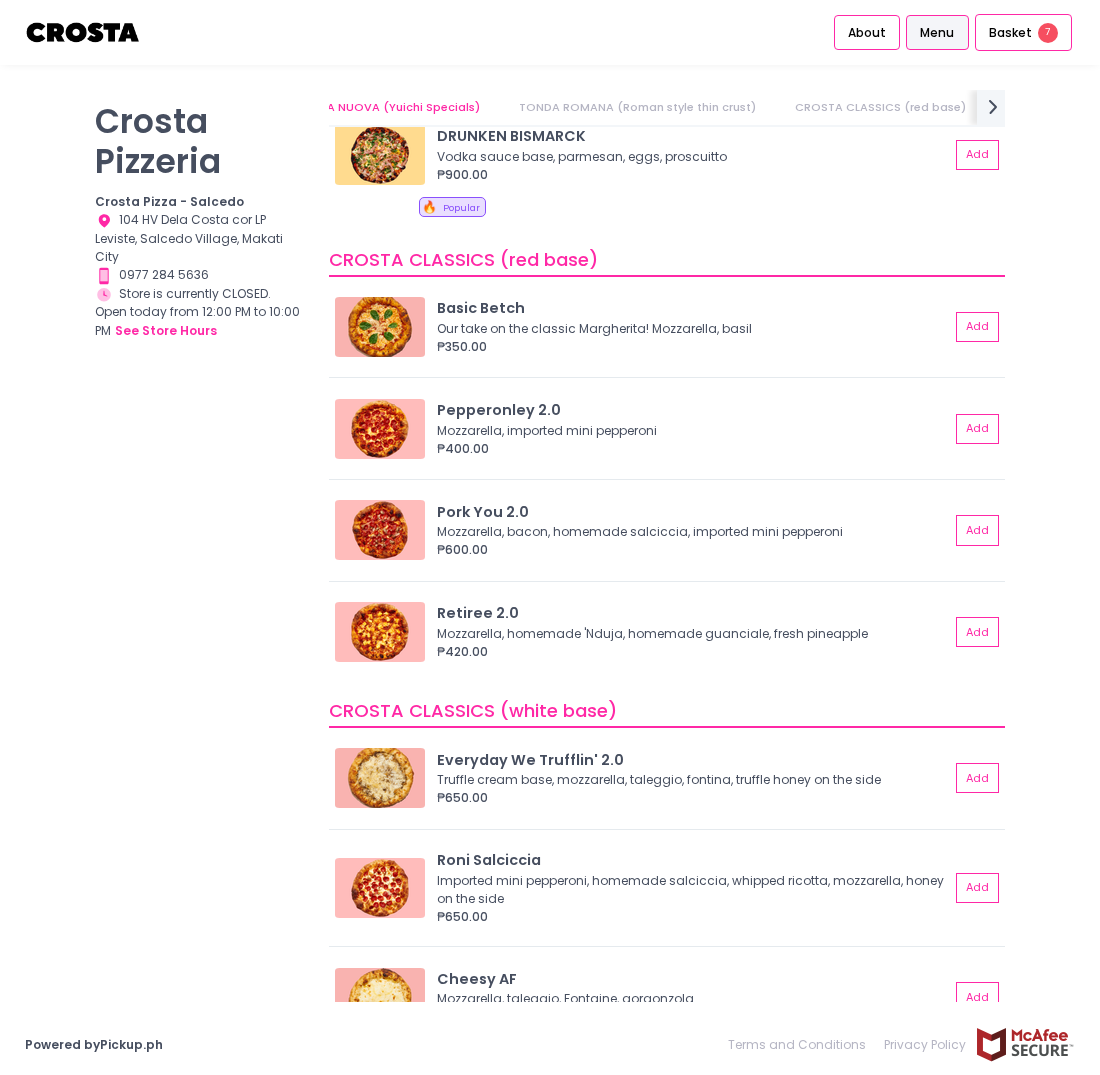 scroll, scrollTop: 698, scrollLeft: 0, axis: vertical 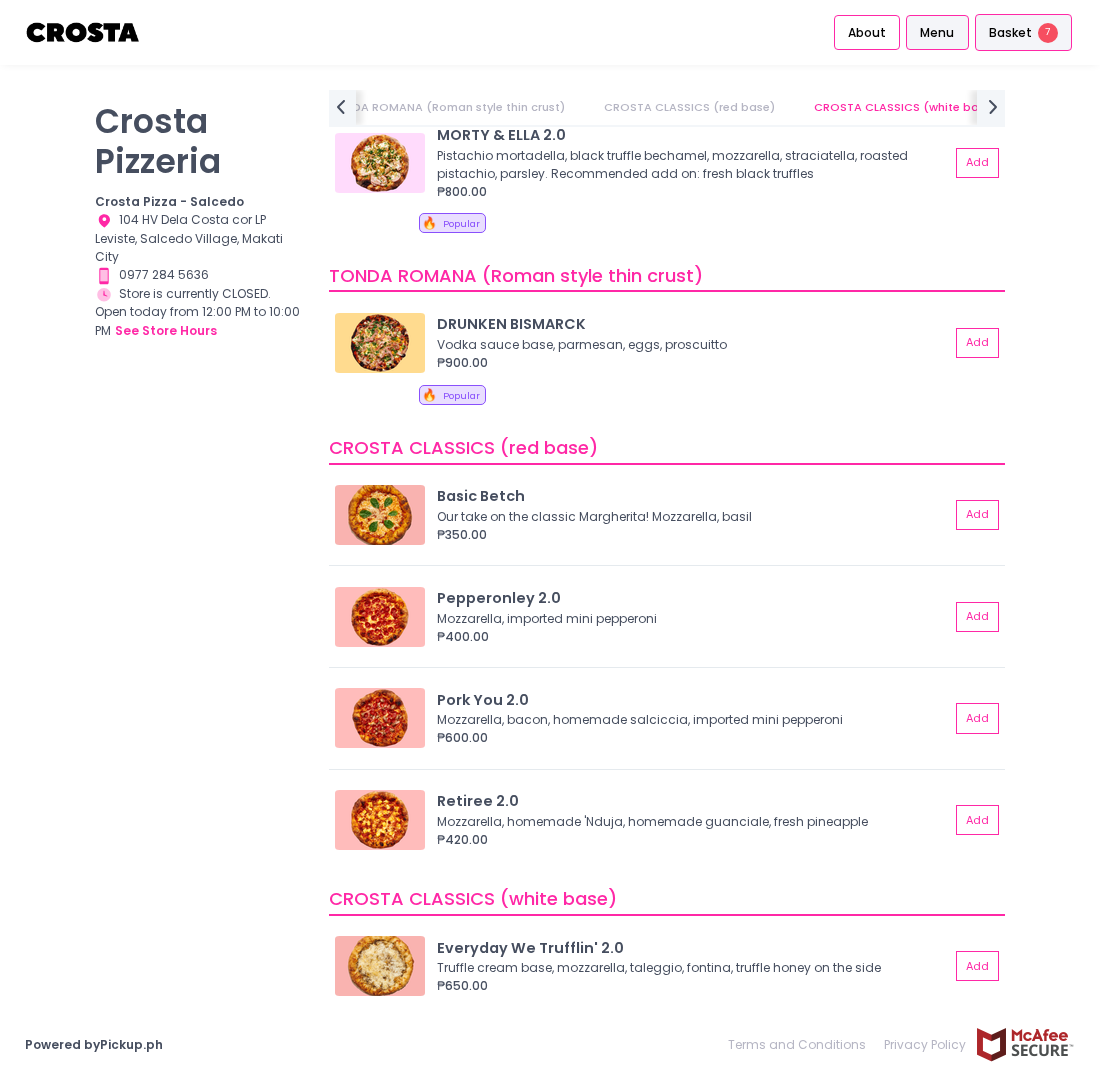 click on "Basket" at bounding box center (1010, 33) 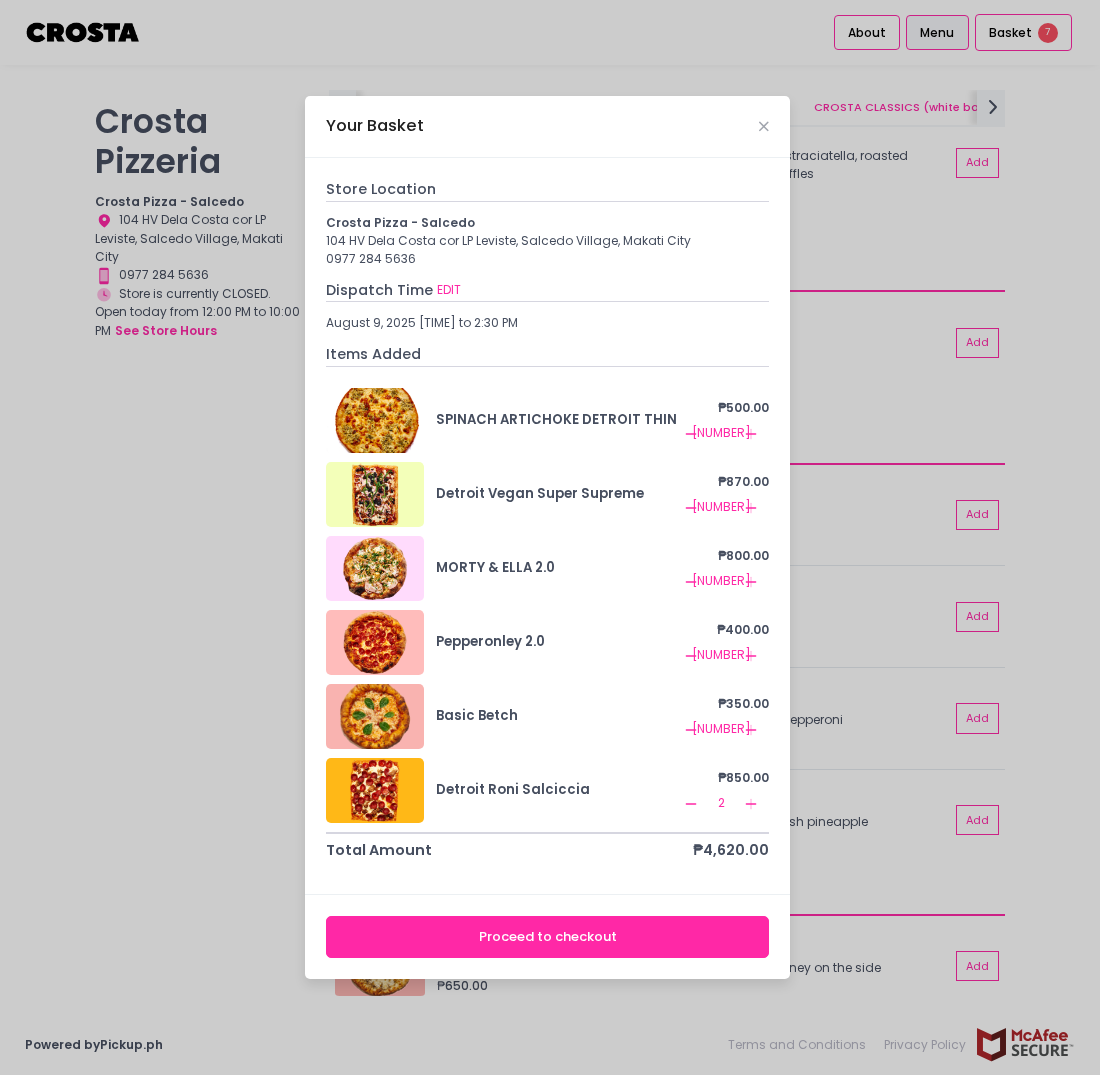 click 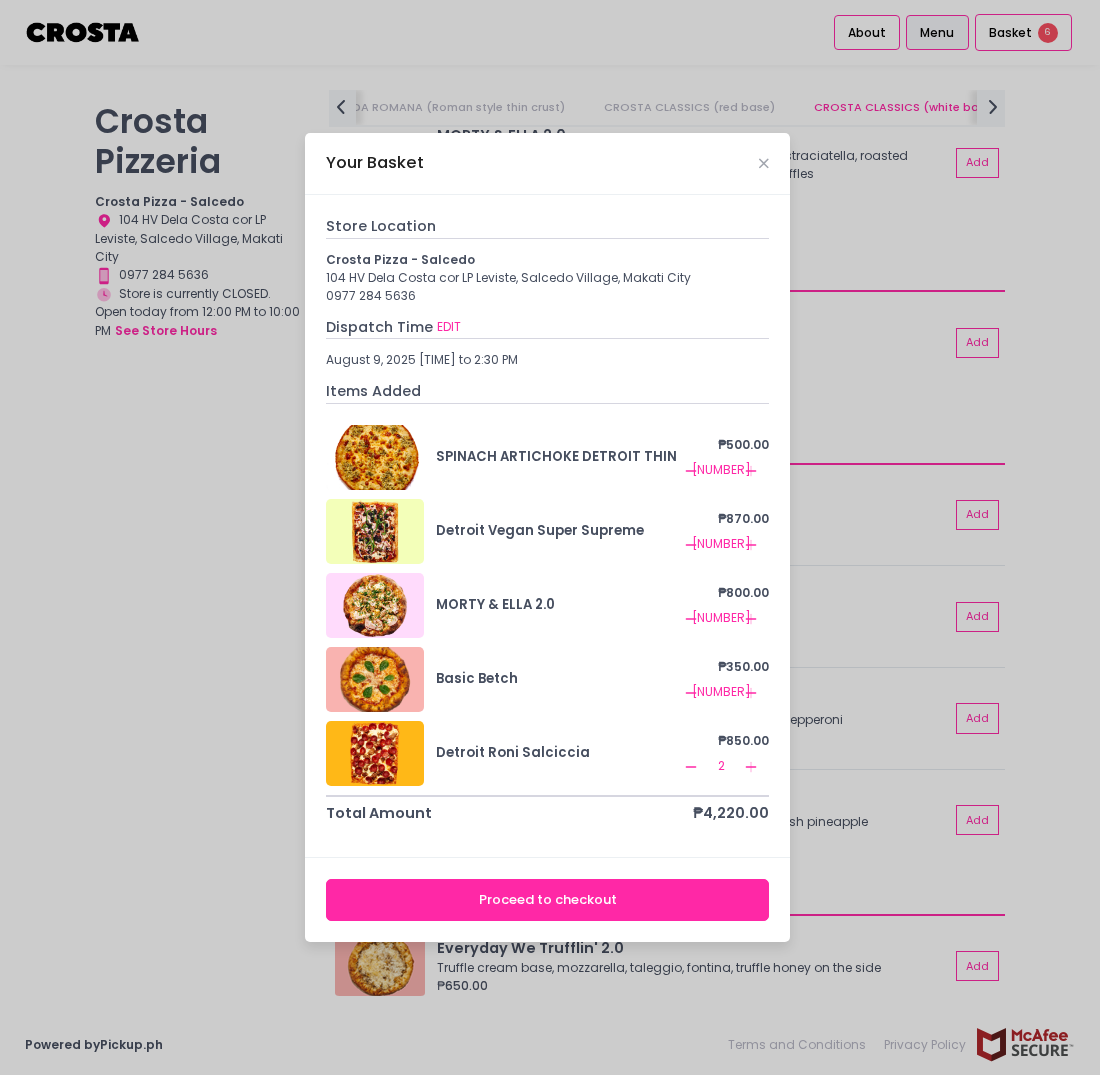 click on "Remove Created with Sketch." 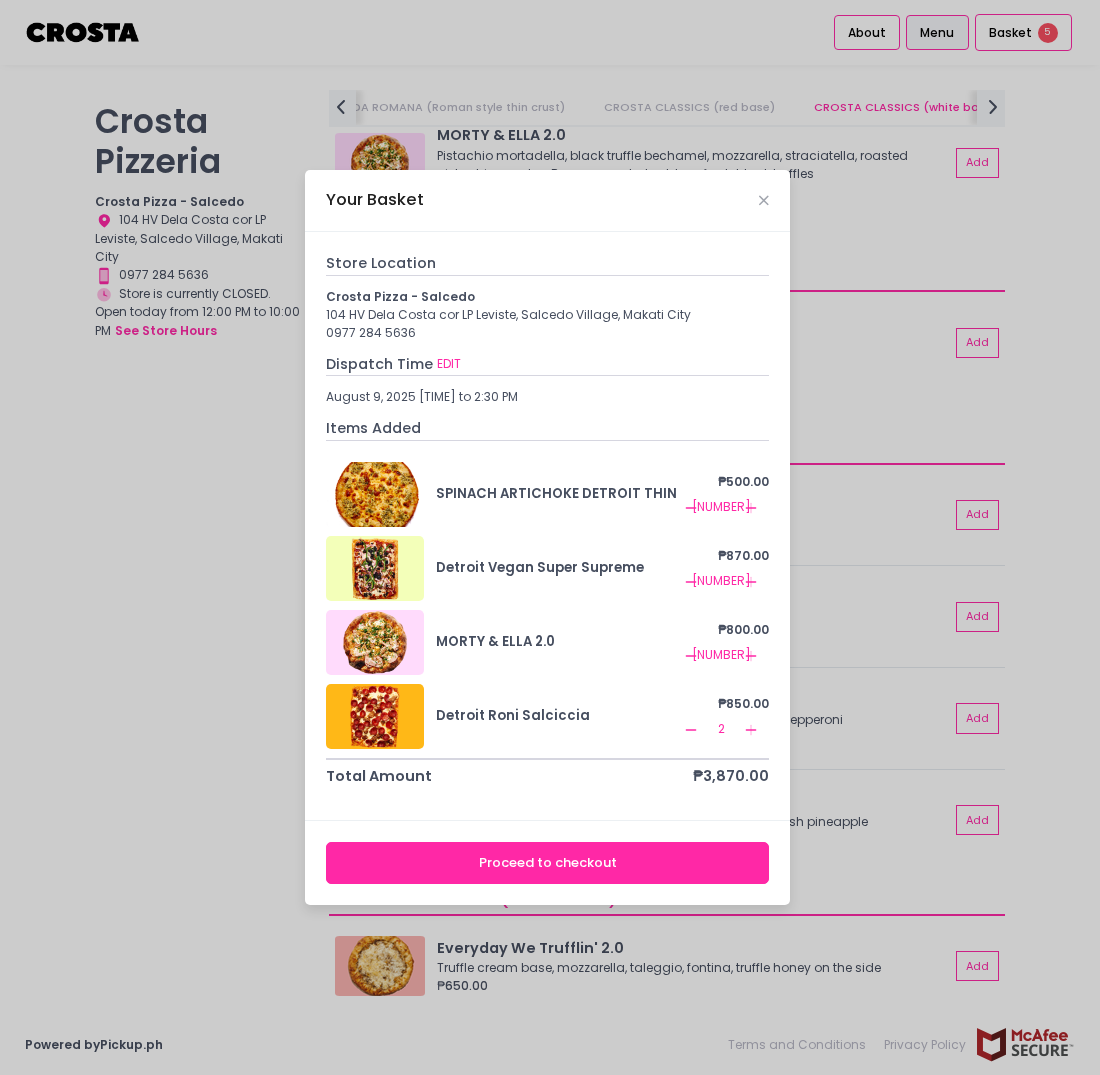 click on "Your Basket" at bounding box center (547, 201) 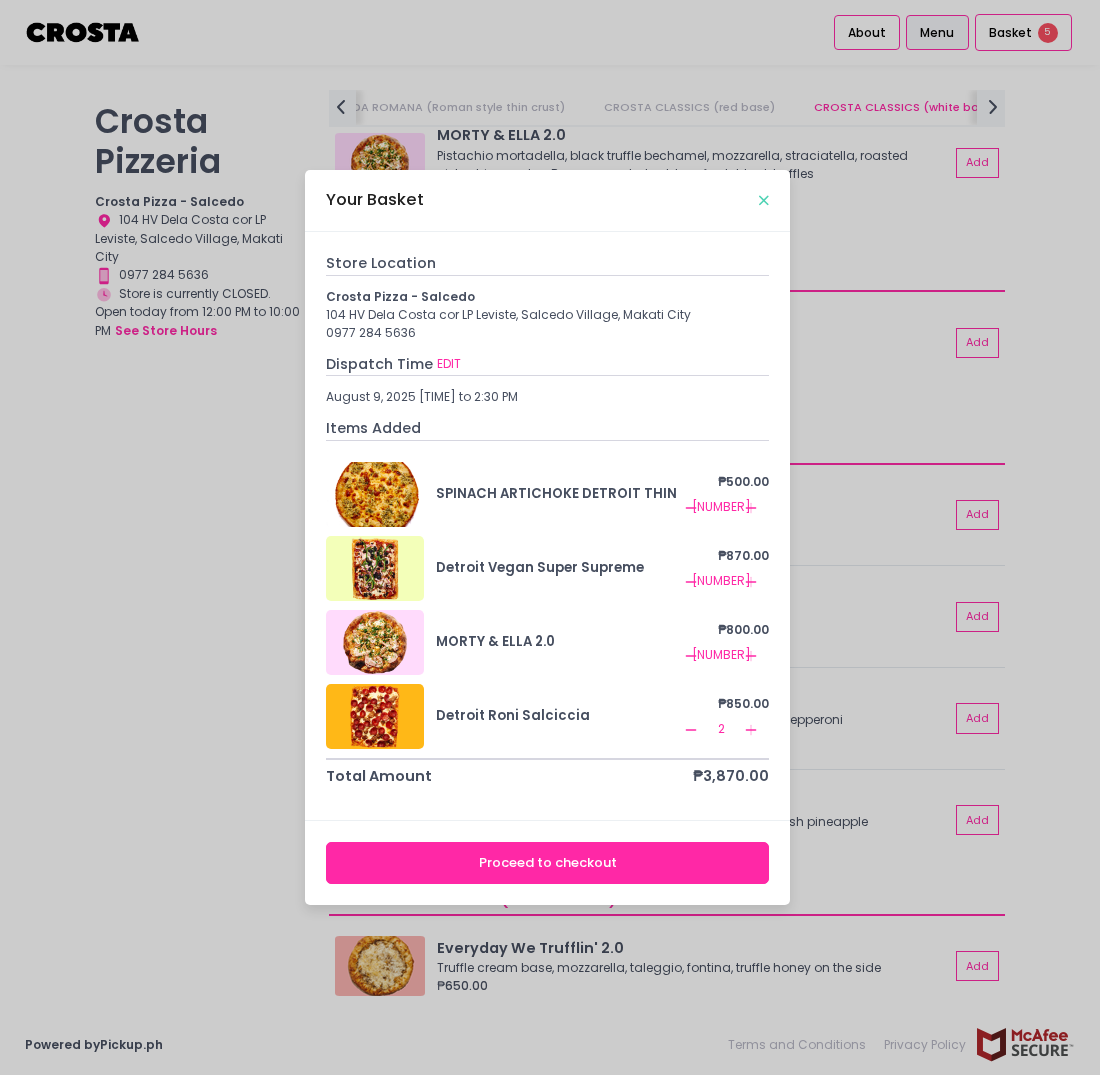 click at bounding box center [764, 200] 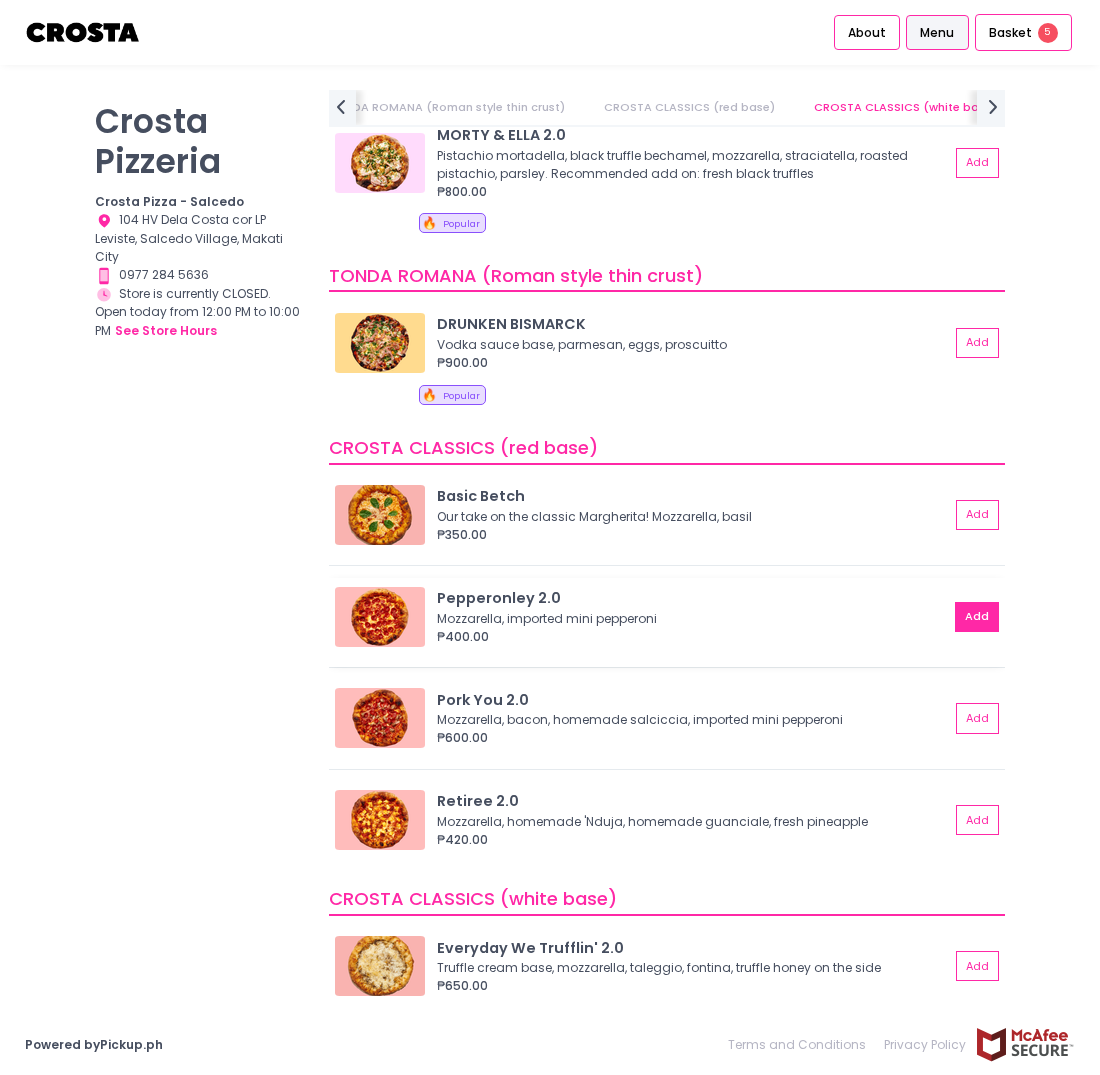 click on "Add" at bounding box center [977, 617] 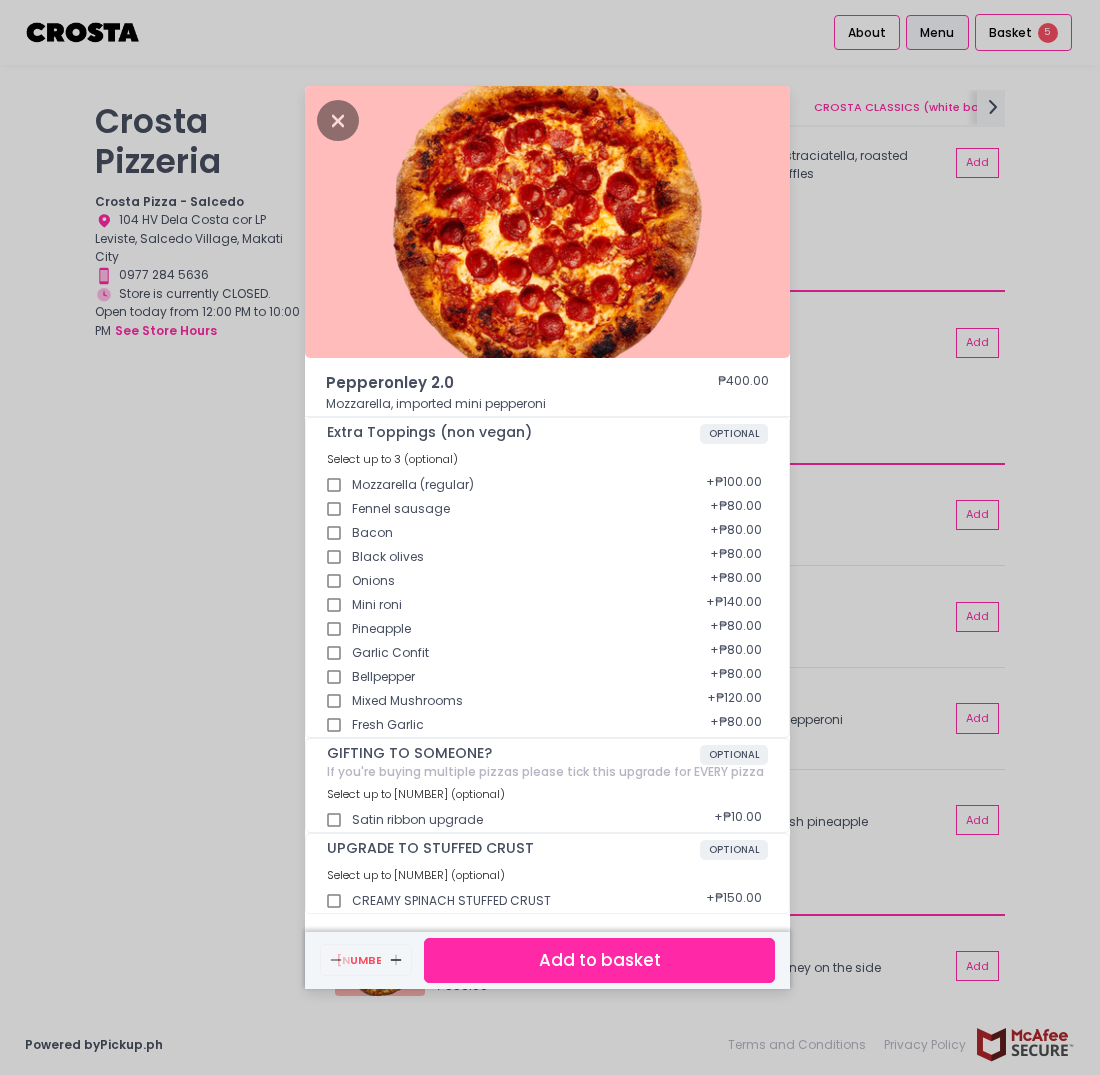 click on "Mini roni" at bounding box center [334, 605] 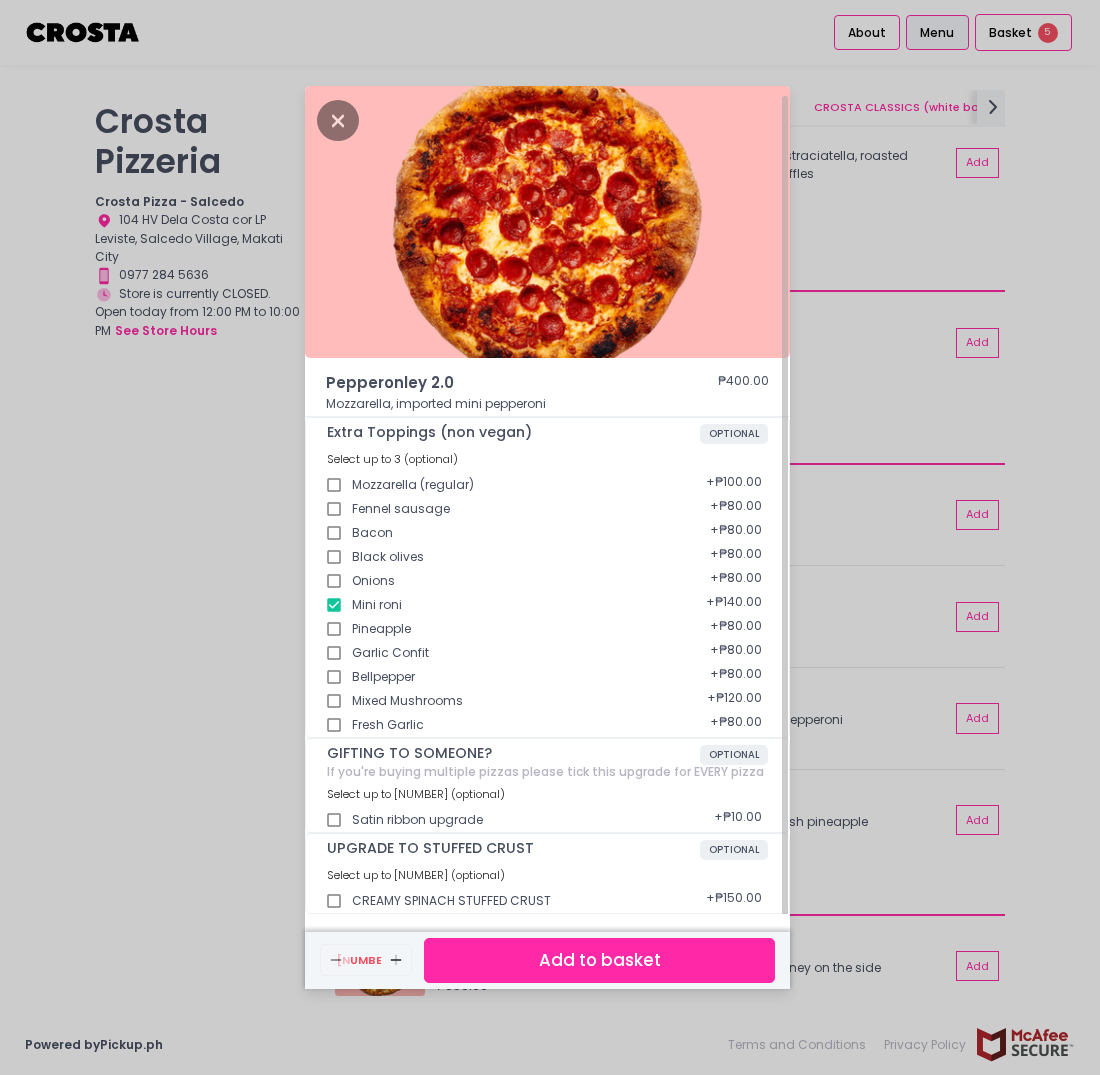 scroll, scrollTop: 5, scrollLeft: 0, axis: vertical 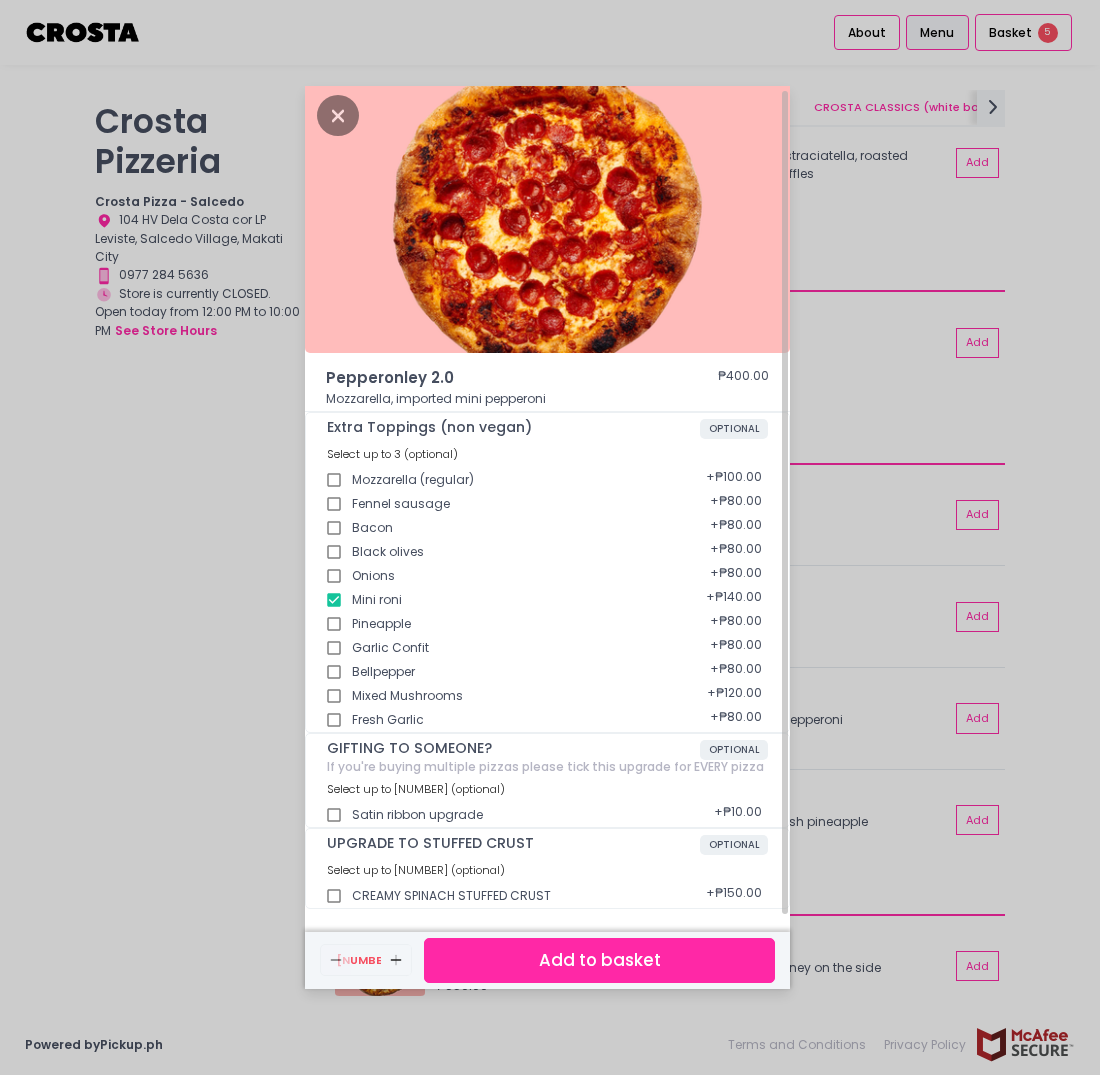 drag, startPoint x: 497, startPoint y: 960, endPoint x: 503, endPoint y: 806, distance: 154.11684 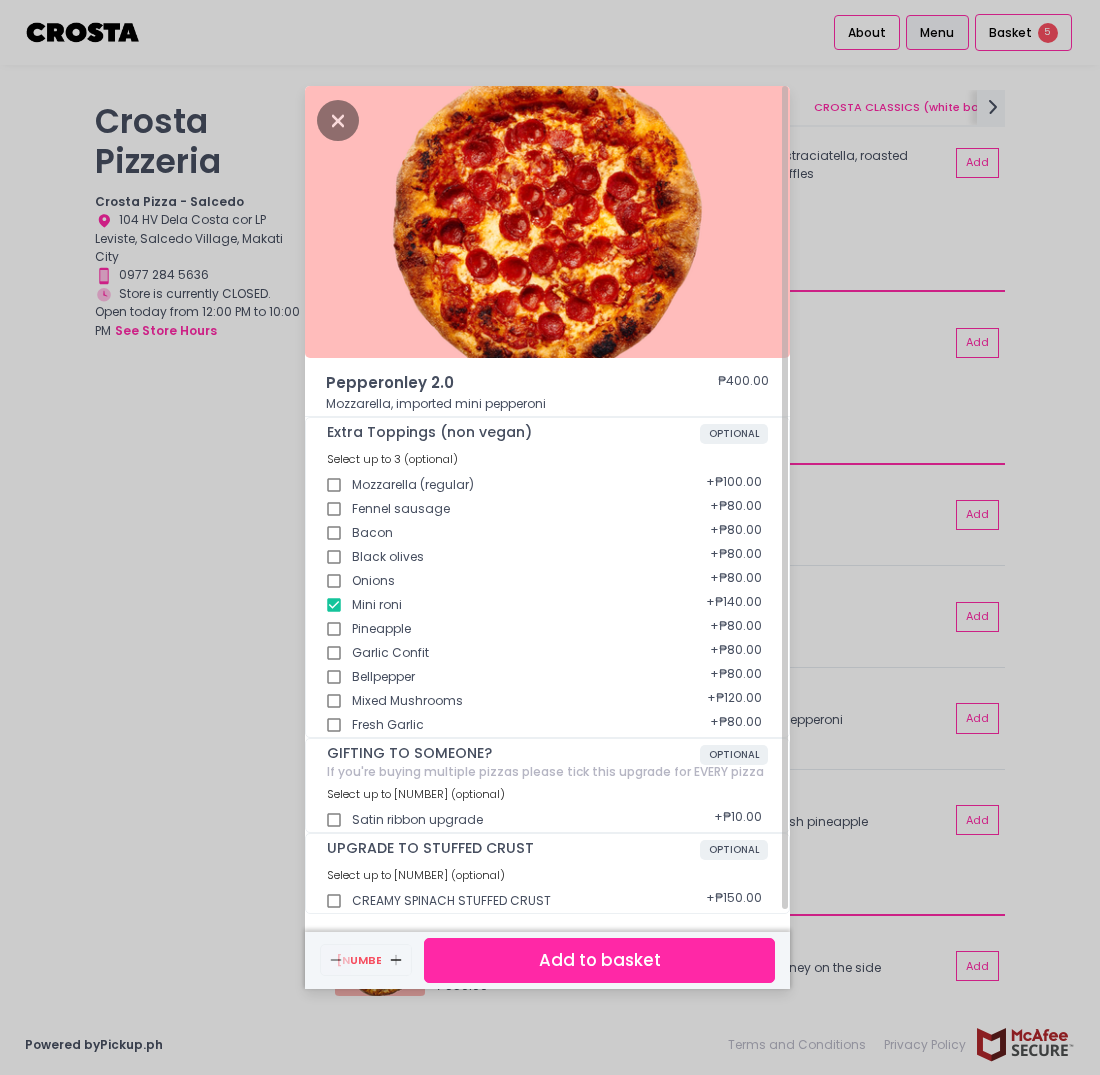 scroll, scrollTop: 5, scrollLeft: 0, axis: vertical 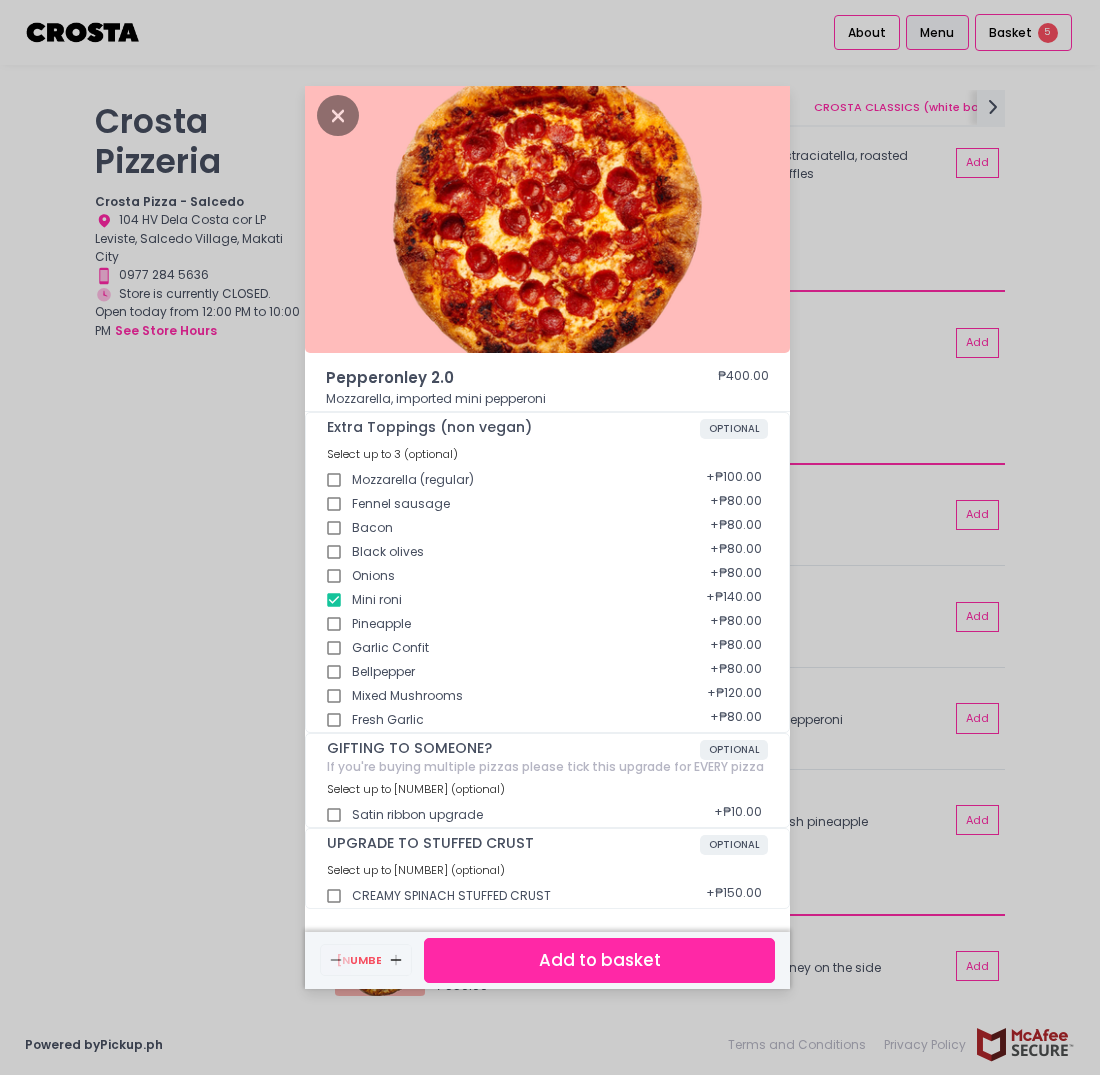 click on "Add to basket" at bounding box center (599, 960) 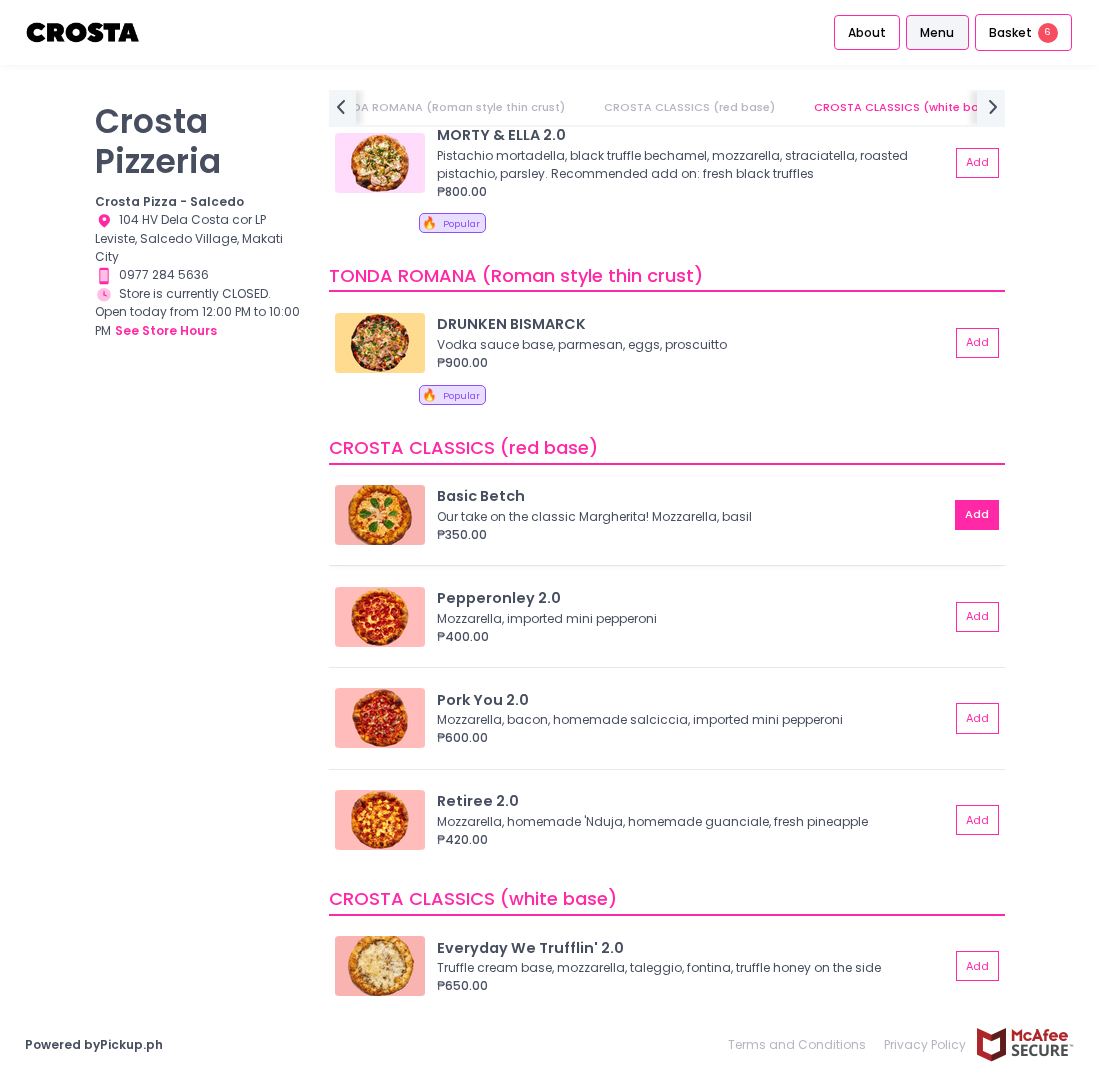 click on "Add" at bounding box center (977, 515) 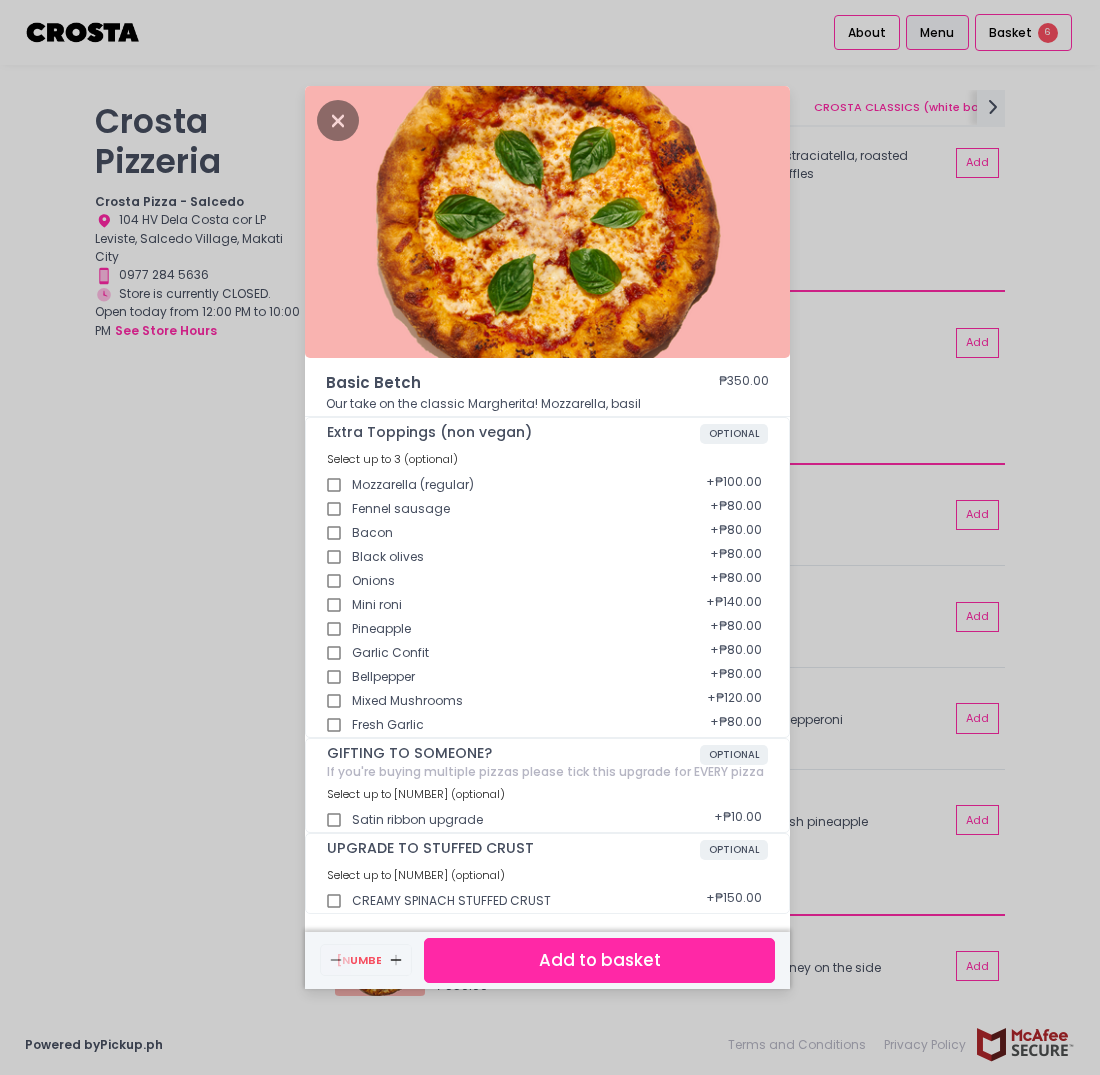 click on "Mini roni" at bounding box center (334, 605) 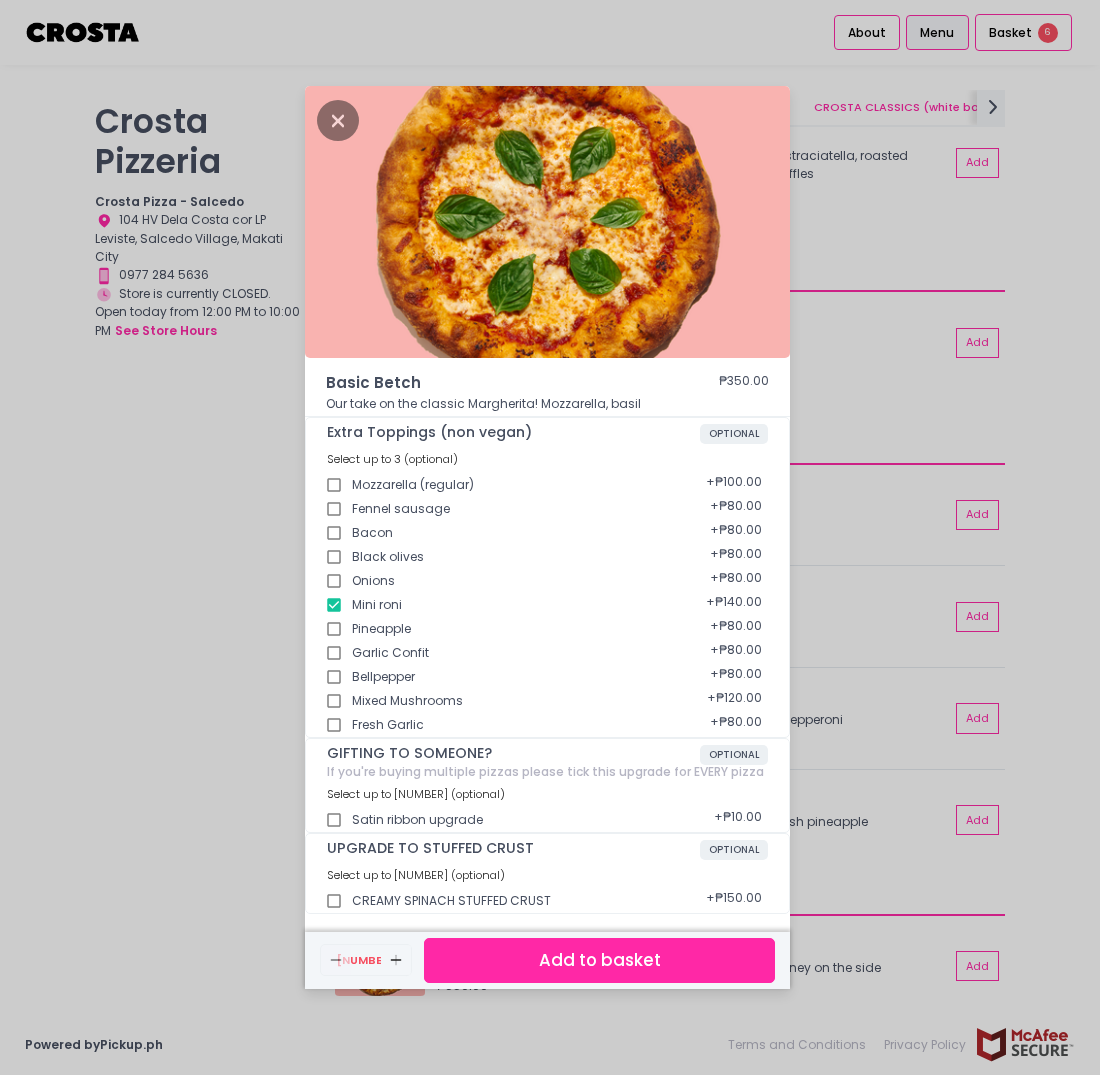 click on "Add to basket" at bounding box center (599, 960) 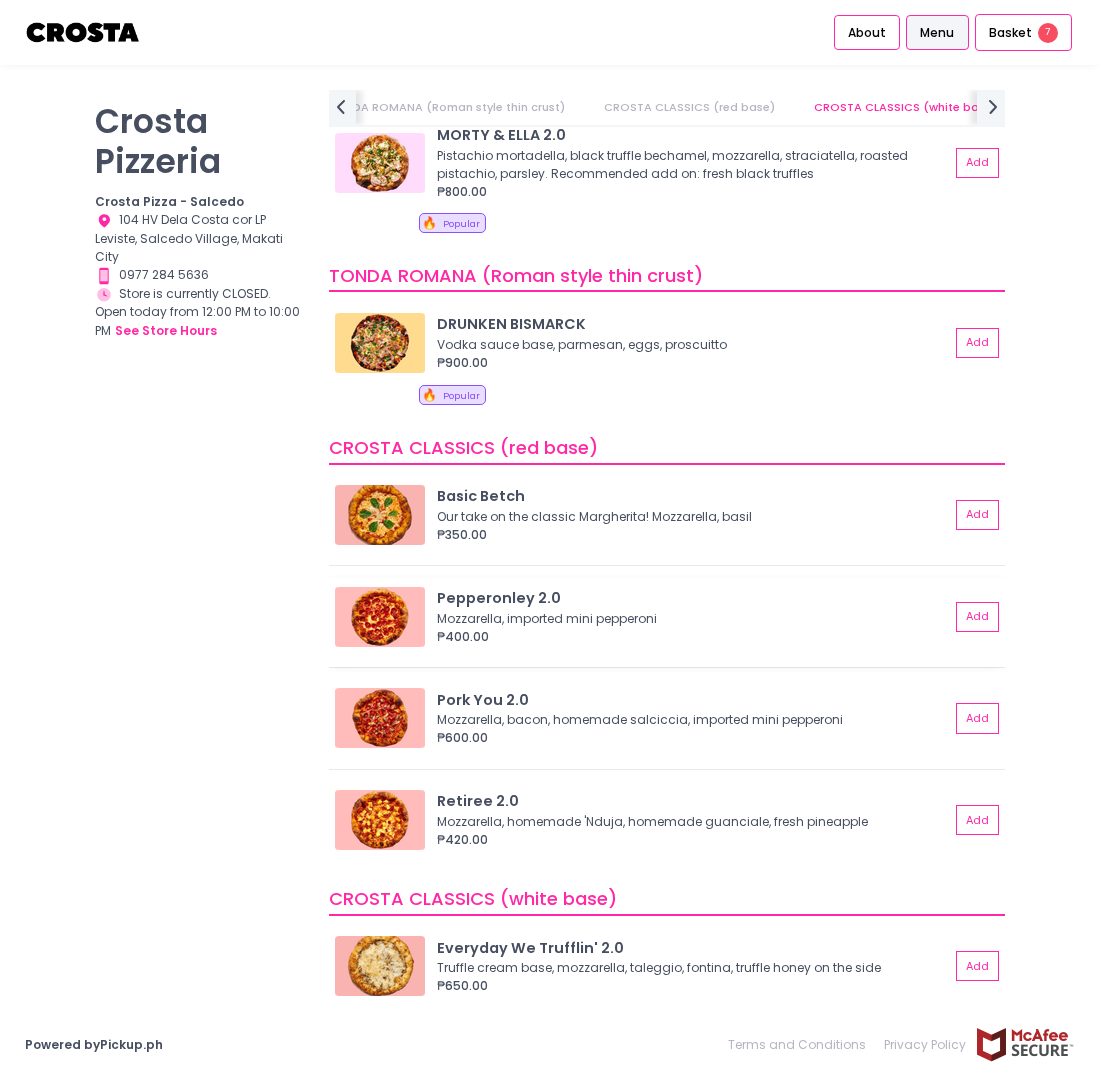 scroll, scrollTop: 1123, scrollLeft: 0, axis: vertical 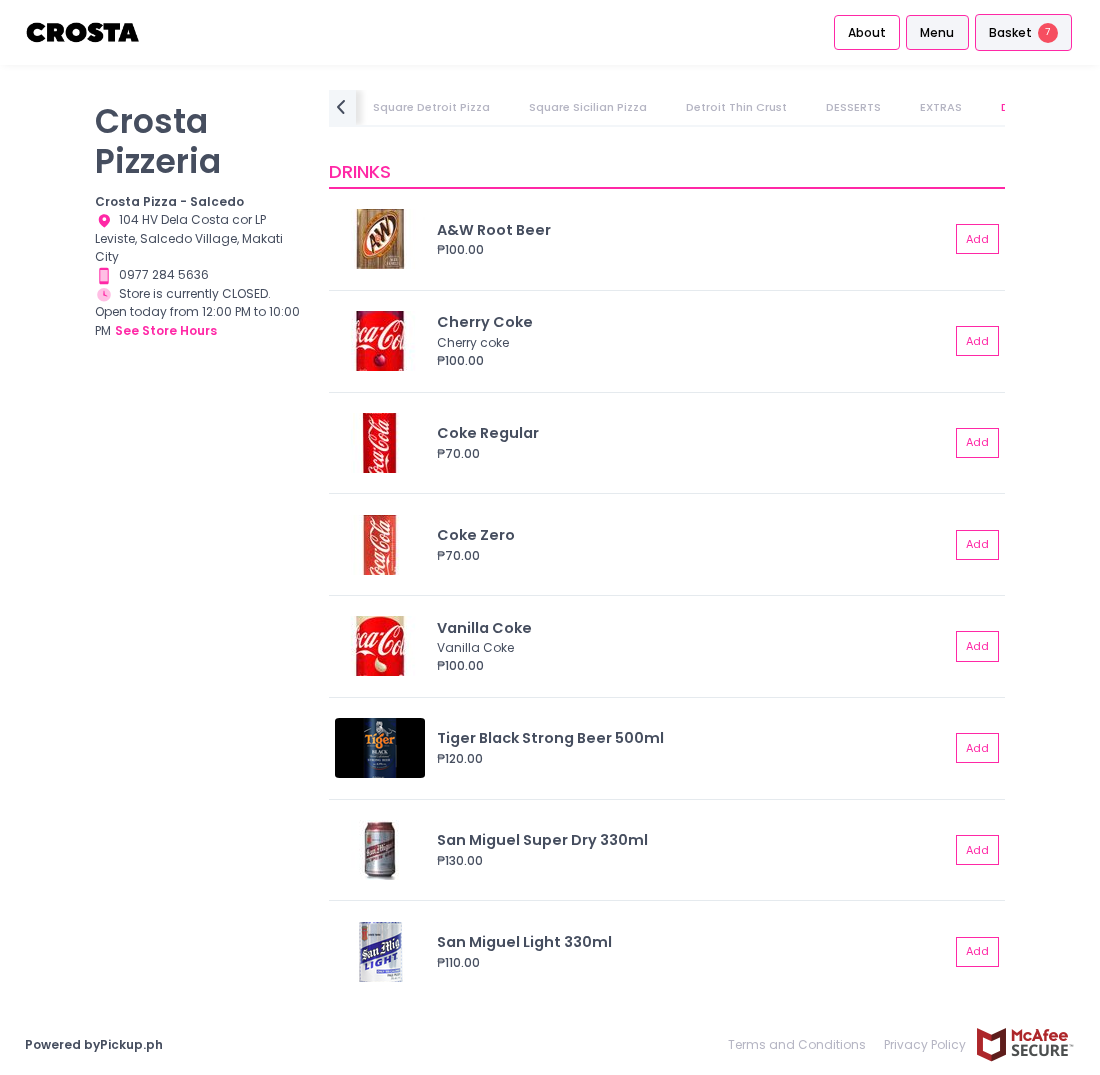 click on "Basket" at bounding box center [1010, 33] 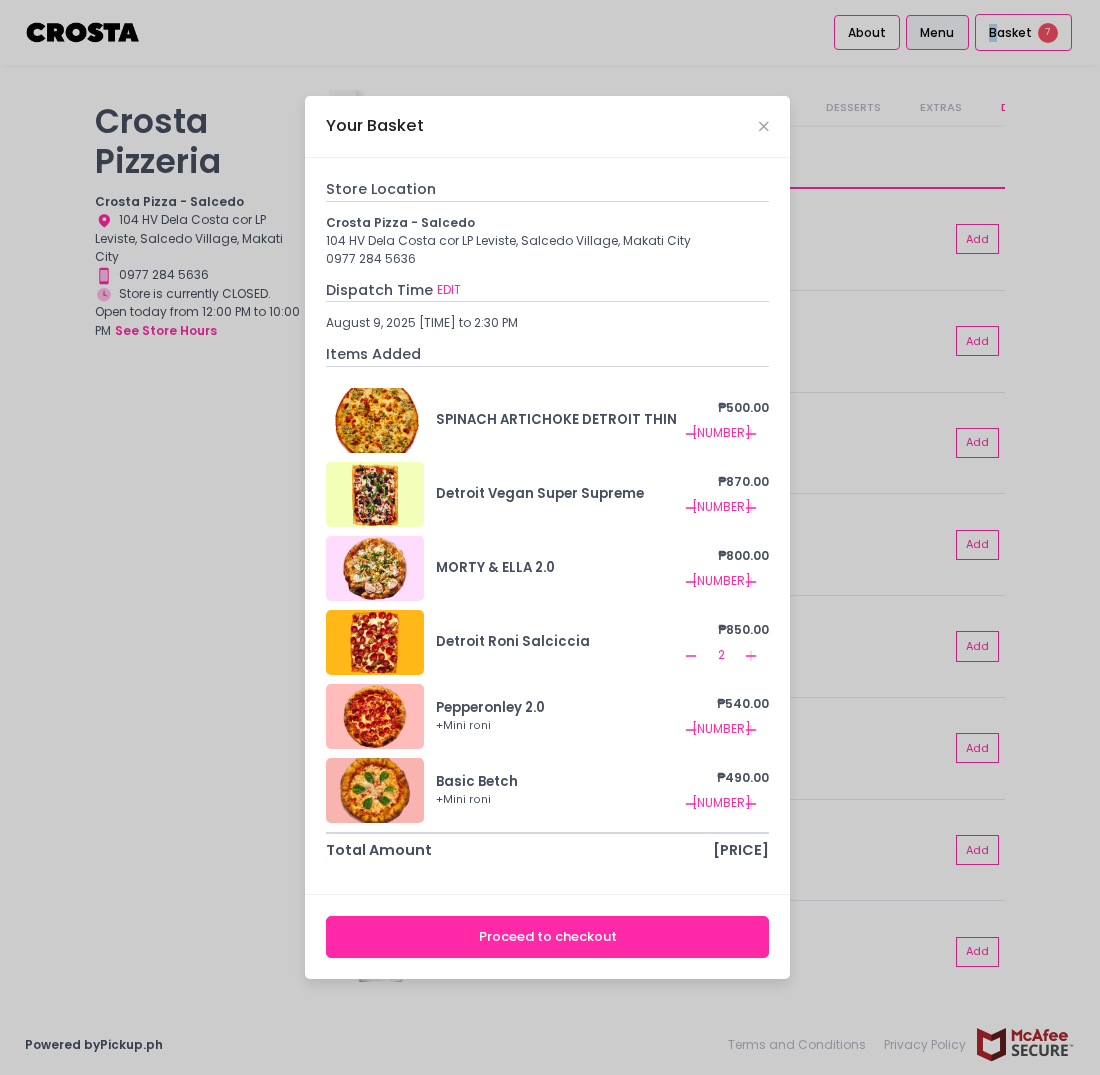 click on "Proceed to checkout" at bounding box center (547, 936) 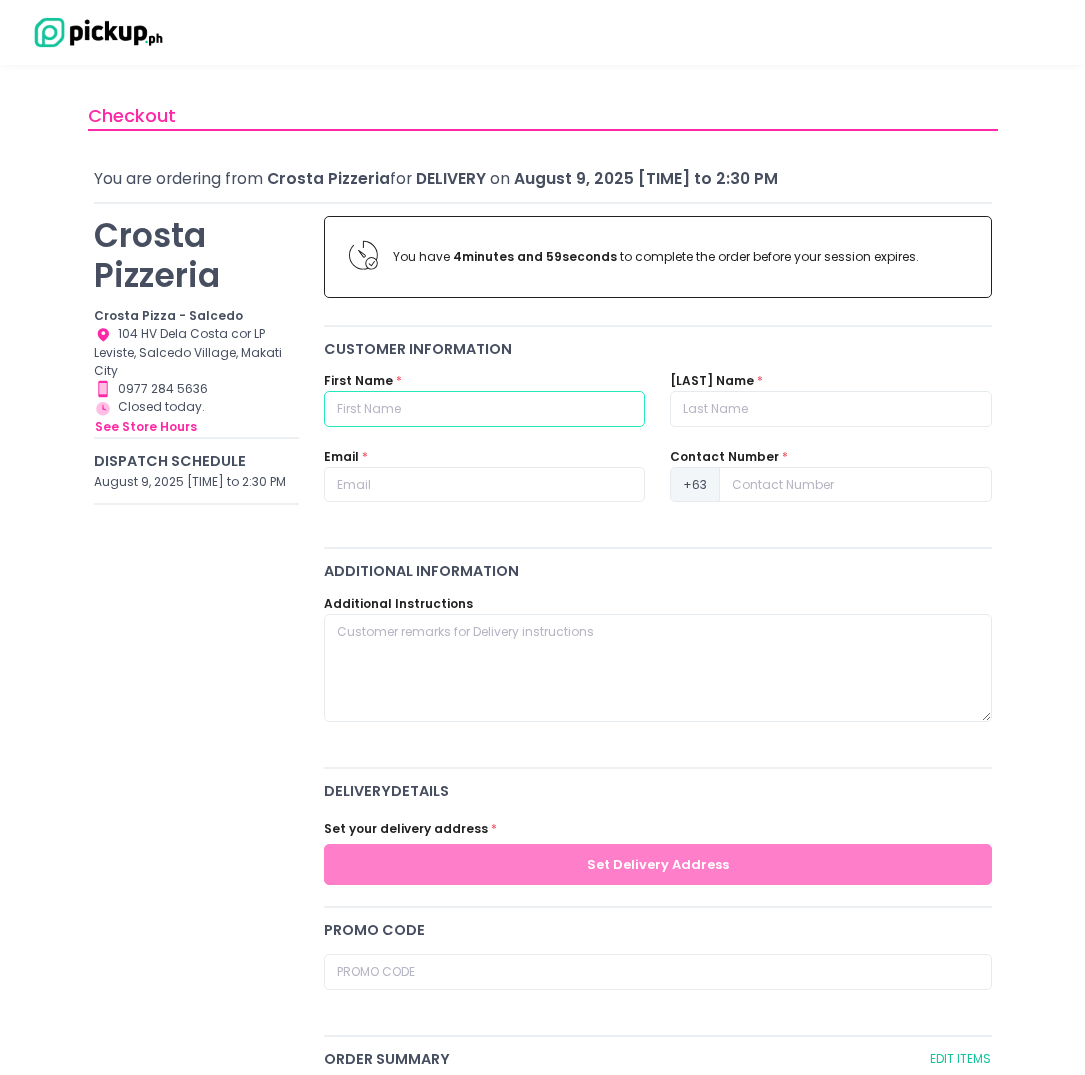 click at bounding box center [484, 409] 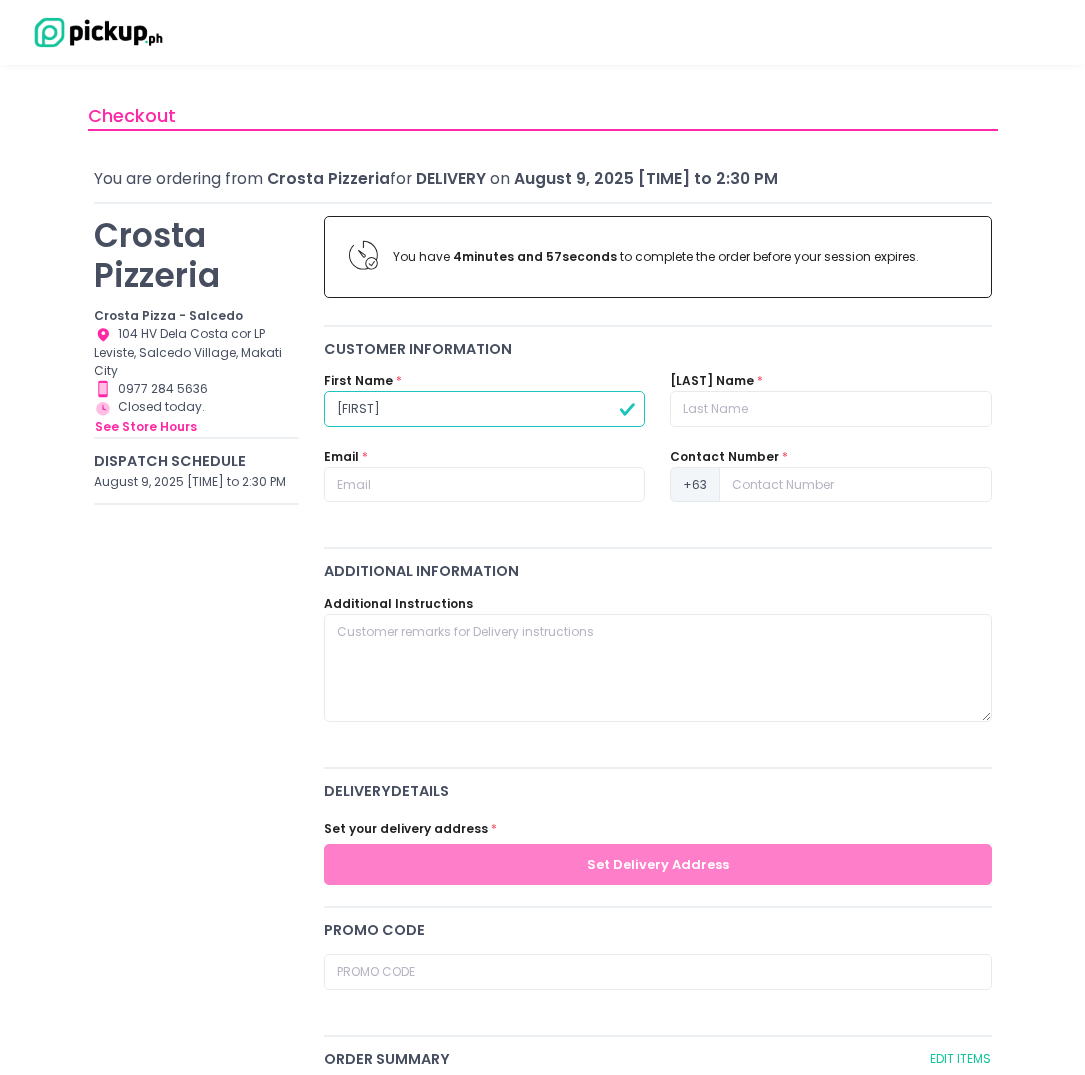 type on "[FIRST]" 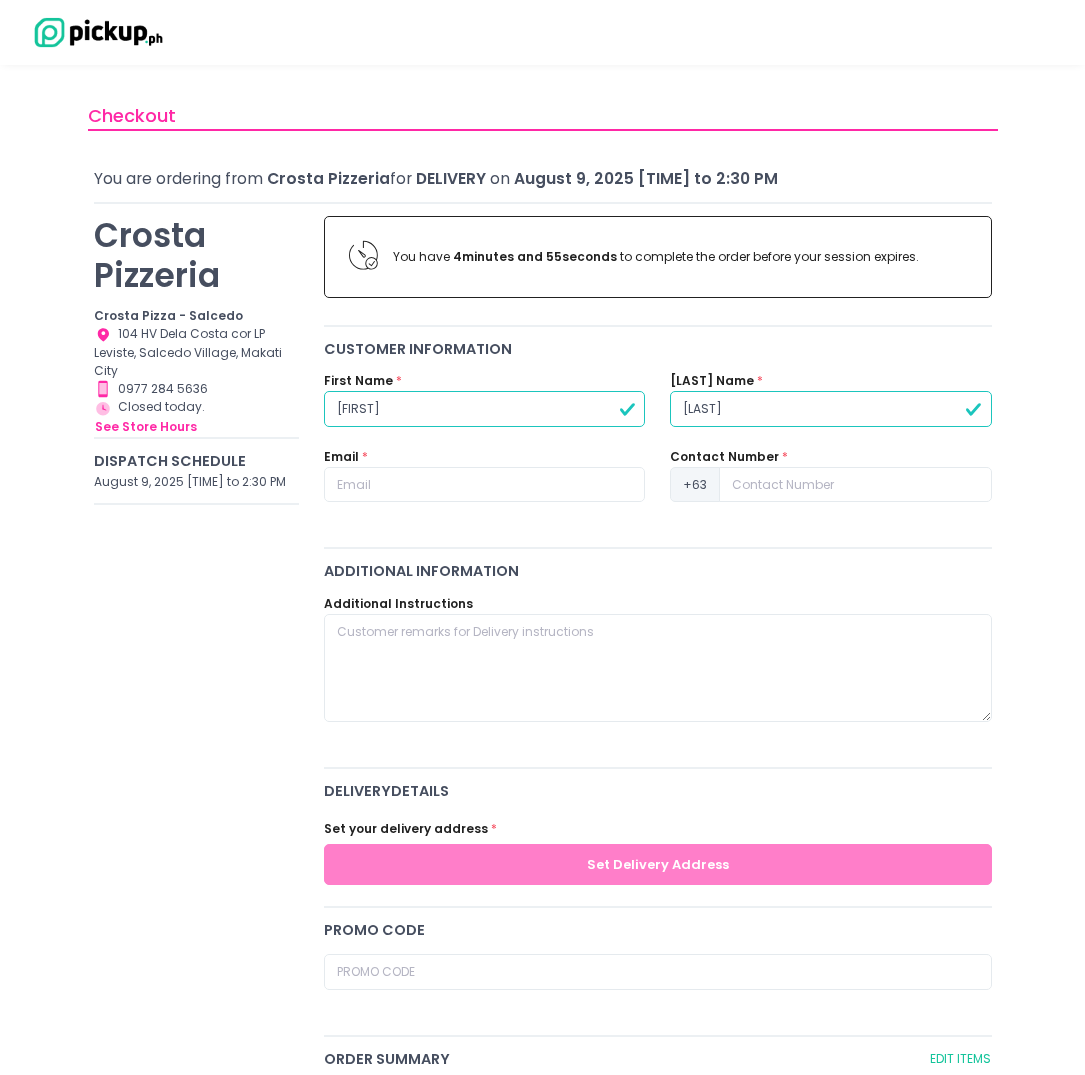type on "[LAST]" 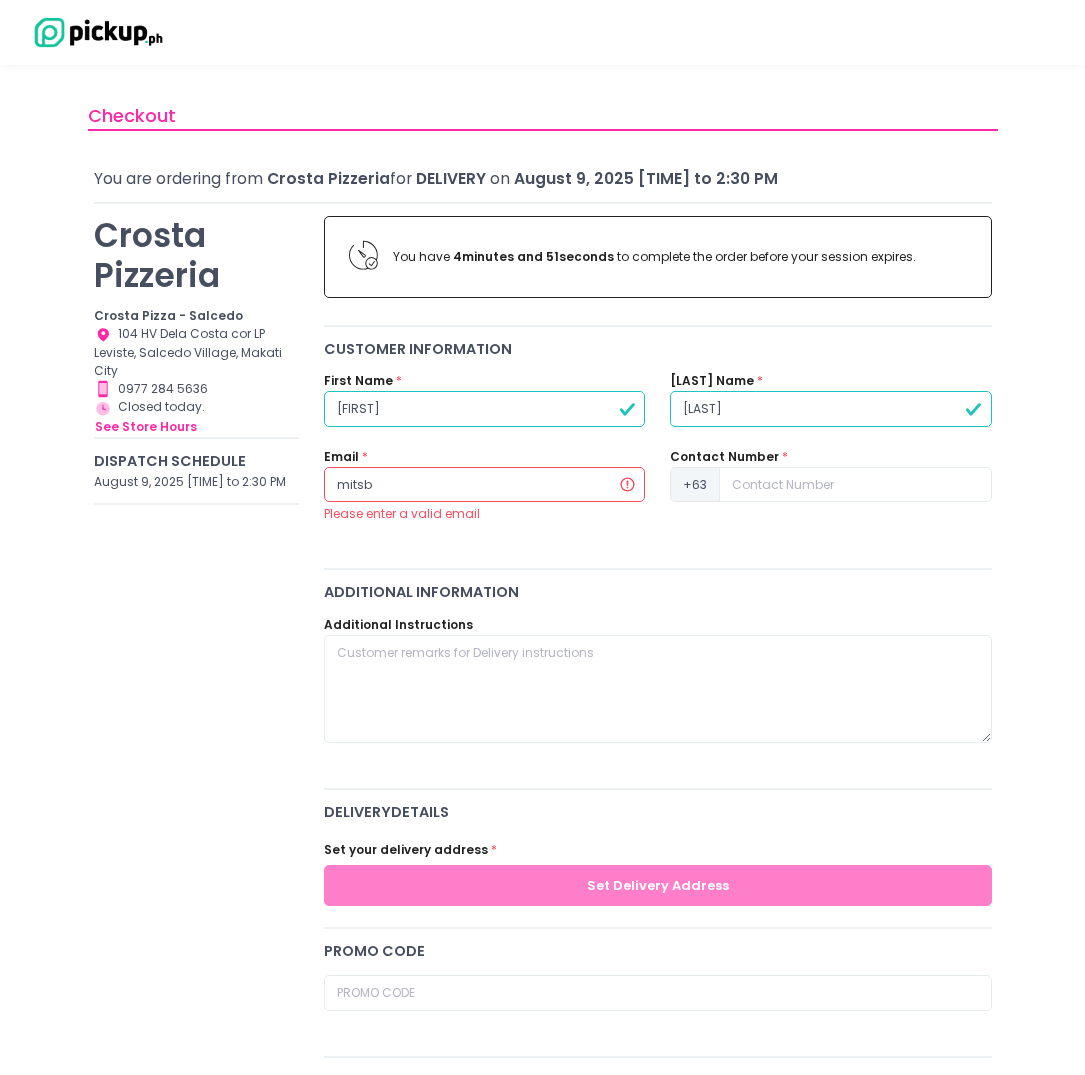 type on "[EMAIL]" 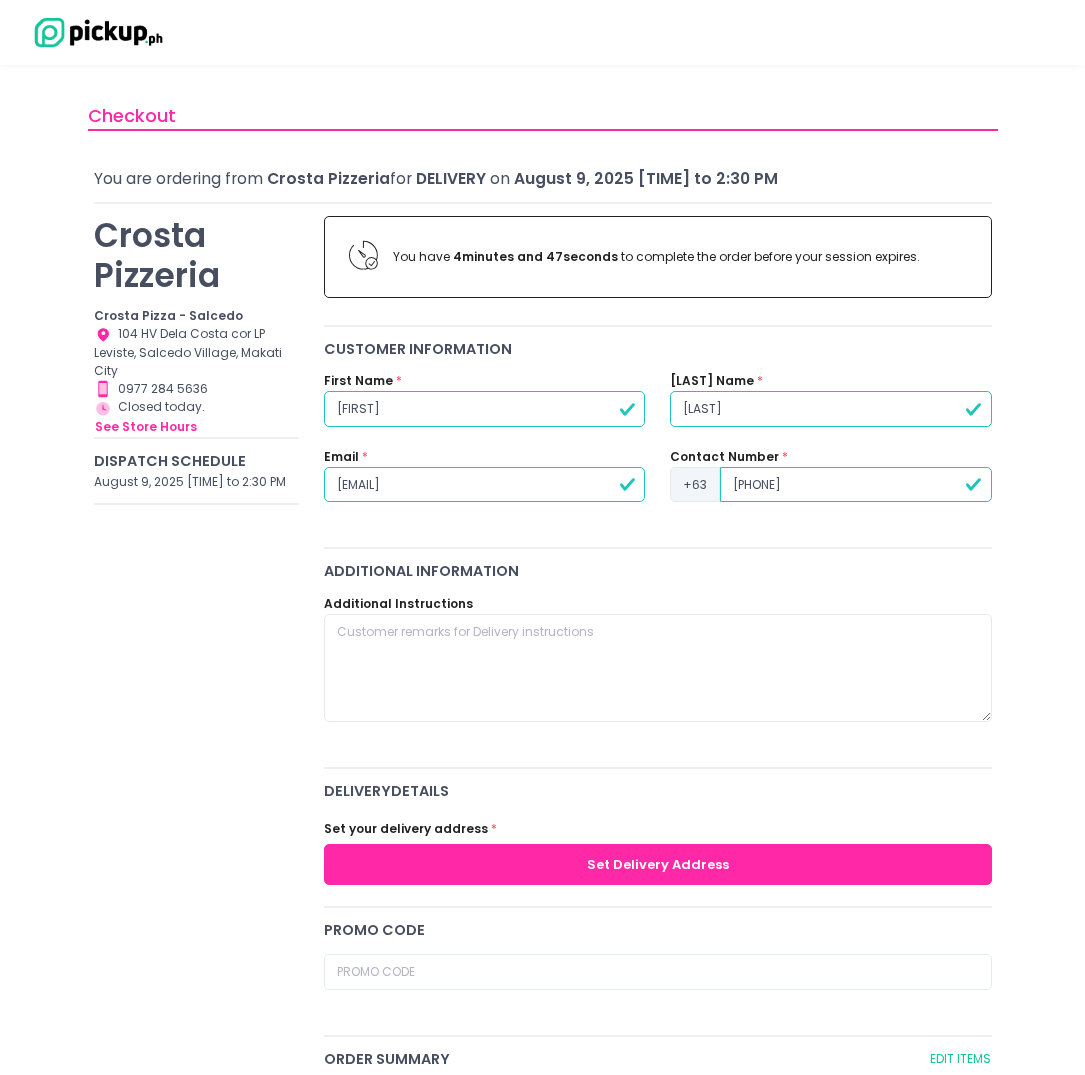 type on "[PHONE]" 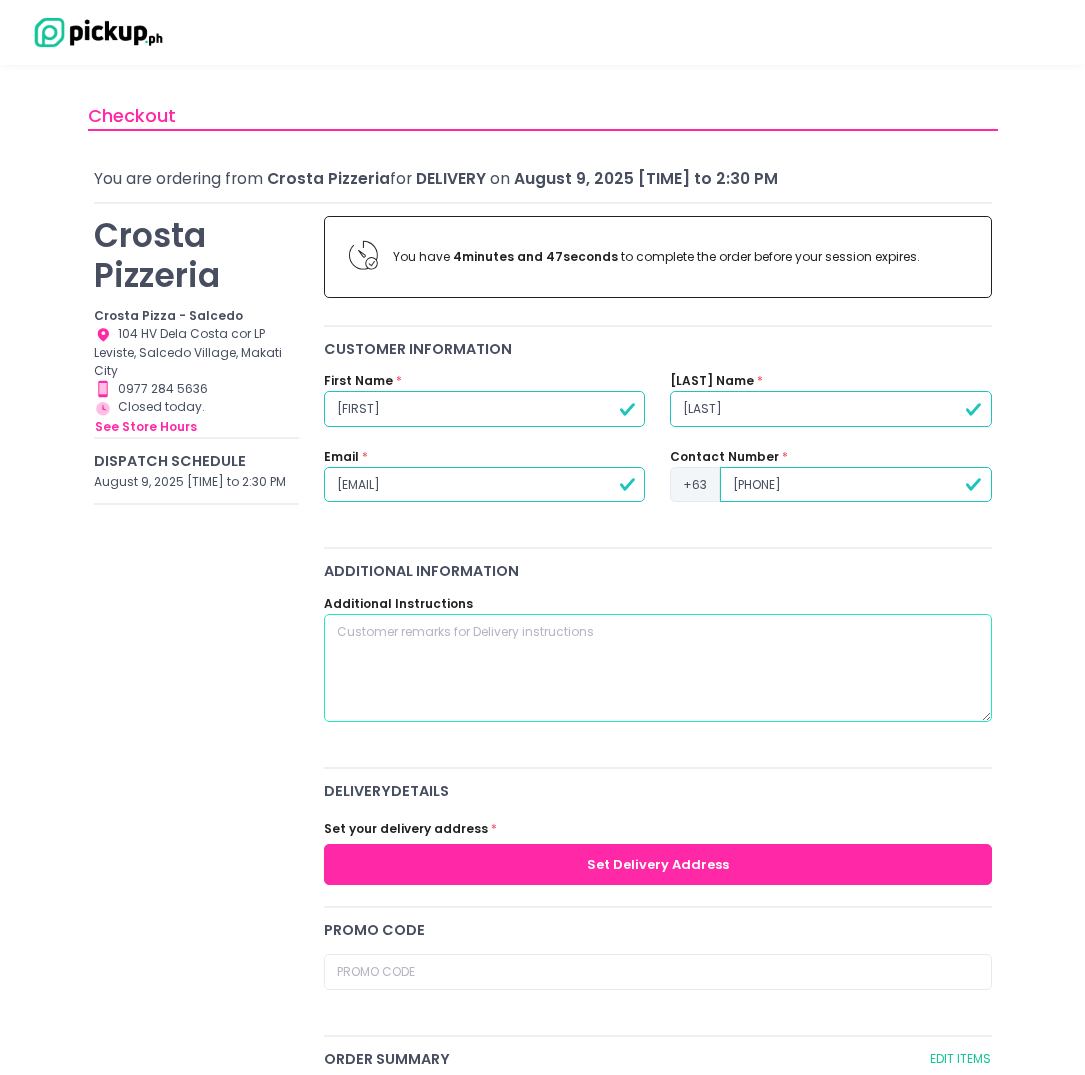click at bounding box center (657, 668) 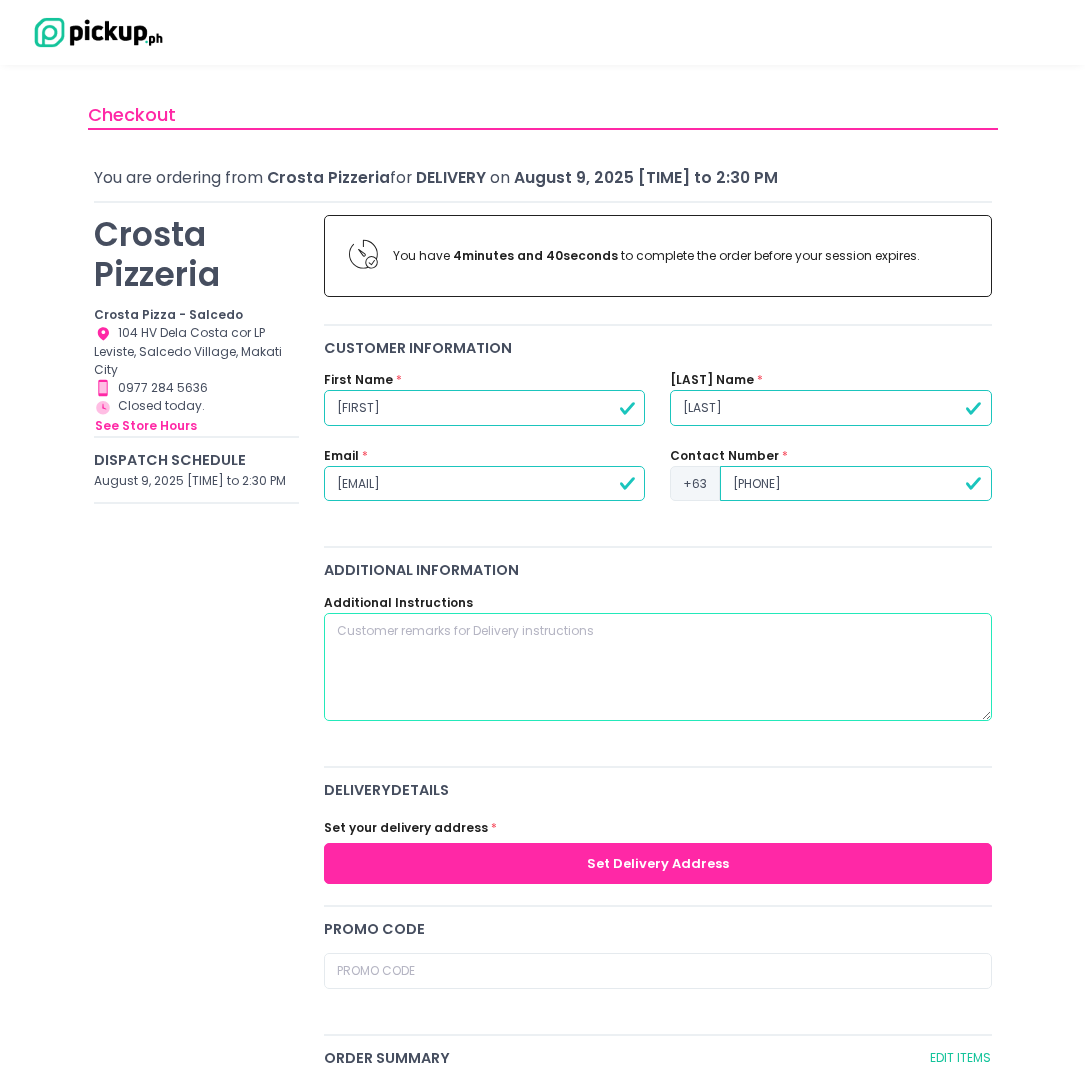 scroll, scrollTop: 0, scrollLeft: 0, axis: both 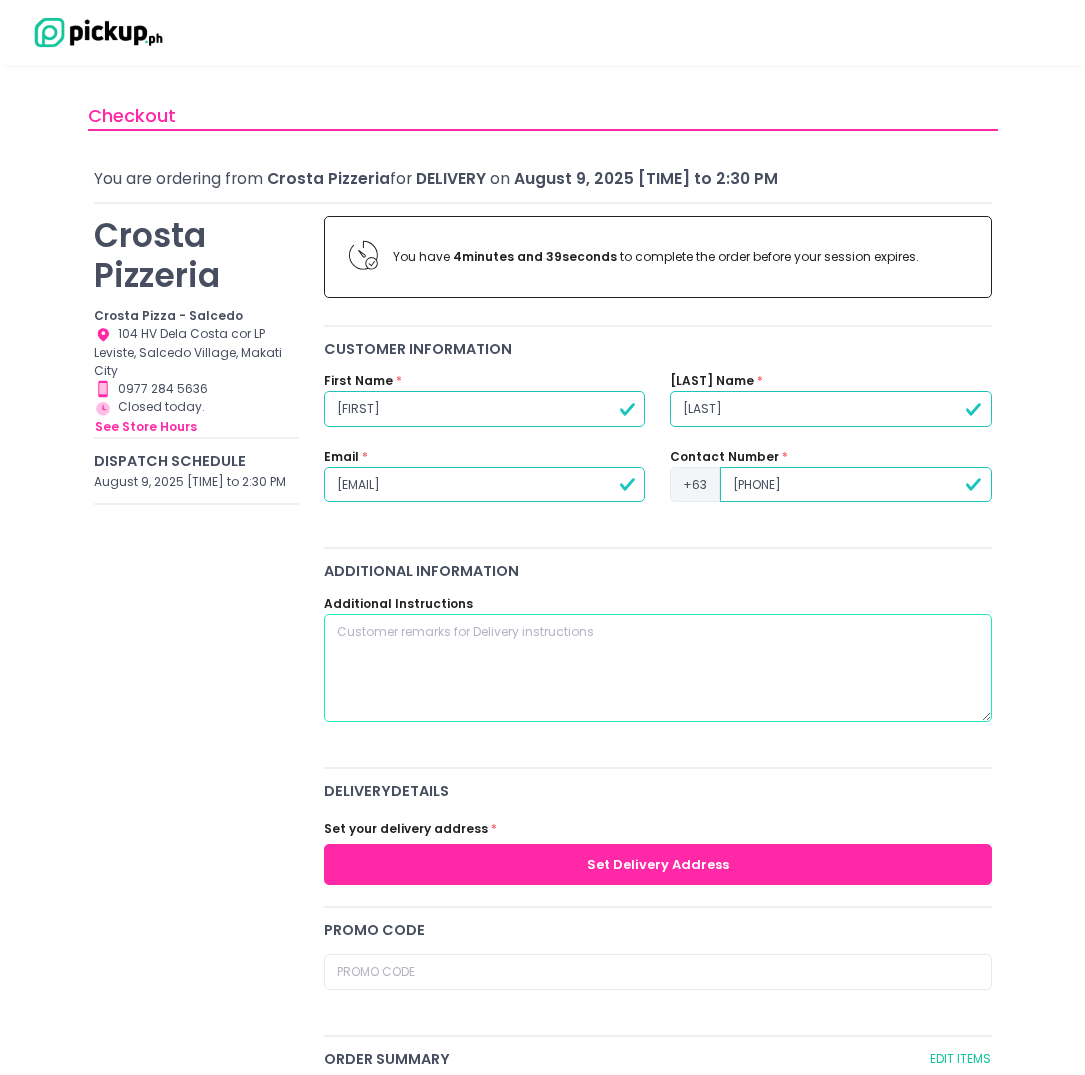 click at bounding box center (657, 668) 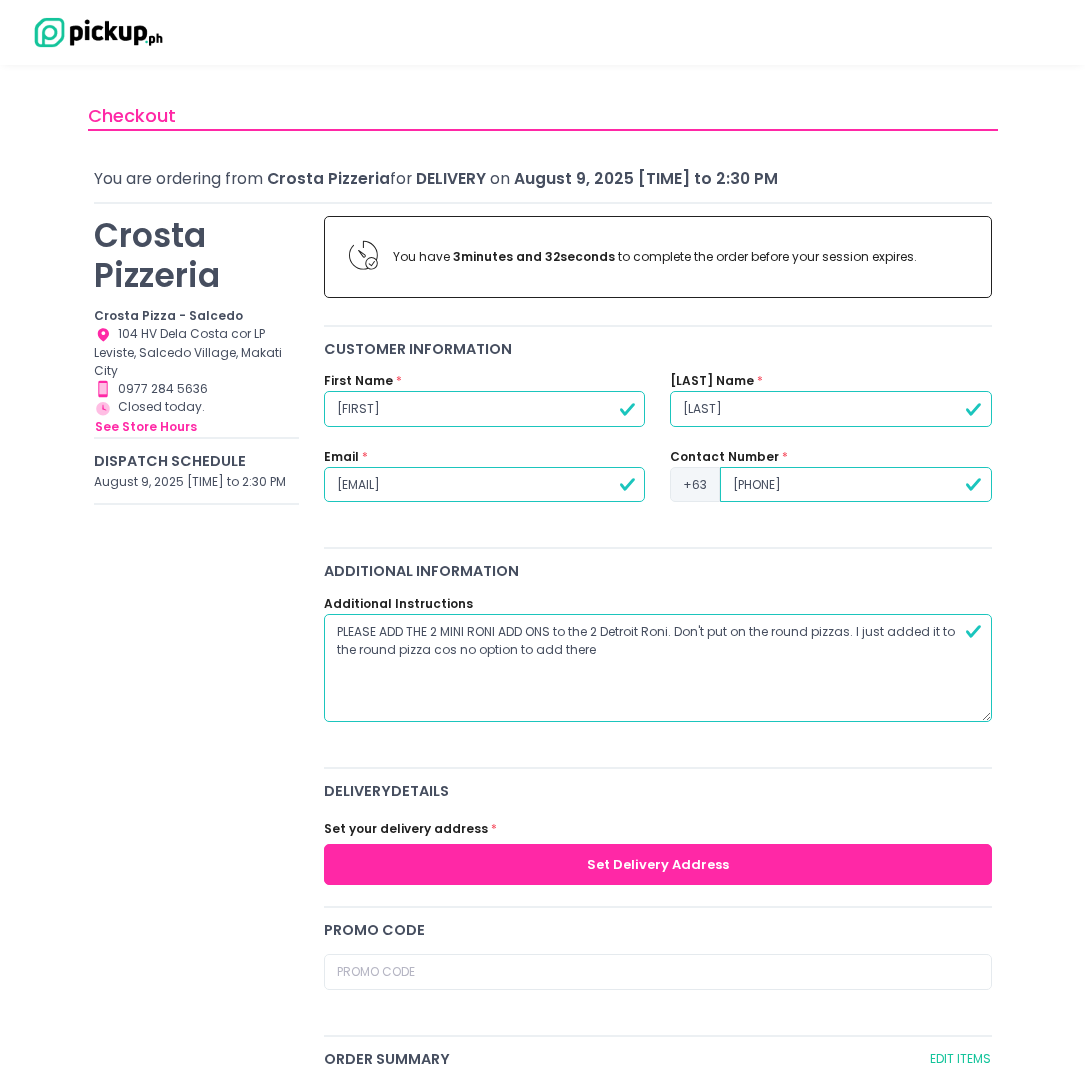 click on "PLEASE ADD THE 2 MINI RONI ADD ONS to the 2 Detroit Roni. Don't put on the round pizzas. I just added it to the round pizza cos no option to add there" at bounding box center [657, 668] 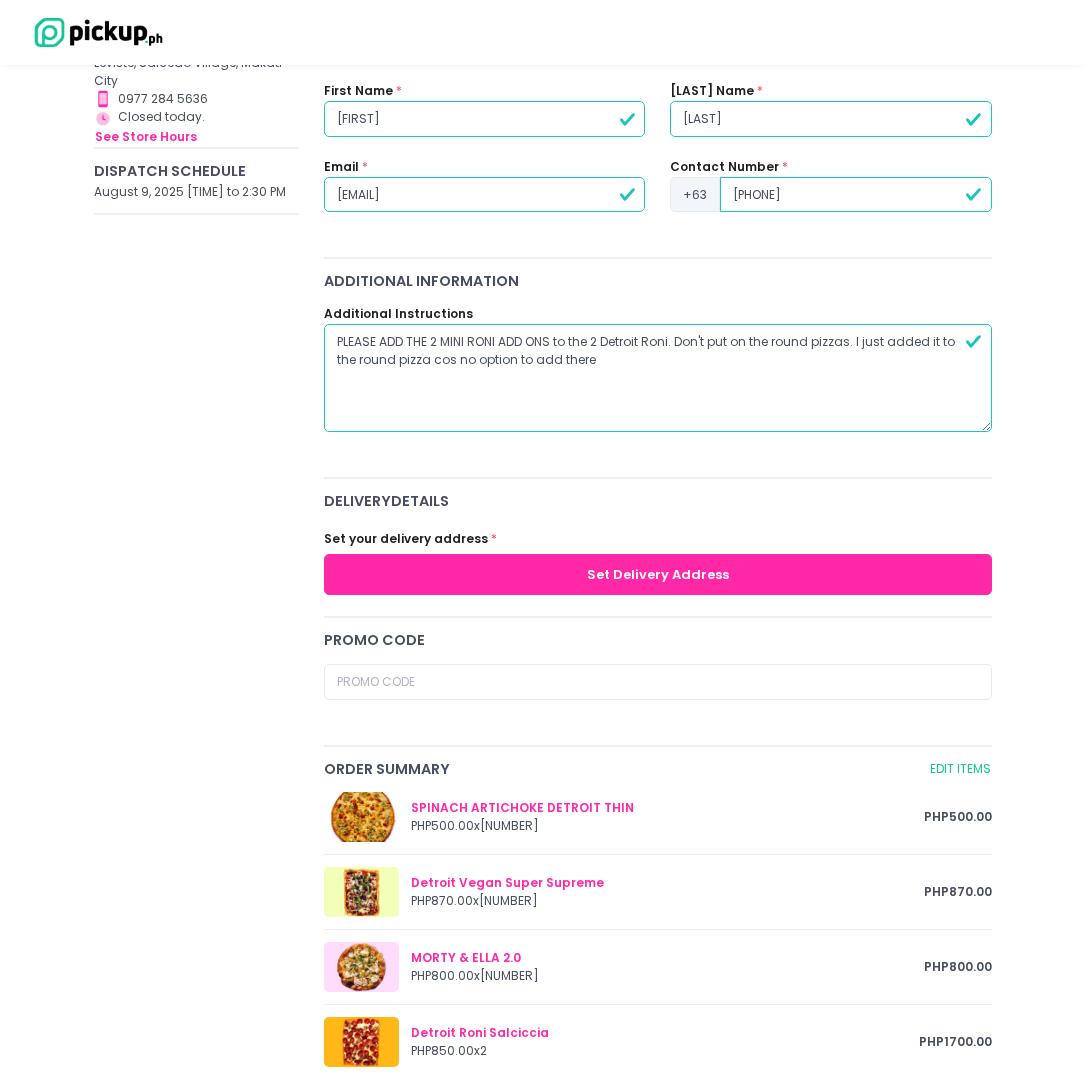 scroll, scrollTop: 300, scrollLeft: 0, axis: vertical 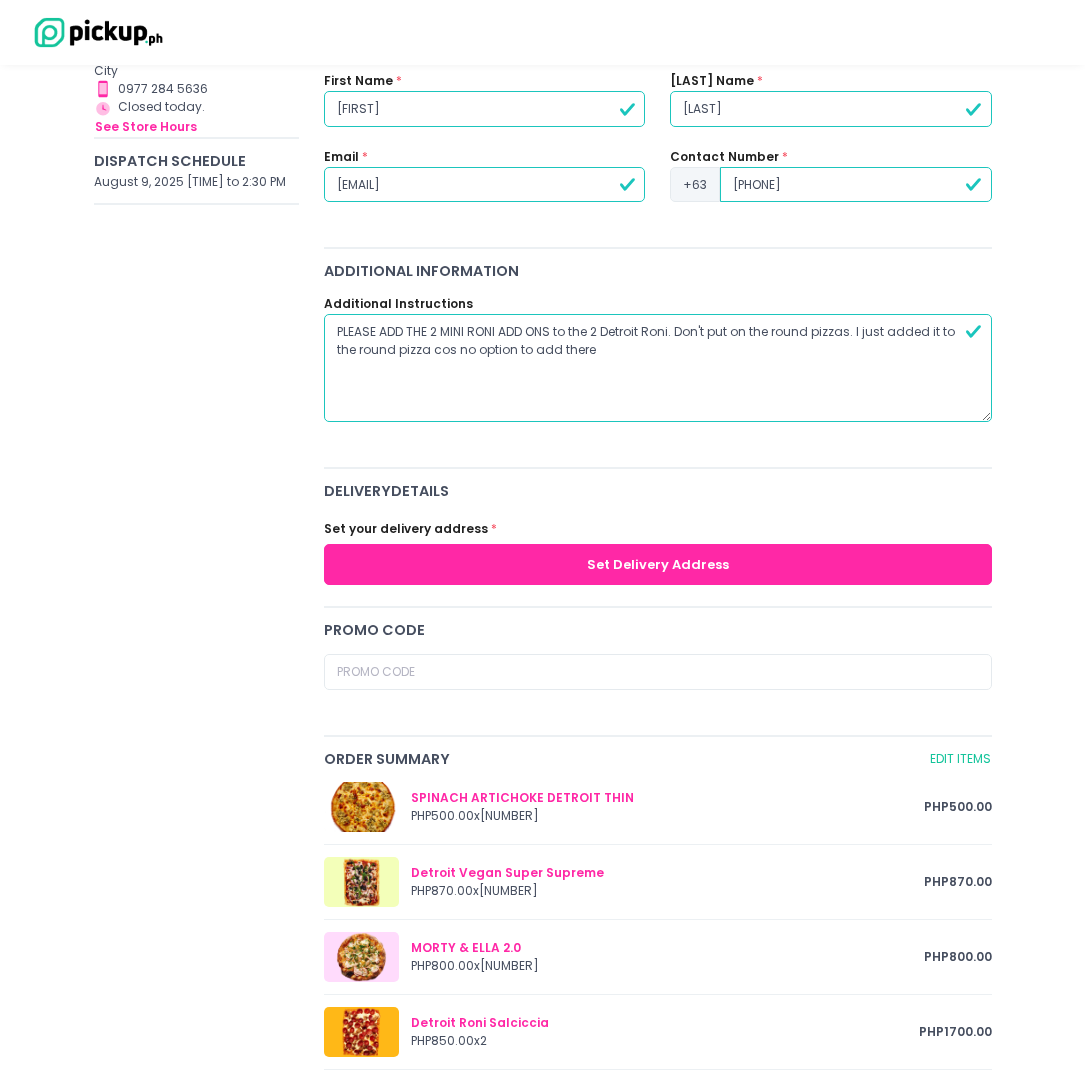 type on "PLEASE ADD THE 2 MINI RONI ADD ONS to the 2 Detroit Roni. Don't put on the round pizzas. I just added it to the round pizza cos no option to add there" 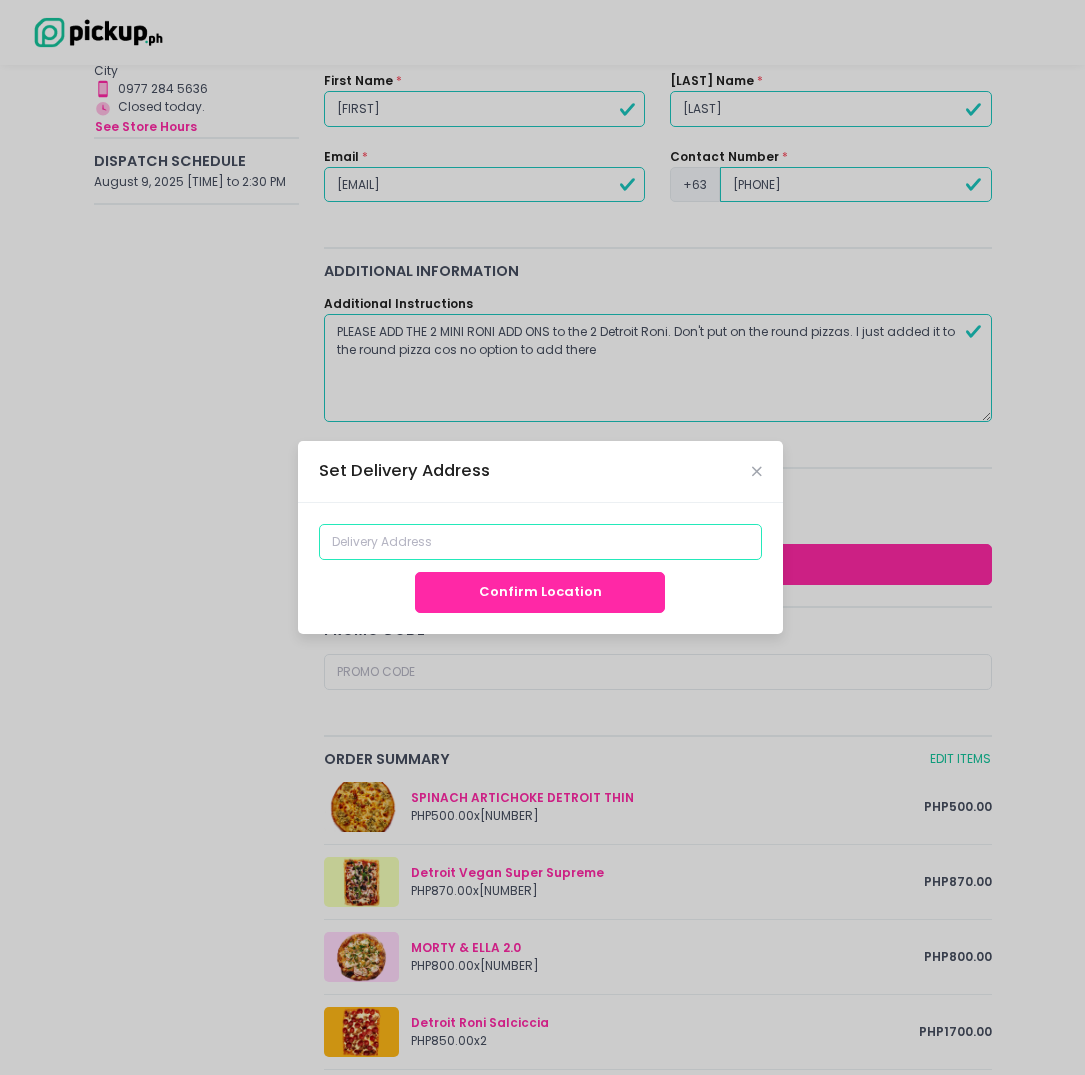 click at bounding box center (540, 542) 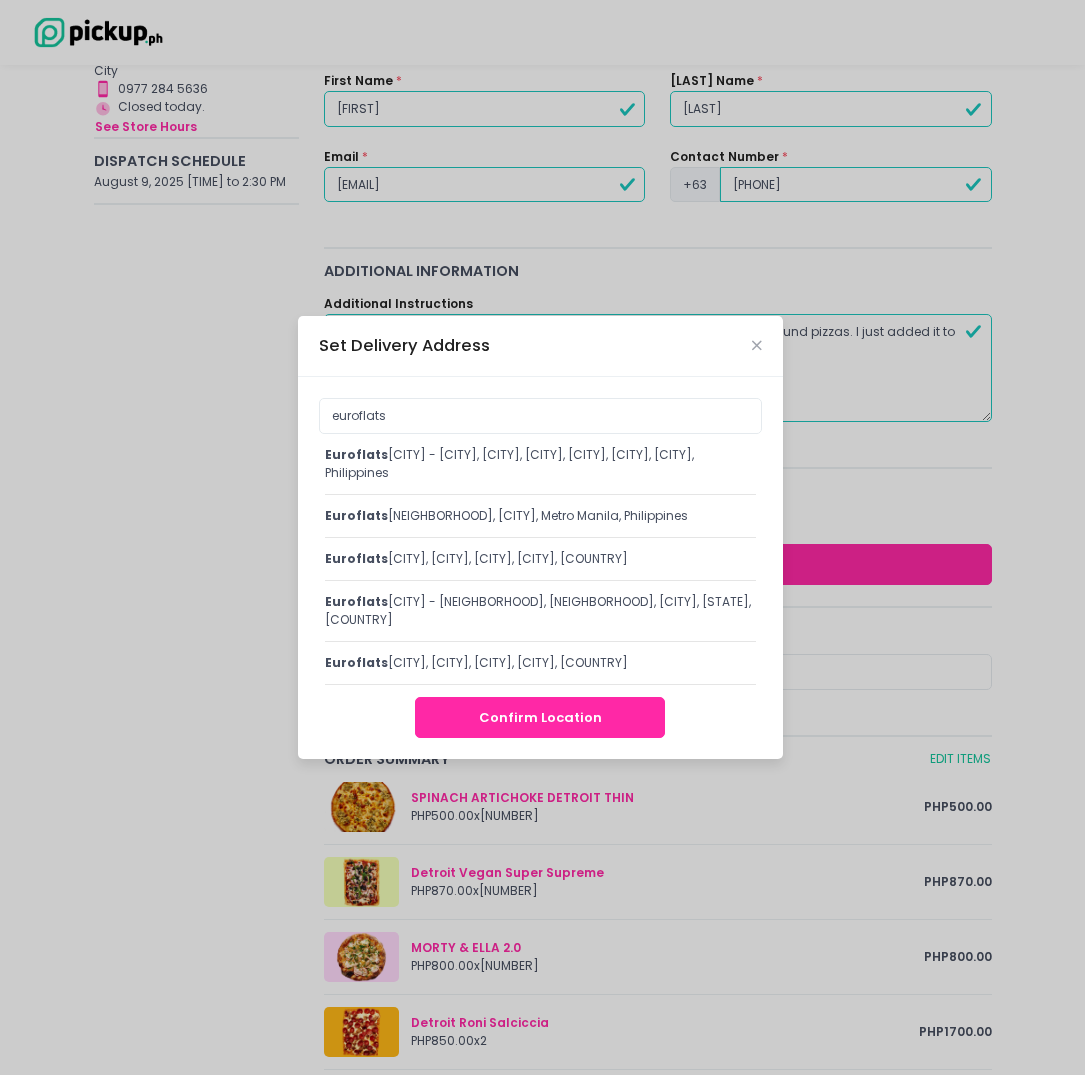 click on "euroflats [CITY], [CITY], [CITY], [CITY], [CITY], [CITY], [COUNTRY]" at bounding box center [540, 464] 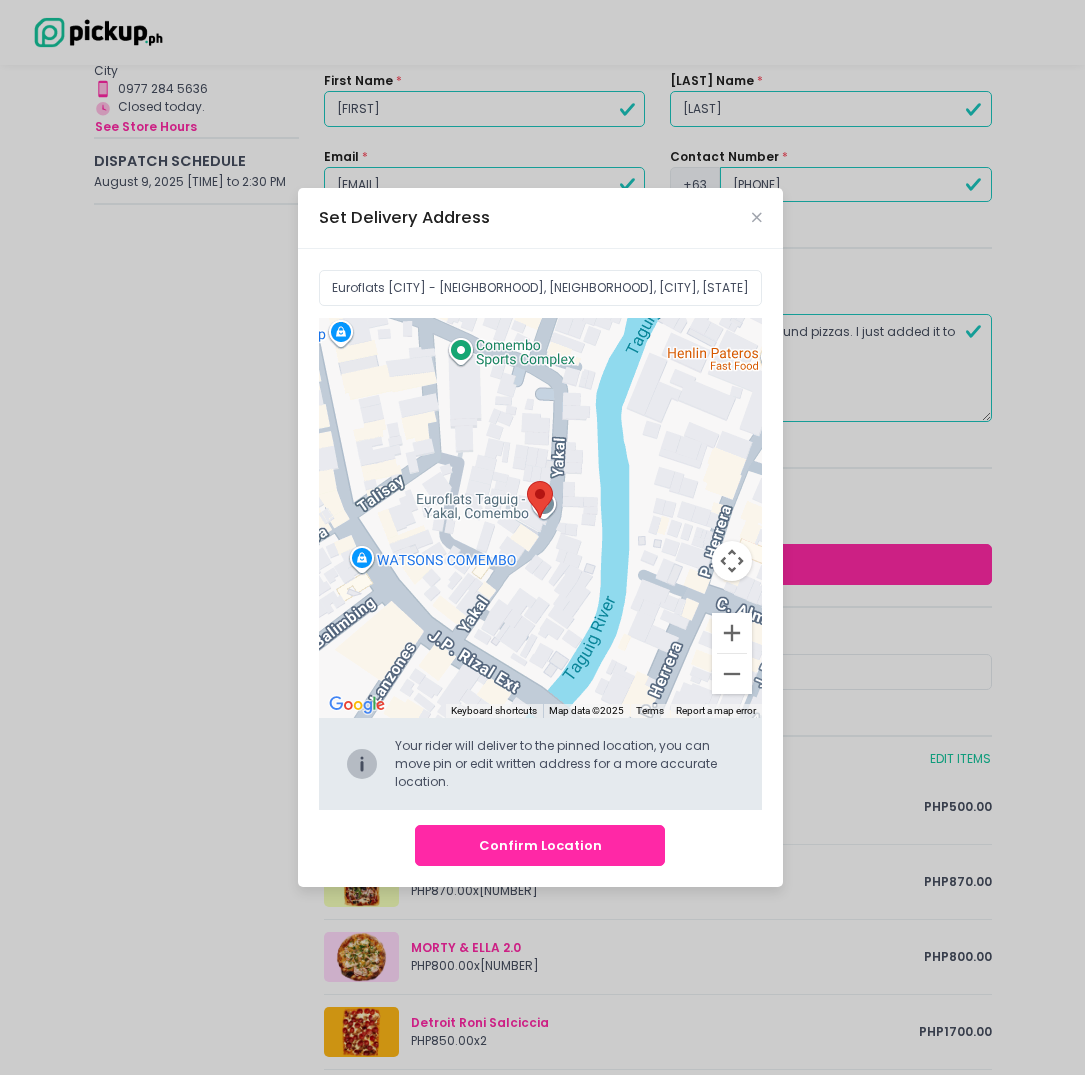 click on "Confirm Location" at bounding box center [540, 845] 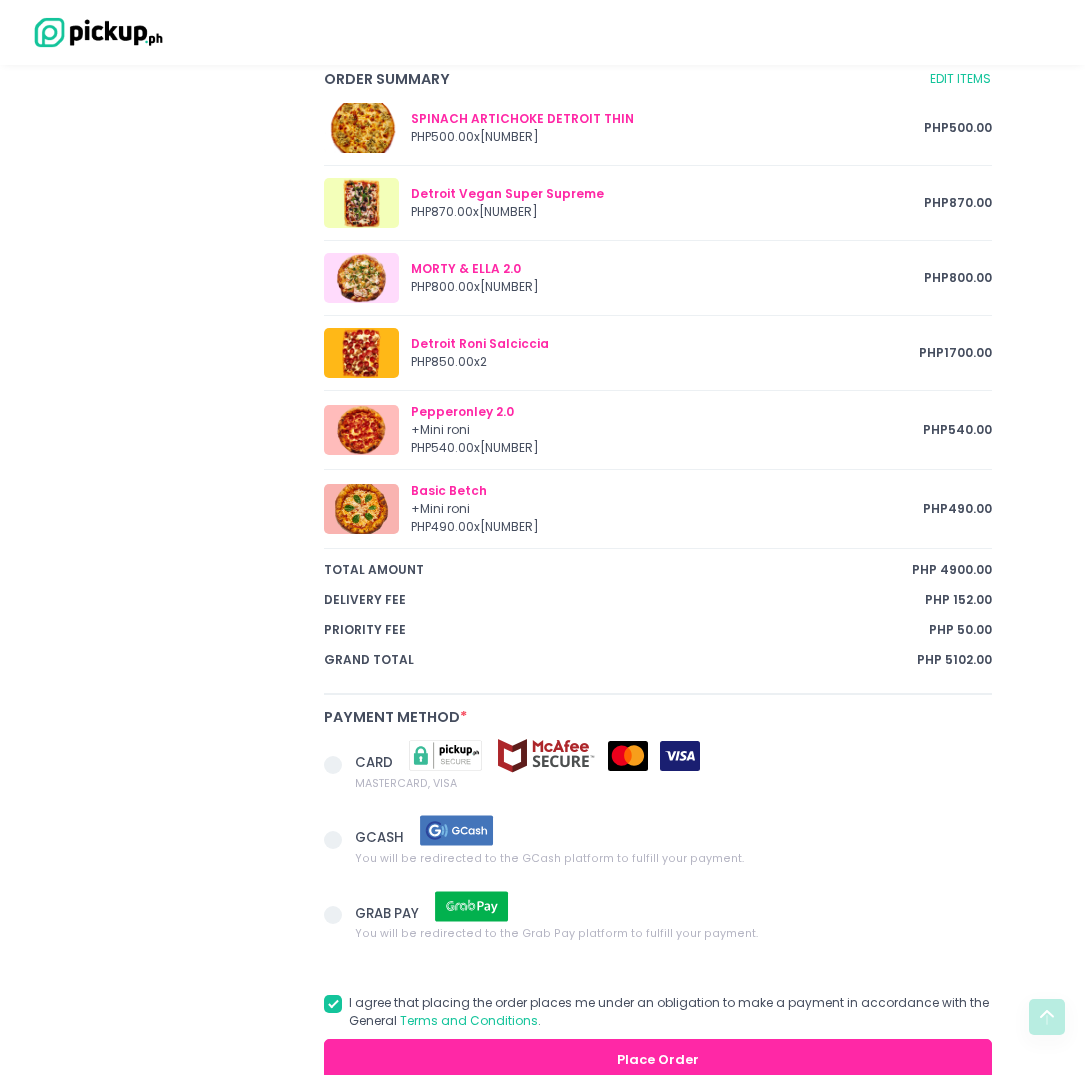 scroll, scrollTop: 1200, scrollLeft: 0, axis: vertical 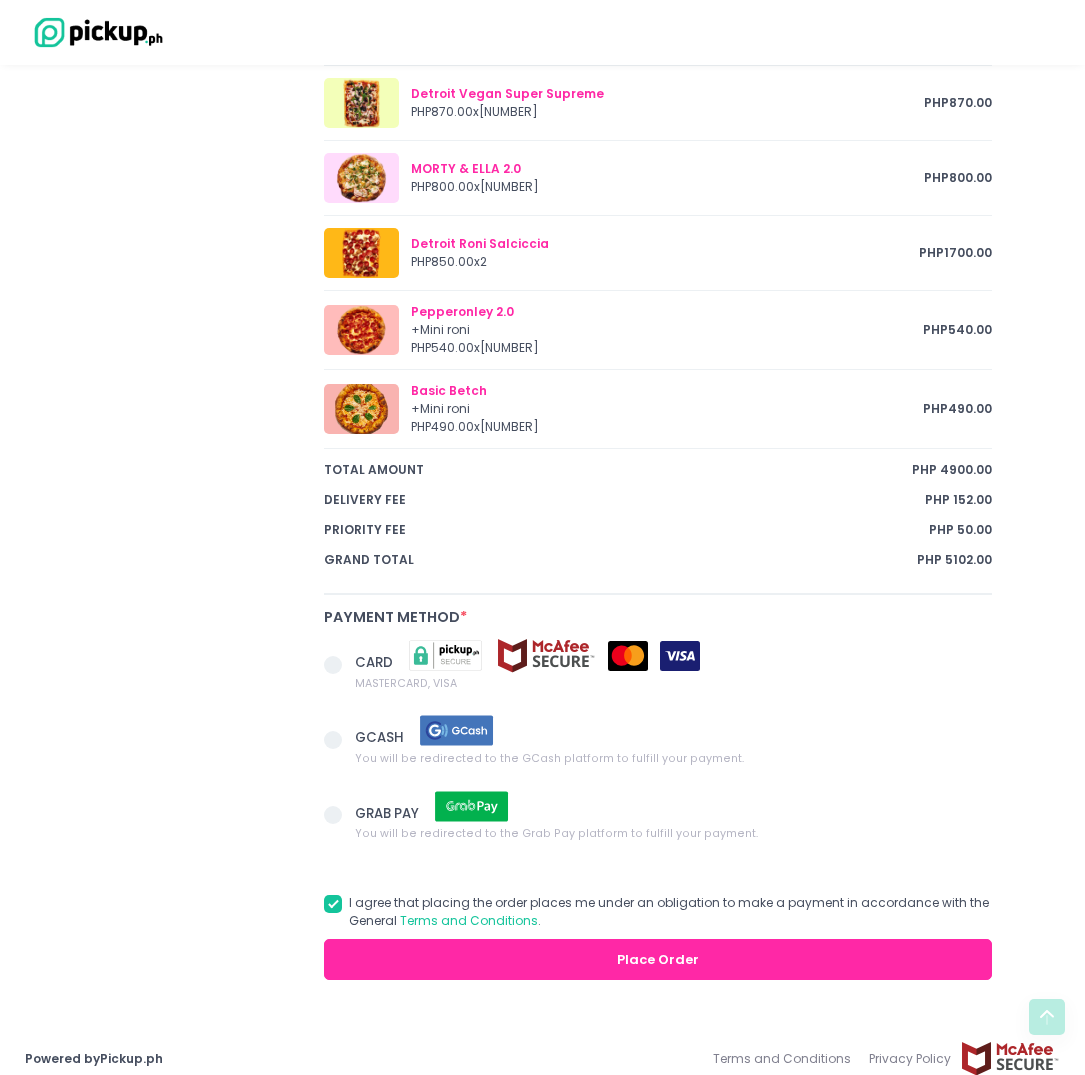 click at bounding box center (333, 740) 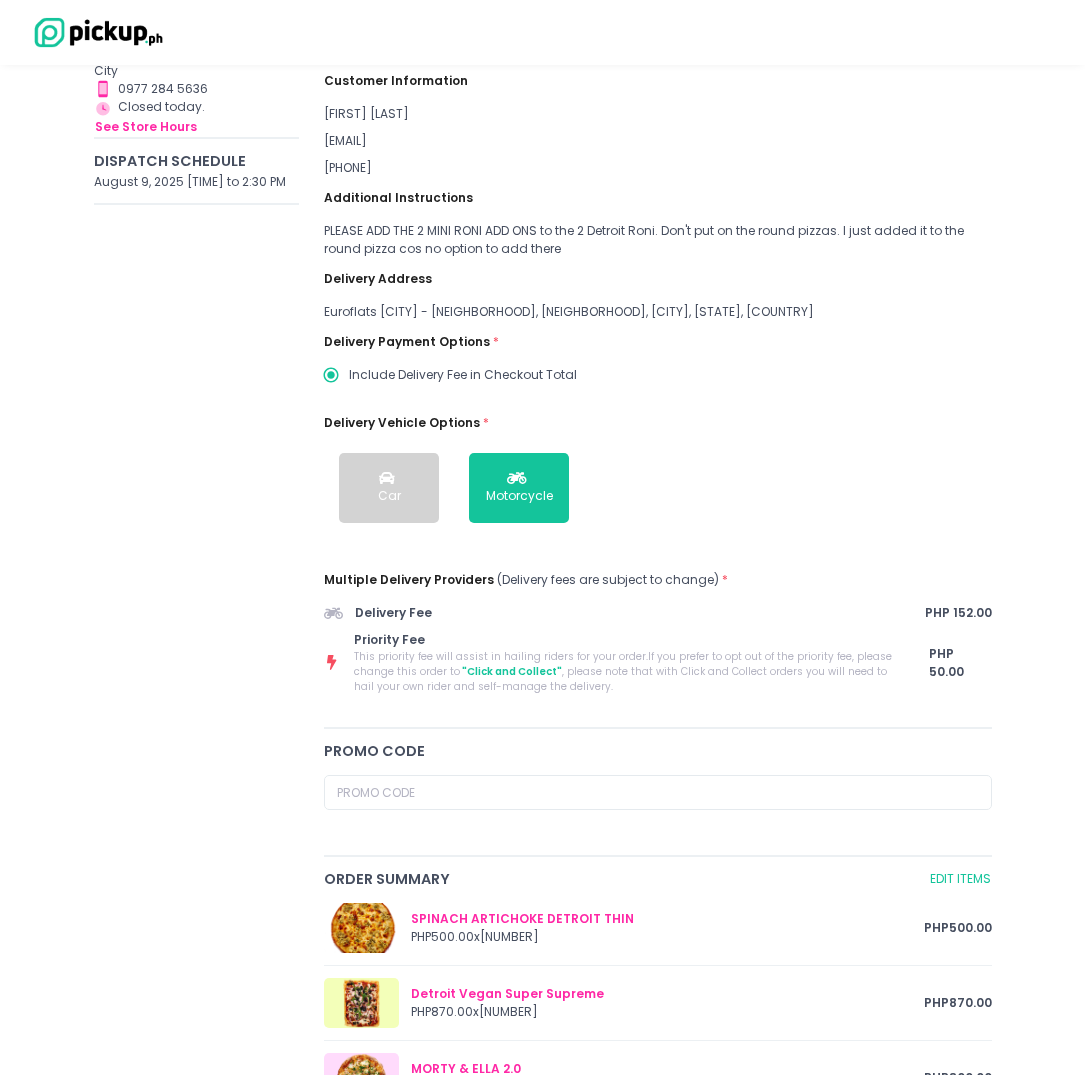 scroll, scrollTop: 1214, scrollLeft: 0, axis: vertical 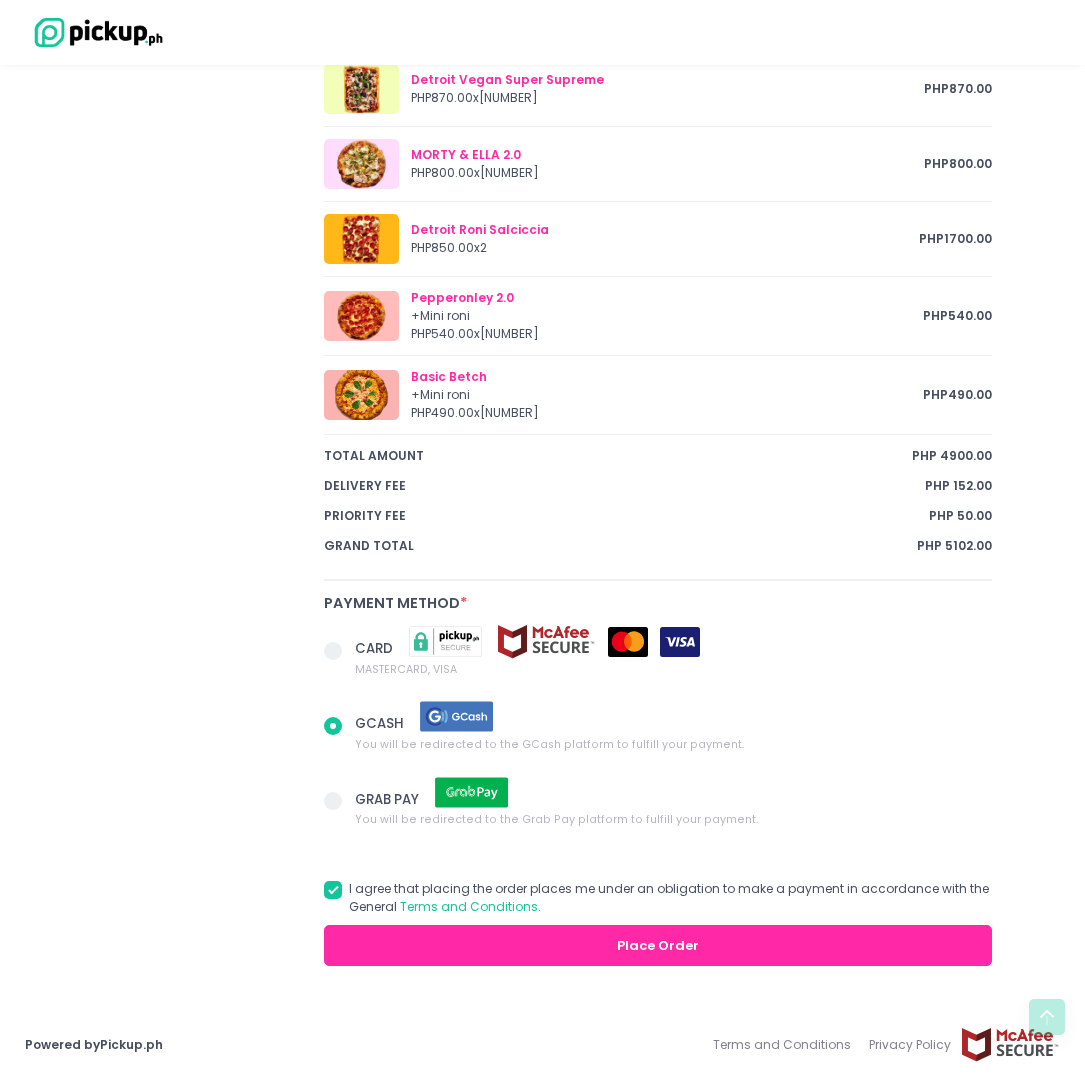 click on "Place Order" at bounding box center (657, 945) 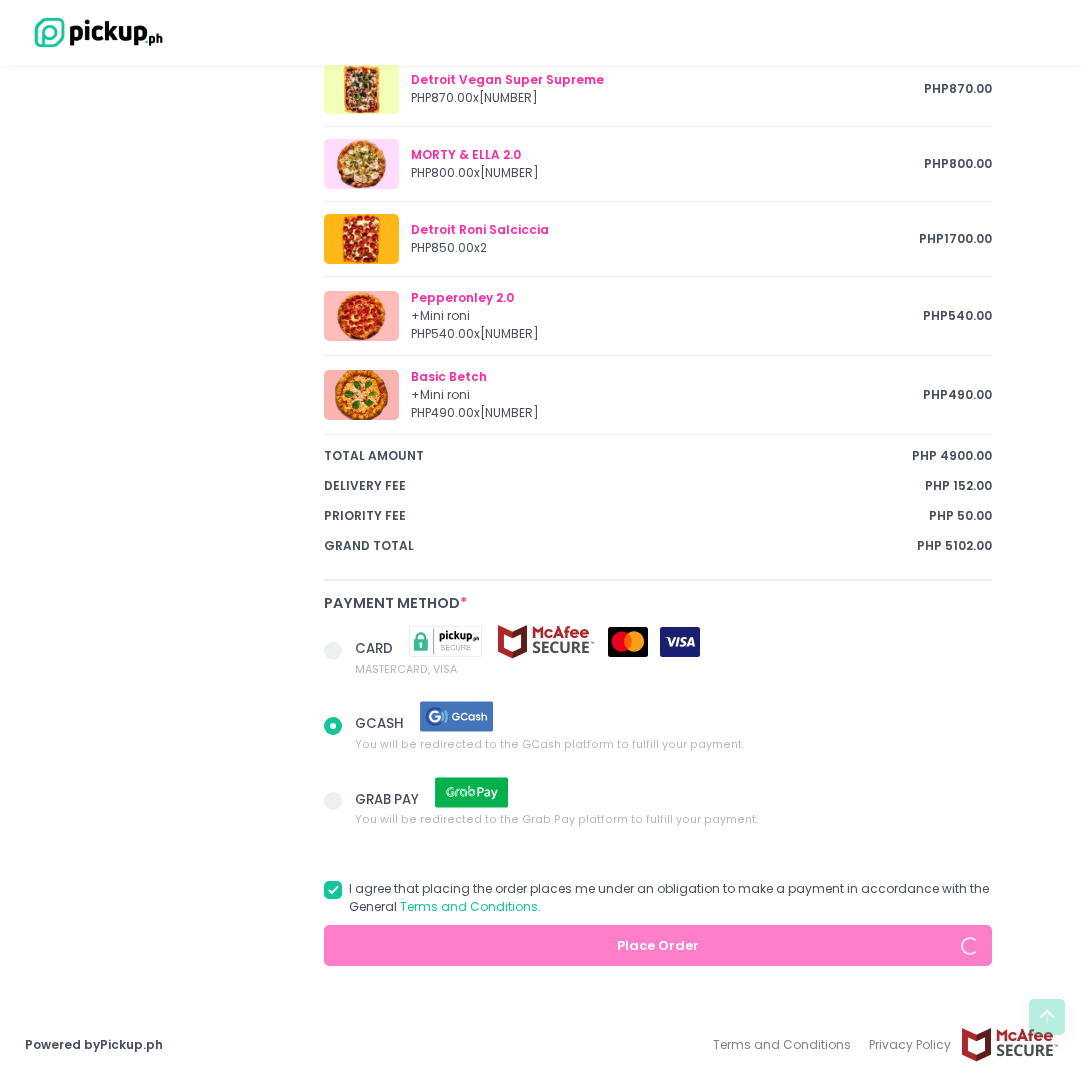 radio on "true" 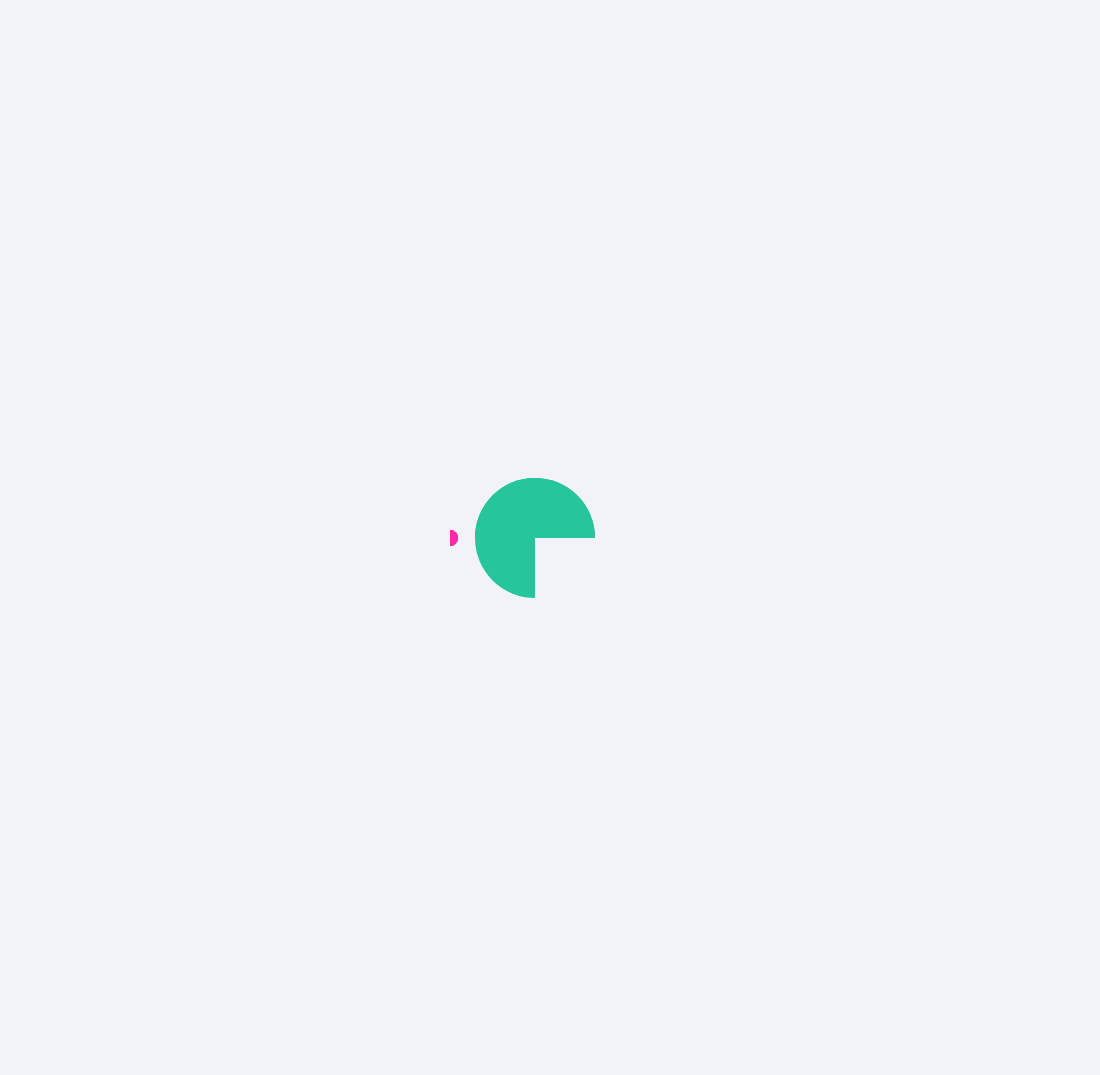 scroll, scrollTop: 0, scrollLeft: 0, axis: both 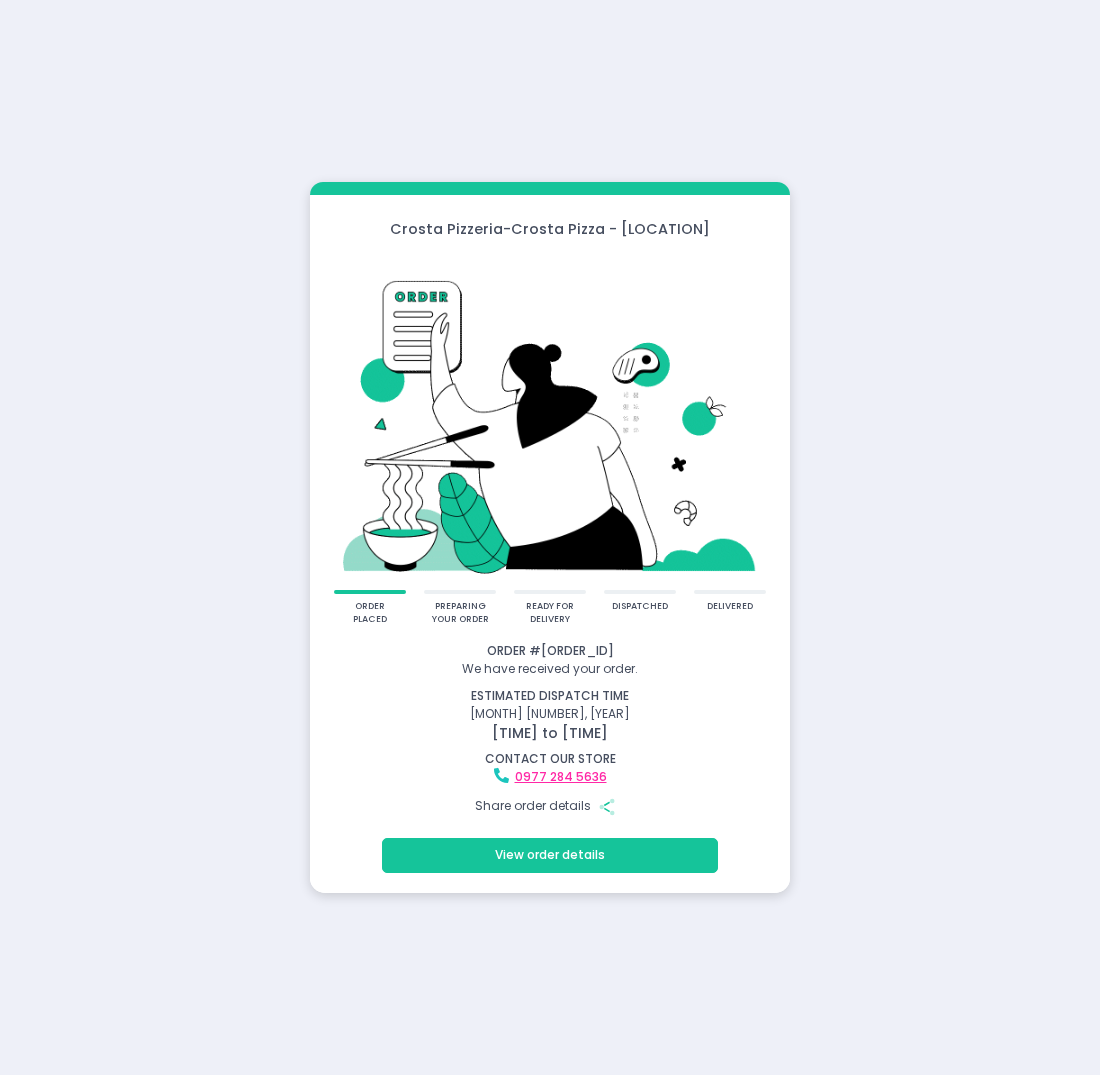 click on "Share Created with Sketch." 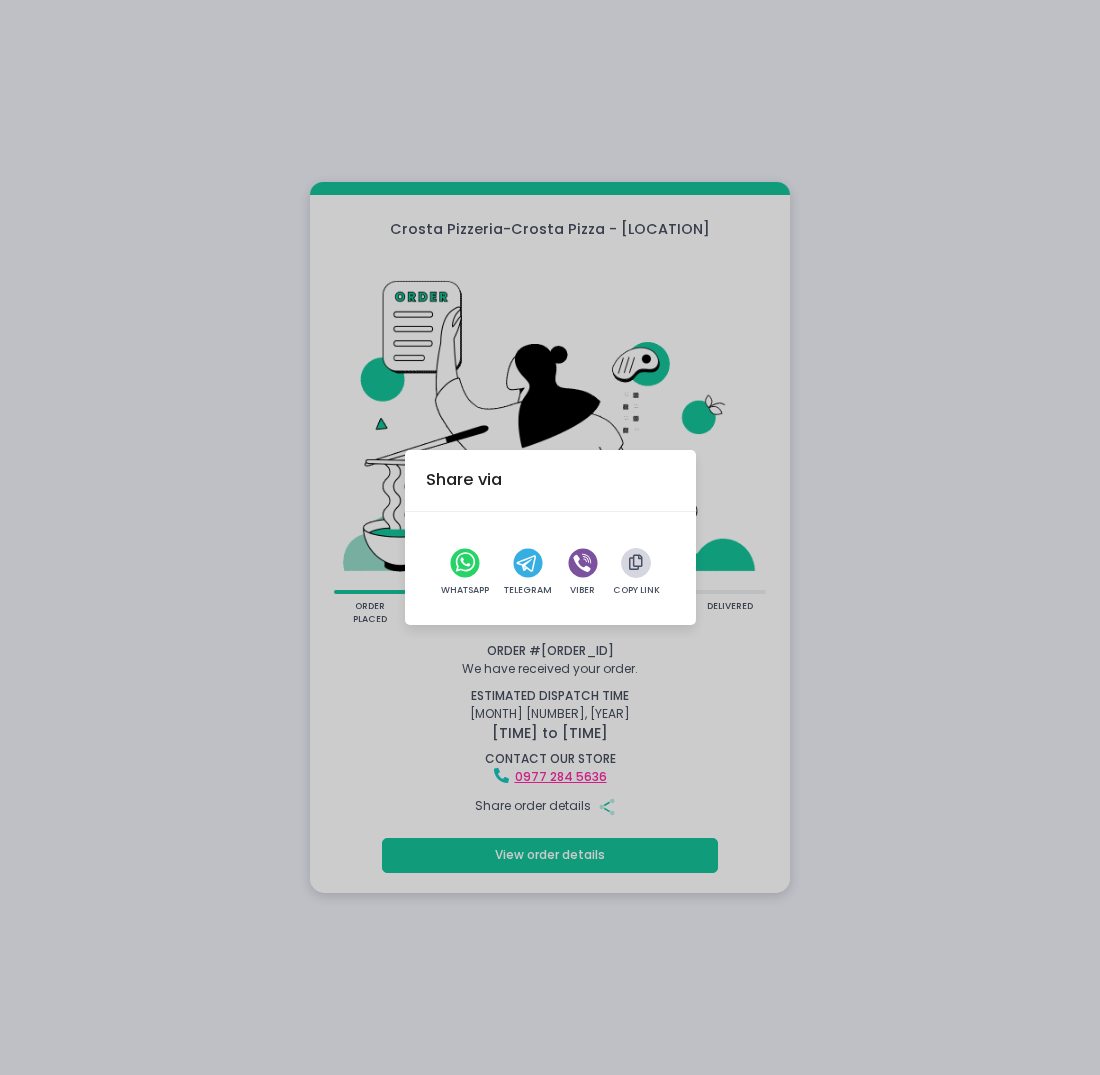 click at bounding box center [636, 563] 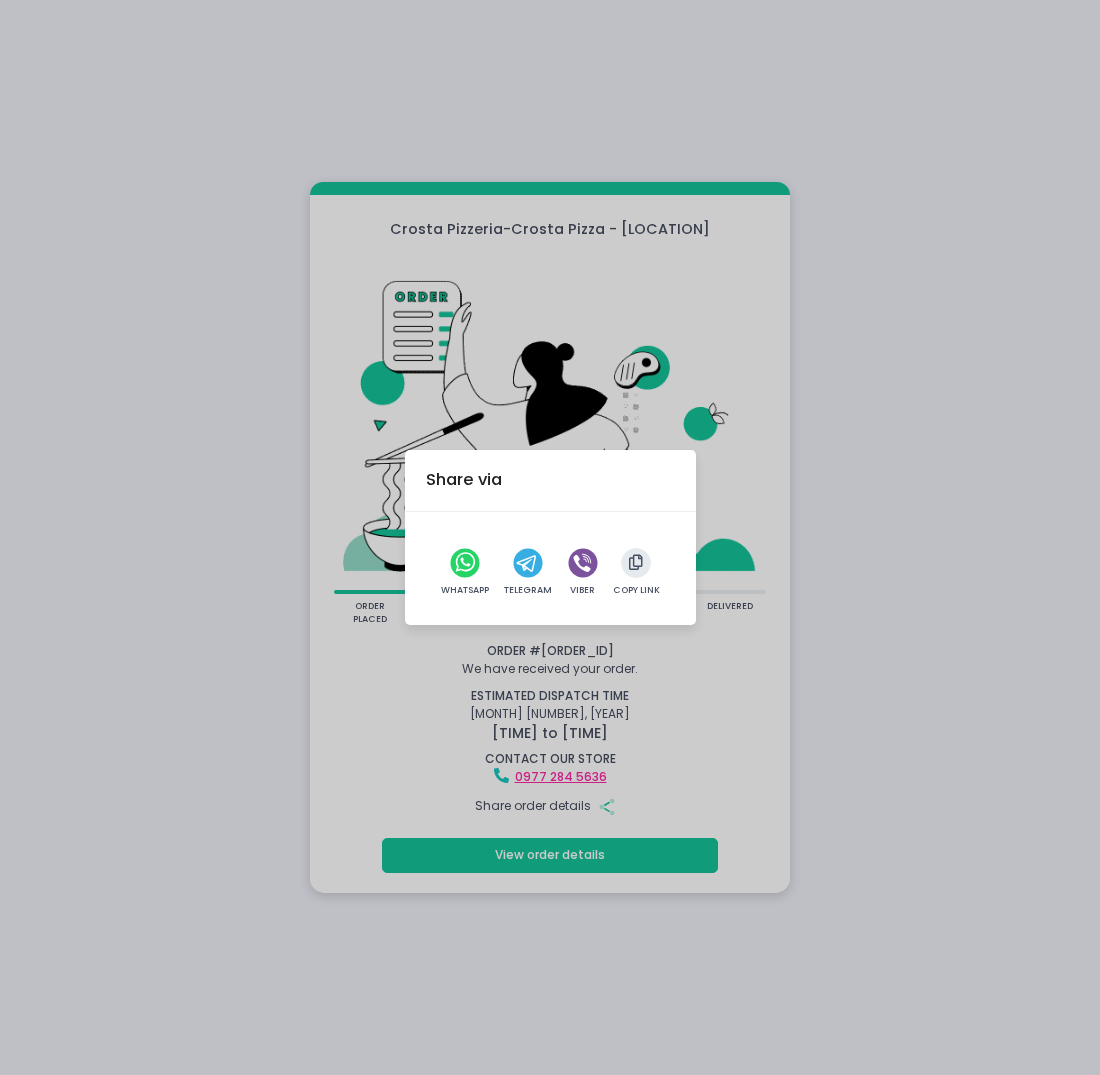 click on "Share via WhatsApp Telegram Viber Copy Link" at bounding box center [550, 537] 